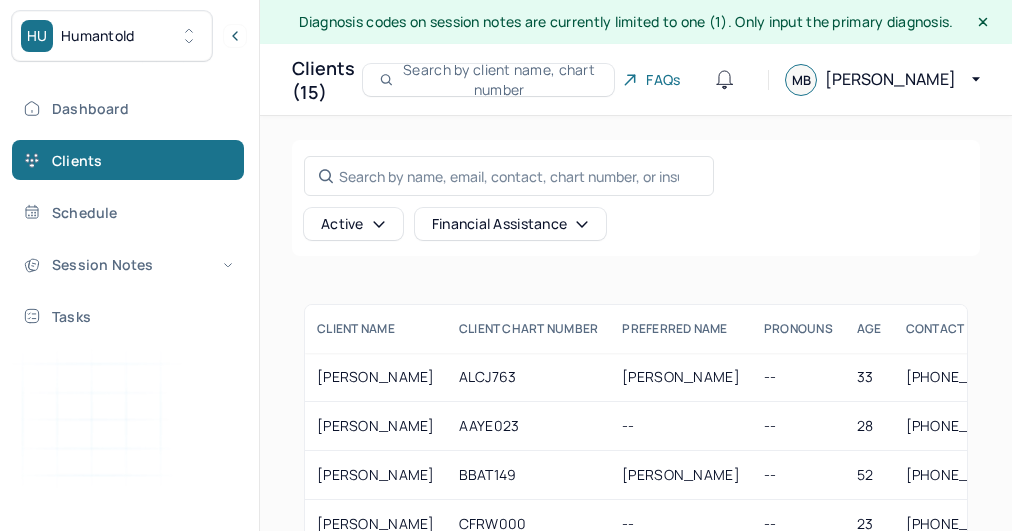 scroll, scrollTop: 0, scrollLeft: 0, axis: both 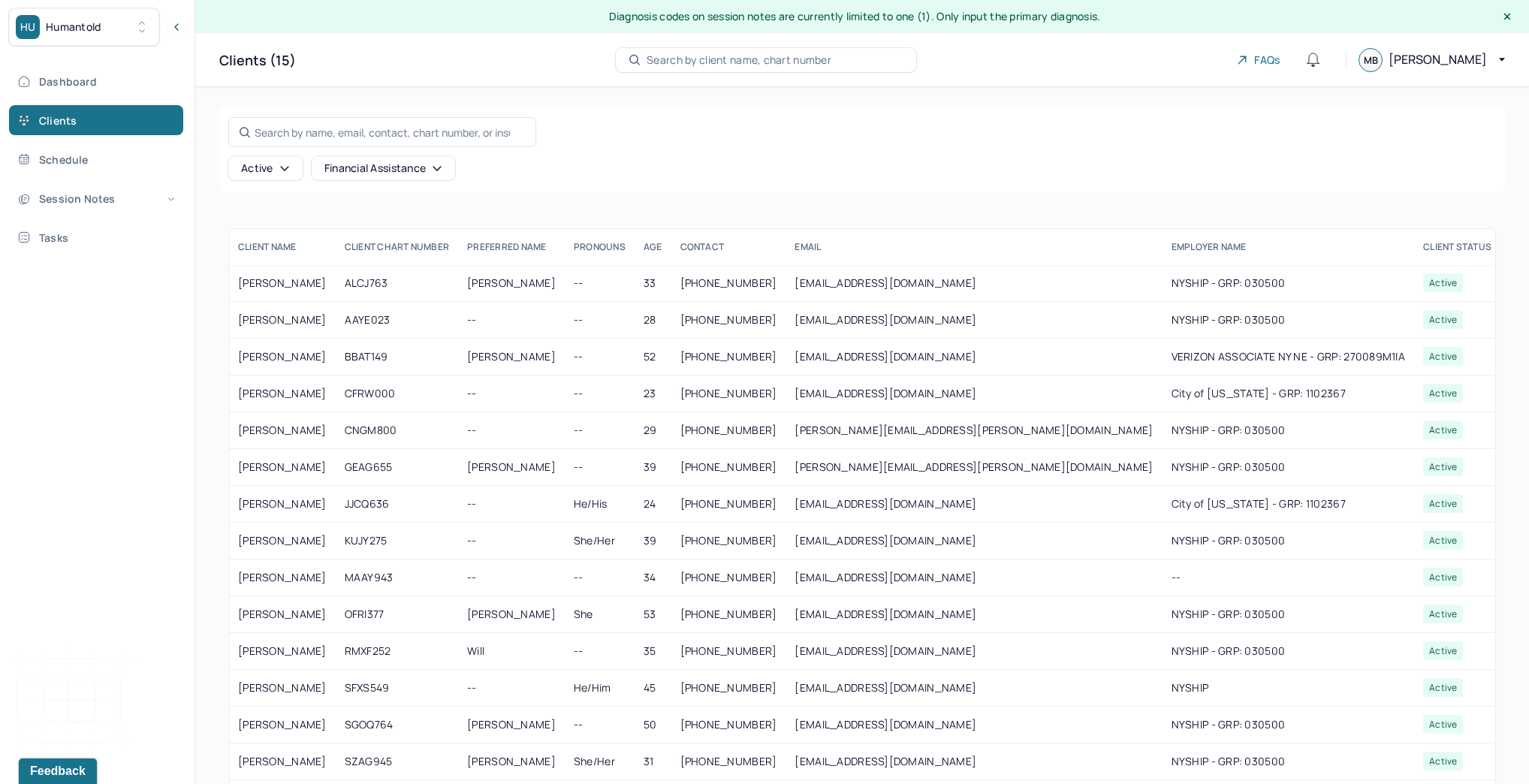 click on "Humantold" at bounding box center (74, 27) 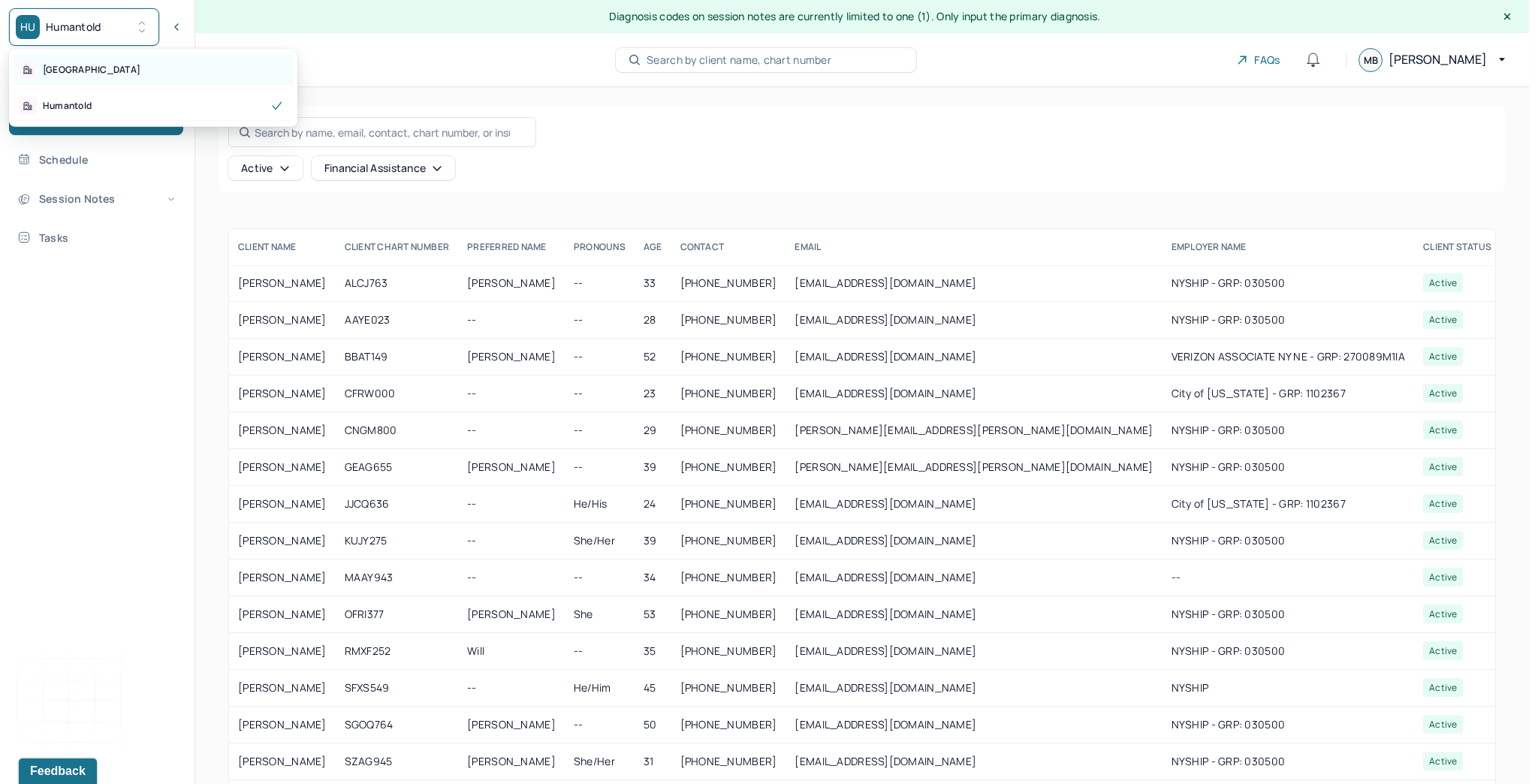 click on "[GEOGRAPHIC_DATA]" at bounding box center [153, 70] 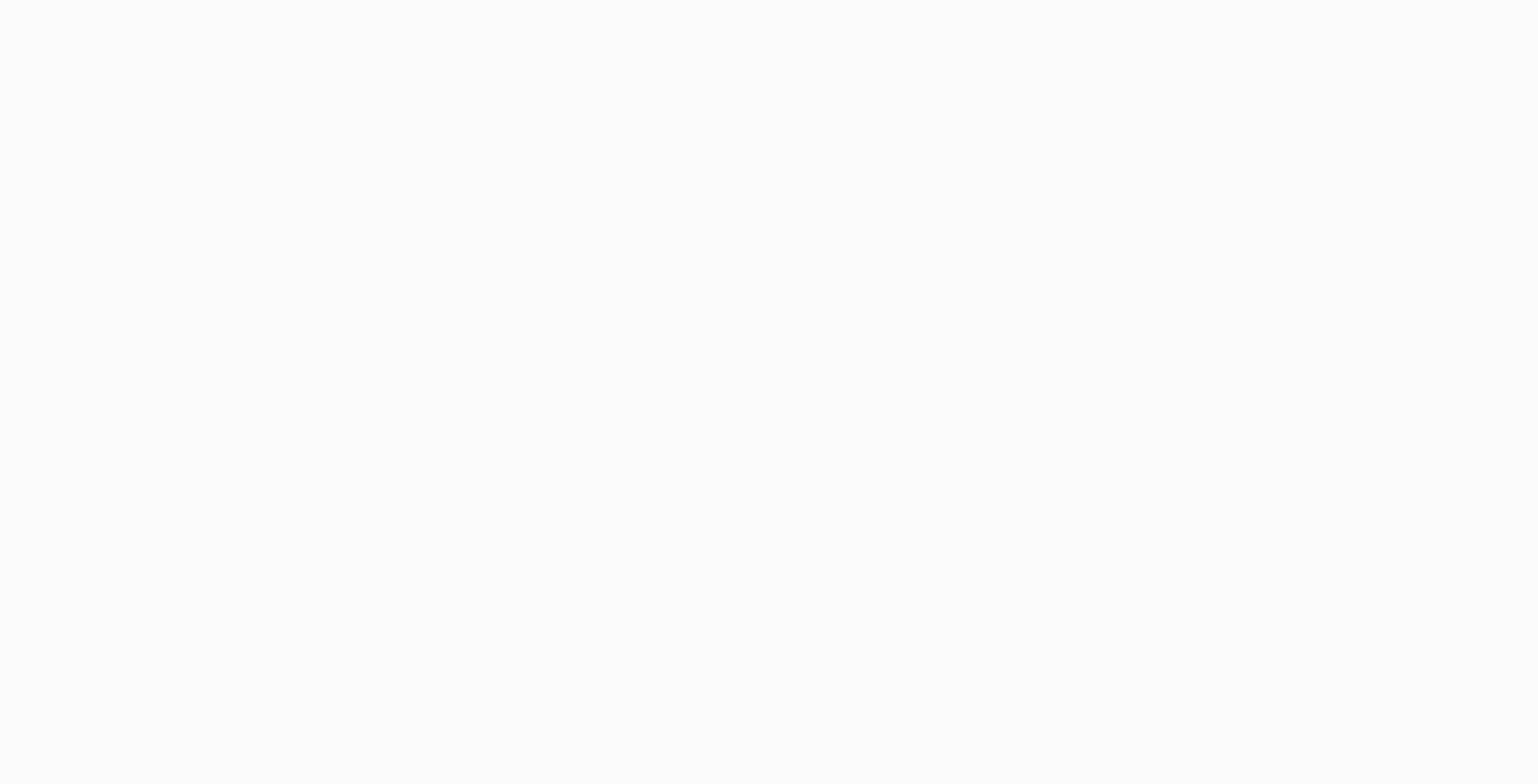 scroll, scrollTop: 0, scrollLeft: 0, axis: both 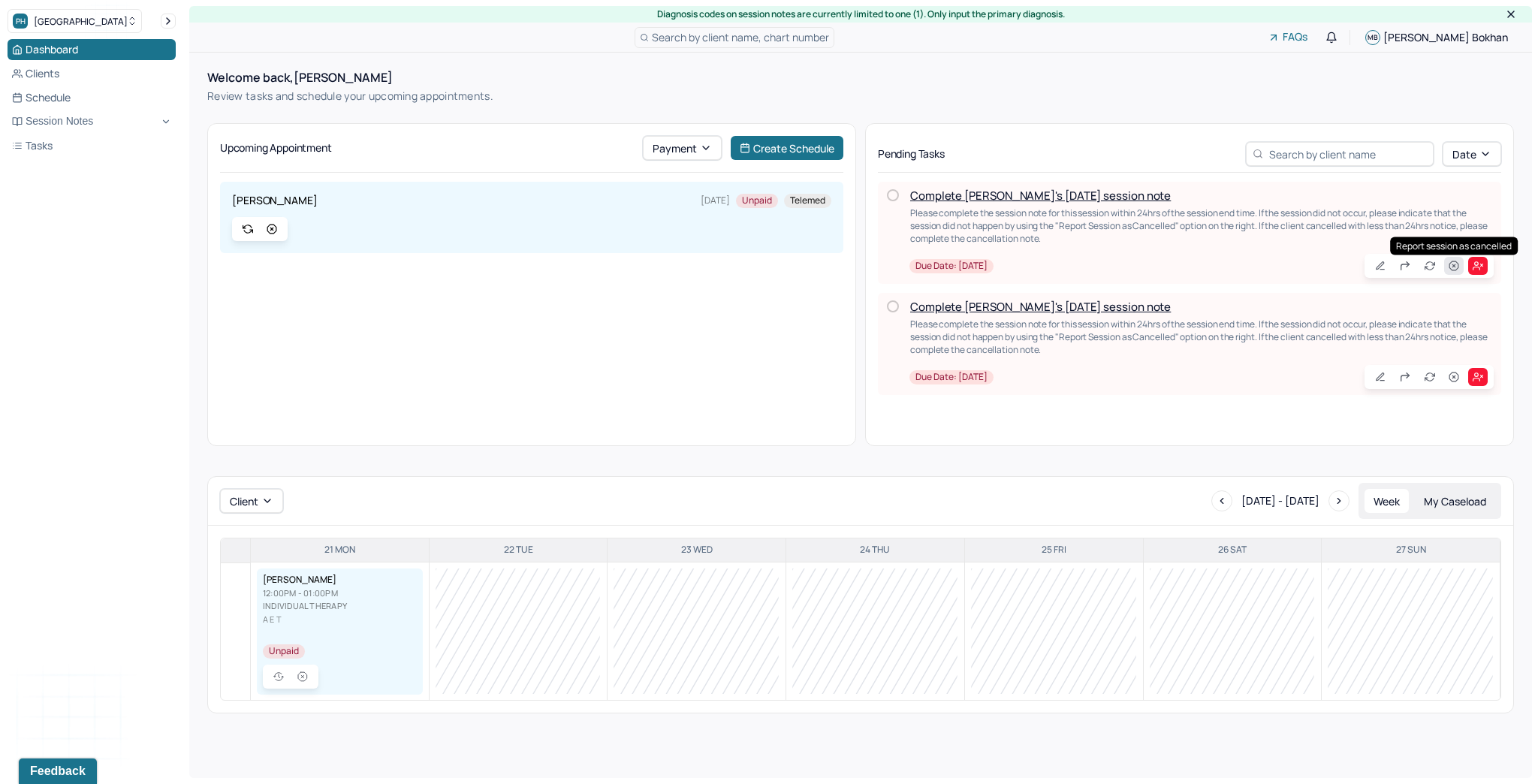 click 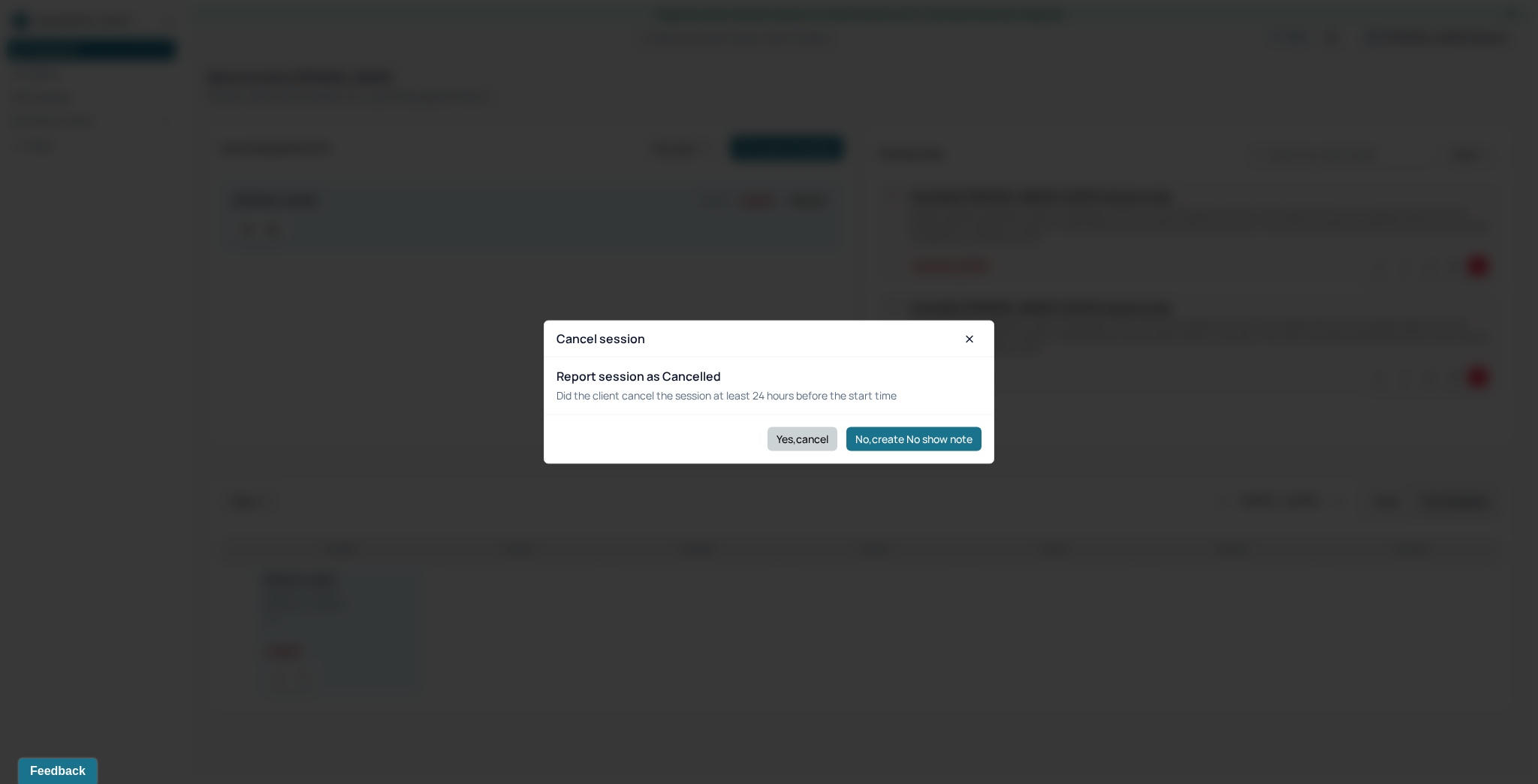 click on "Yes,cancel" at bounding box center [802, 439] 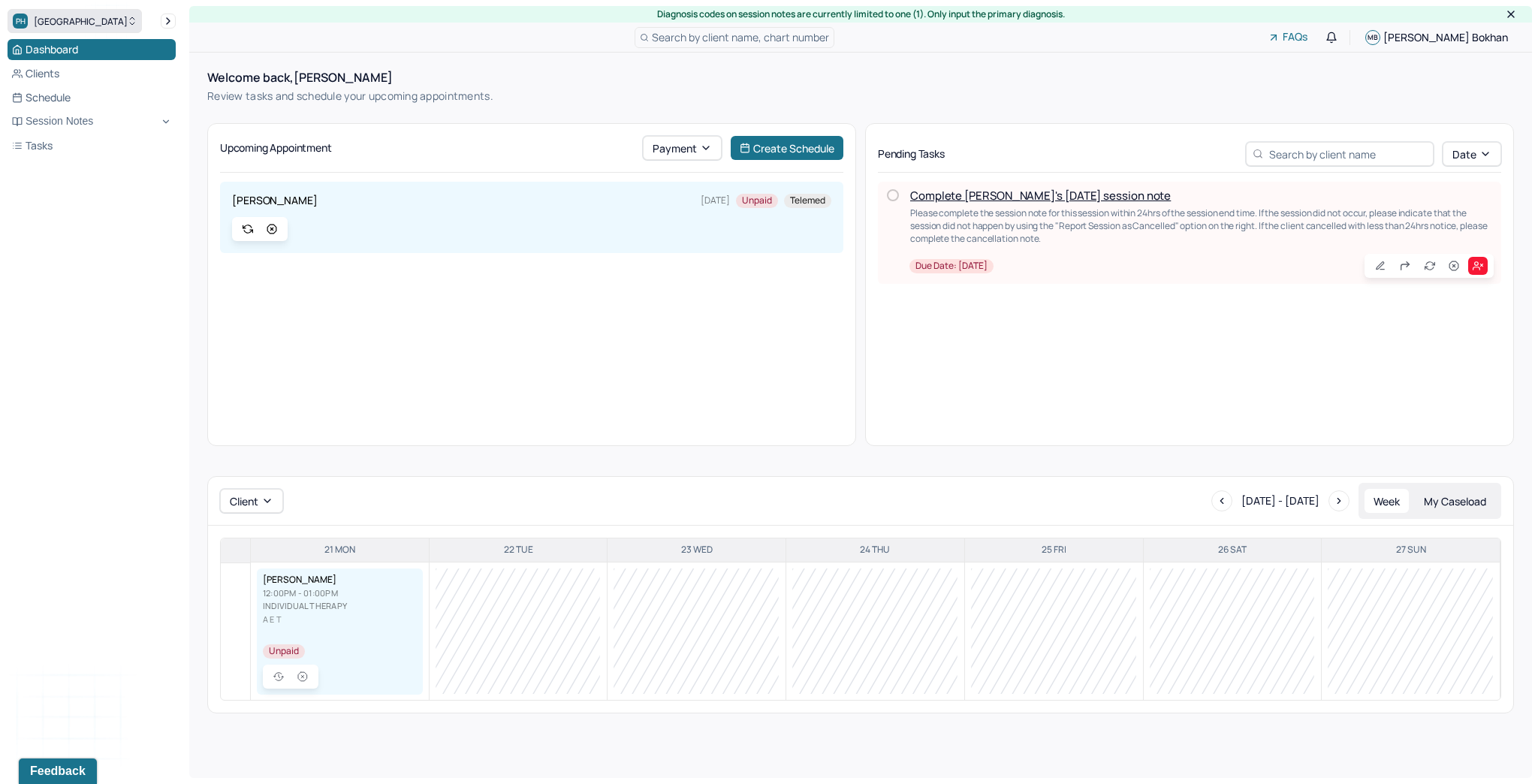 click on "PH Park Hill" at bounding box center (74, 21) 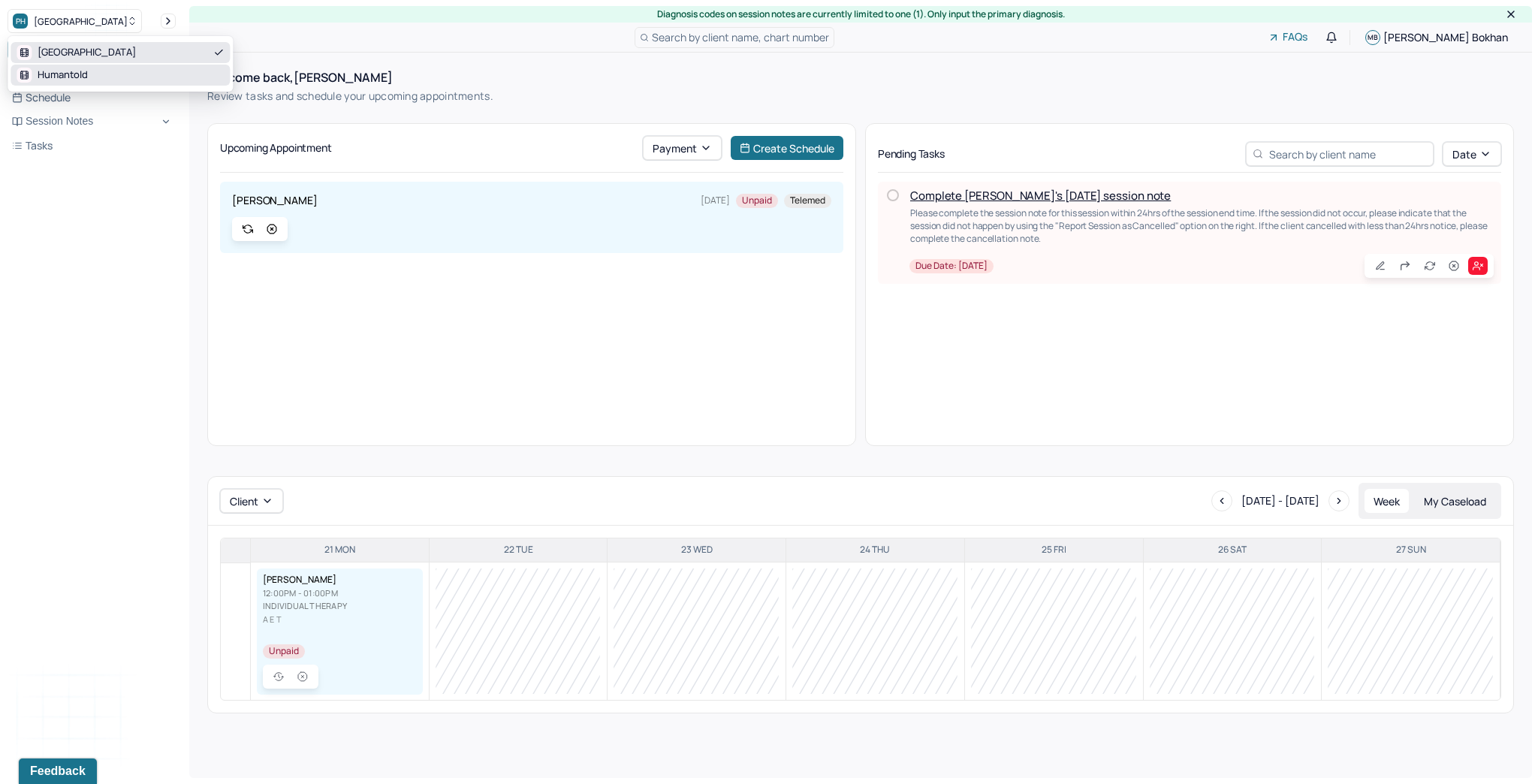 click on "Humantold" at bounding box center (62, 75) 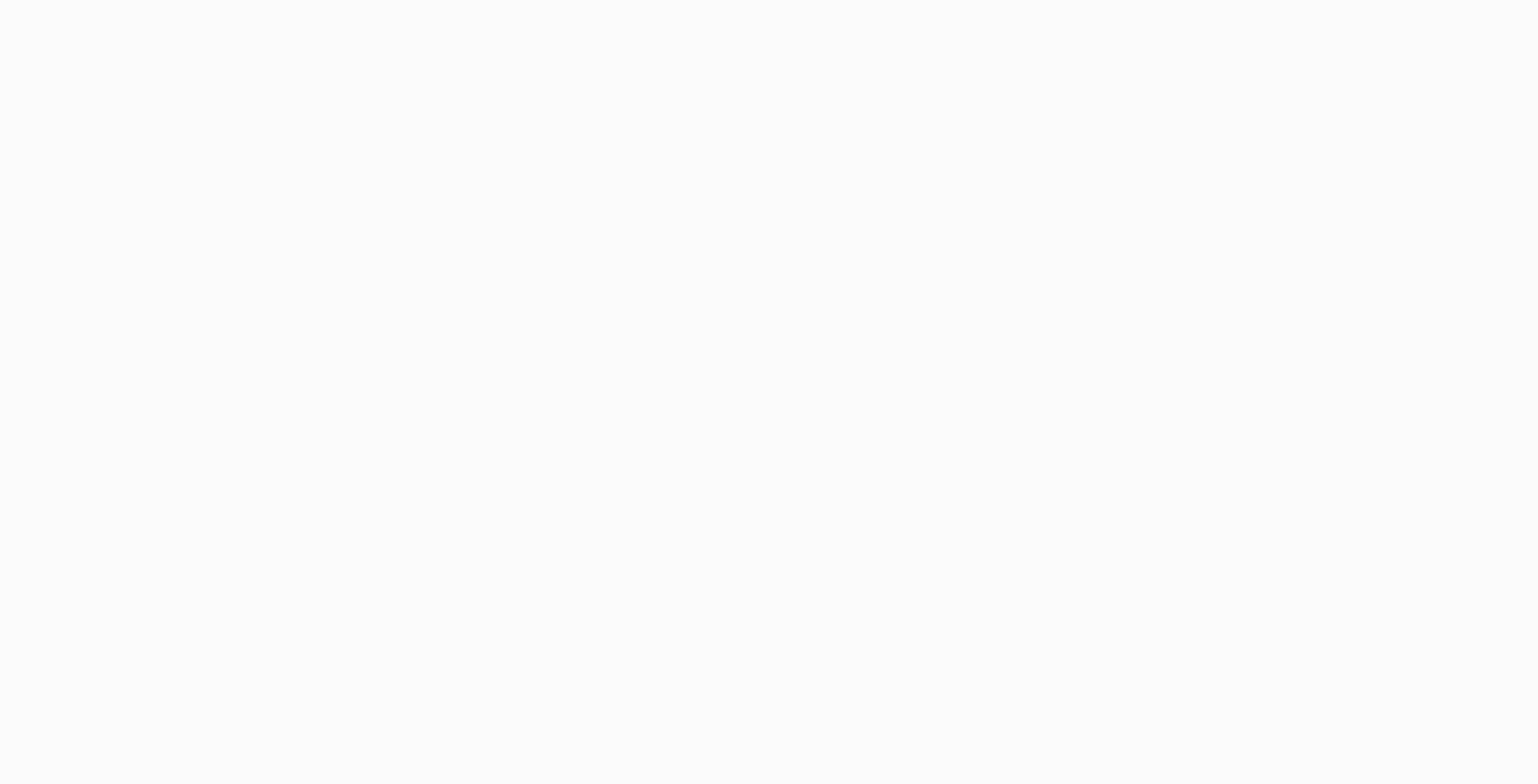 scroll, scrollTop: 0, scrollLeft: 0, axis: both 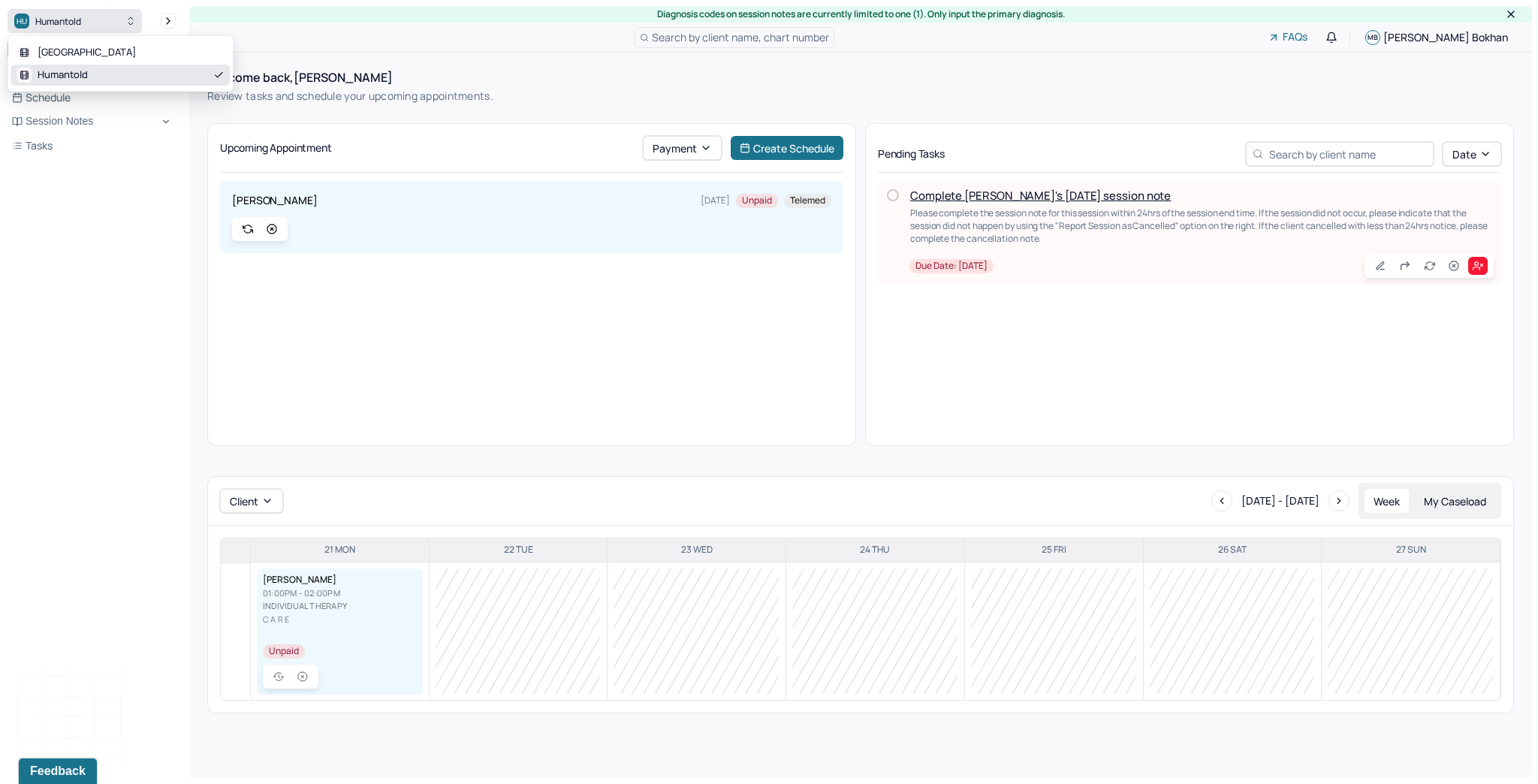 click on "HU Humantold" at bounding box center [74, 21] 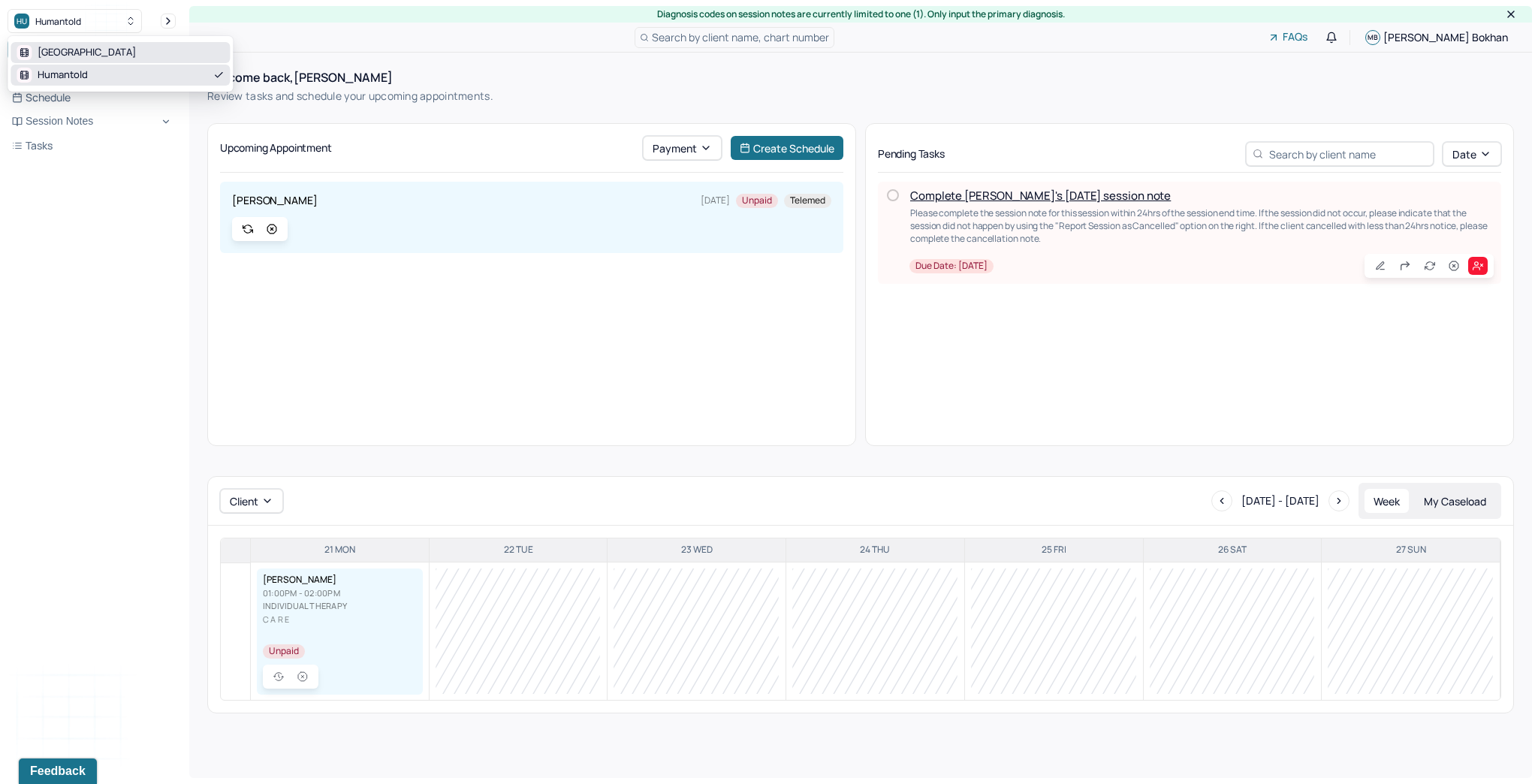 click on "[GEOGRAPHIC_DATA]" at bounding box center (120, 53) 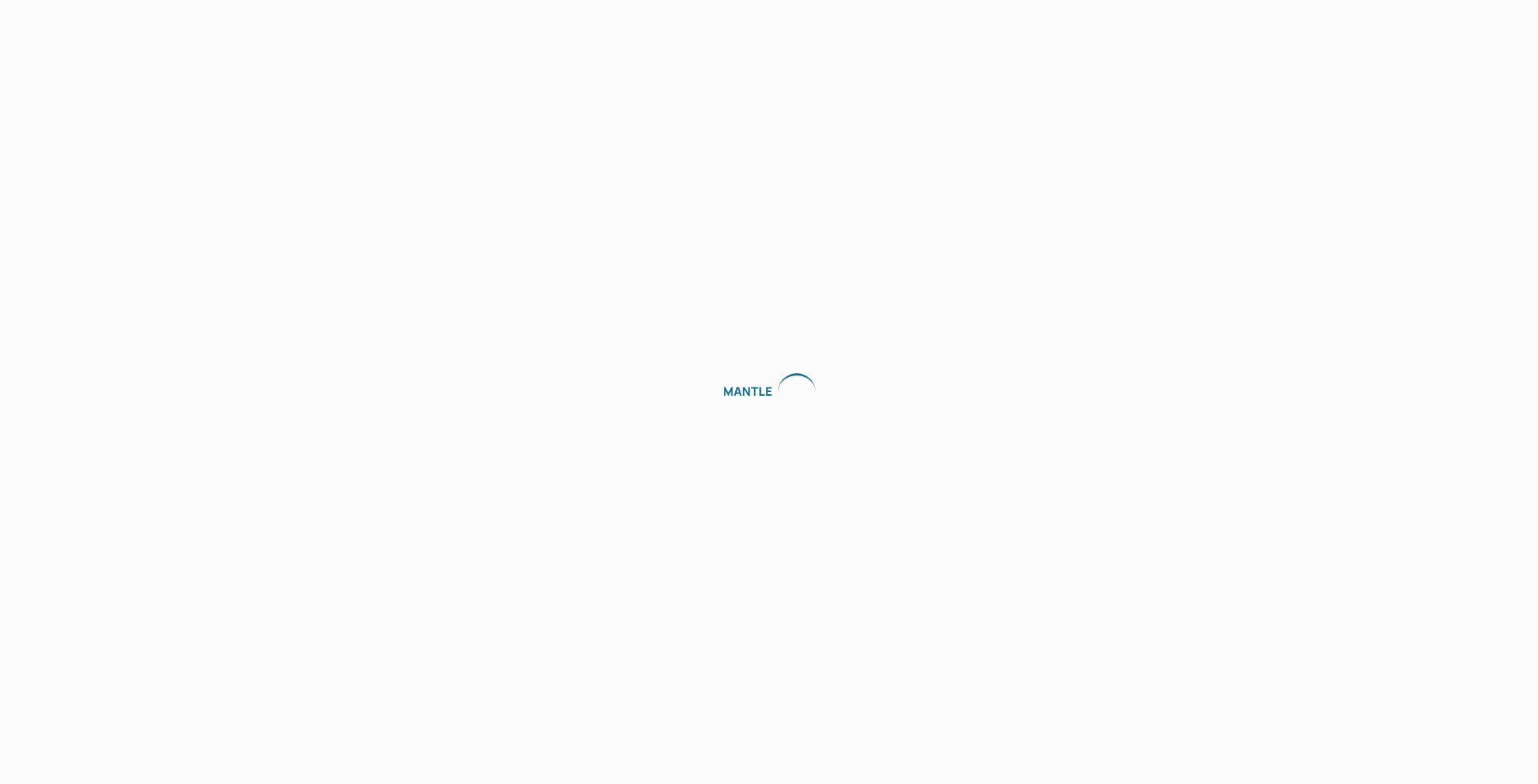 scroll, scrollTop: 0, scrollLeft: 0, axis: both 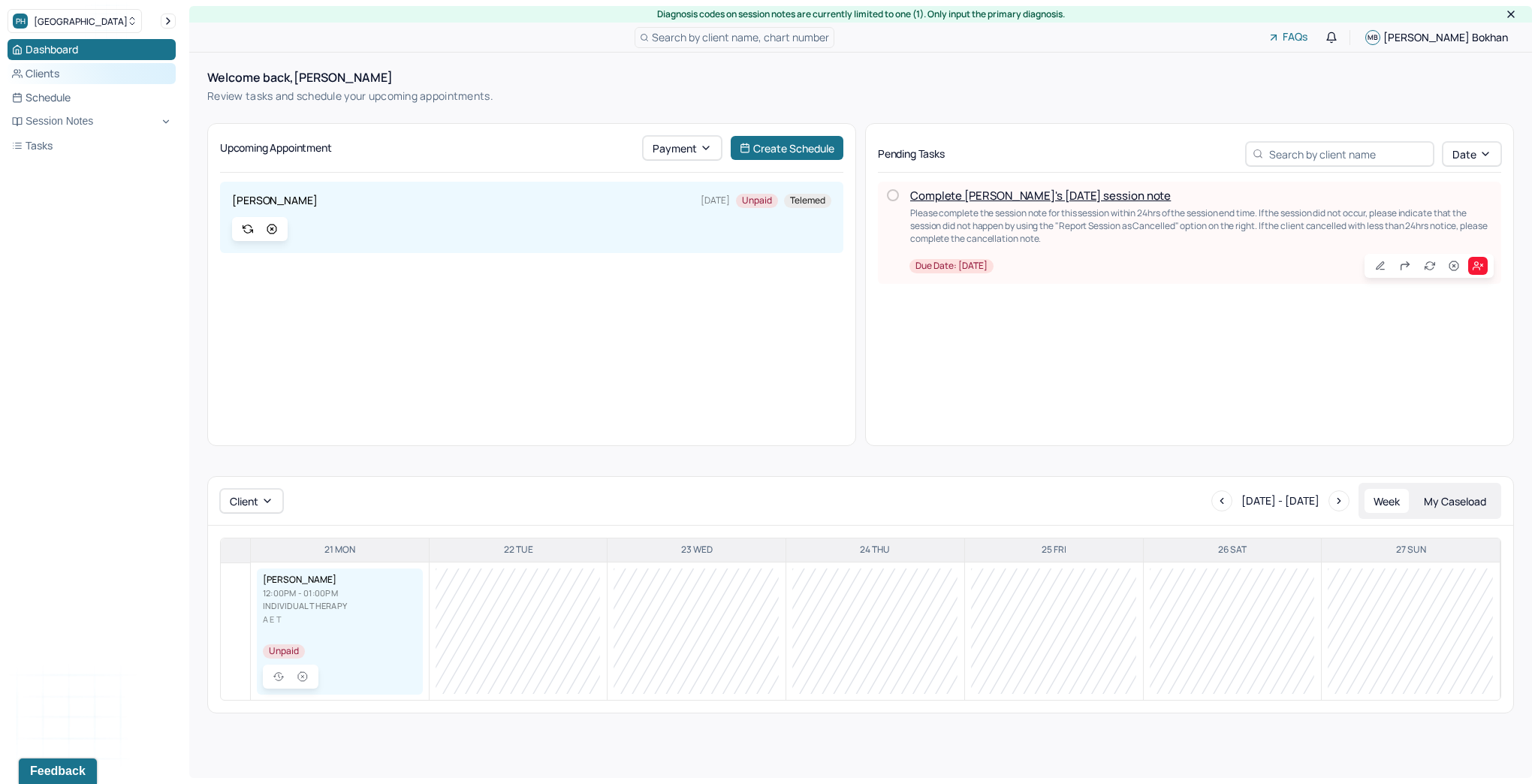 click on "Clients" at bounding box center [92, 74] 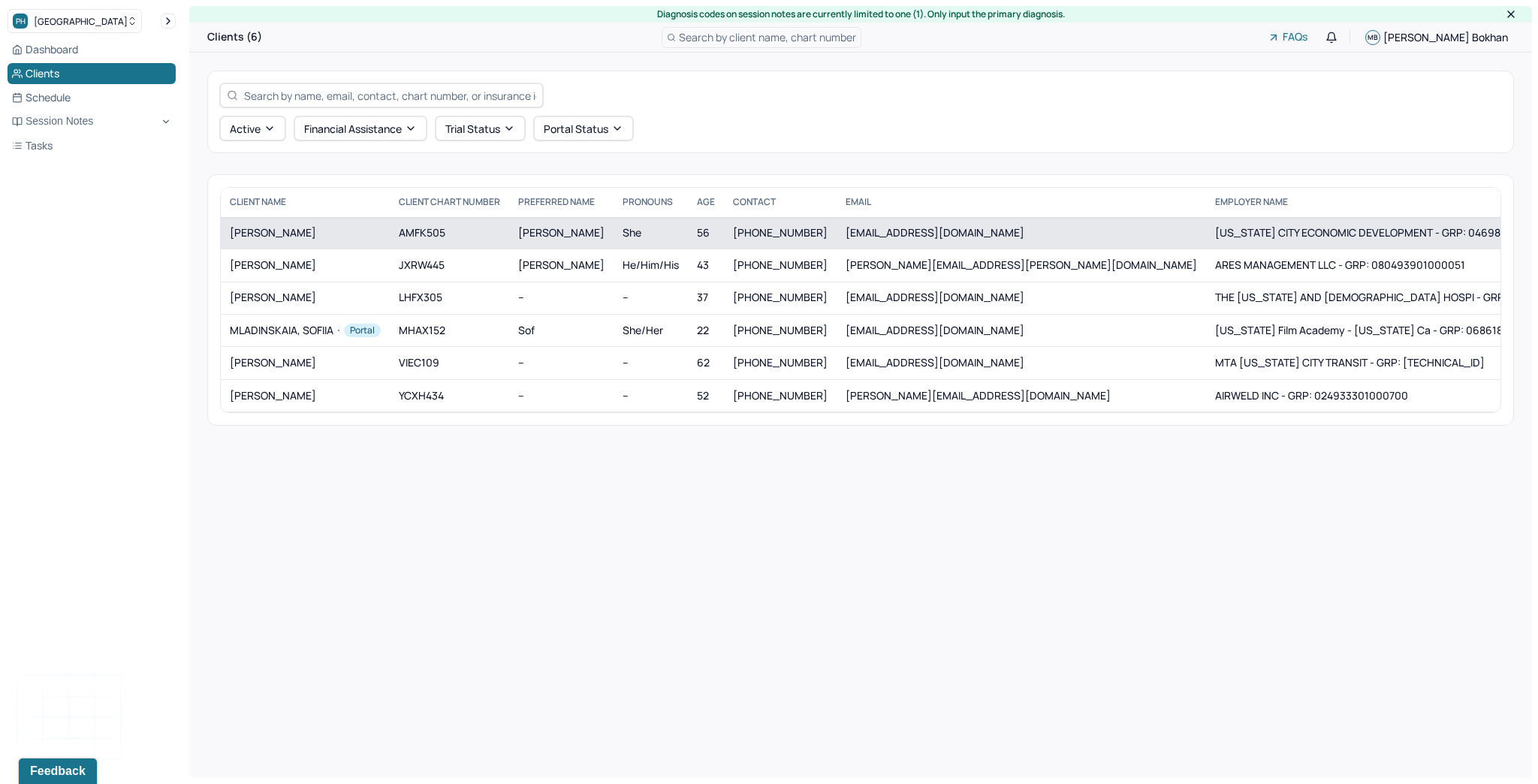 click on "Pam" at bounding box center [561, 232] 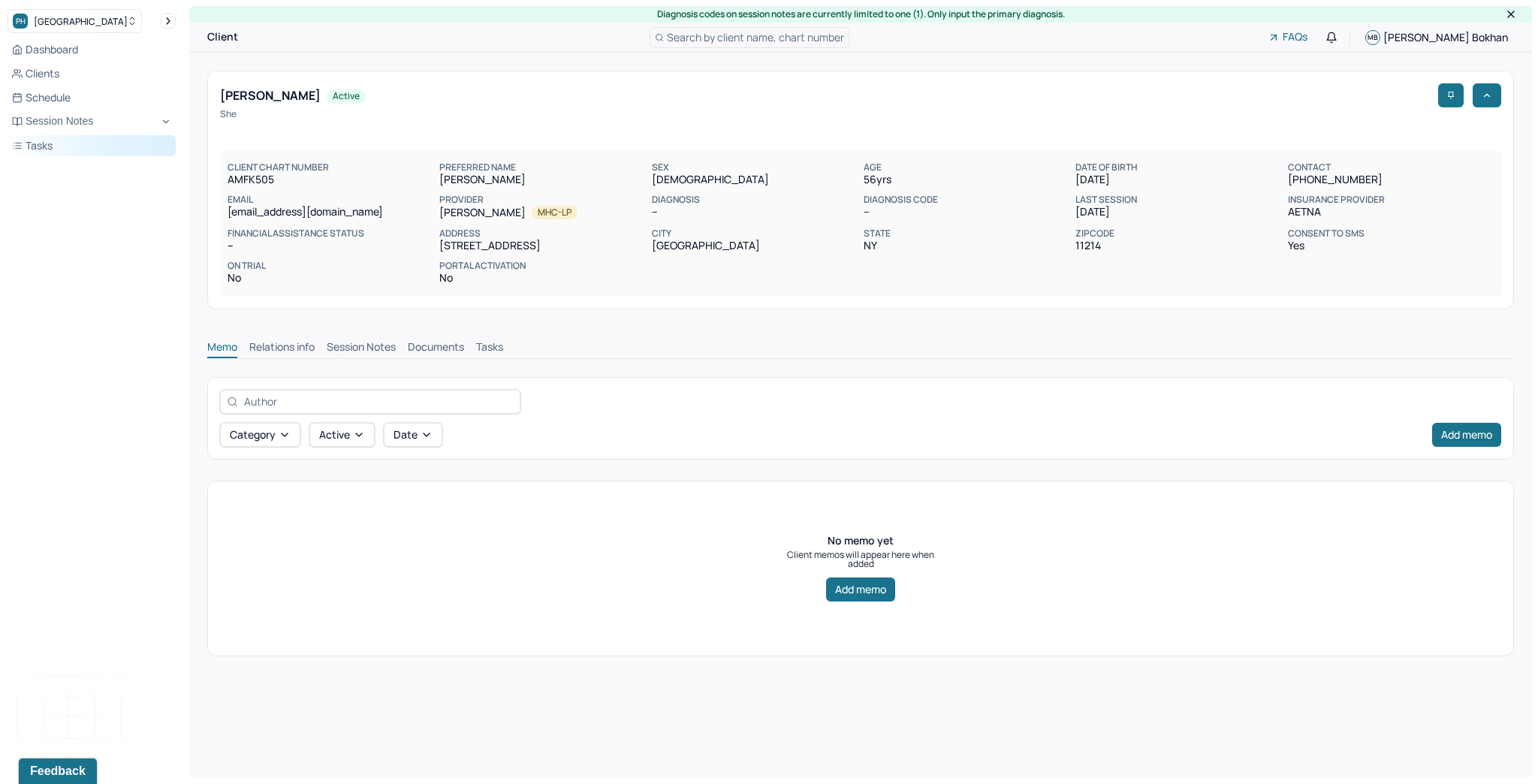 click on "Tasks" at bounding box center [92, 146] 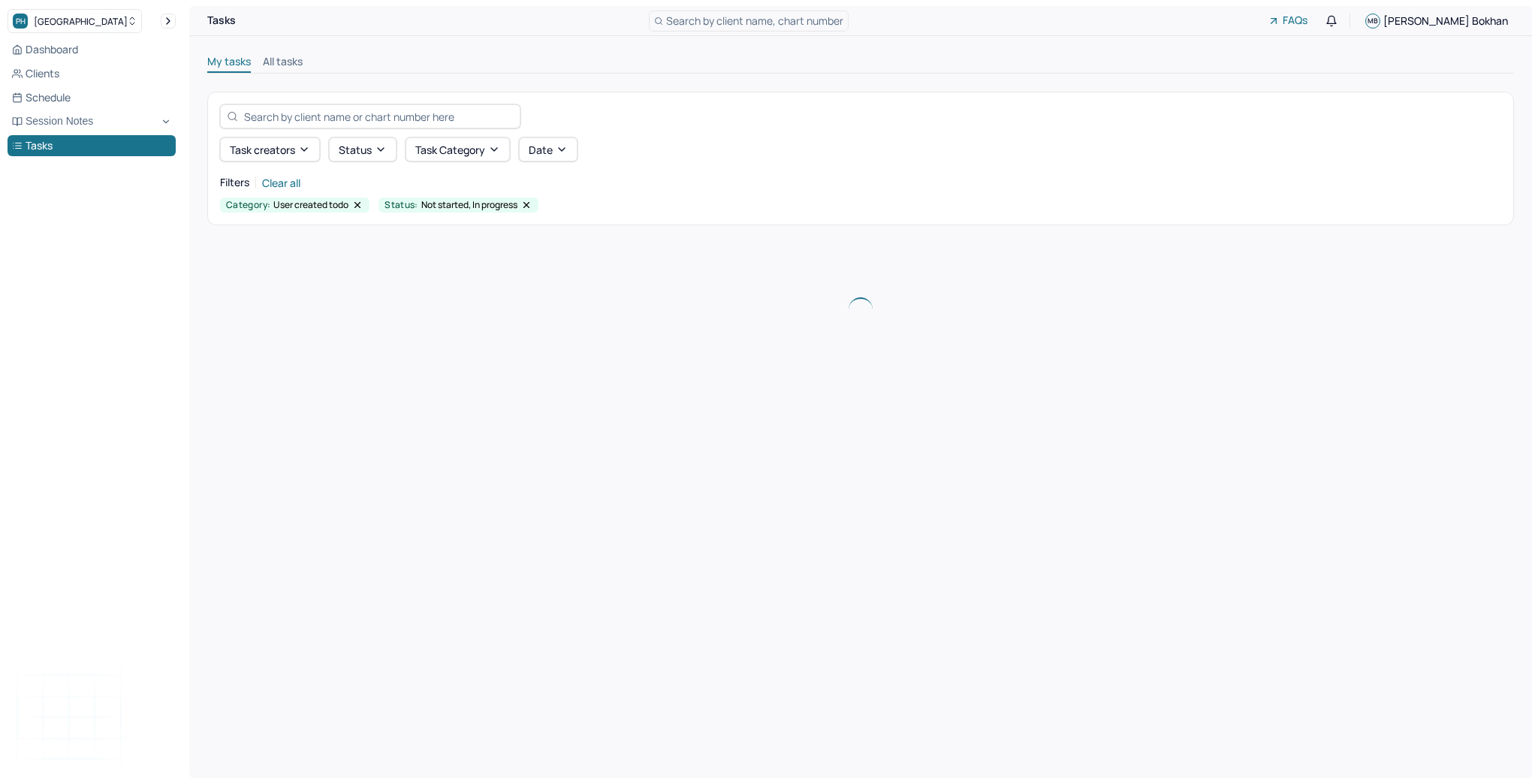 scroll, scrollTop: 0, scrollLeft: 0, axis: both 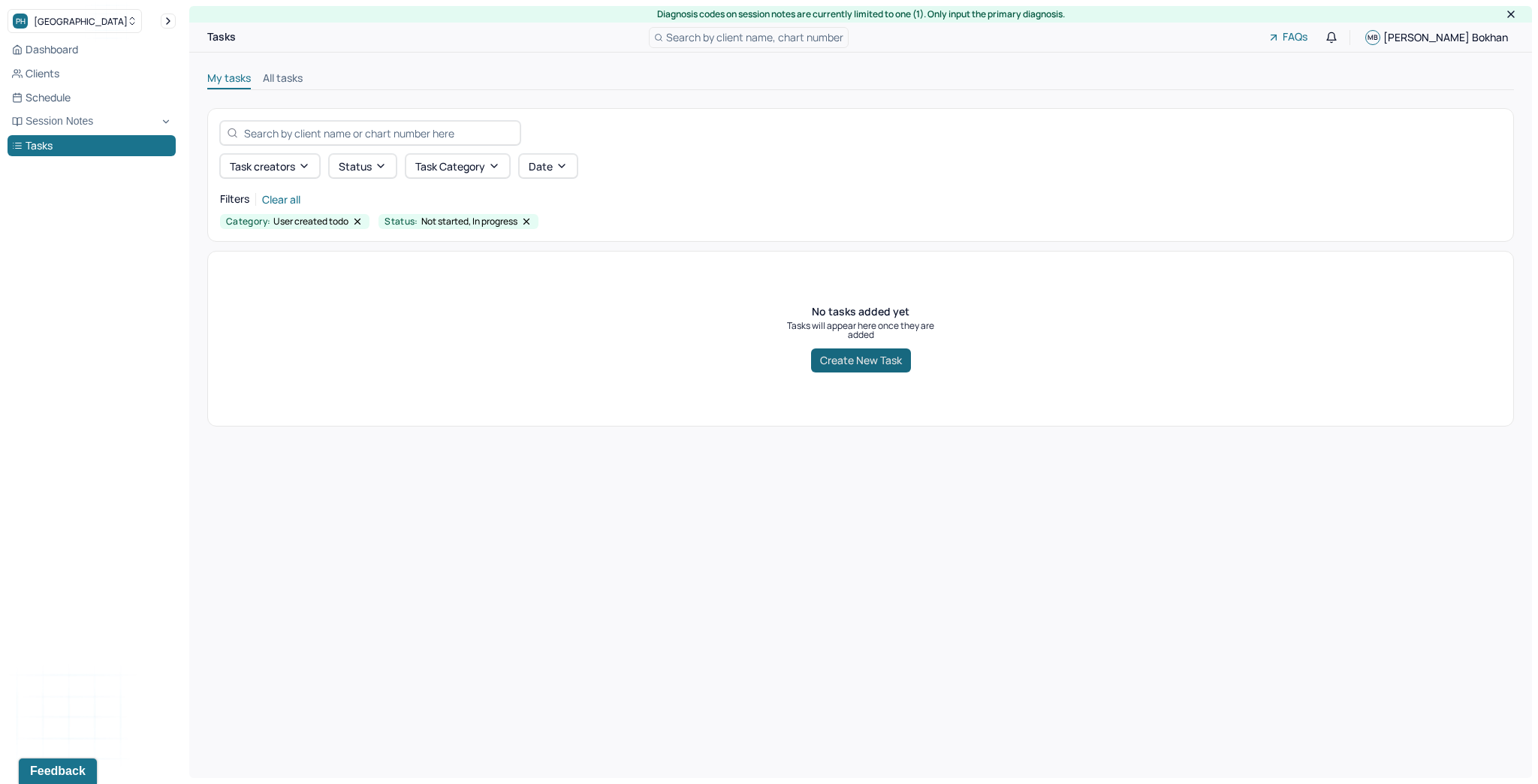 click on "Create New Task" at bounding box center [861, 360] 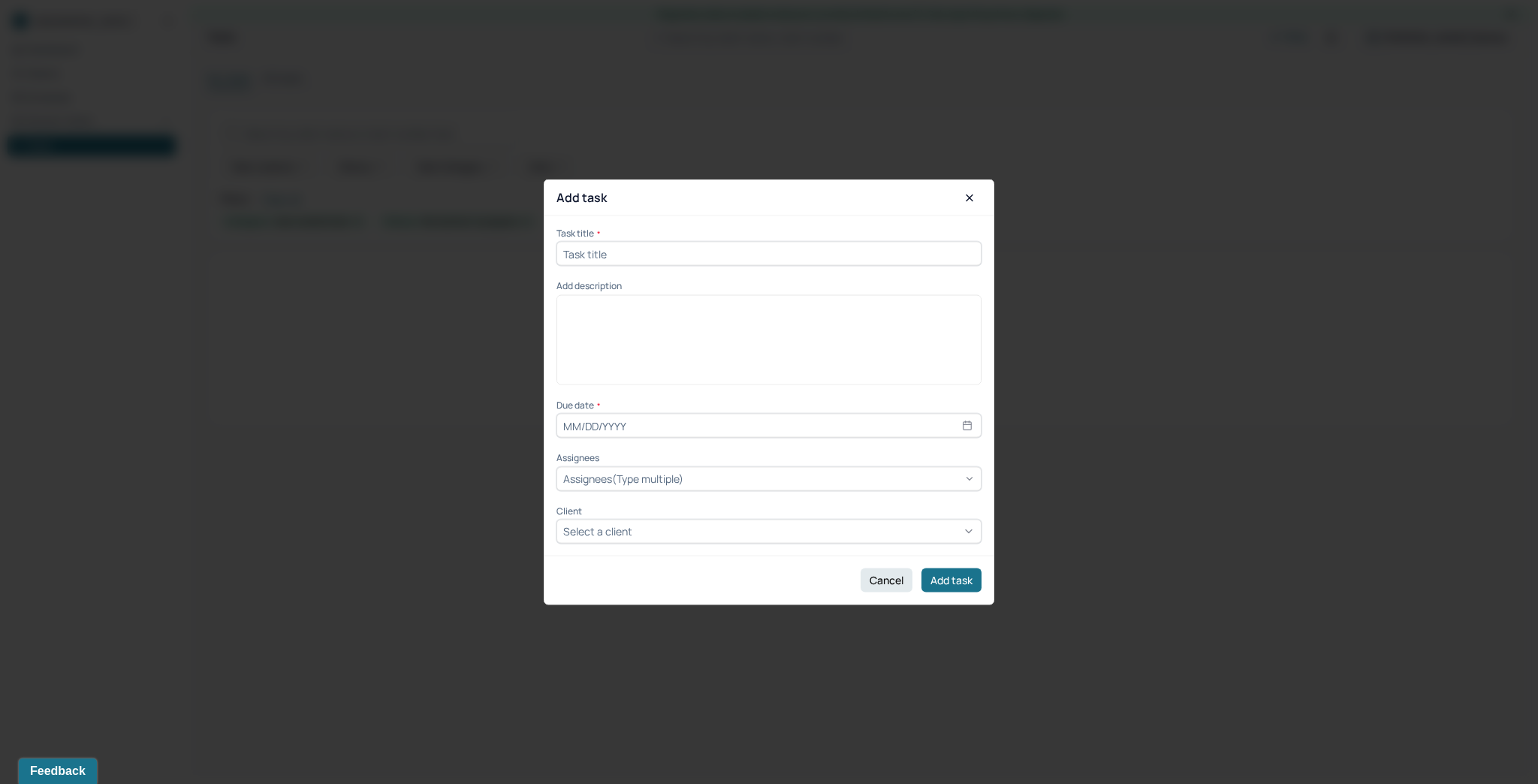 drag, startPoint x: 970, startPoint y: 197, endPoint x: 764, endPoint y: 188, distance: 206.1965 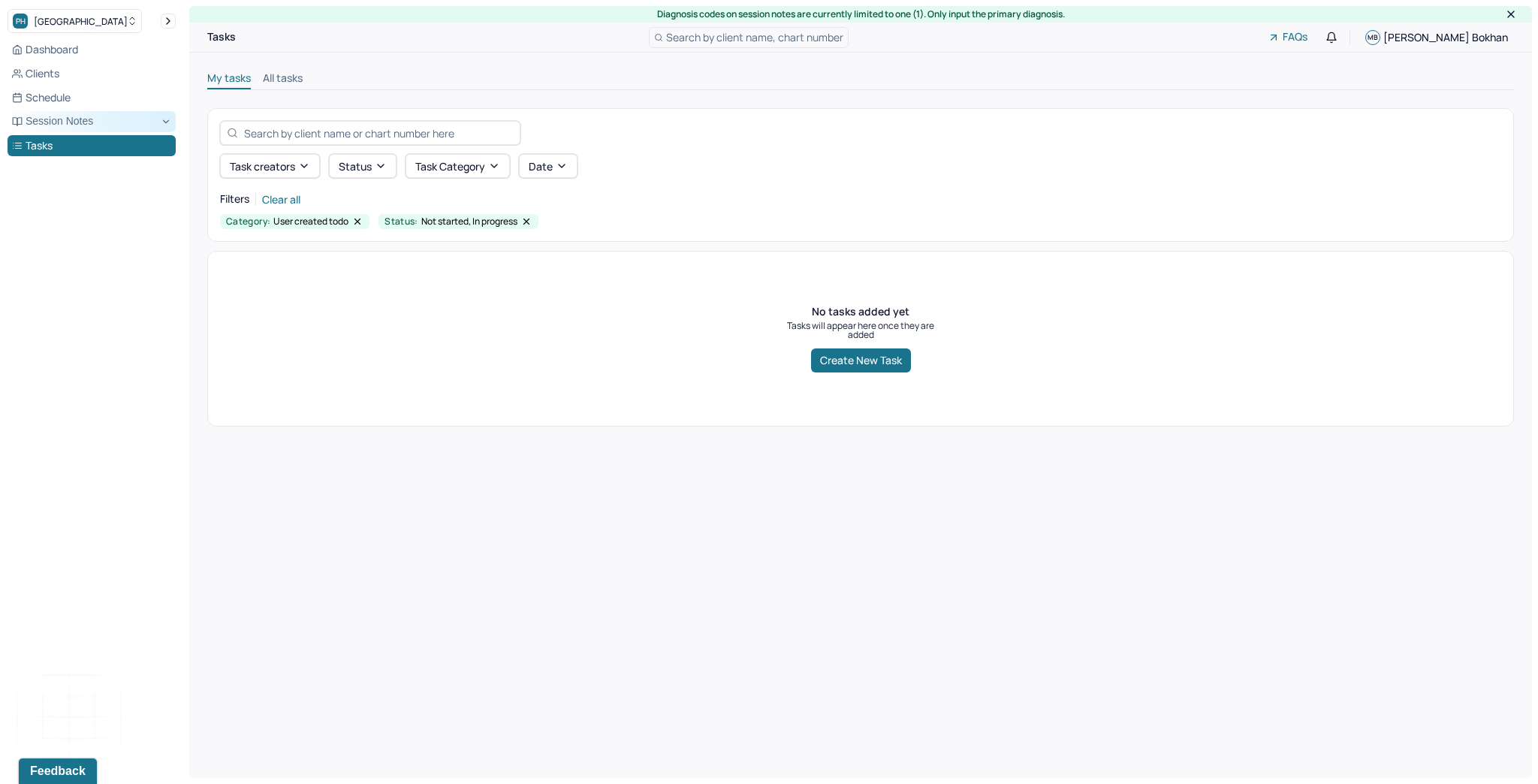 click on "Session Notes" at bounding box center [92, 122] 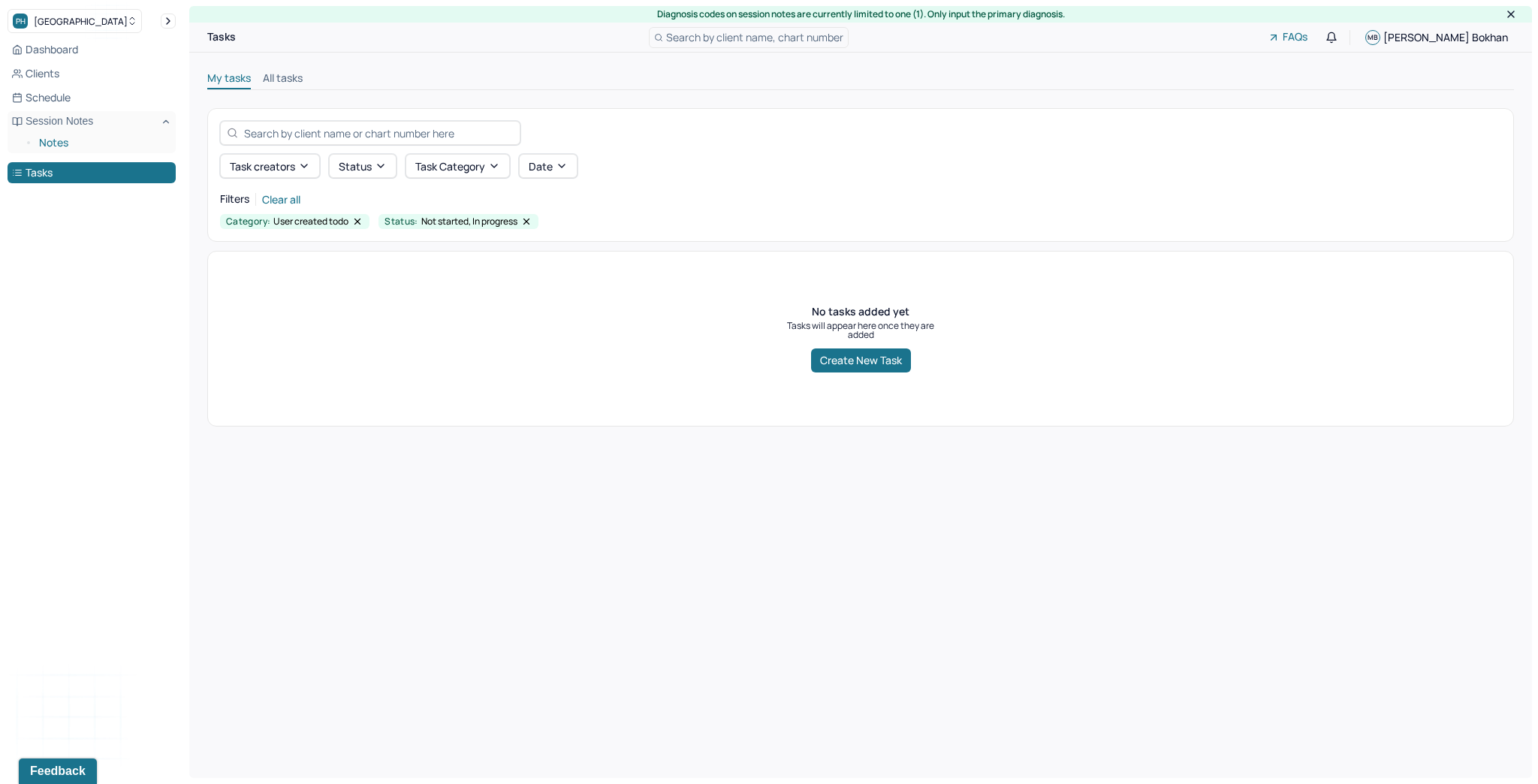 click on "Notes" at bounding box center (101, 143) 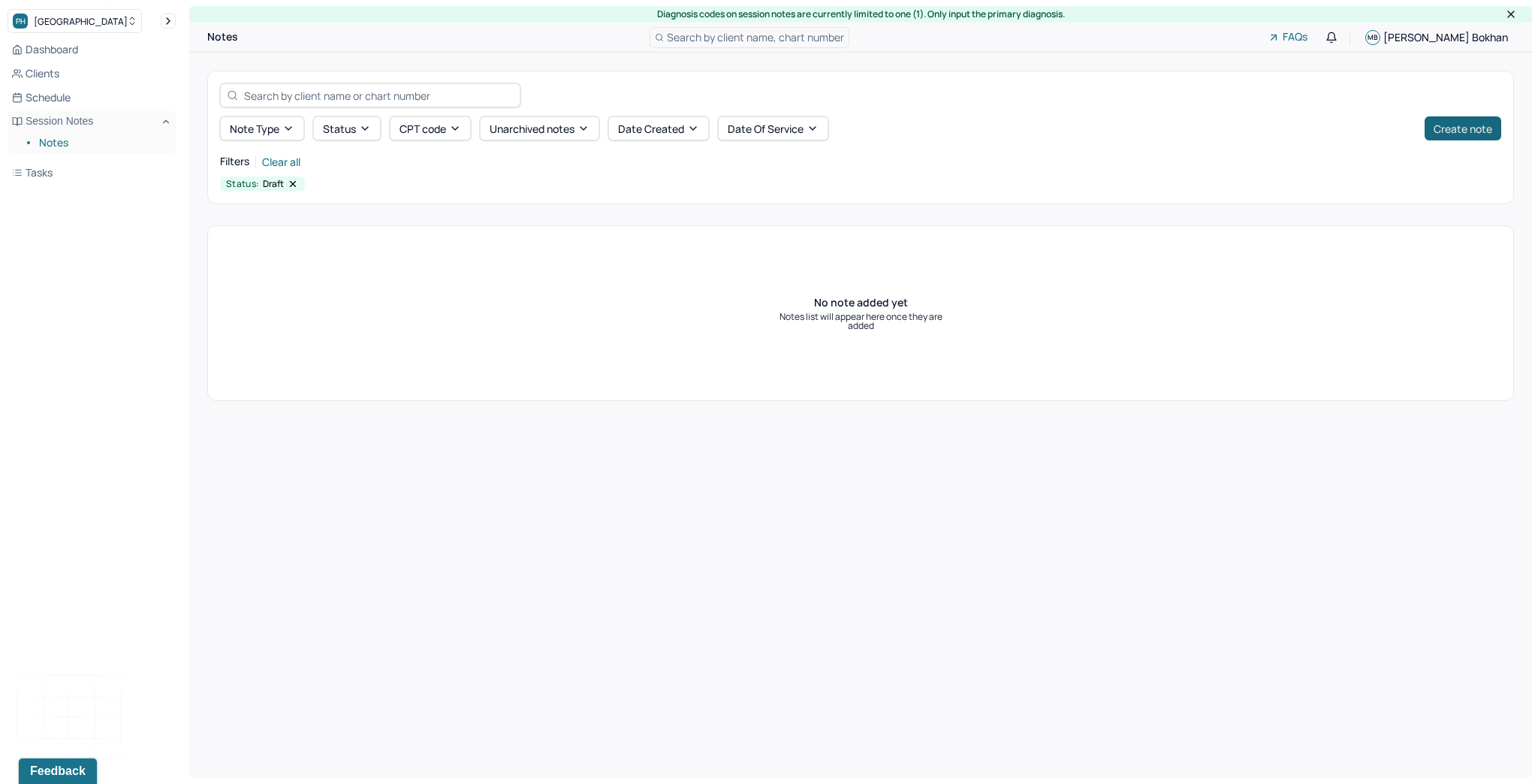 click on "Create note" at bounding box center [1463, 128] 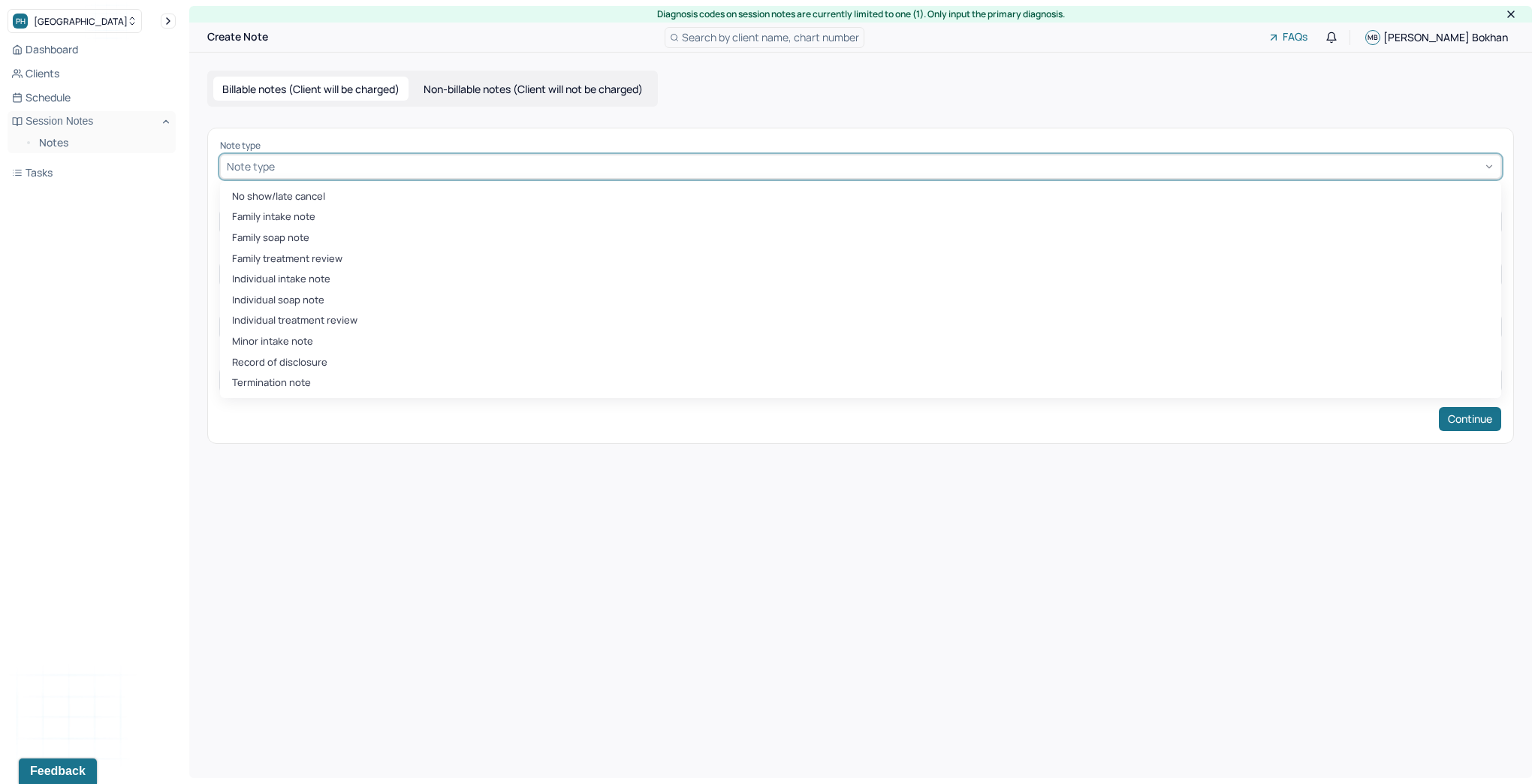 click on "Note type" at bounding box center (251, 166) 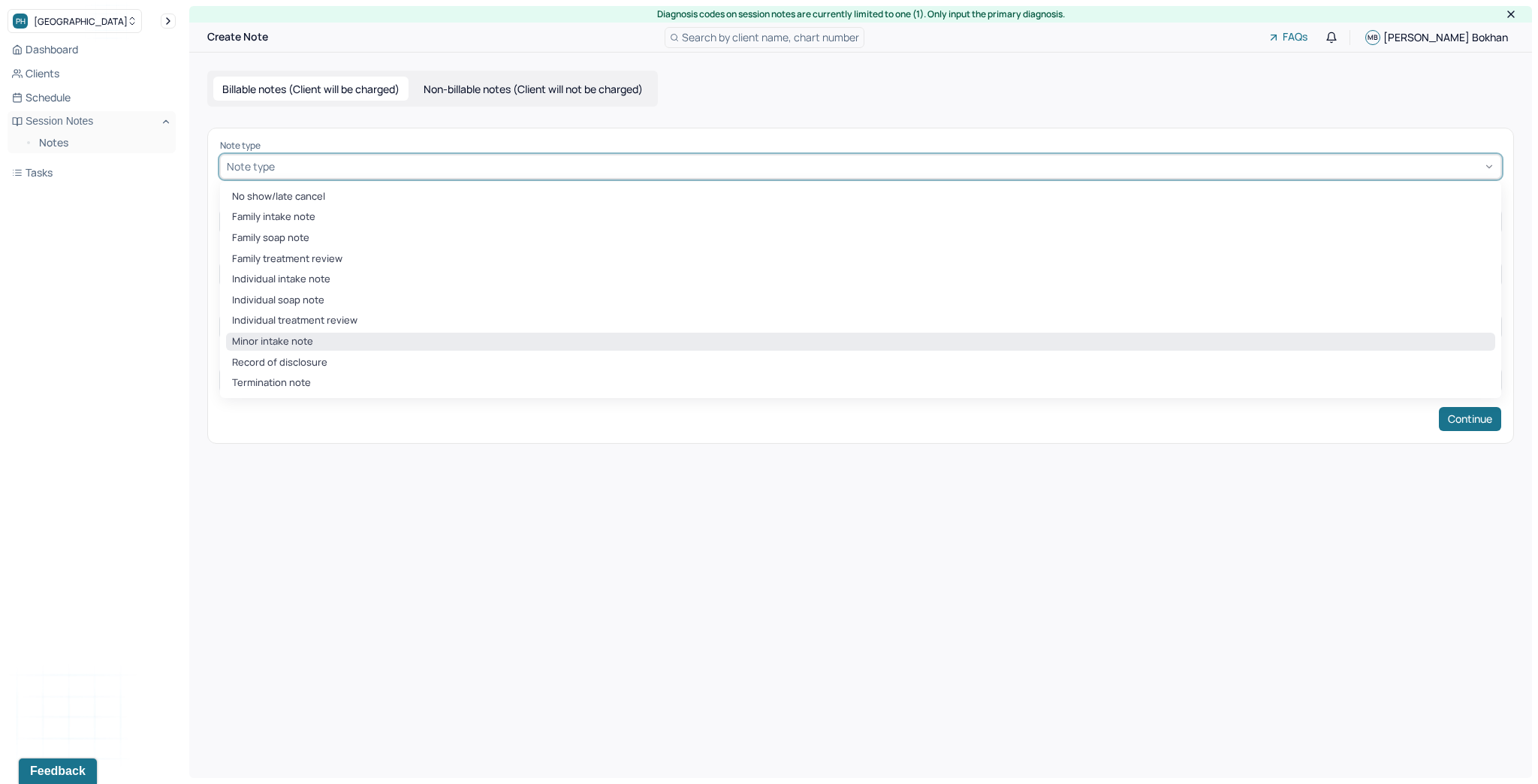 click on "Minor intake note" at bounding box center (861, 342) 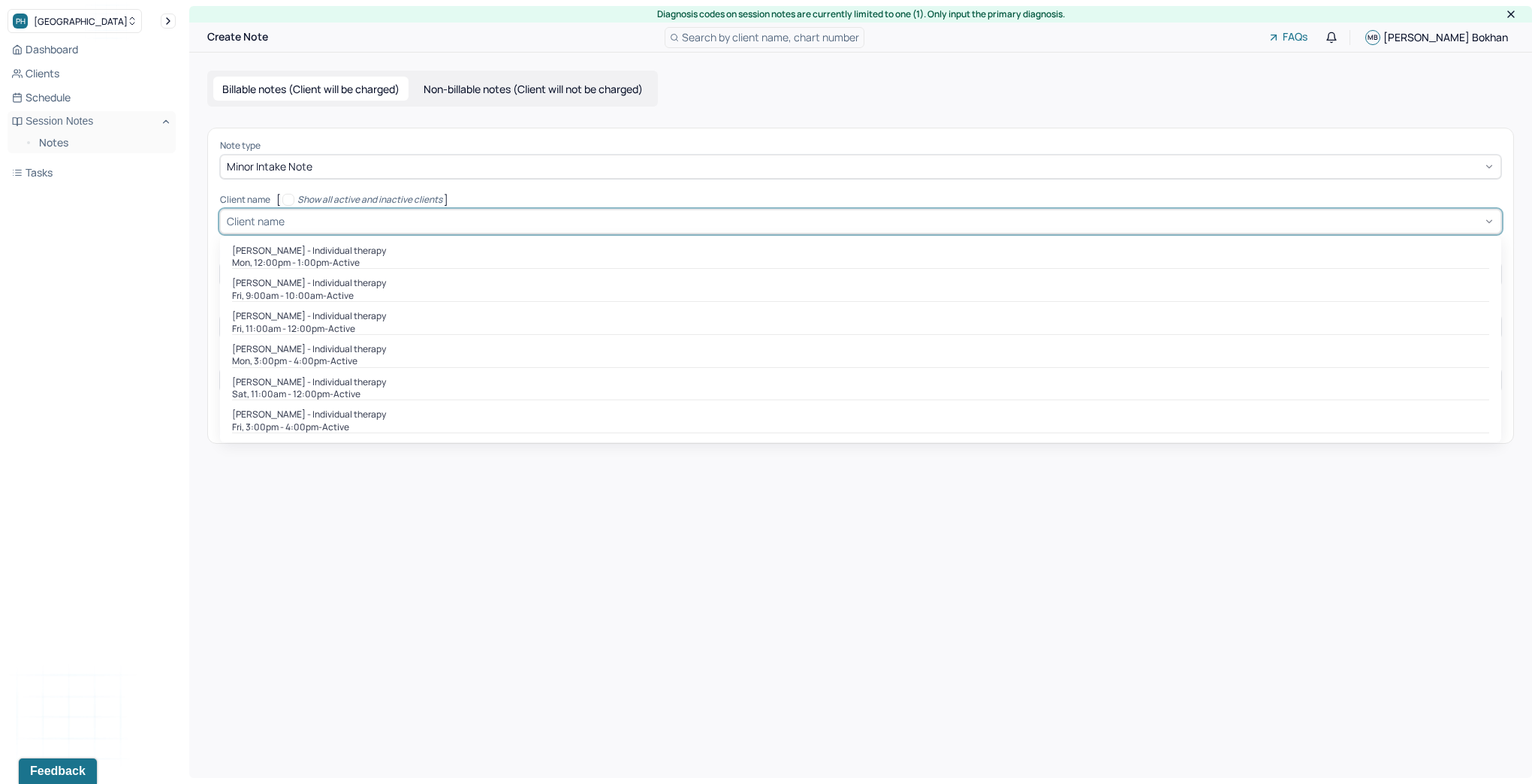 click on "Client name" at bounding box center (255, 221) 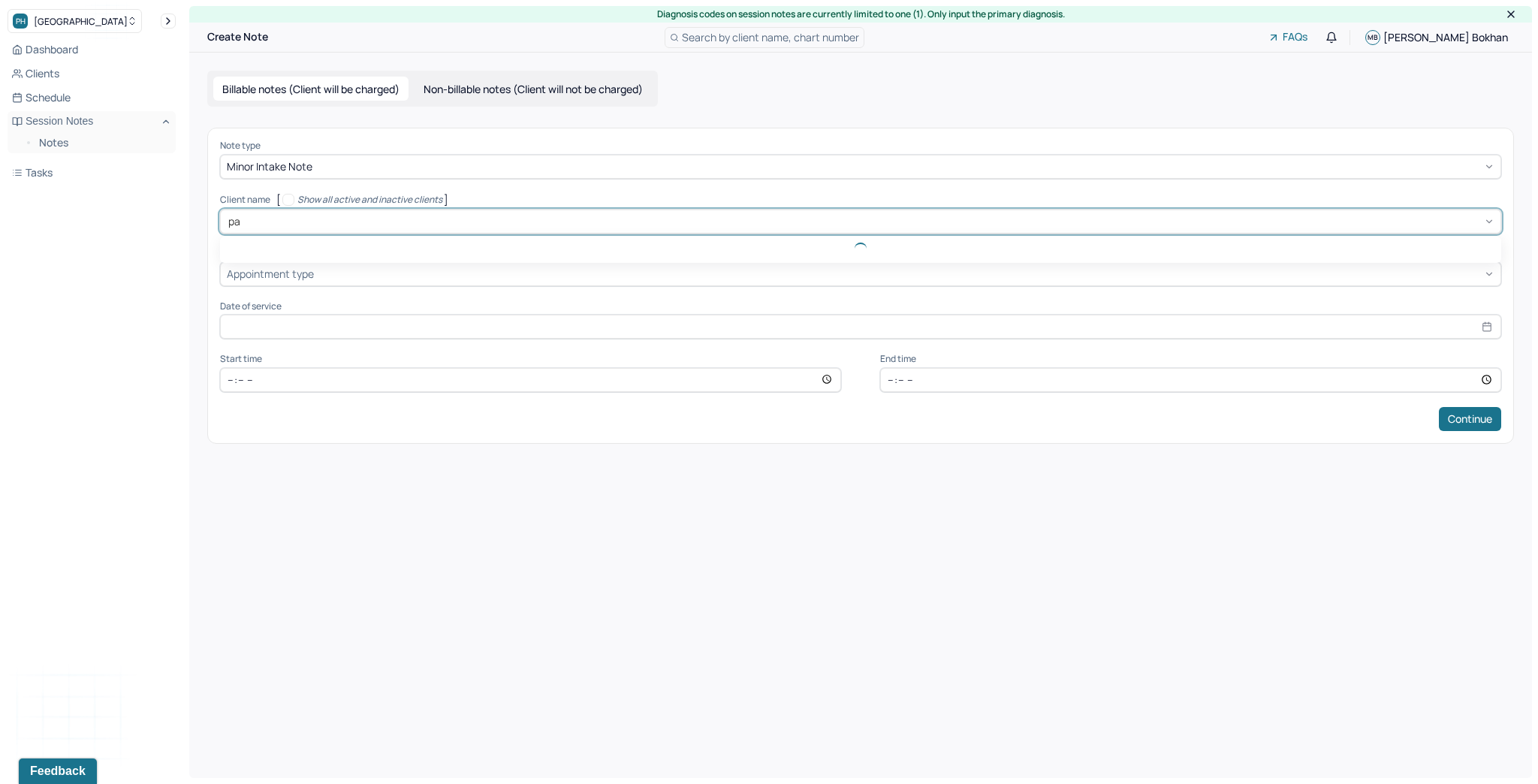 type on "[PERSON_NAME]" 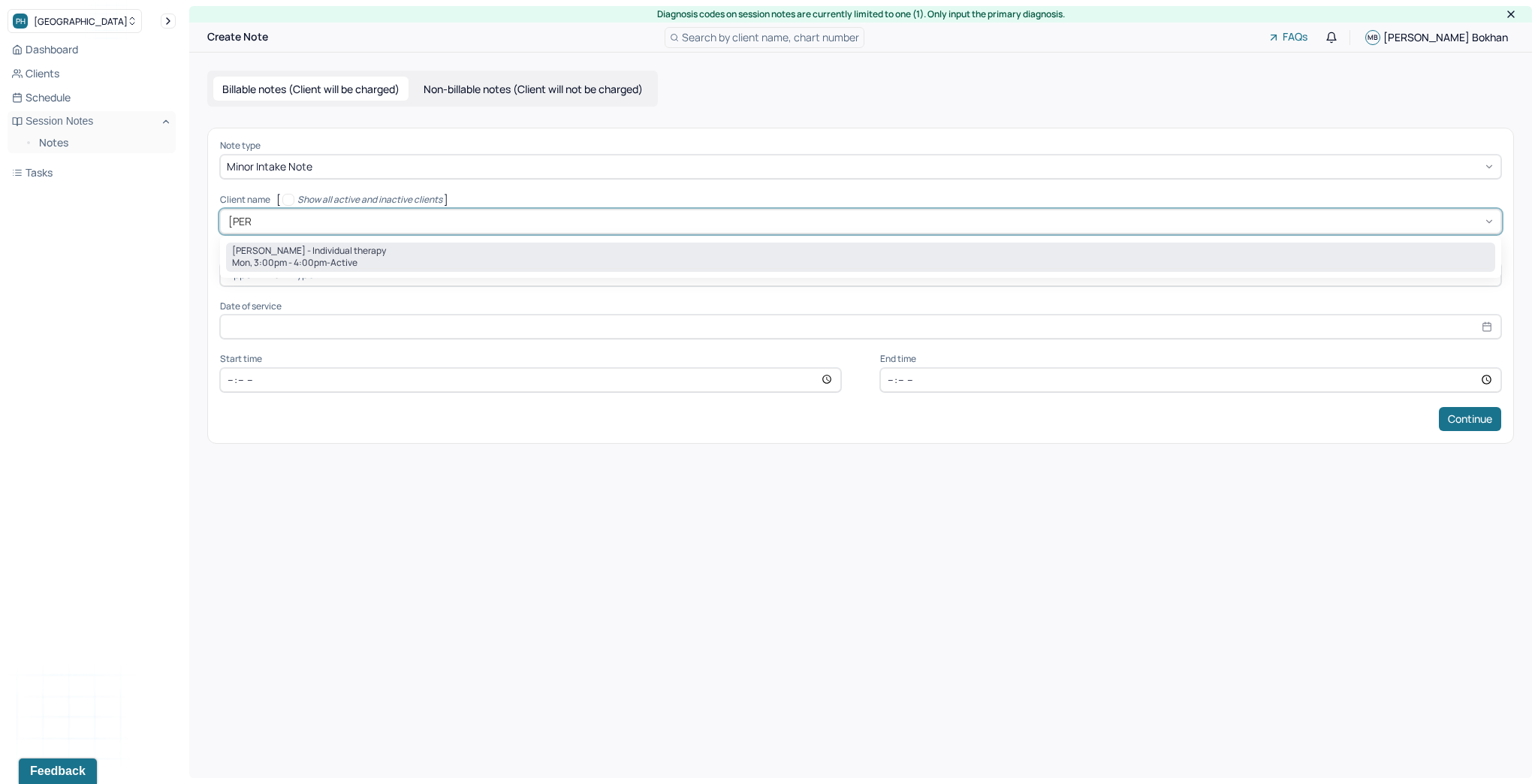 click on "Mon, 3:00pm - 4:00pm  -  active" at bounding box center (861, 263) 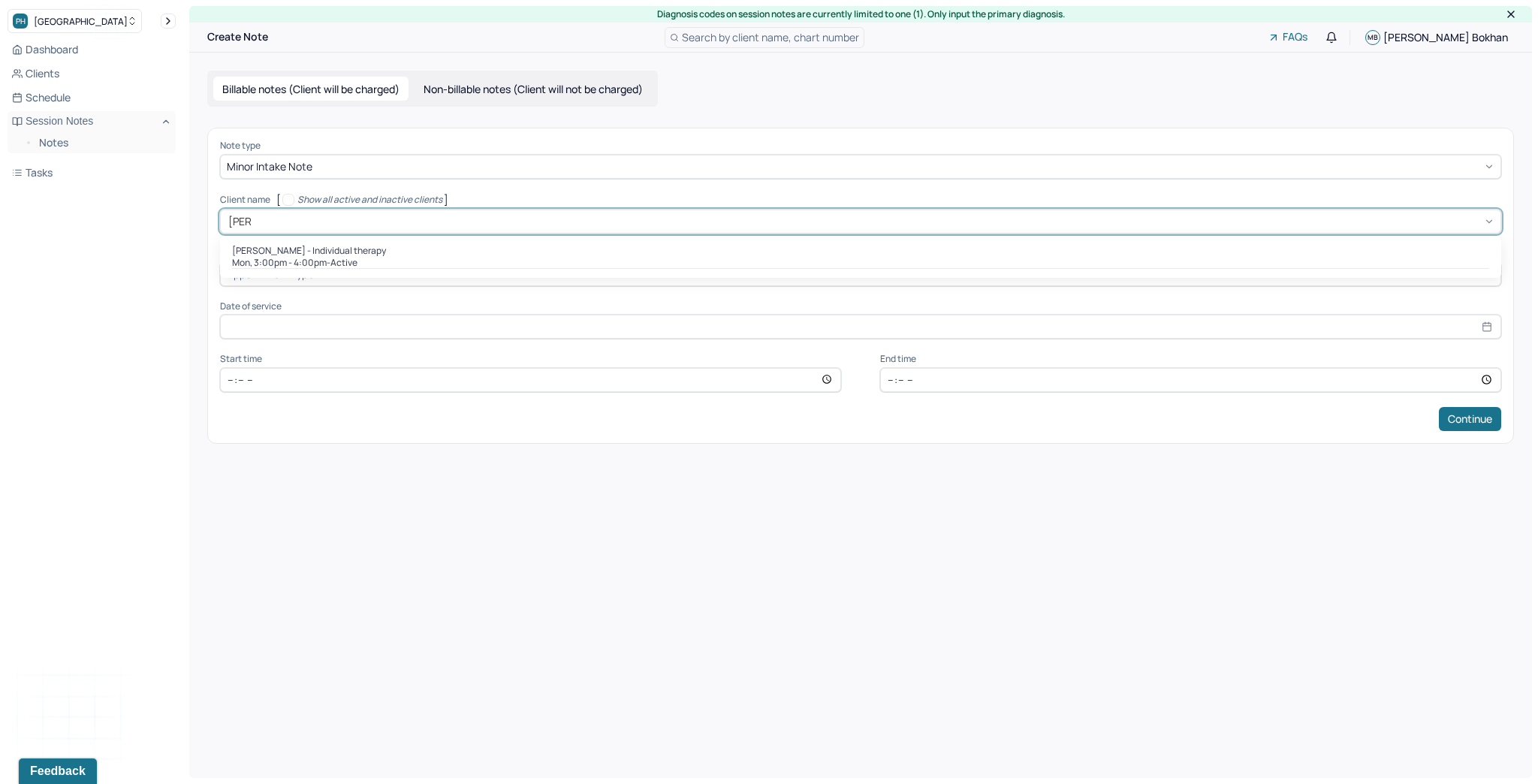 type 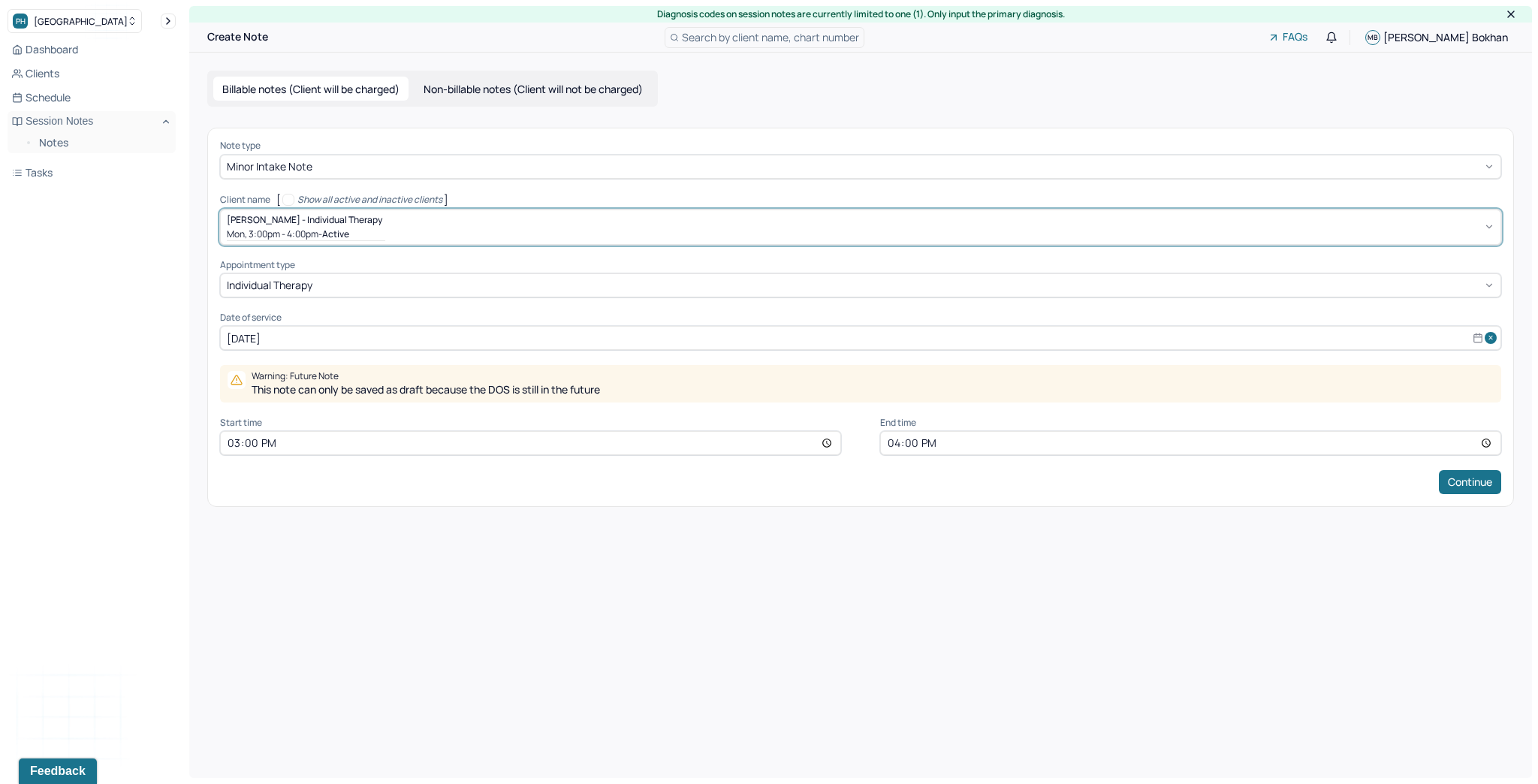 click on "individual therapy" at bounding box center (270, 285) 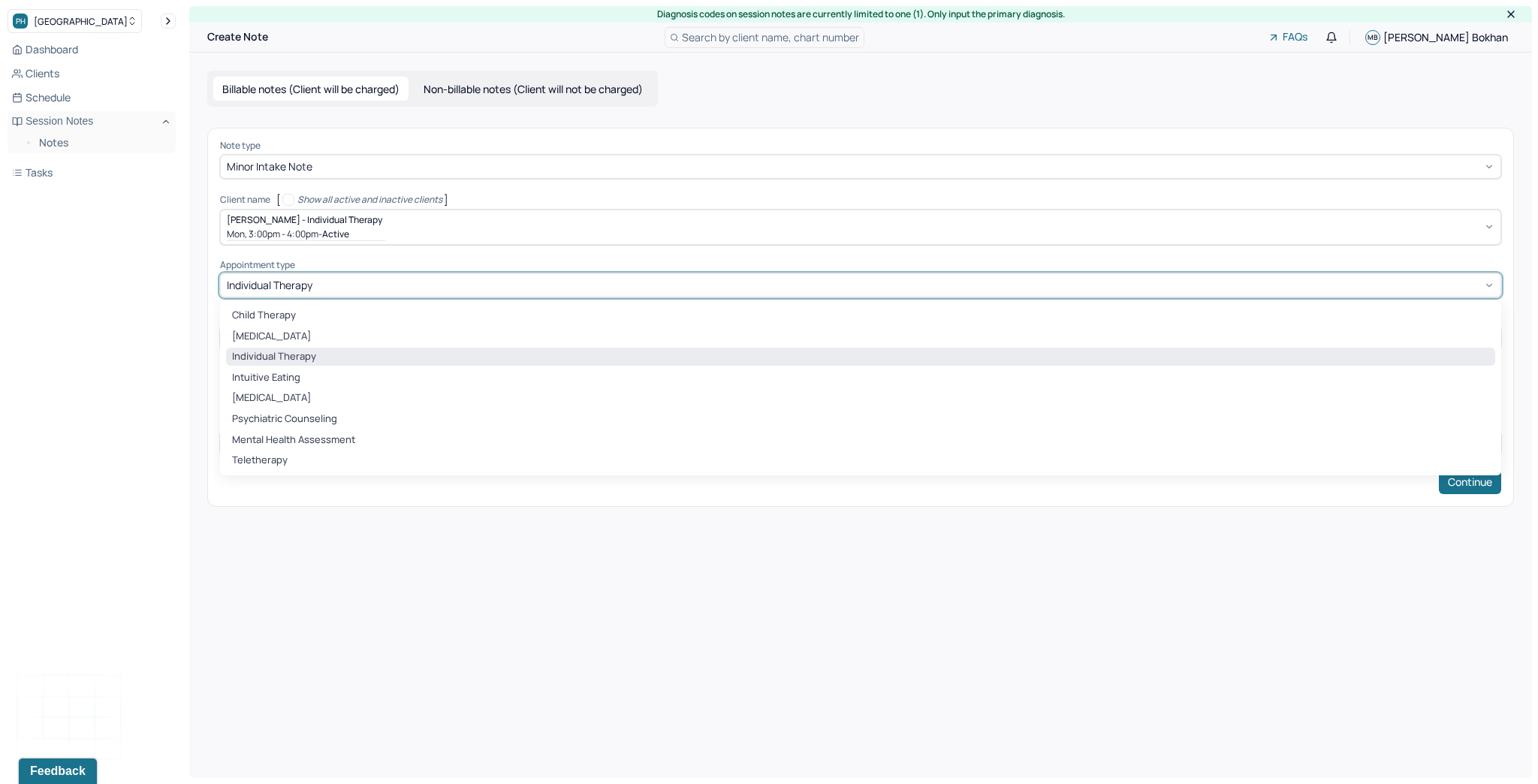 drag, startPoint x: 397, startPoint y: 567, endPoint x: 395, endPoint y: 556, distance: 11.1803399 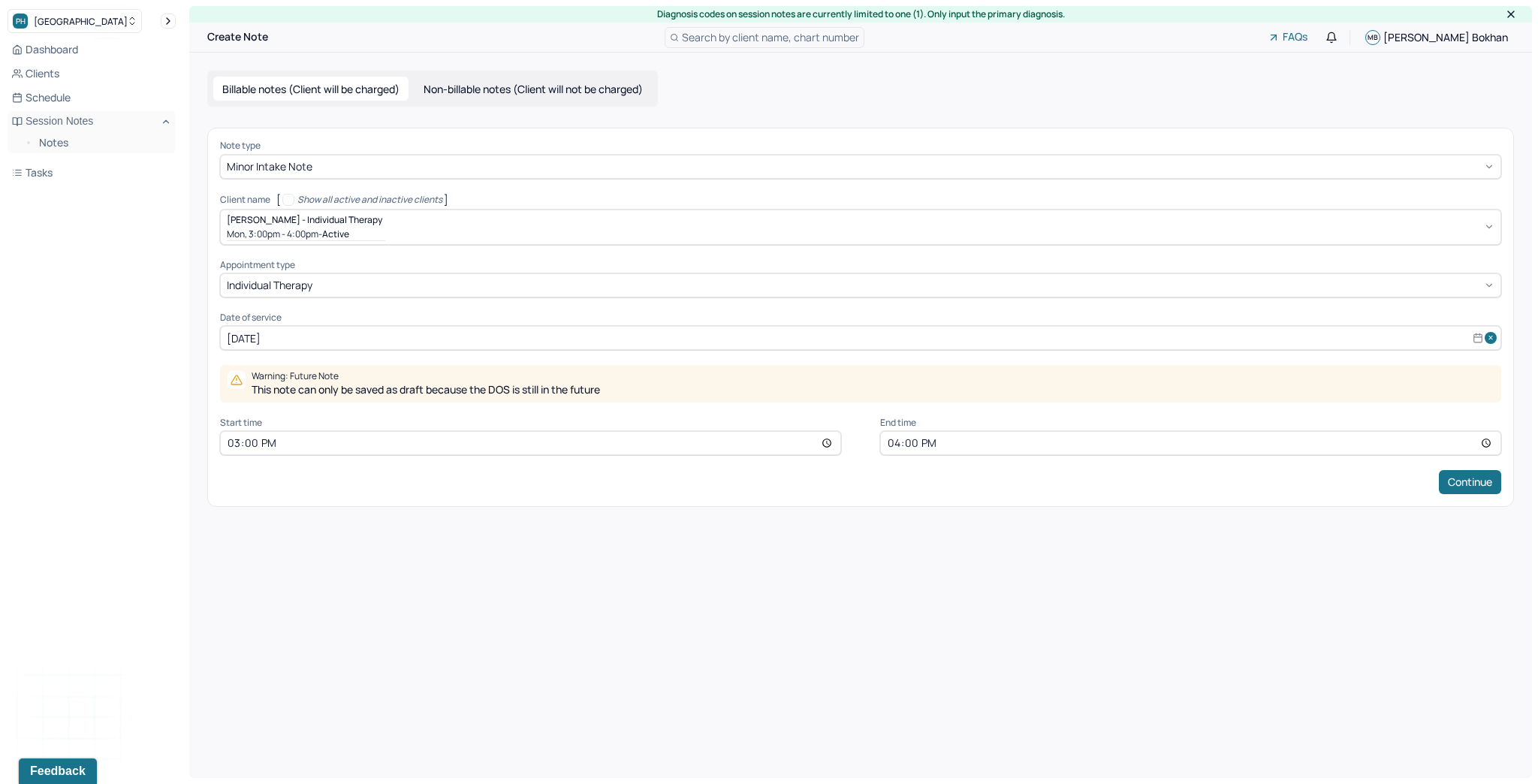 click on "[DATE]" at bounding box center (861, 338) 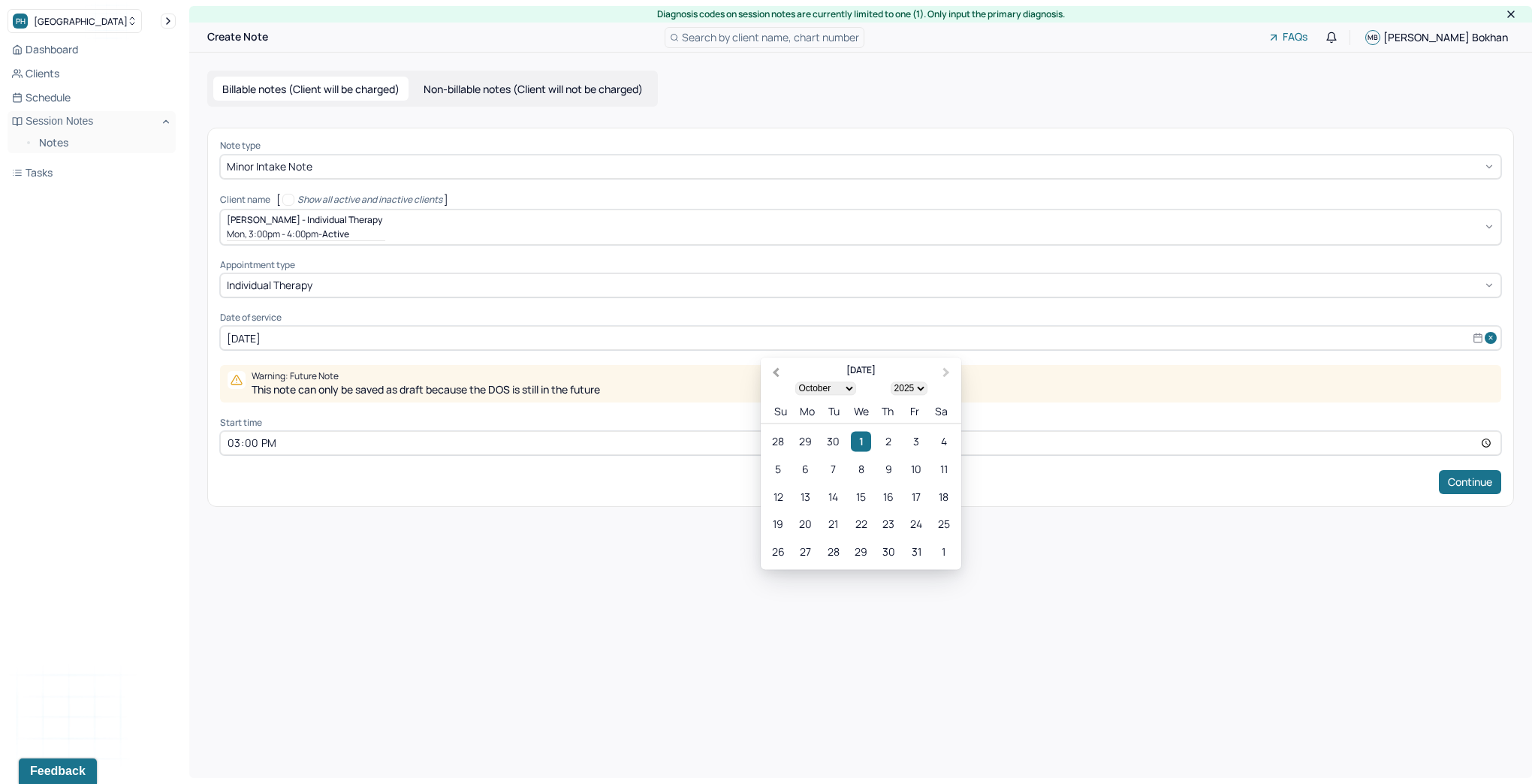 click on "Previous Month" at bounding box center [776, 372] 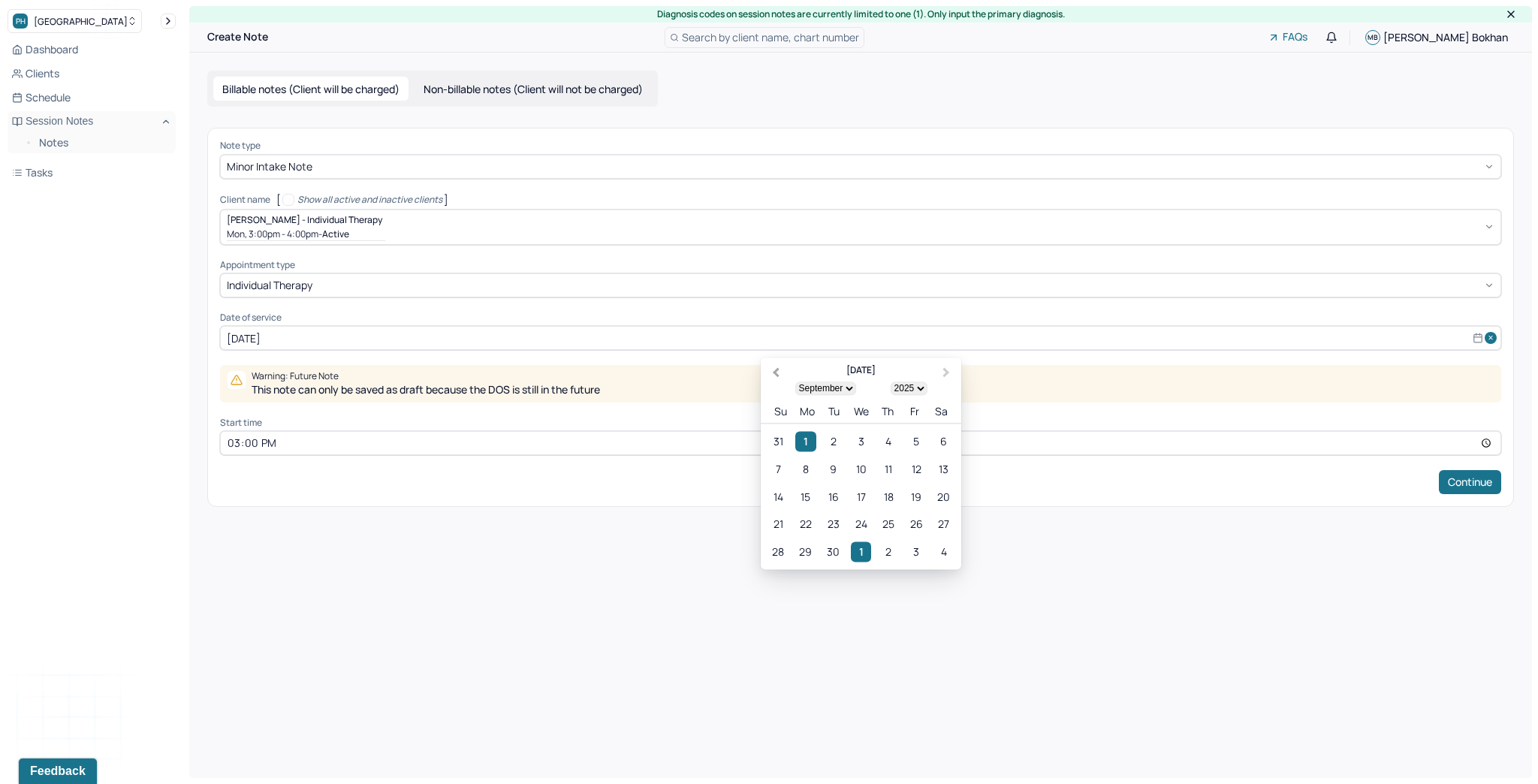 click on "Previous Month" at bounding box center (774, 374) 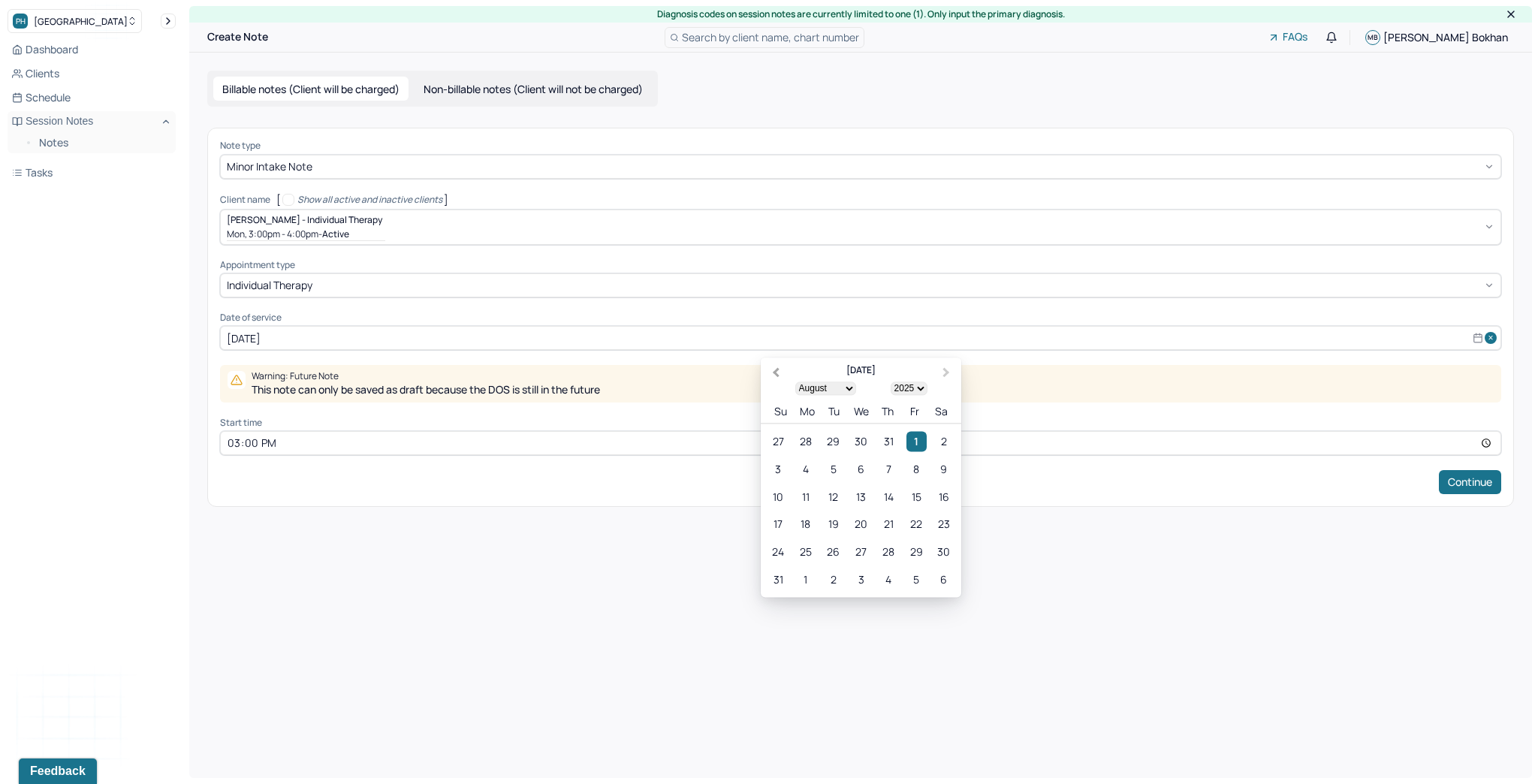 click on "Previous Month" at bounding box center (774, 374) 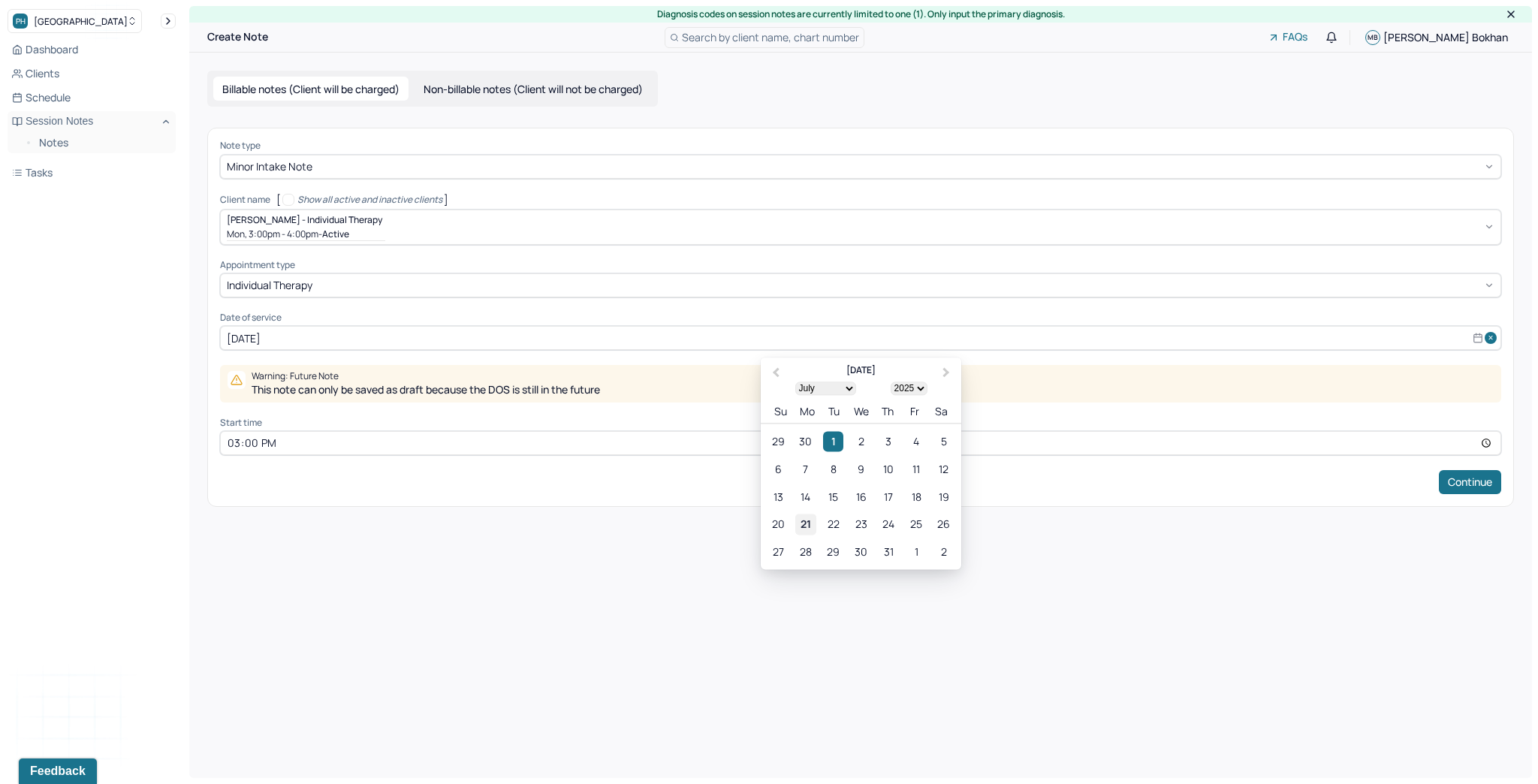 click on "21" at bounding box center [805, 524] 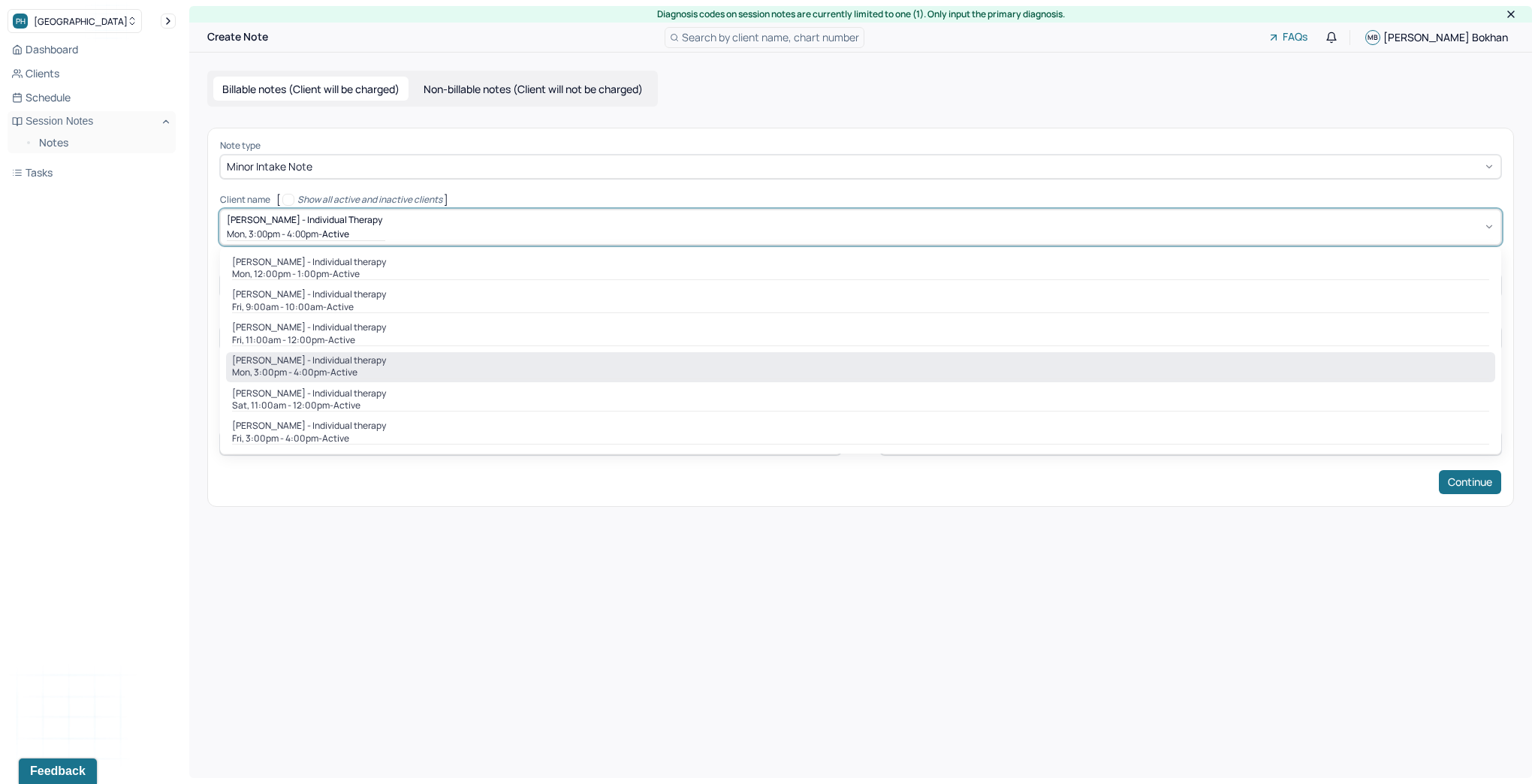 click on "Mon, 3:00pm - 4:00pm  -  active" at bounding box center (306, 234) 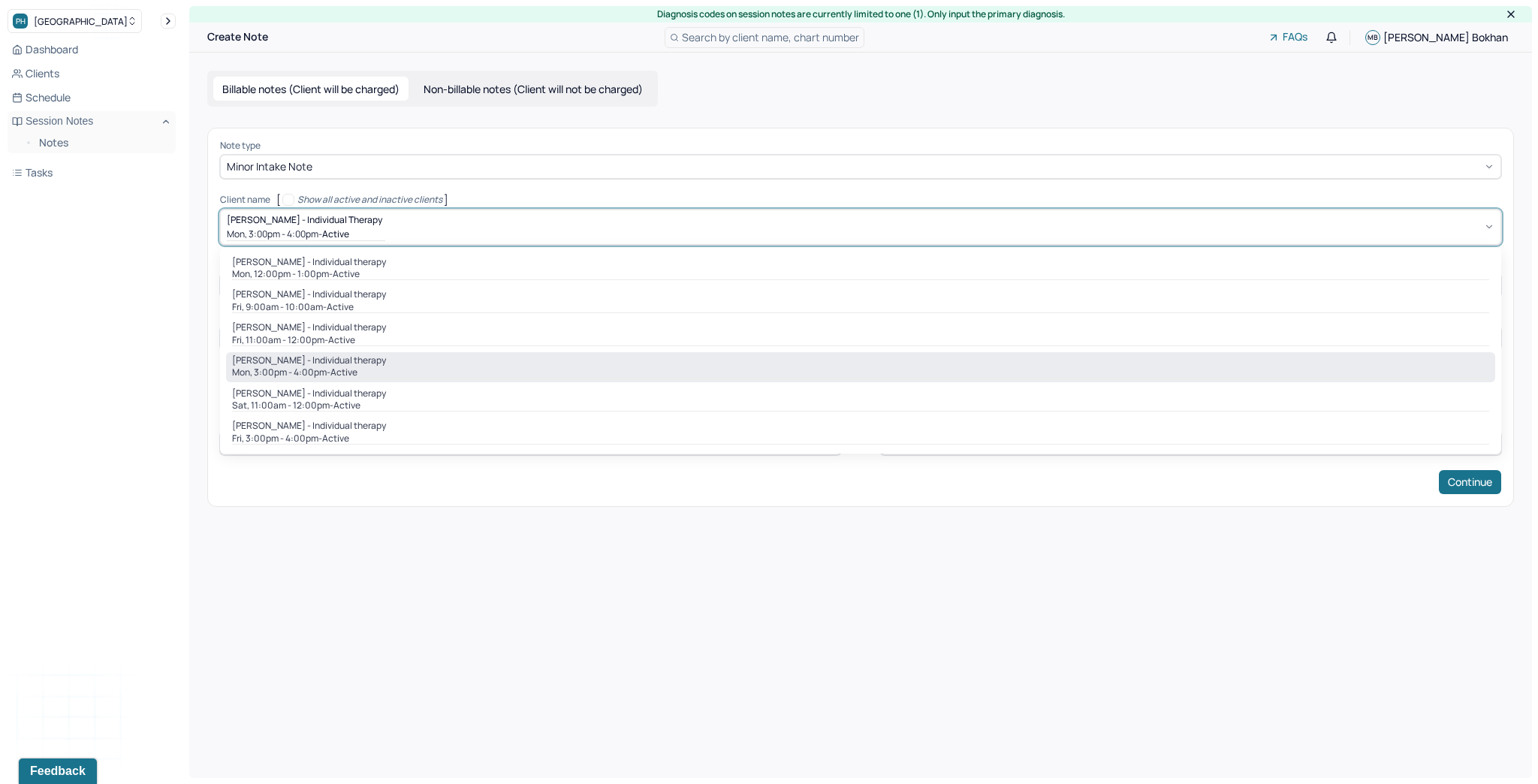 click on "Diagnosis codes on session notes are currently limited to one (1). Only input the primary diagnosis. Create Note Search by client name, chart number  FAQs MB [PERSON_NAME] Billable notes (Client will be charged) Non-billable notes (Client will not be charged) Note type Minor intake note Client name [ Show all active and inactive clients ] 6 results available. Use Up and Down to choose options, press Enter to select the currently focused option, press Escape to exit the menu, press Tab to select the option and exit the menu. [PERSON_NAME] - Individual therapy Mon, 3:00pm - 4:00pm  -  active [PERSON_NAME] - Individual therapy Mon, 12:00pm - 1:00pm  -  active [PERSON_NAME] - Individual therapy Fri, 9:00am - 10:00am  -  active [PERSON_NAME] - Individual therapy Fri, 11:00am - 12:00pm  -  active [PERSON_NAME] - Individual therapy Mon, 3:00pm - 4:00pm  -  active [PERSON_NAME] - Individual therapy Sat, 11:00am - 12:00pm  -  active [PERSON_NAME] - Individual therapy Fri, 3:00pm - 4:00pm  -  active 15:00" at bounding box center (861, 392) 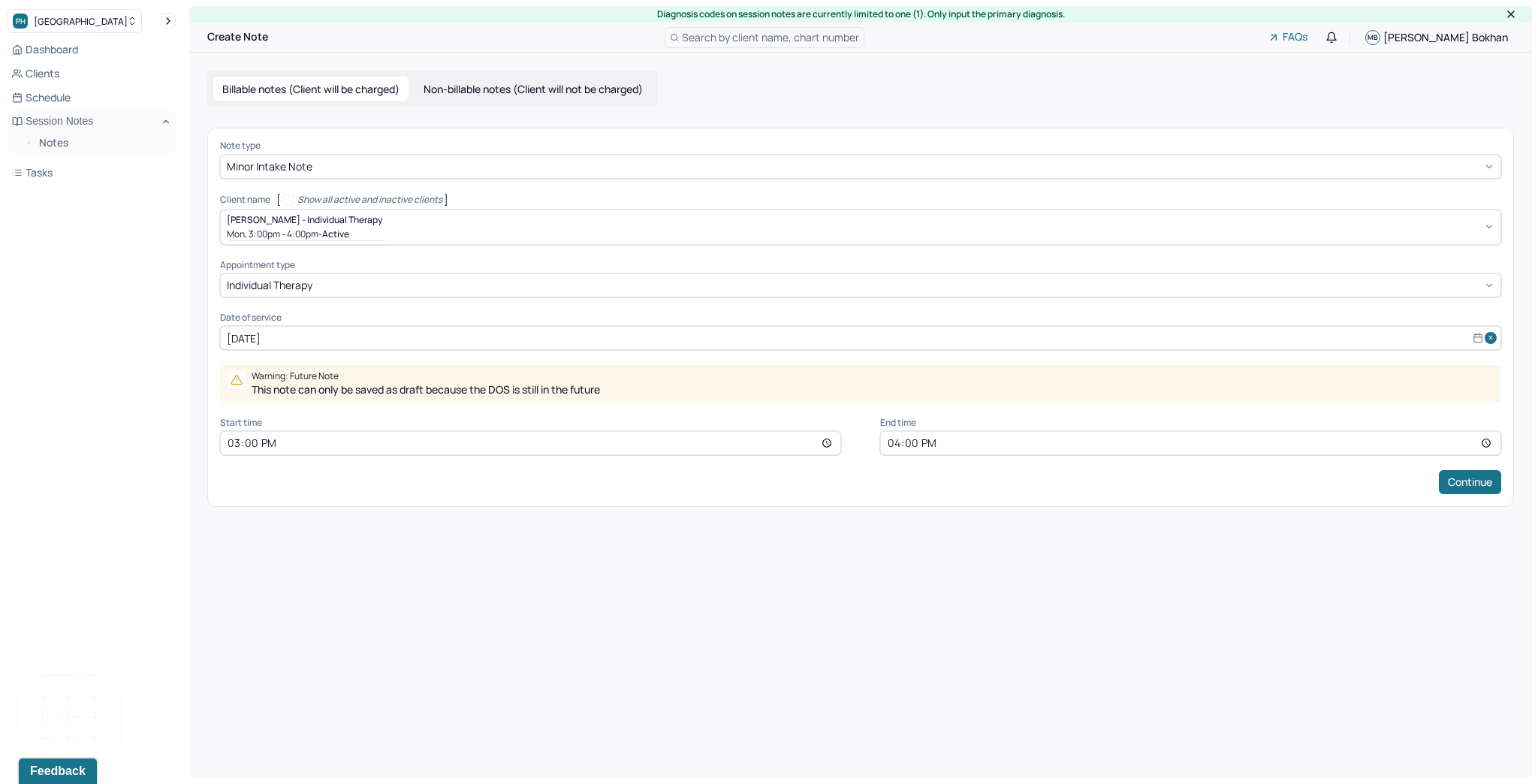 click on "Minor intake note" at bounding box center (861, 167) 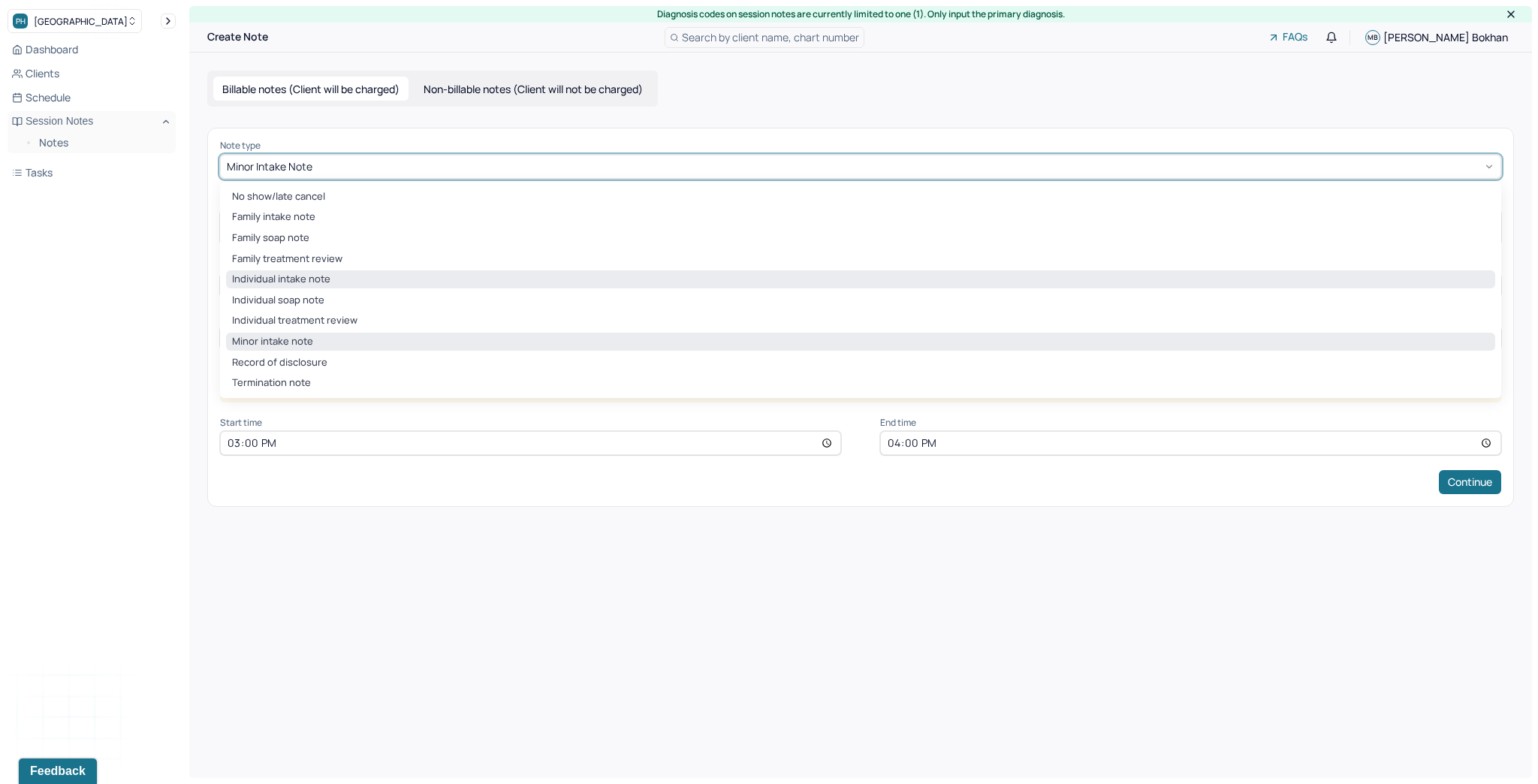 click on "Individual intake note" at bounding box center [861, 279] 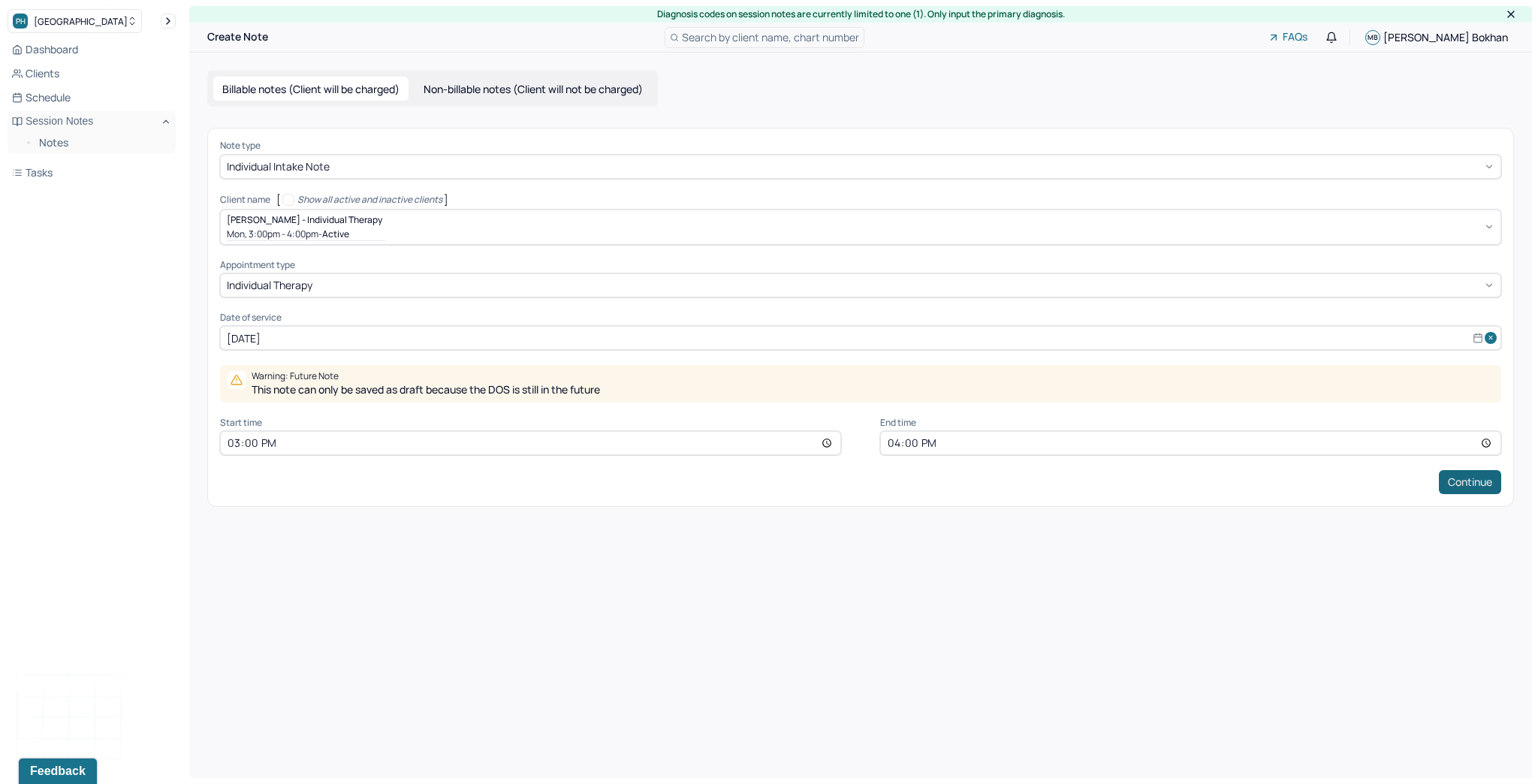 click on "Continue" at bounding box center (1470, 482) 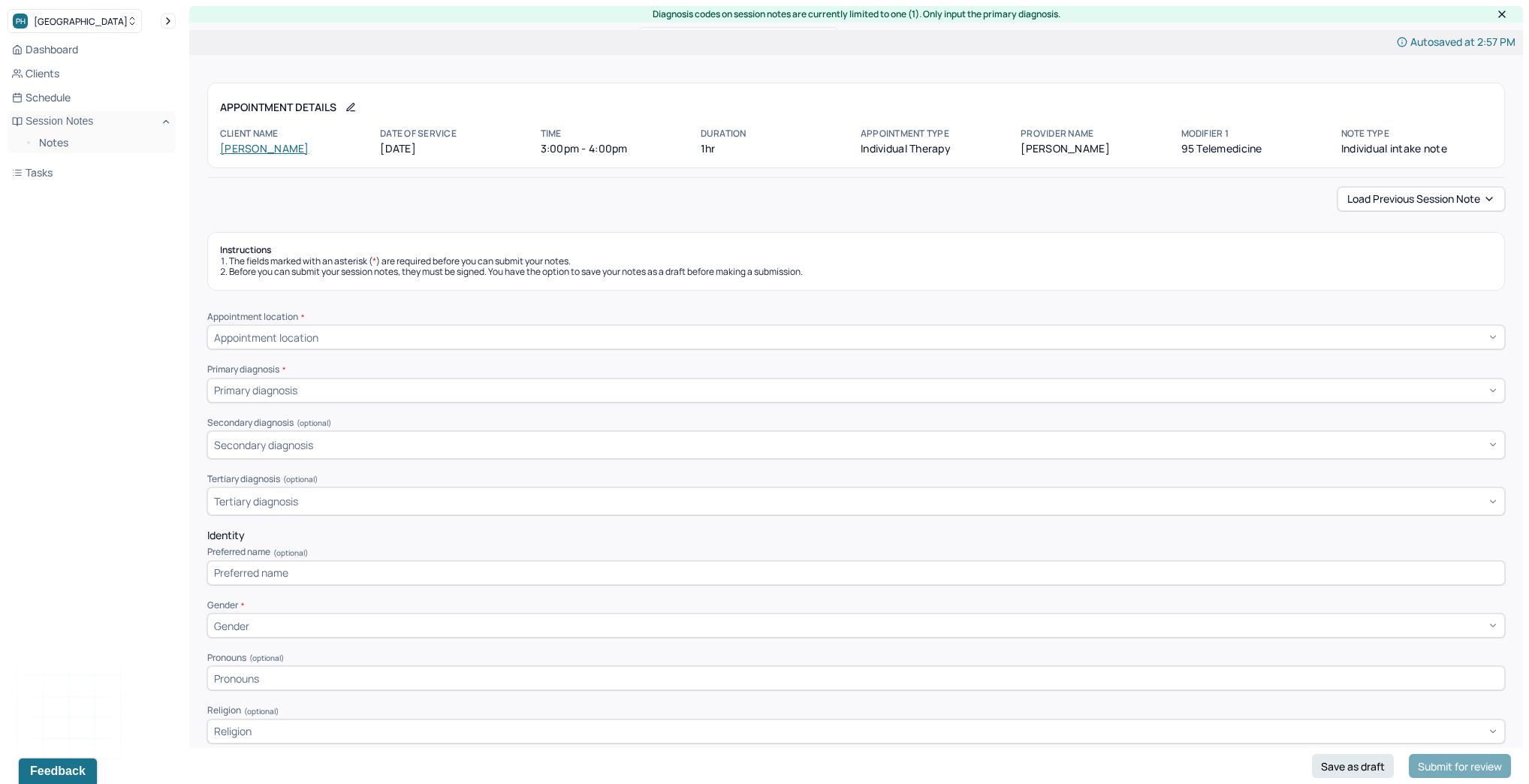 click on "Appointment location" at bounding box center (266, 337) 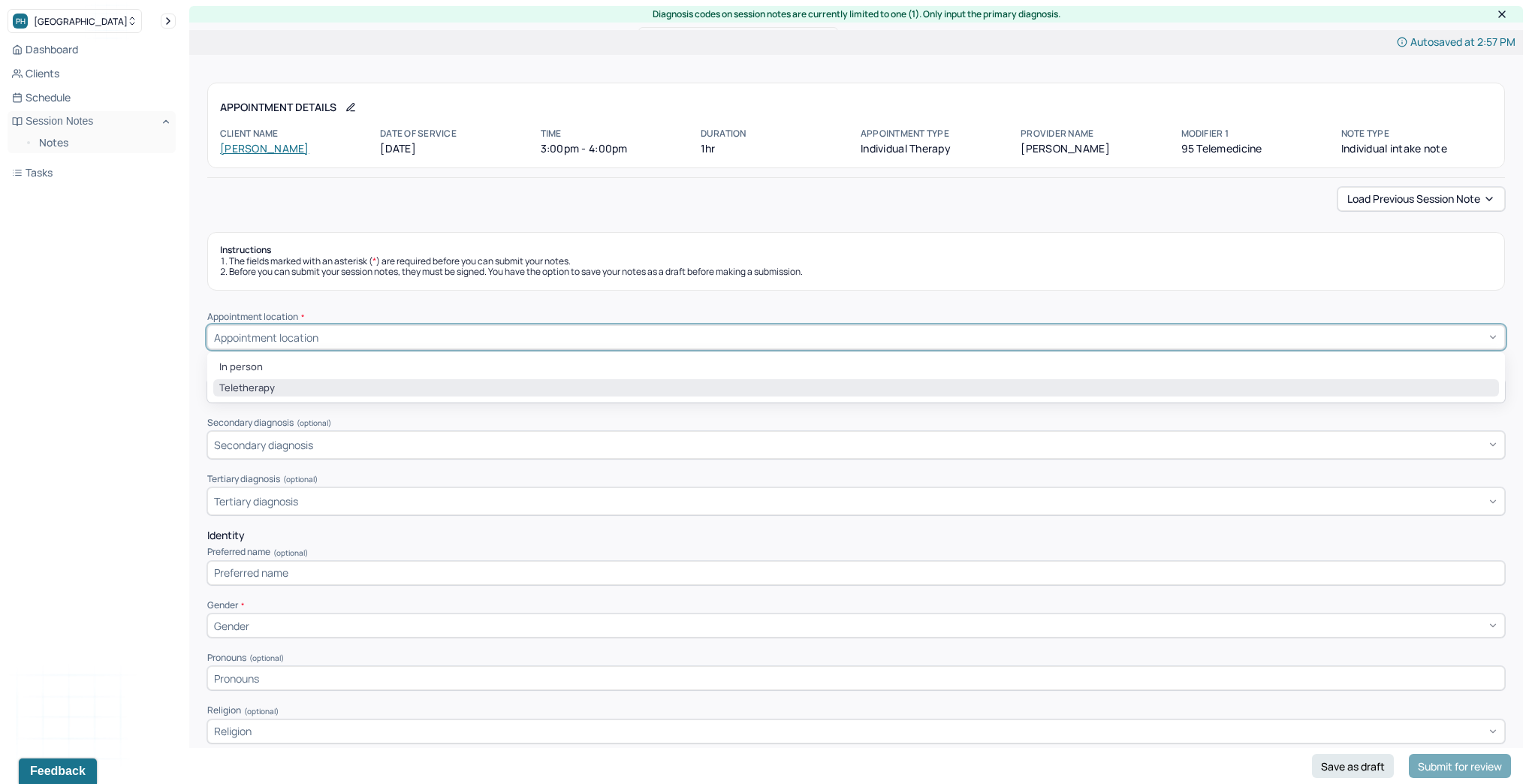 click on "Teletherapy" at bounding box center (856, 388) 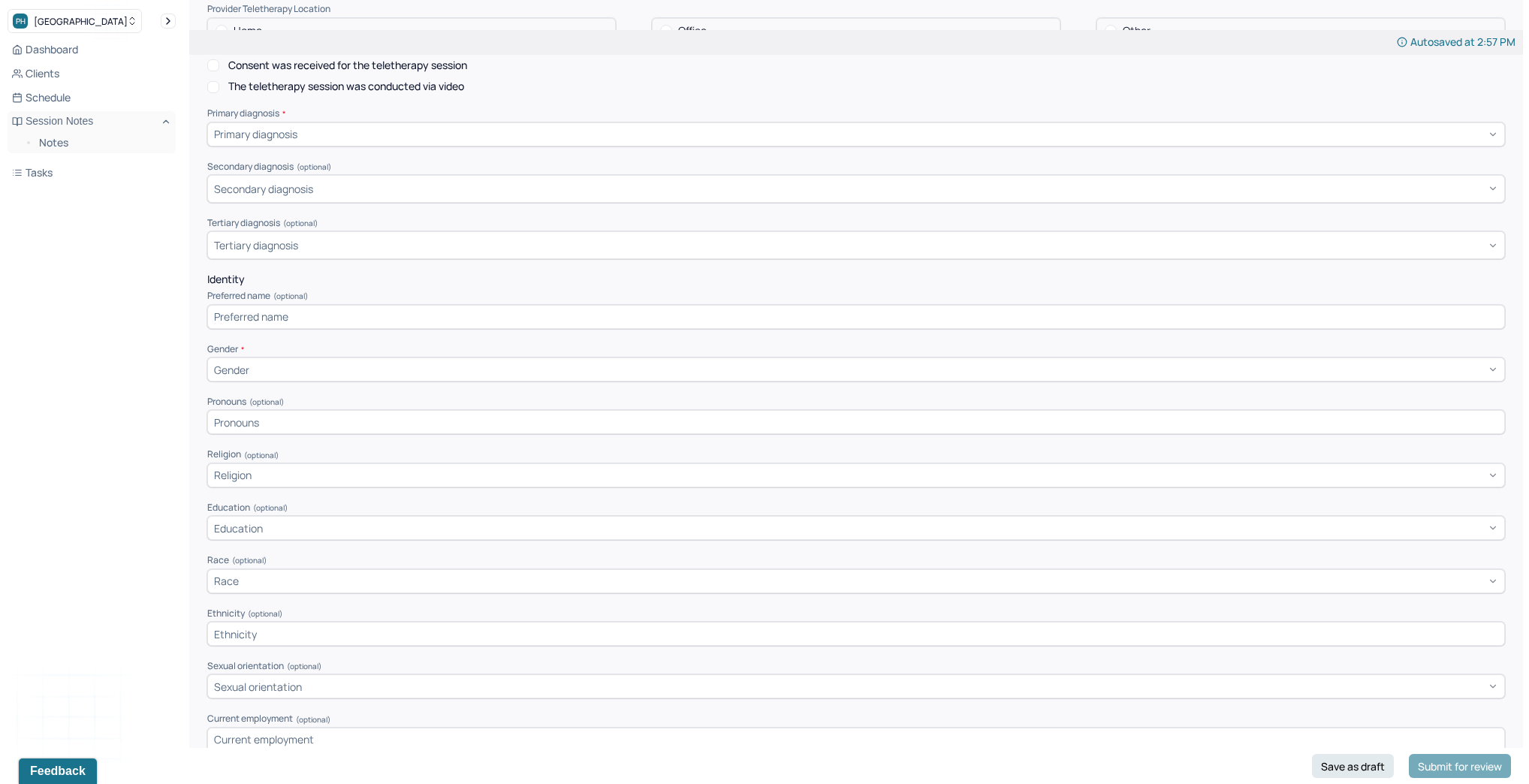 scroll, scrollTop: 421, scrollLeft: 0, axis: vertical 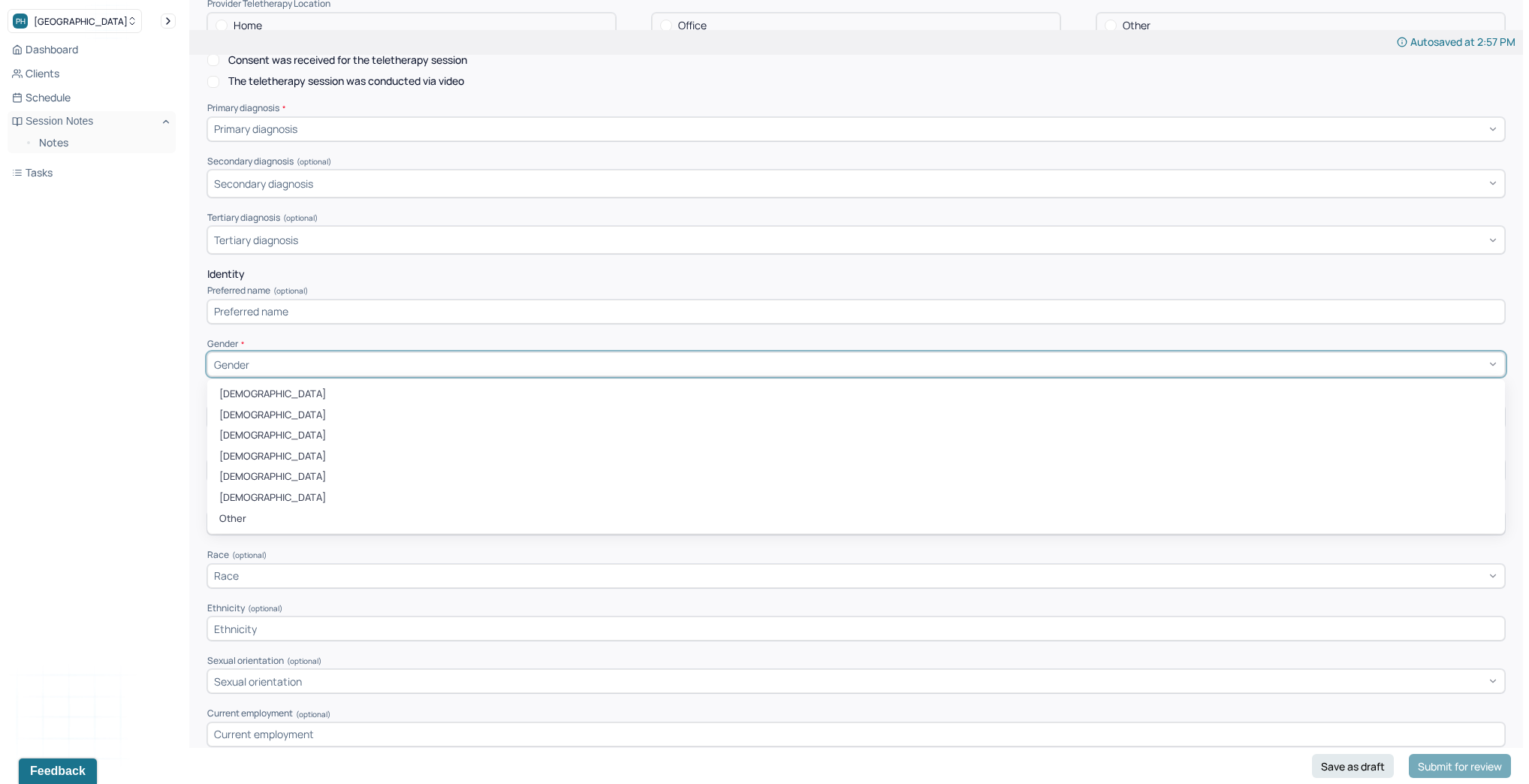 click on "Gender" at bounding box center [856, 364] 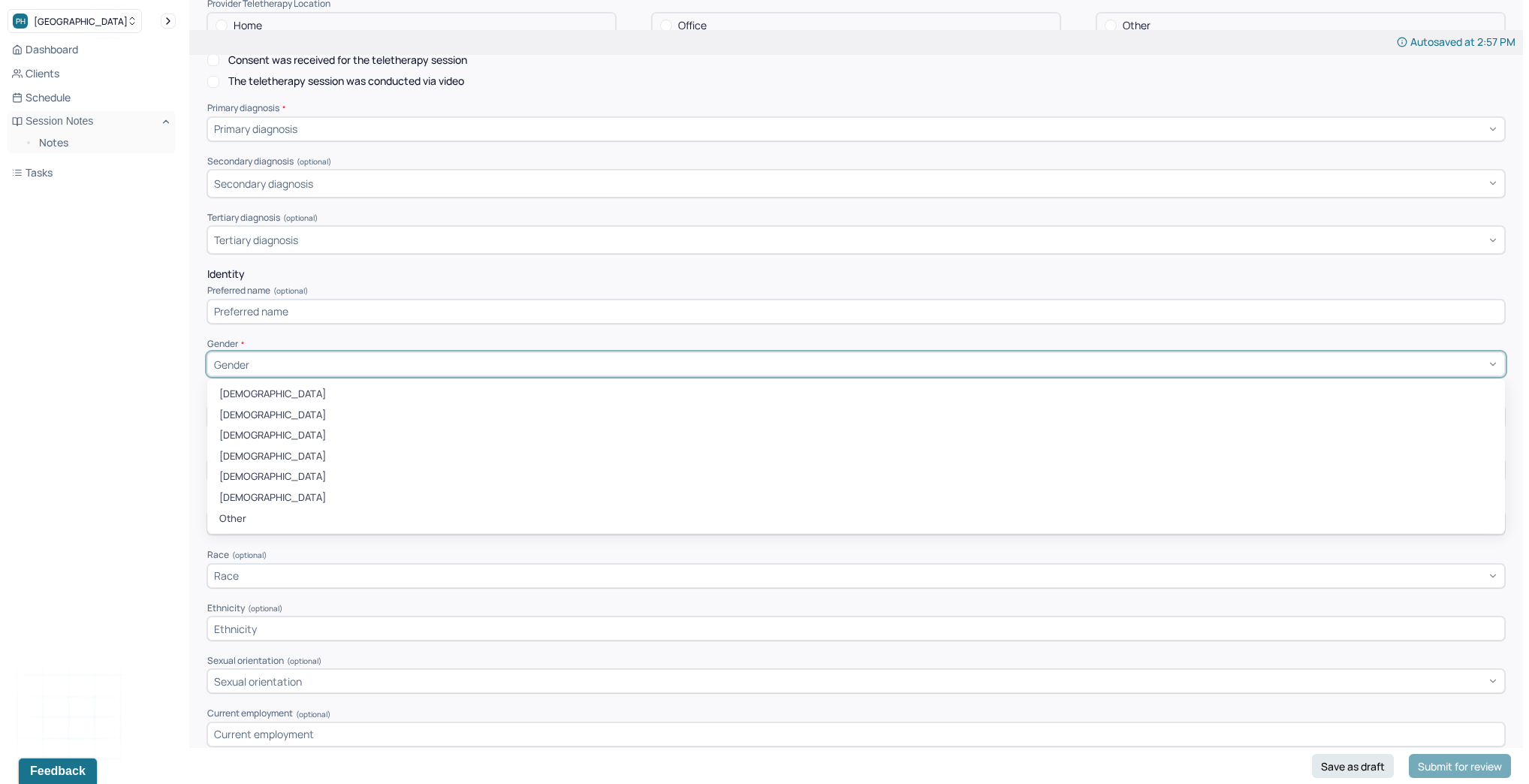 click at bounding box center (856, 312) 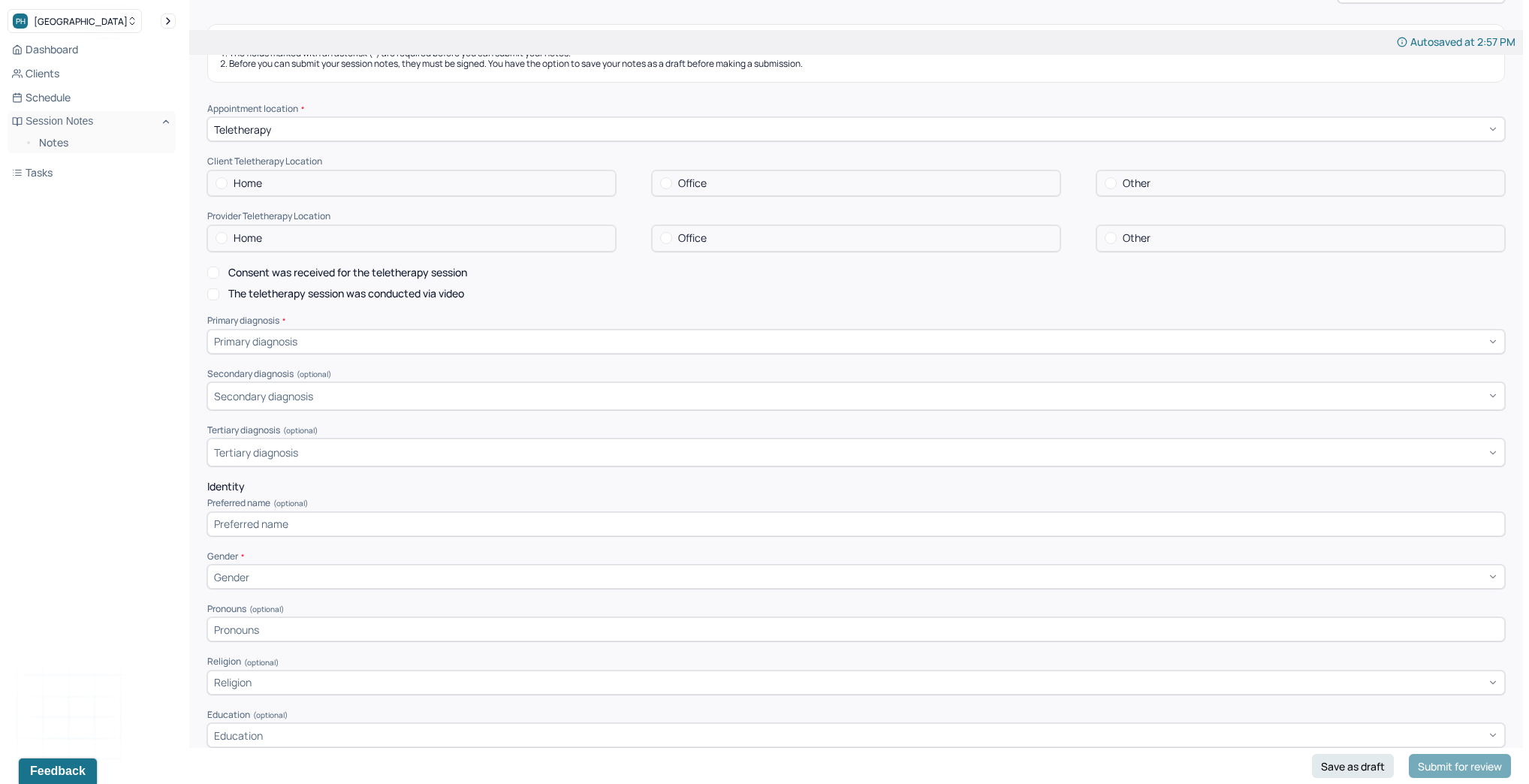 scroll, scrollTop: 180, scrollLeft: 0, axis: vertical 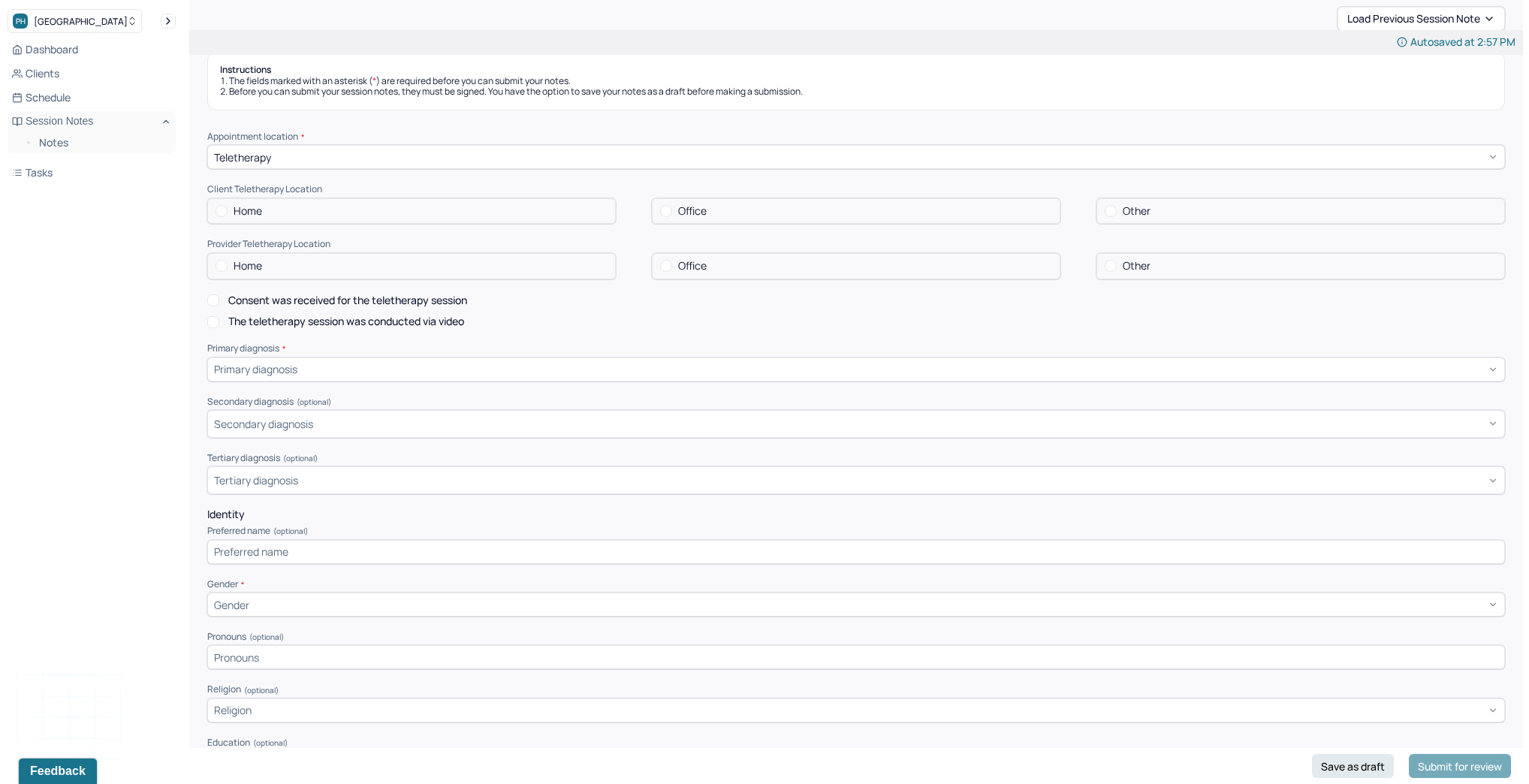 click at bounding box center (856, 552) 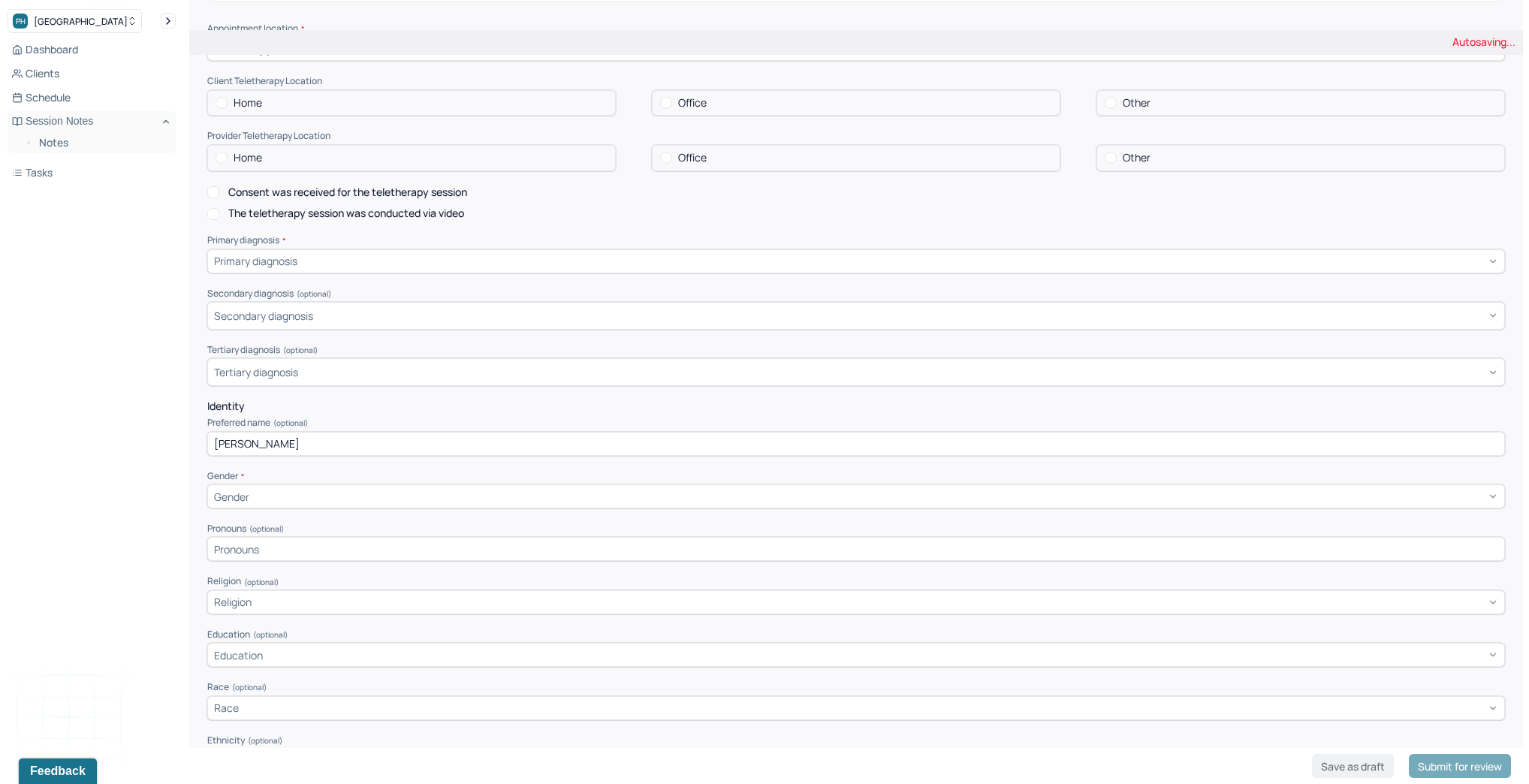 scroll, scrollTop: 300, scrollLeft: 0, axis: vertical 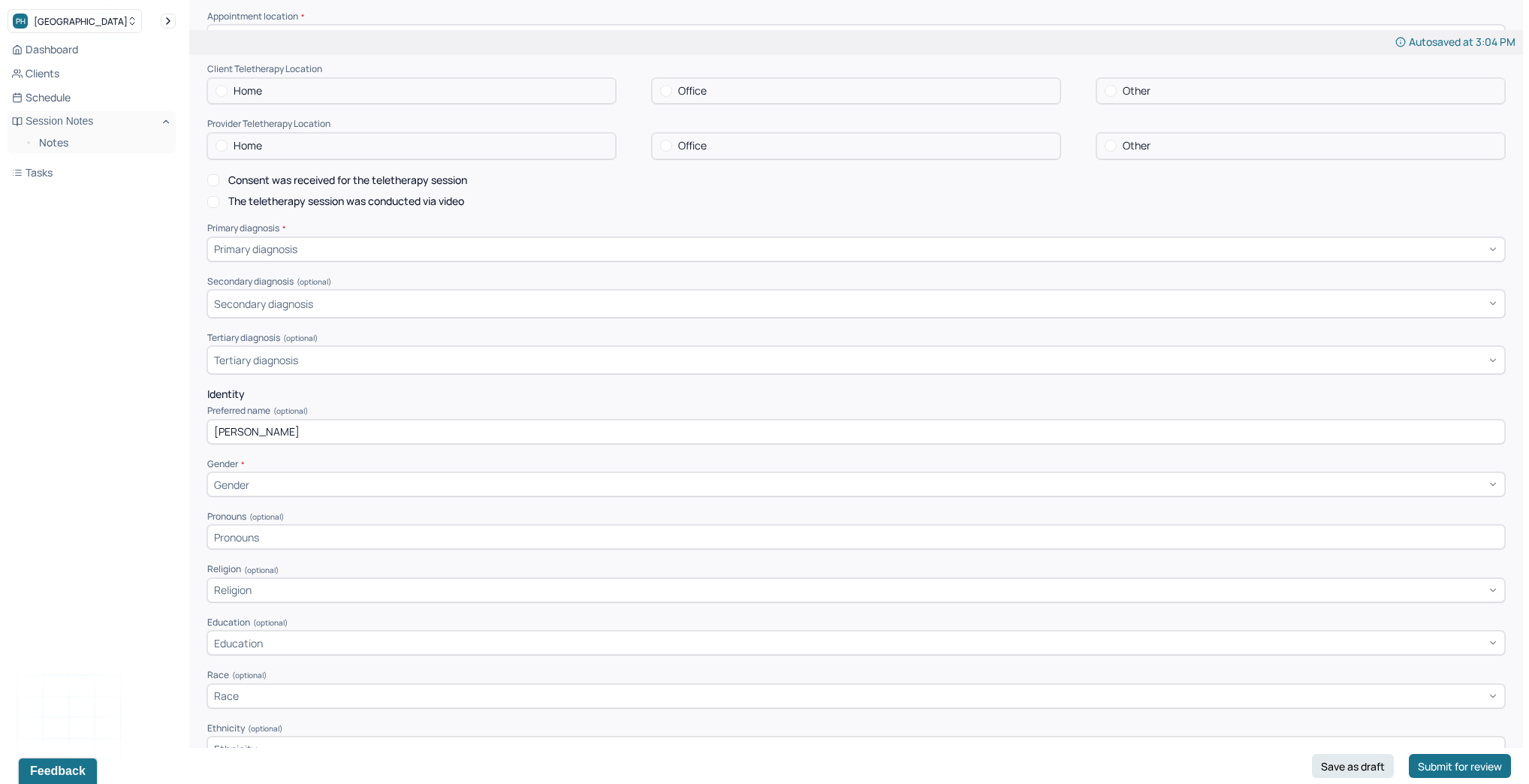 type on "[PERSON_NAME]" 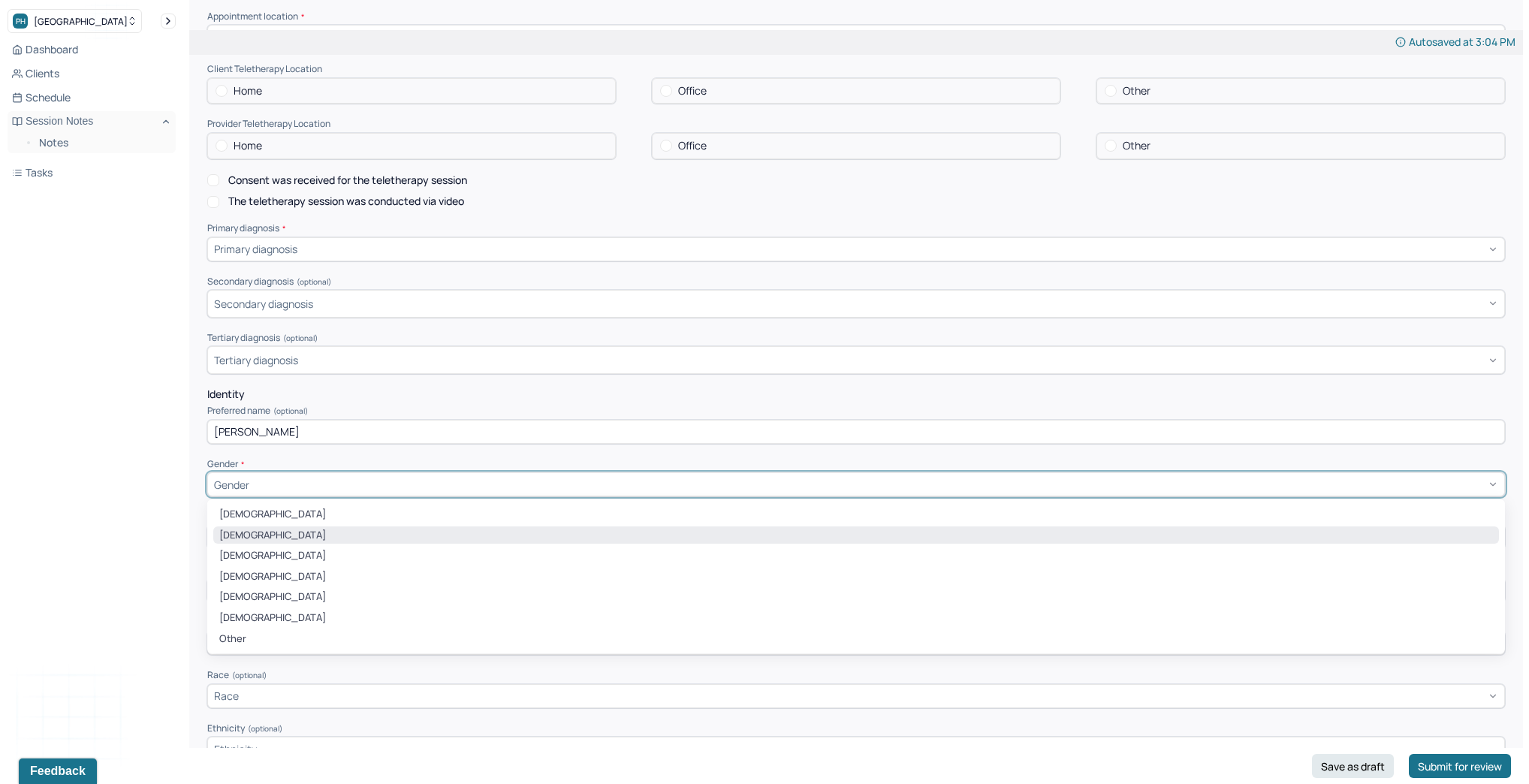 click on "[DEMOGRAPHIC_DATA]" at bounding box center [856, 535] 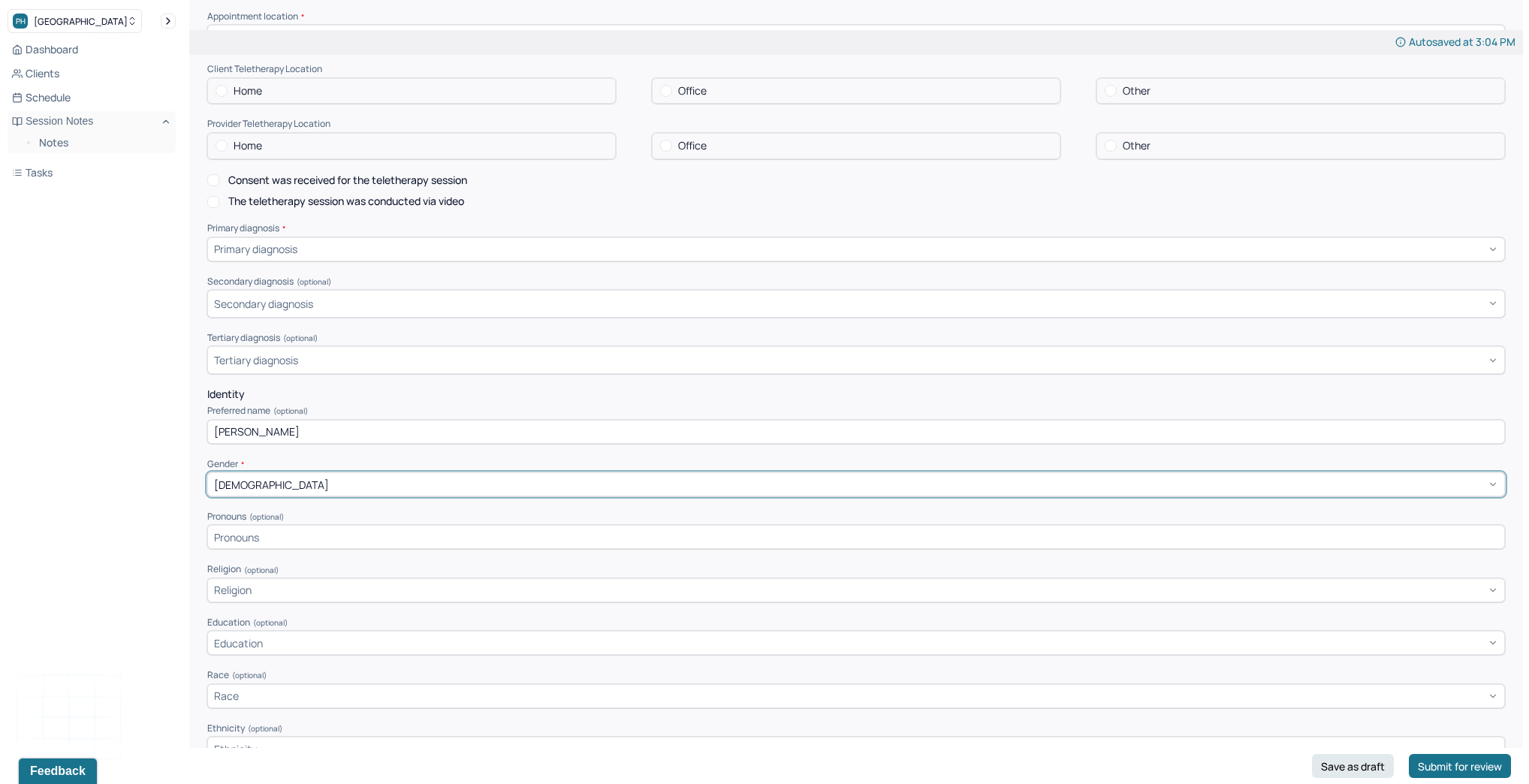 click at bounding box center (856, 537) 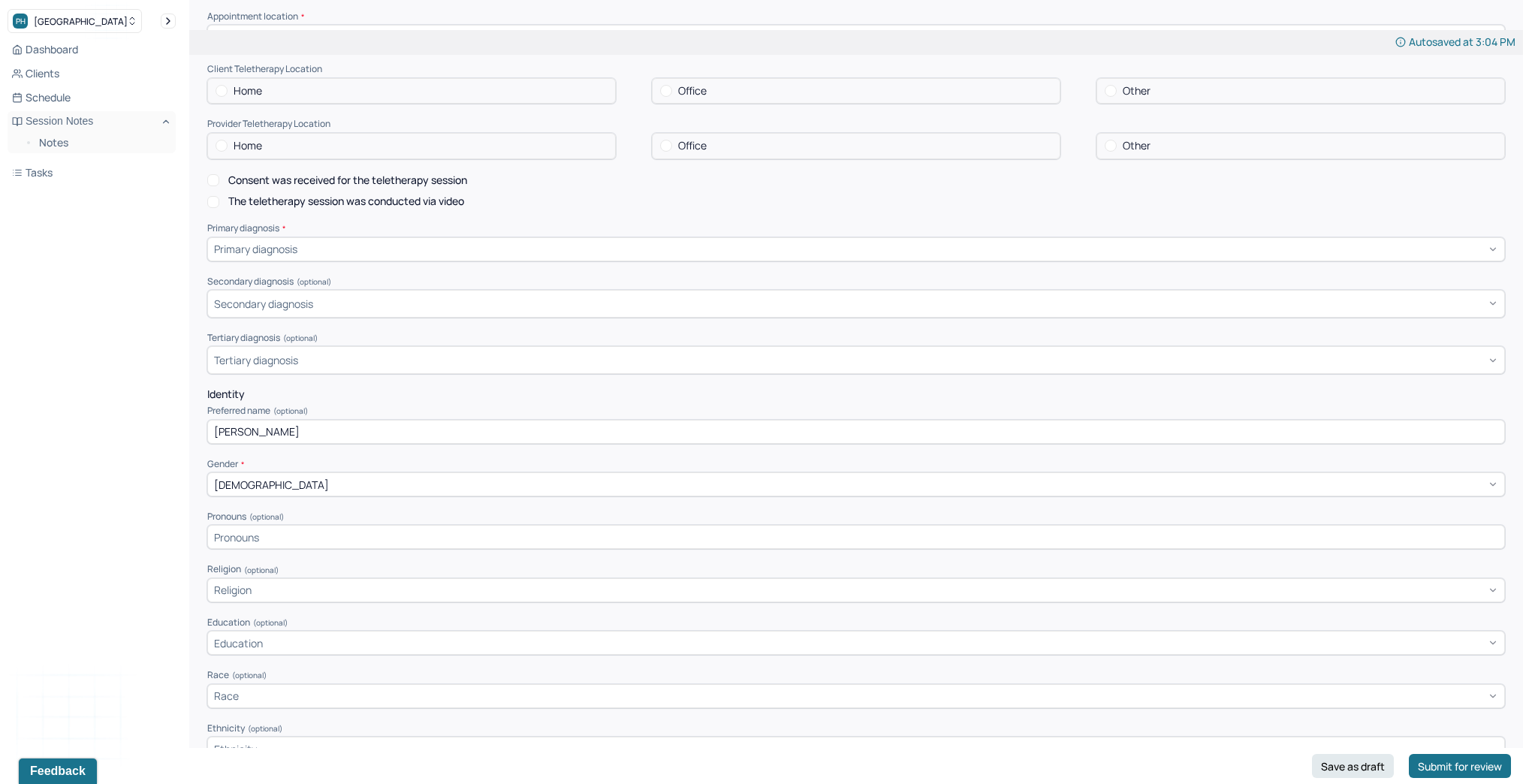 type on "H" 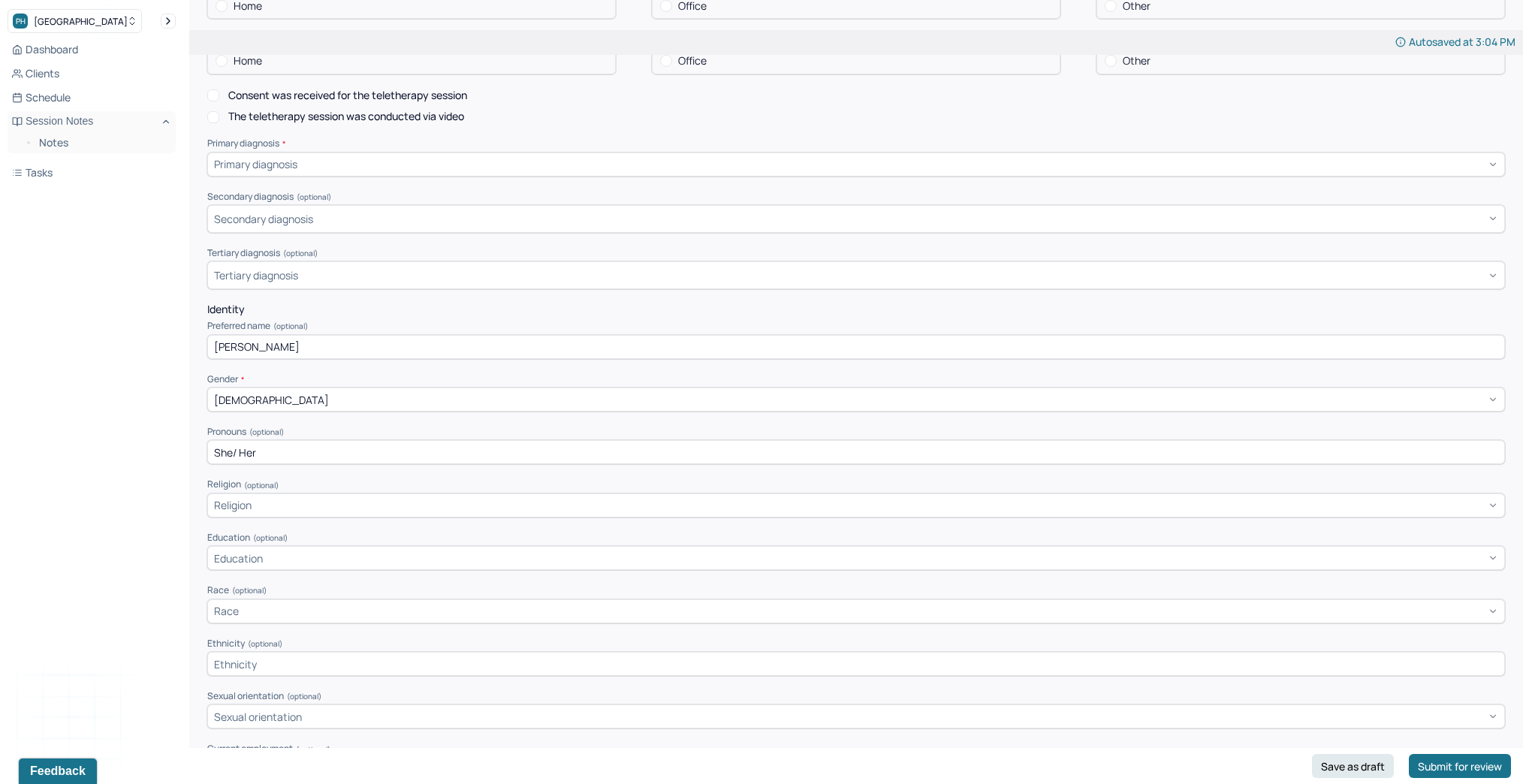 scroll, scrollTop: 481, scrollLeft: 0, axis: vertical 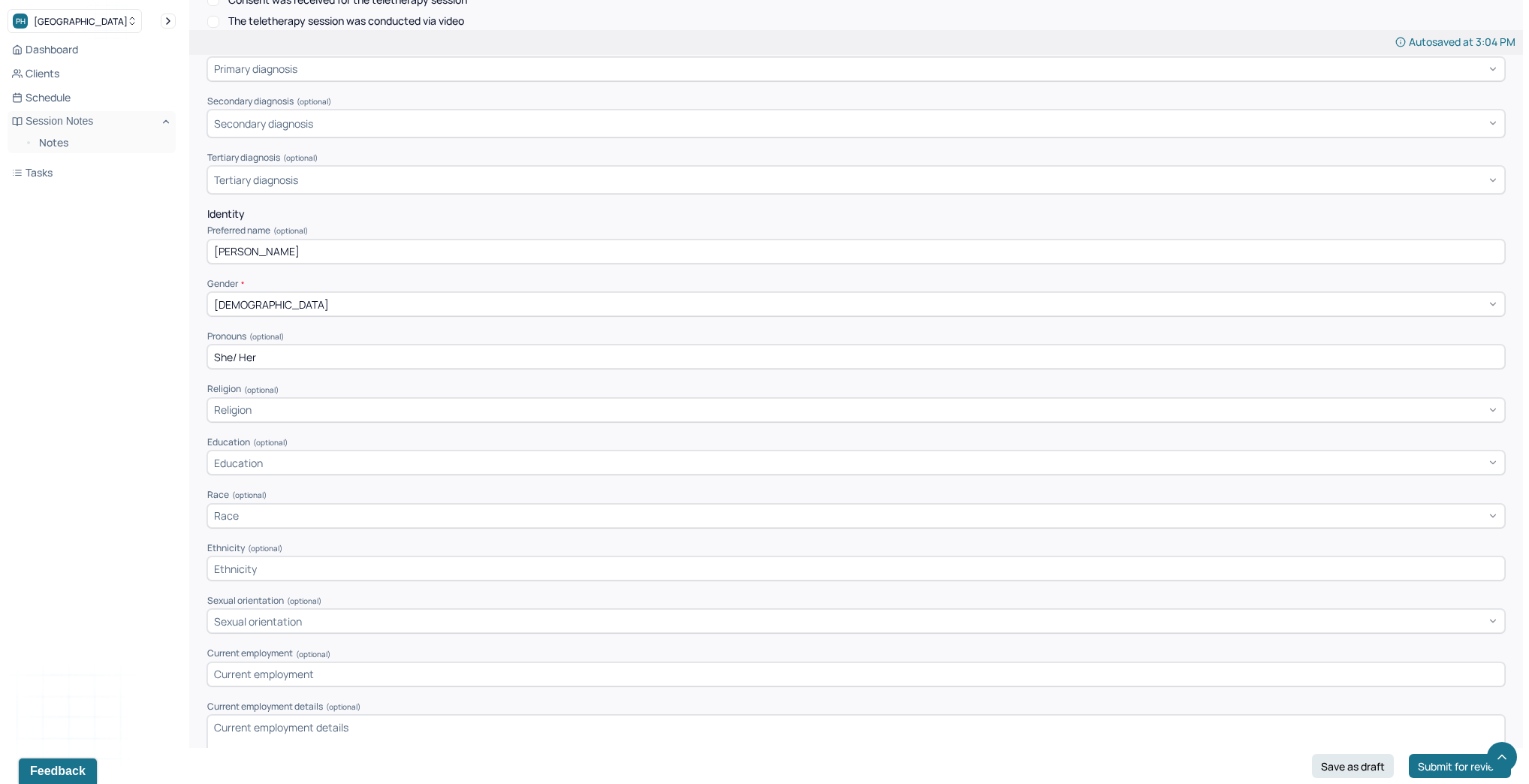 type on "She/ Her" 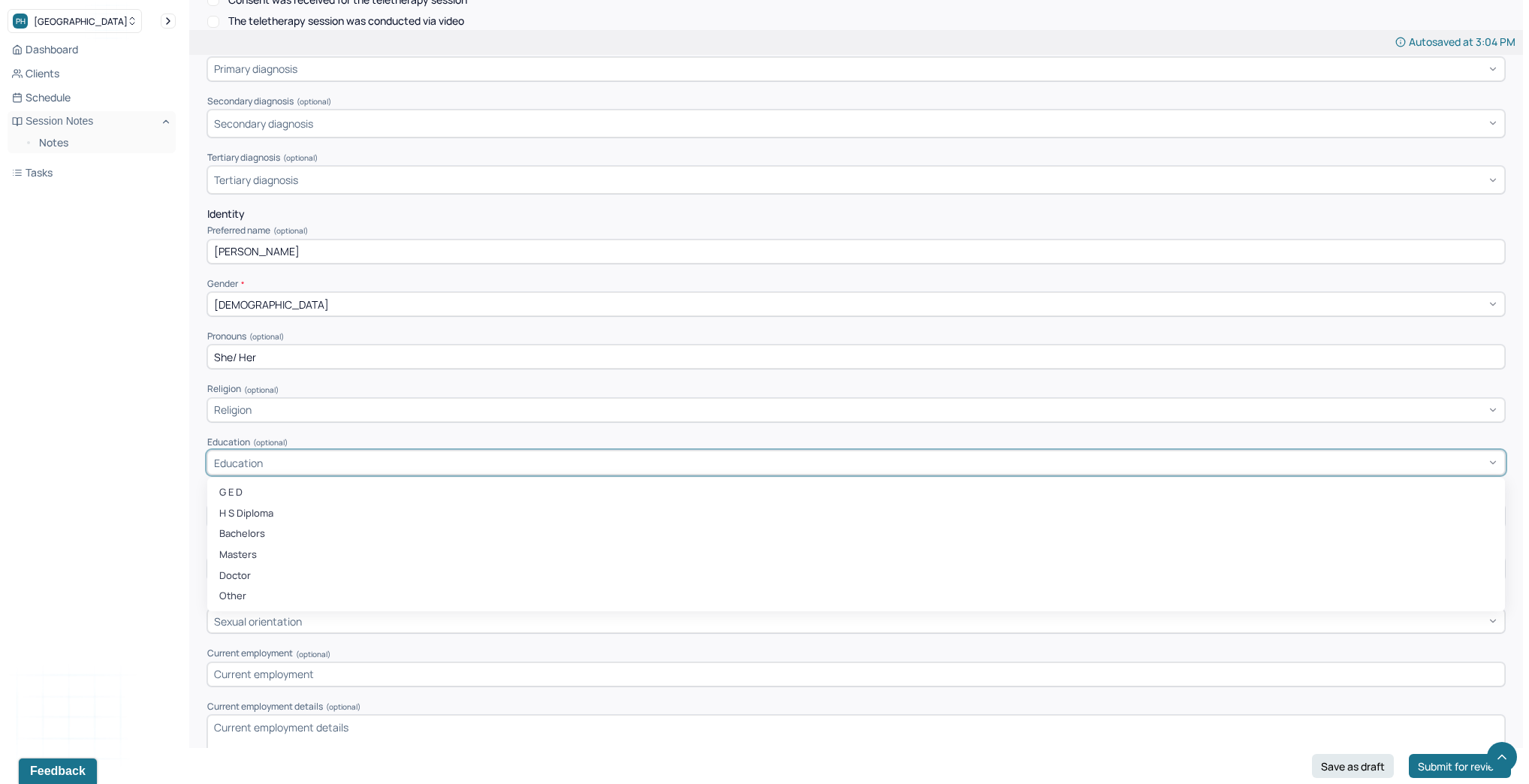 click on "Bachelors" at bounding box center (856, 534) 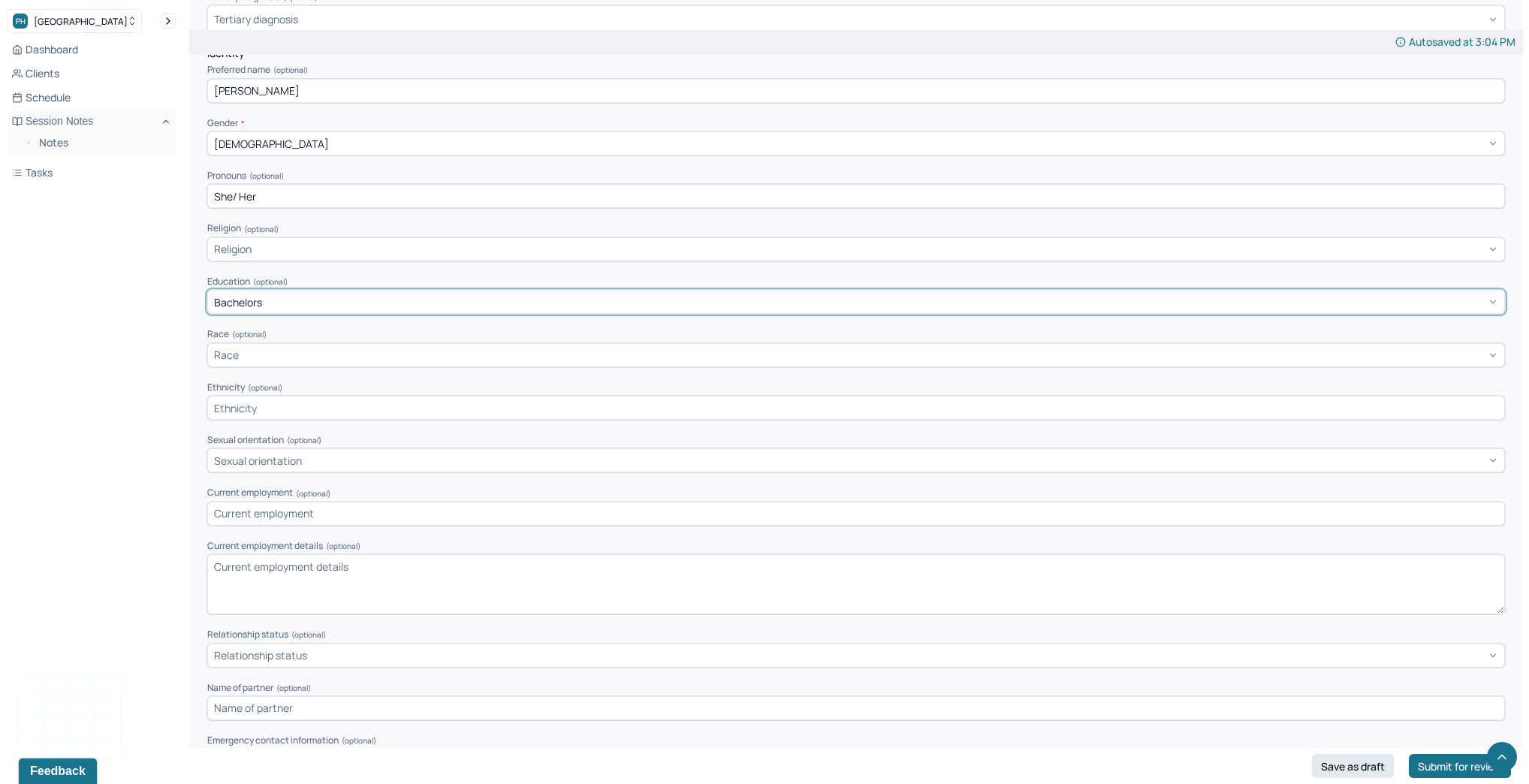 scroll, scrollTop: 661, scrollLeft: 0, axis: vertical 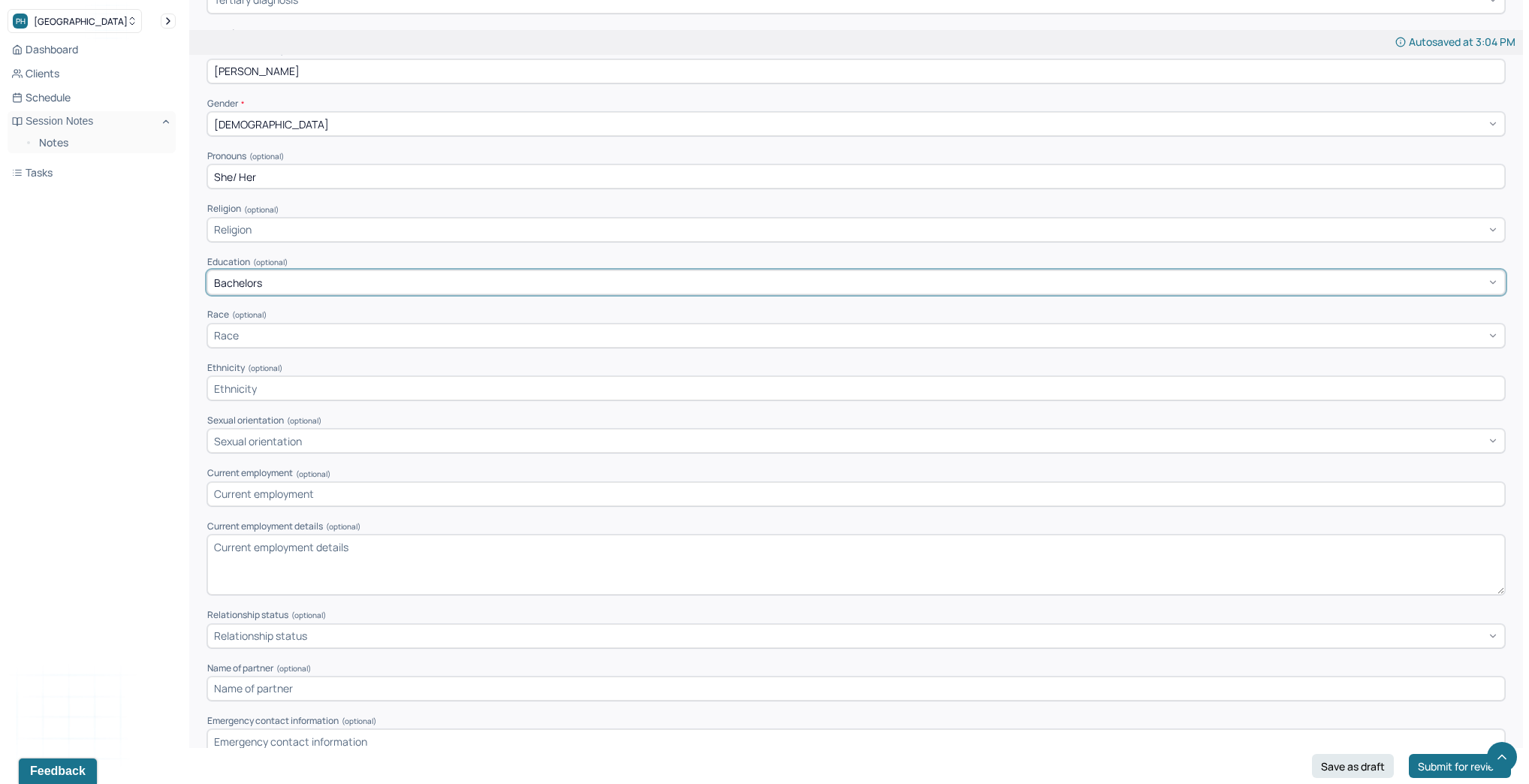 click at bounding box center (856, 494) 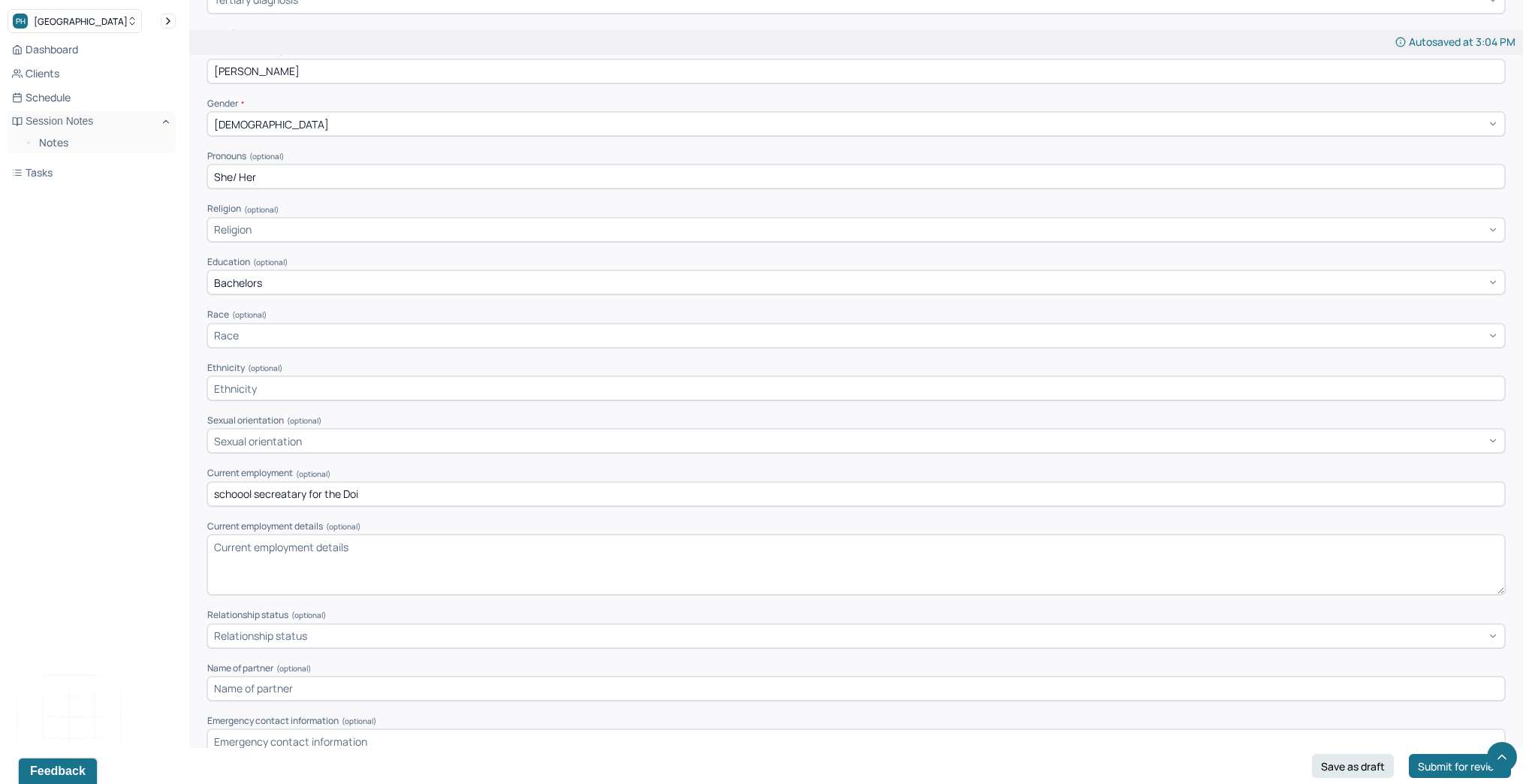 click on "Current employment details (optional)" at bounding box center [856, 565] 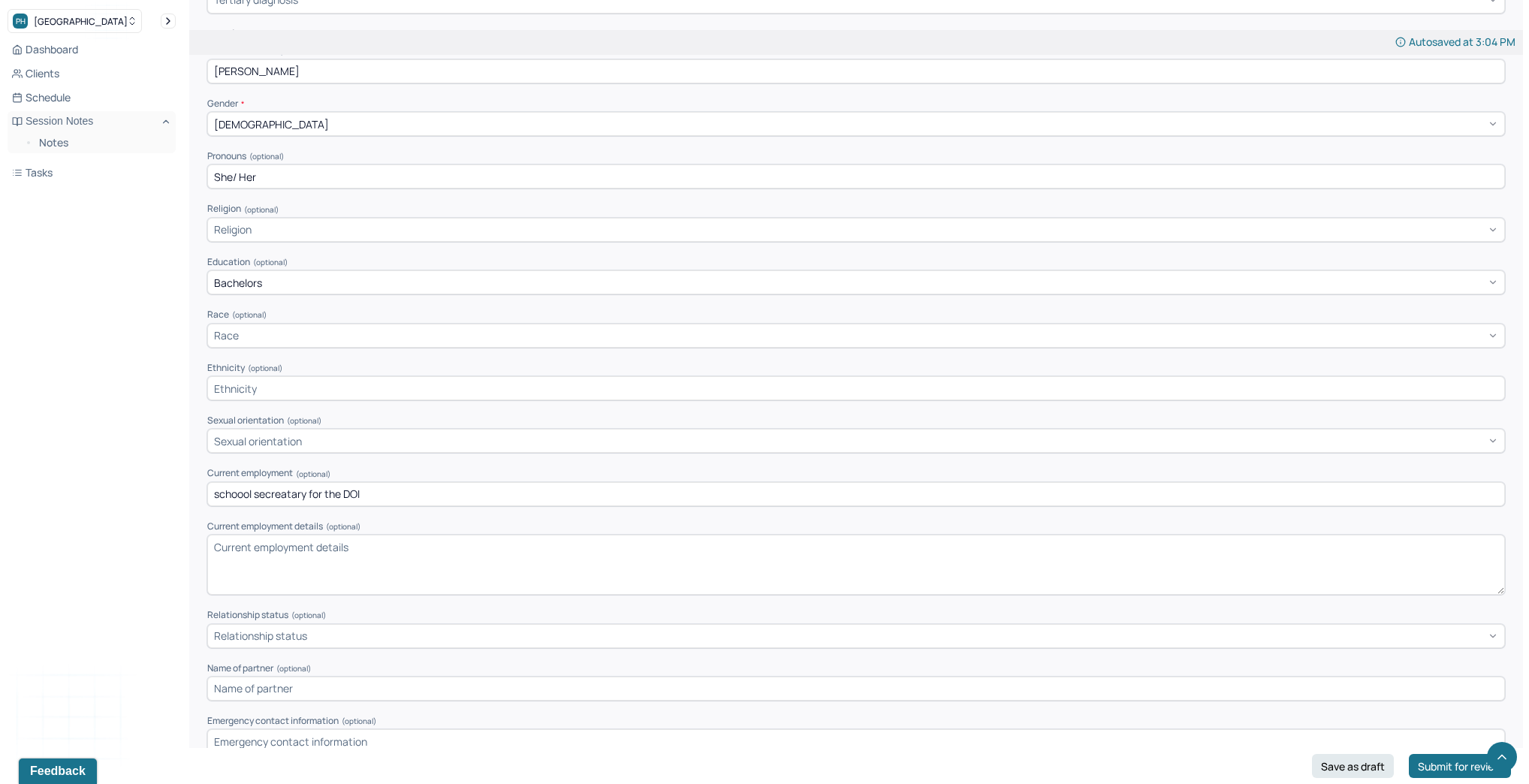 type on "schoool secreatary for the DOI" 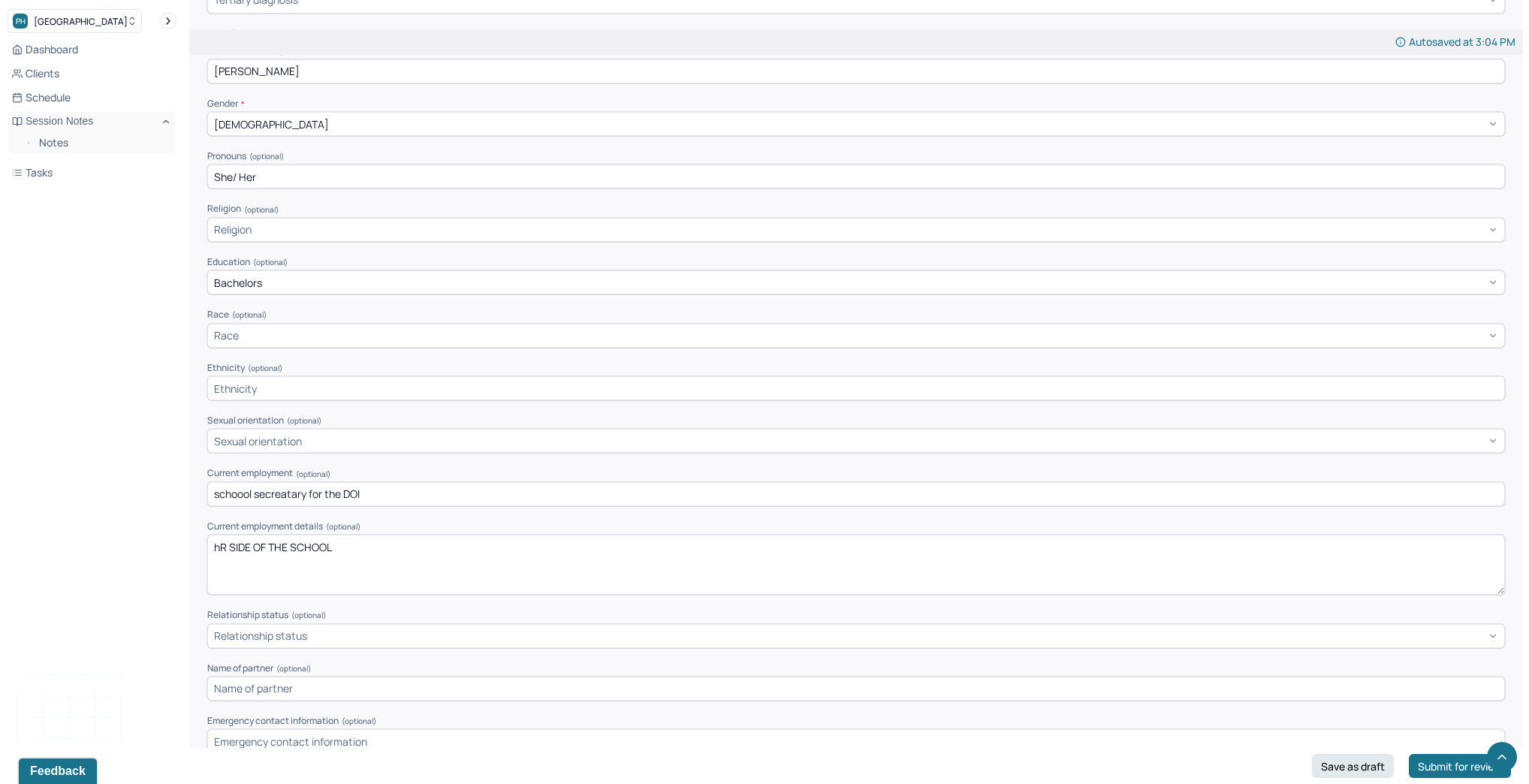type on "hR SIDE OF THE SCHOOL" 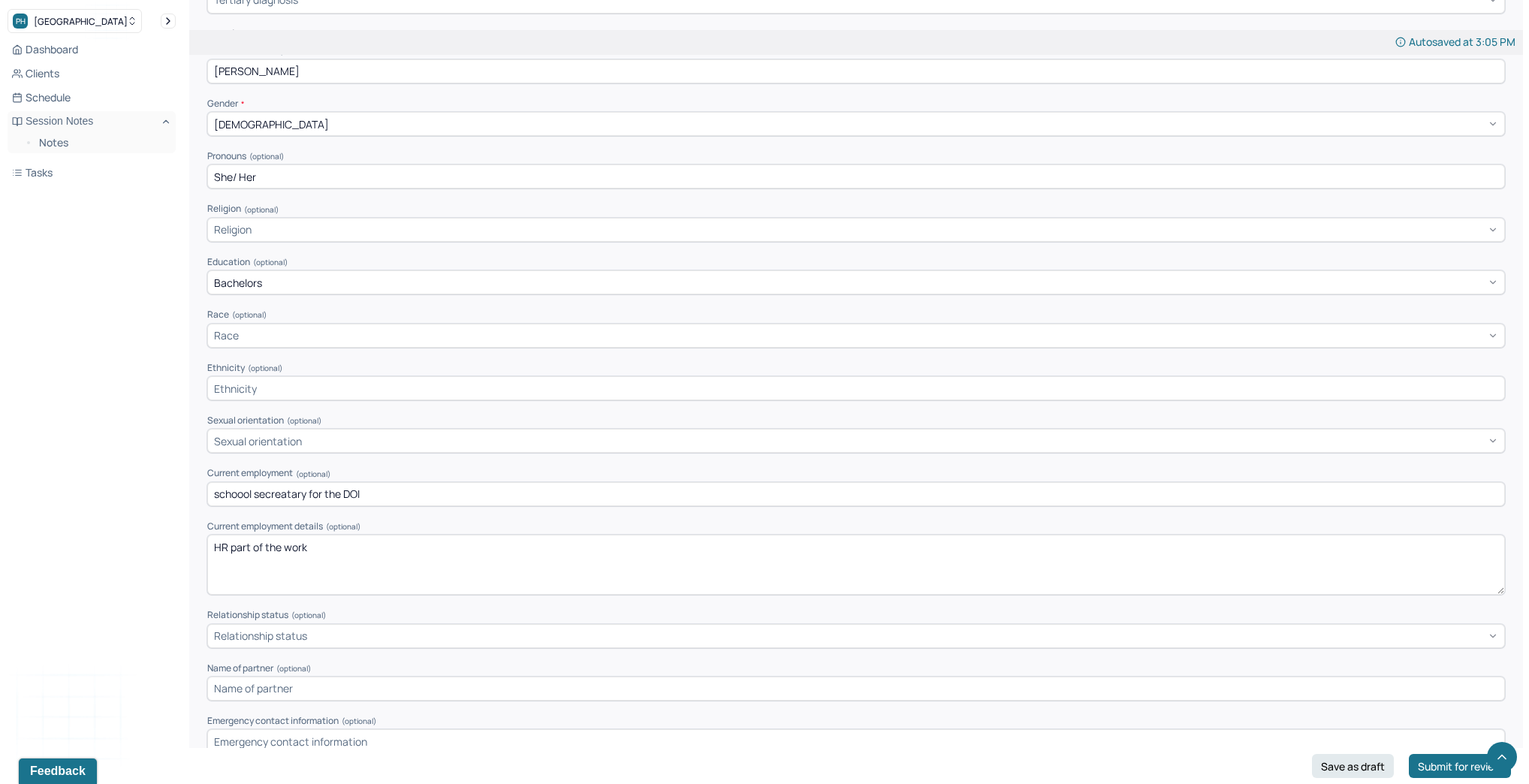 click on "HR part of the work" at bounding box center [856, 565] 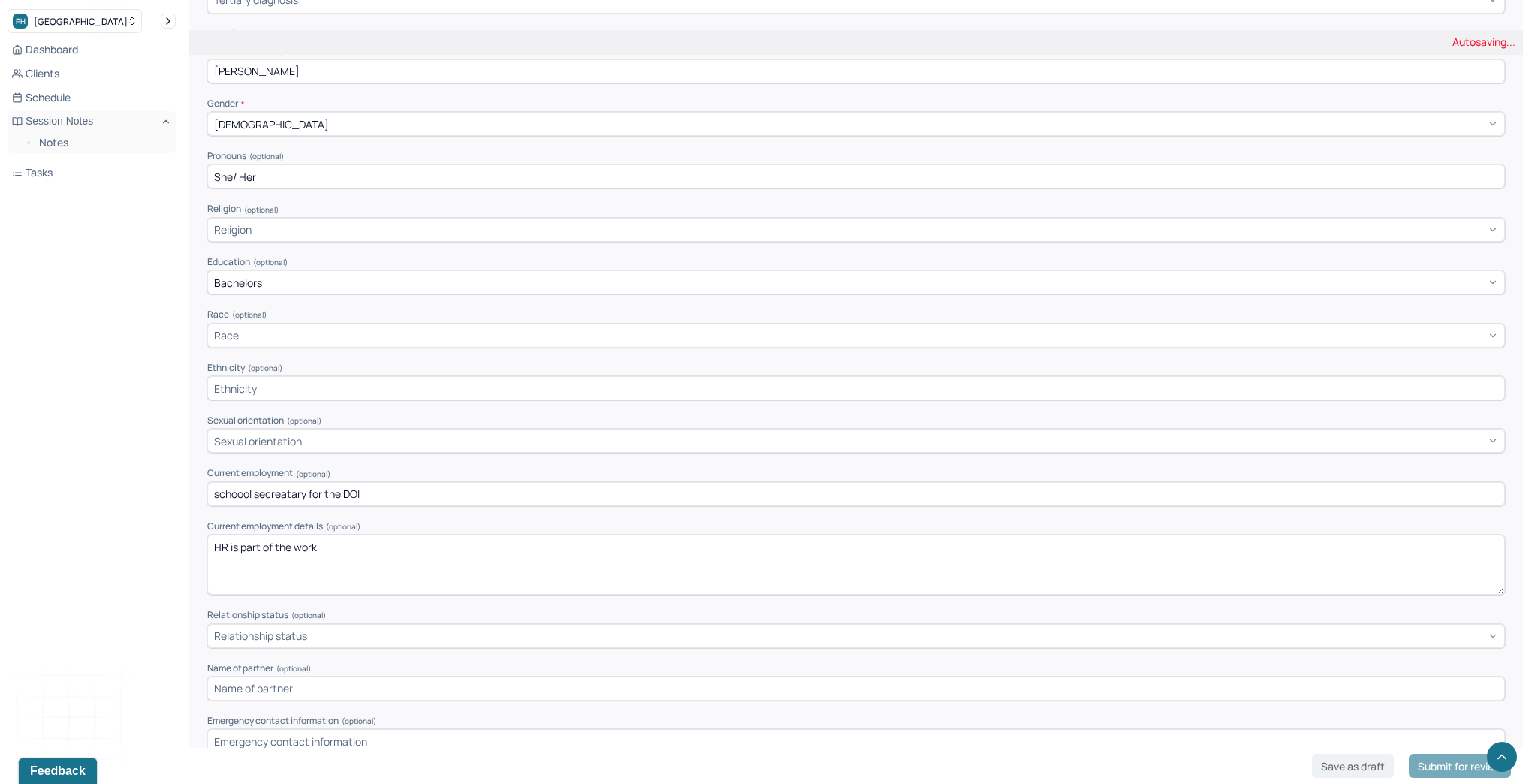 click on "HR part of the work" at bounding box center [856, 565] 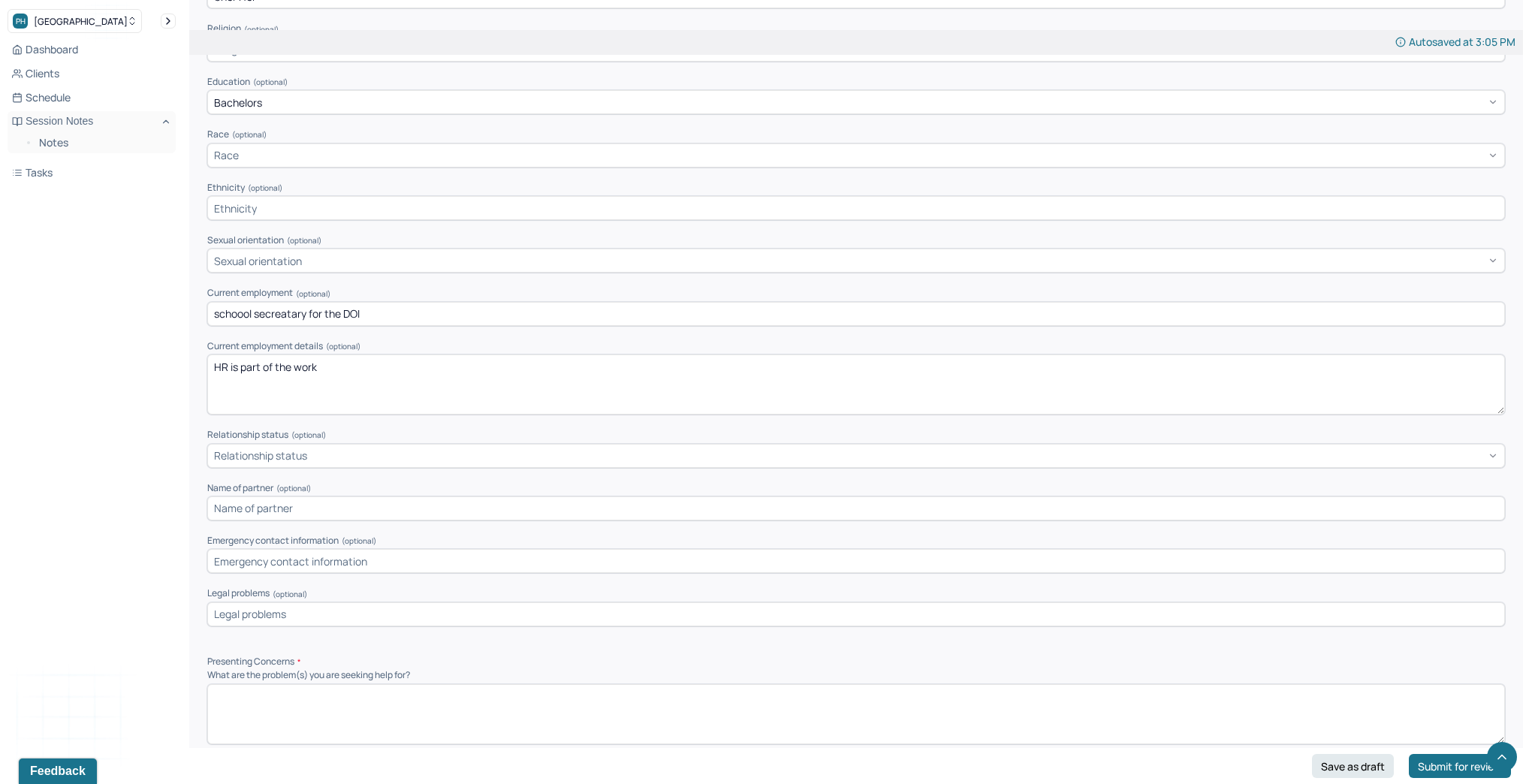 scroll, scrollTop: 901, scrollLeft: 0, axis: vertical 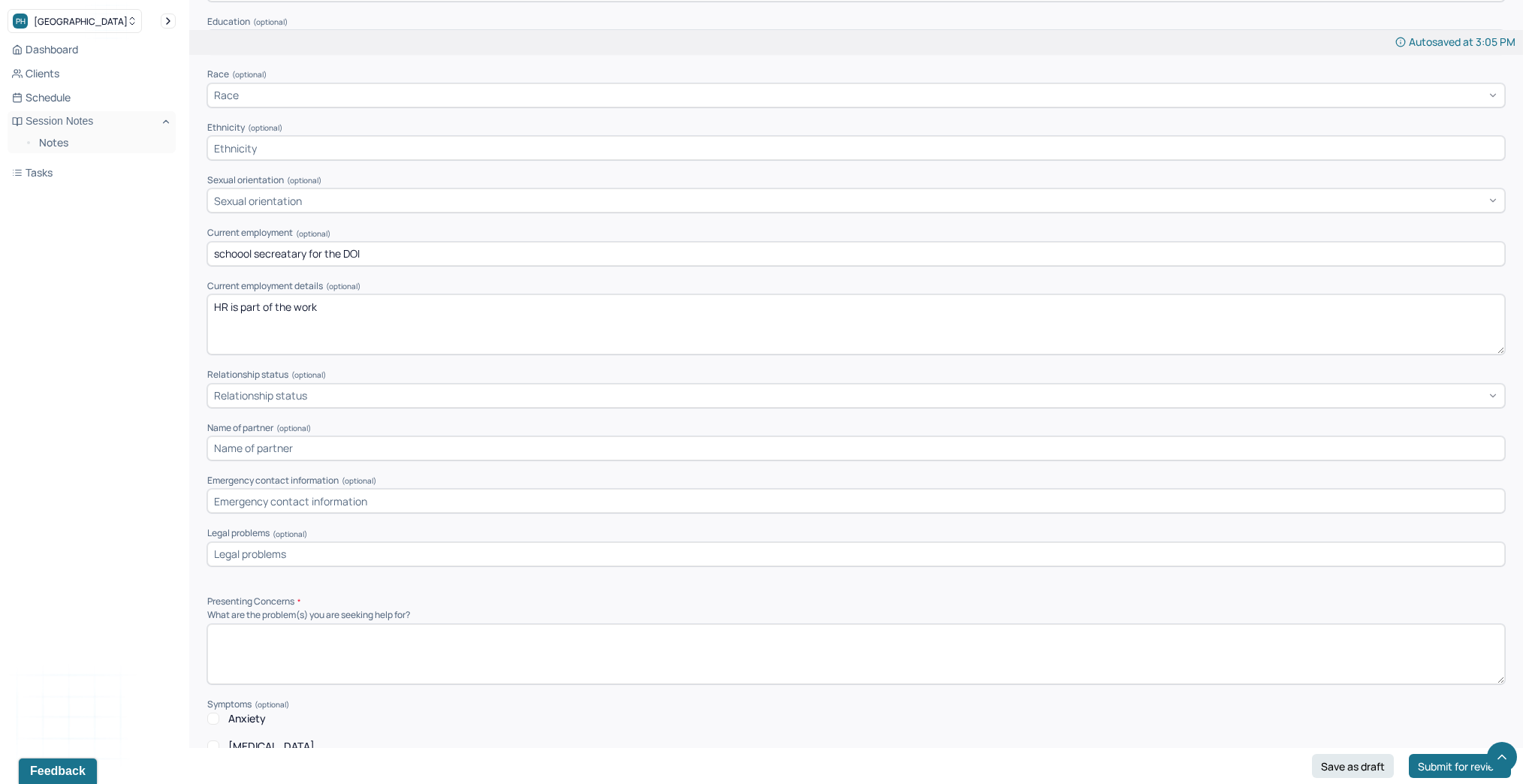 type on "HR is part of the work" 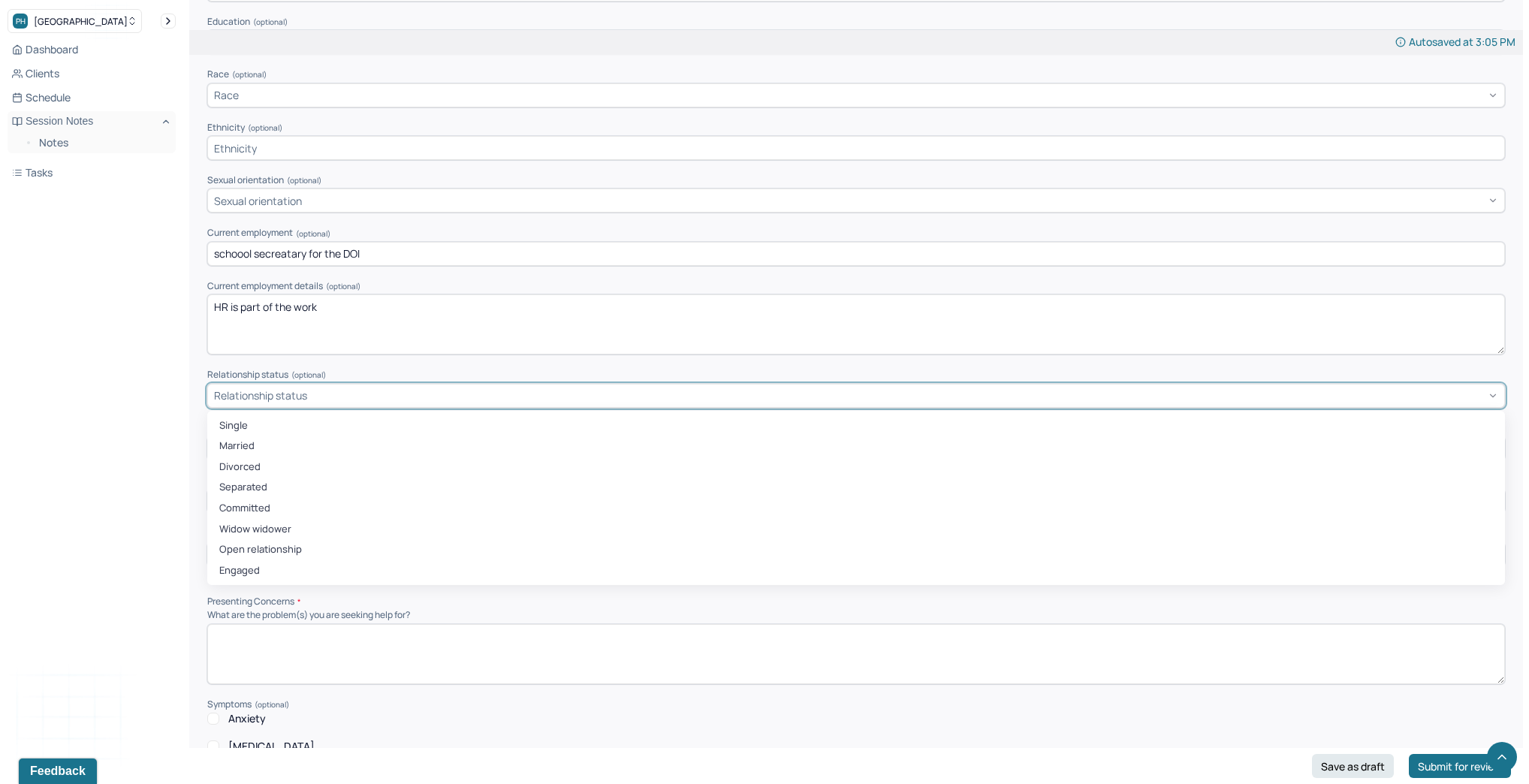 click on "Relationship status" at bounding box center [261, 395] 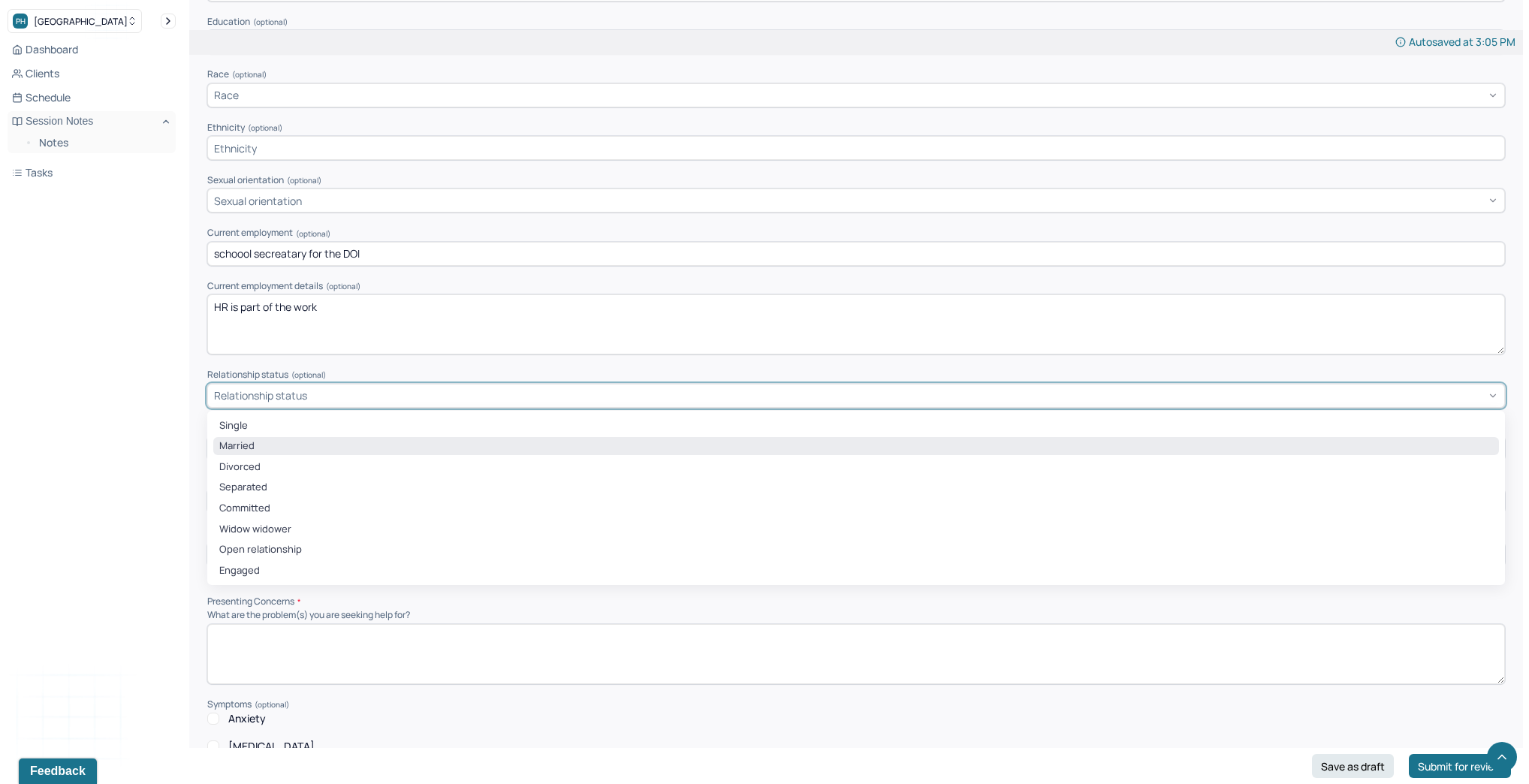 click on "Married" at bounding box center [856, 446] 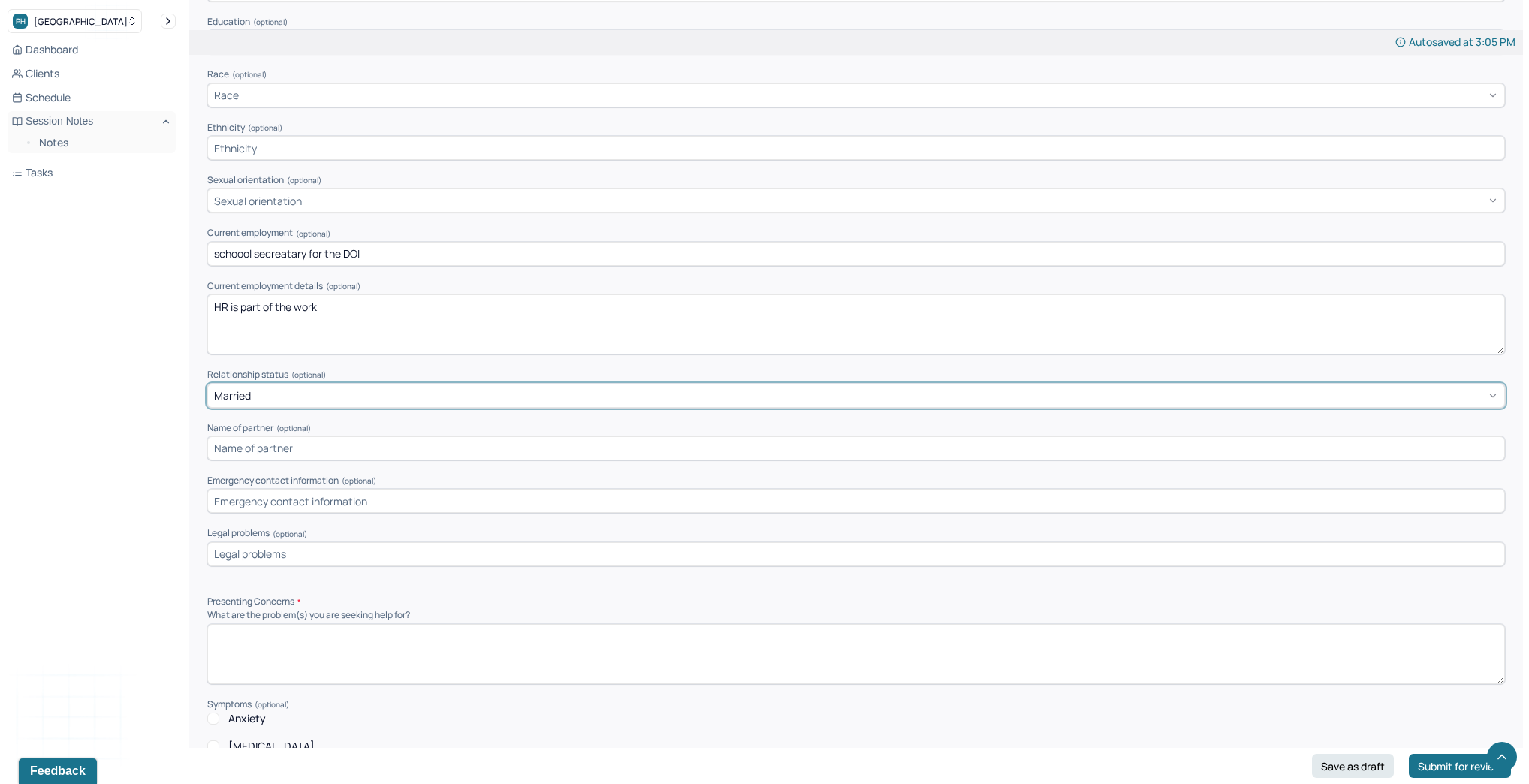 click at bounding box center [856, 448] 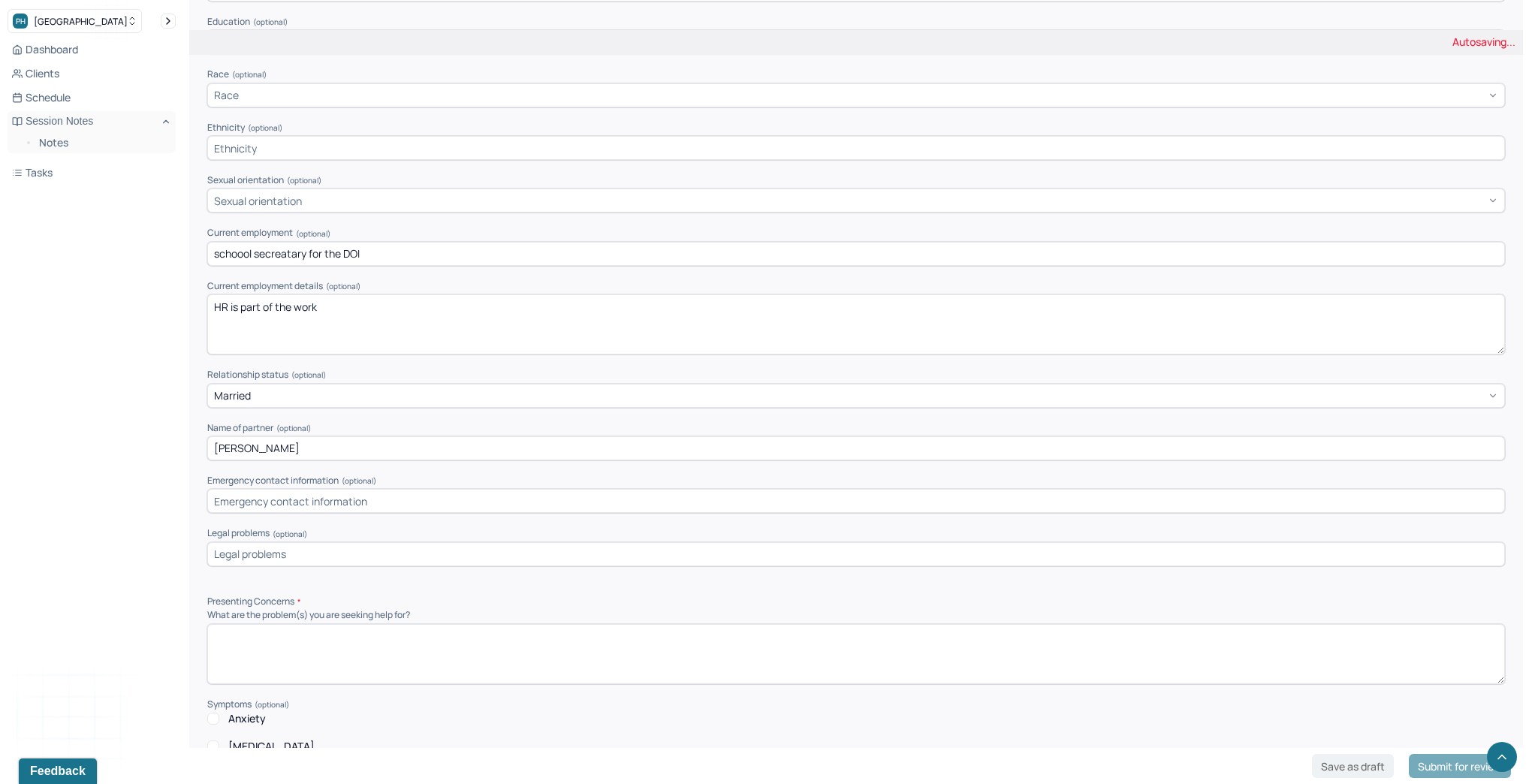 type on "[PERSON_NAME]" 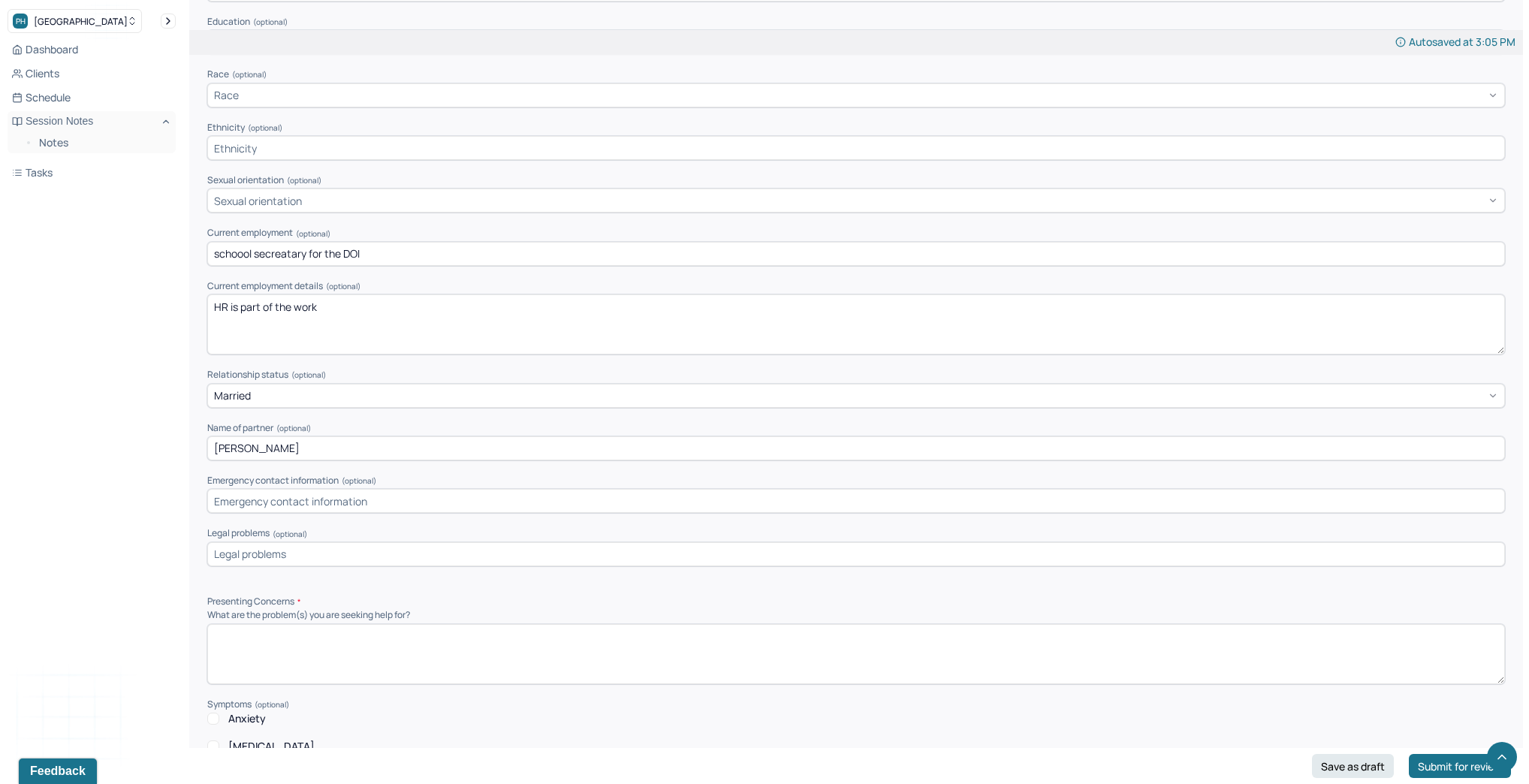 click at bounding box center (856, 501) 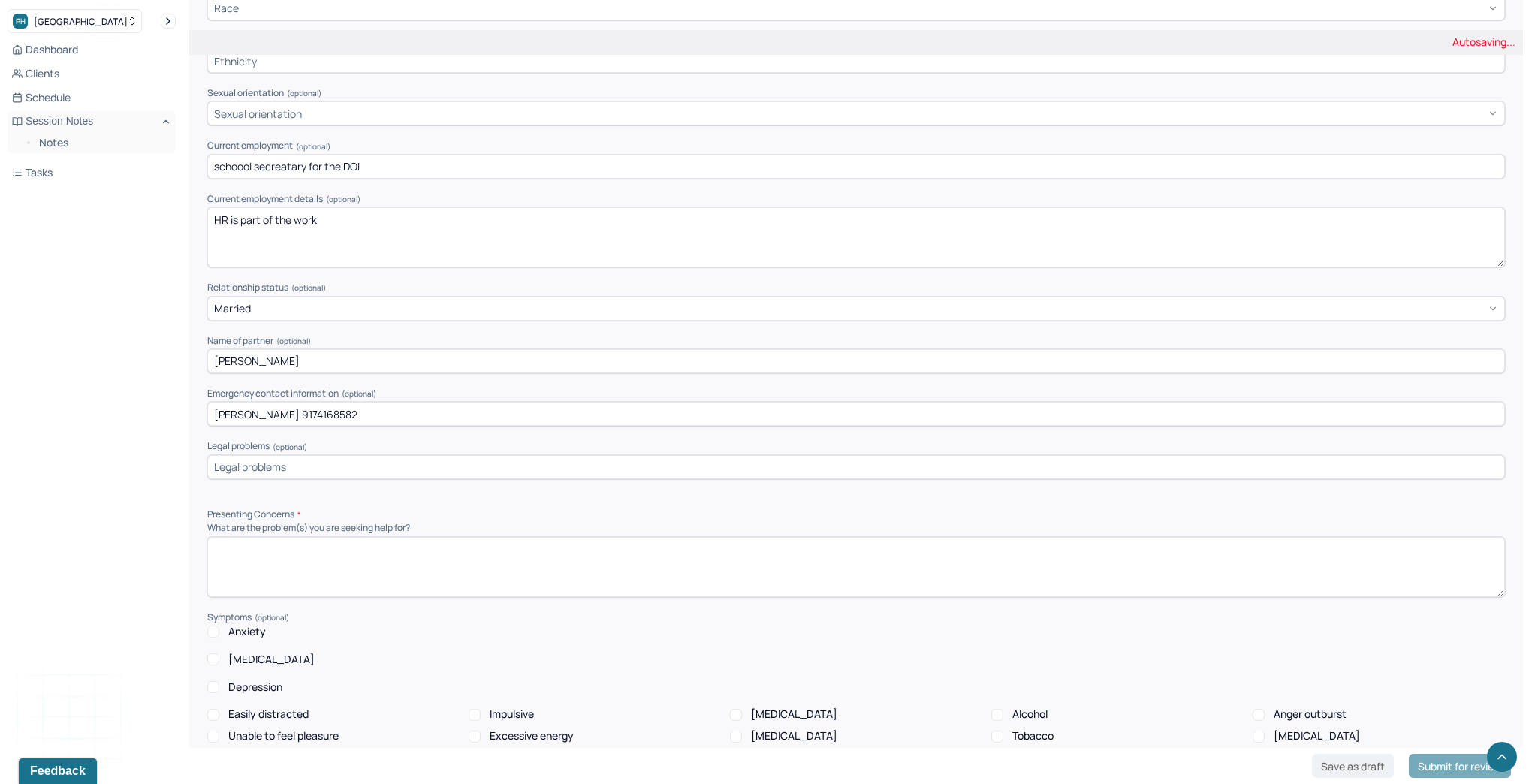 scroll, scrollTop: 1081, scrollLeft: 0, axis: vertical 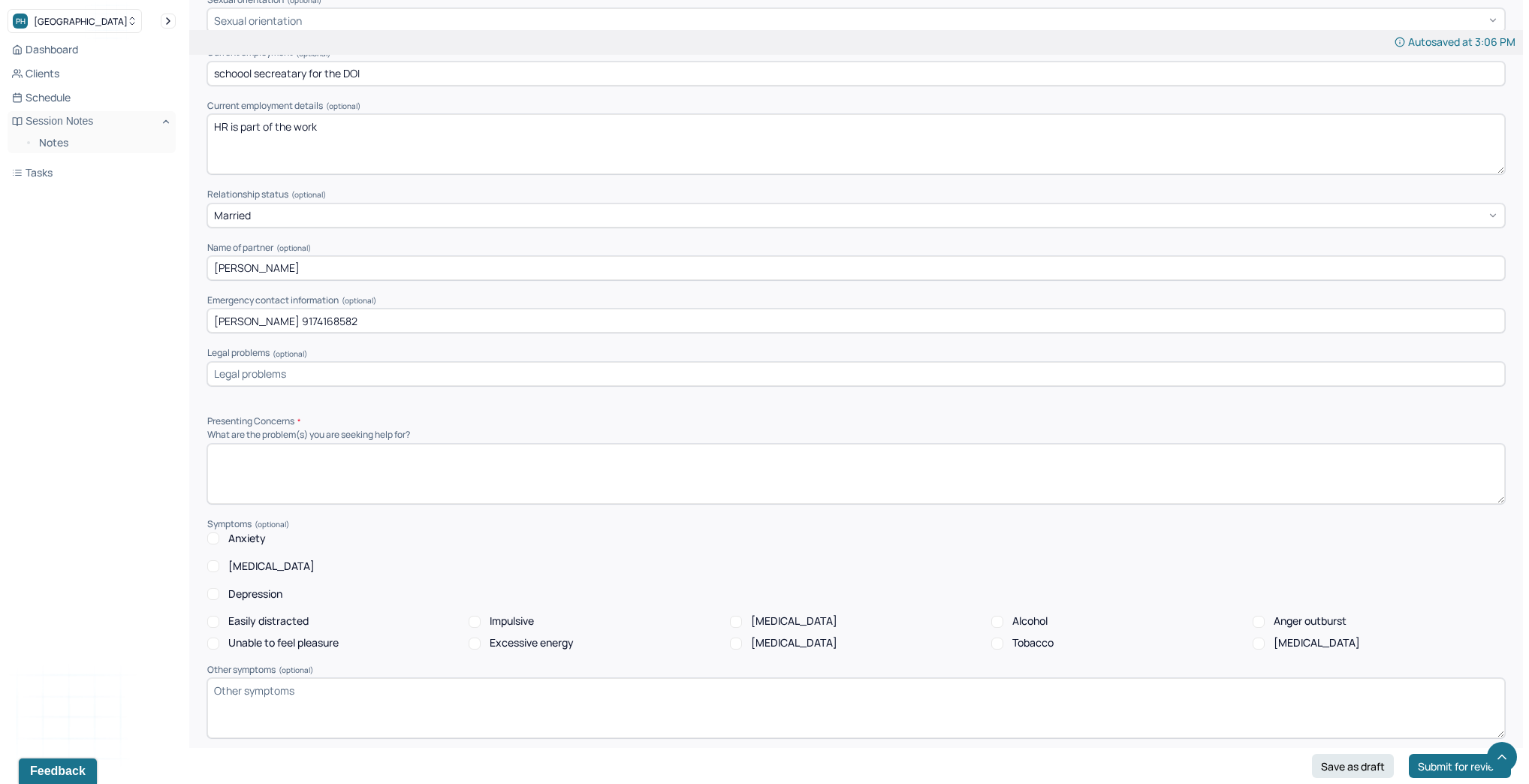 type on "[PERSON_NAME] 9174168582" 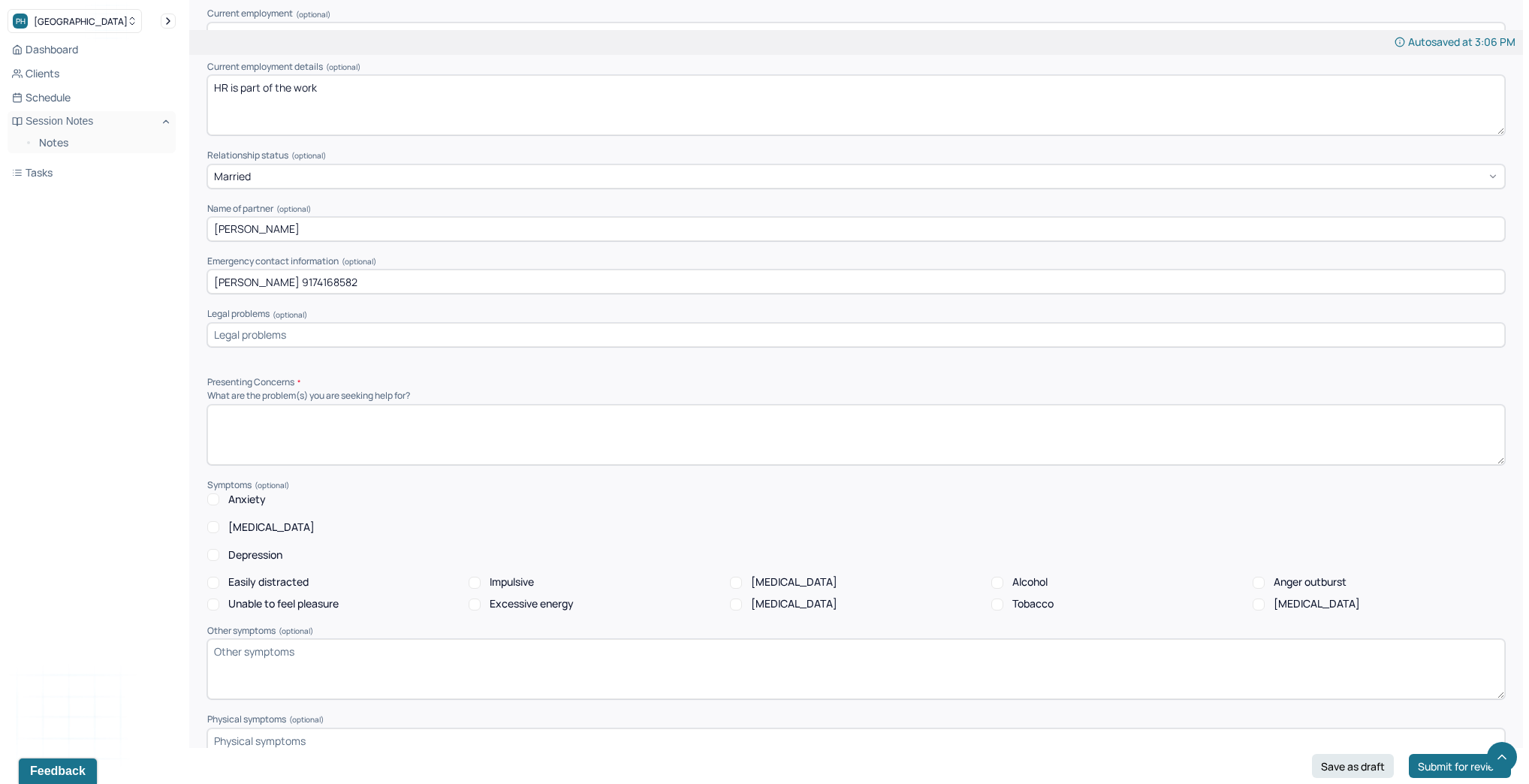 scroll, scrollTop: 1141, scrollLeft: 0, axis: vertical 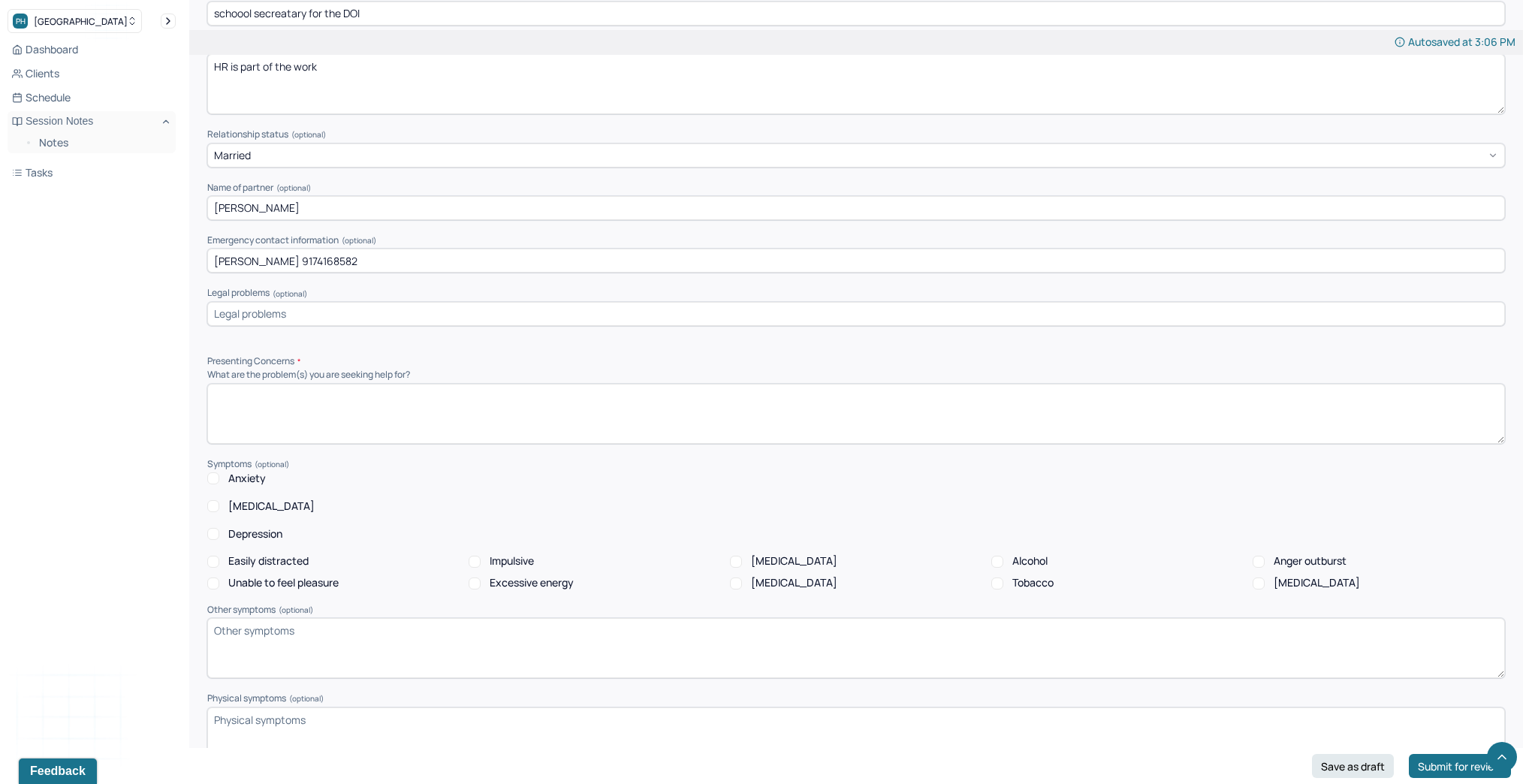 click at bounding box center (856, 414) 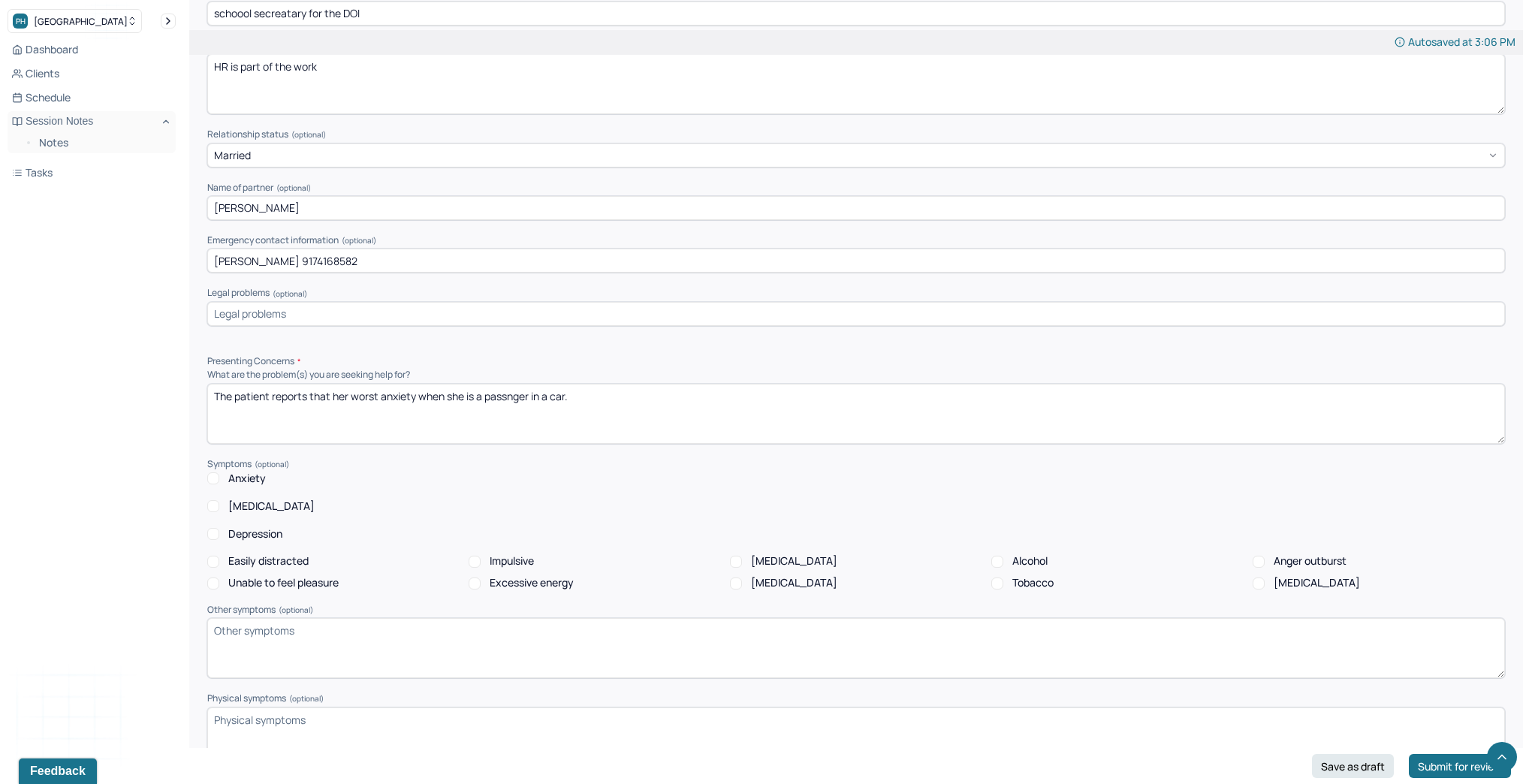 click on "The patient reports that her worst anxiety when she is a passnger in a car." at bounding box center (856, 414) 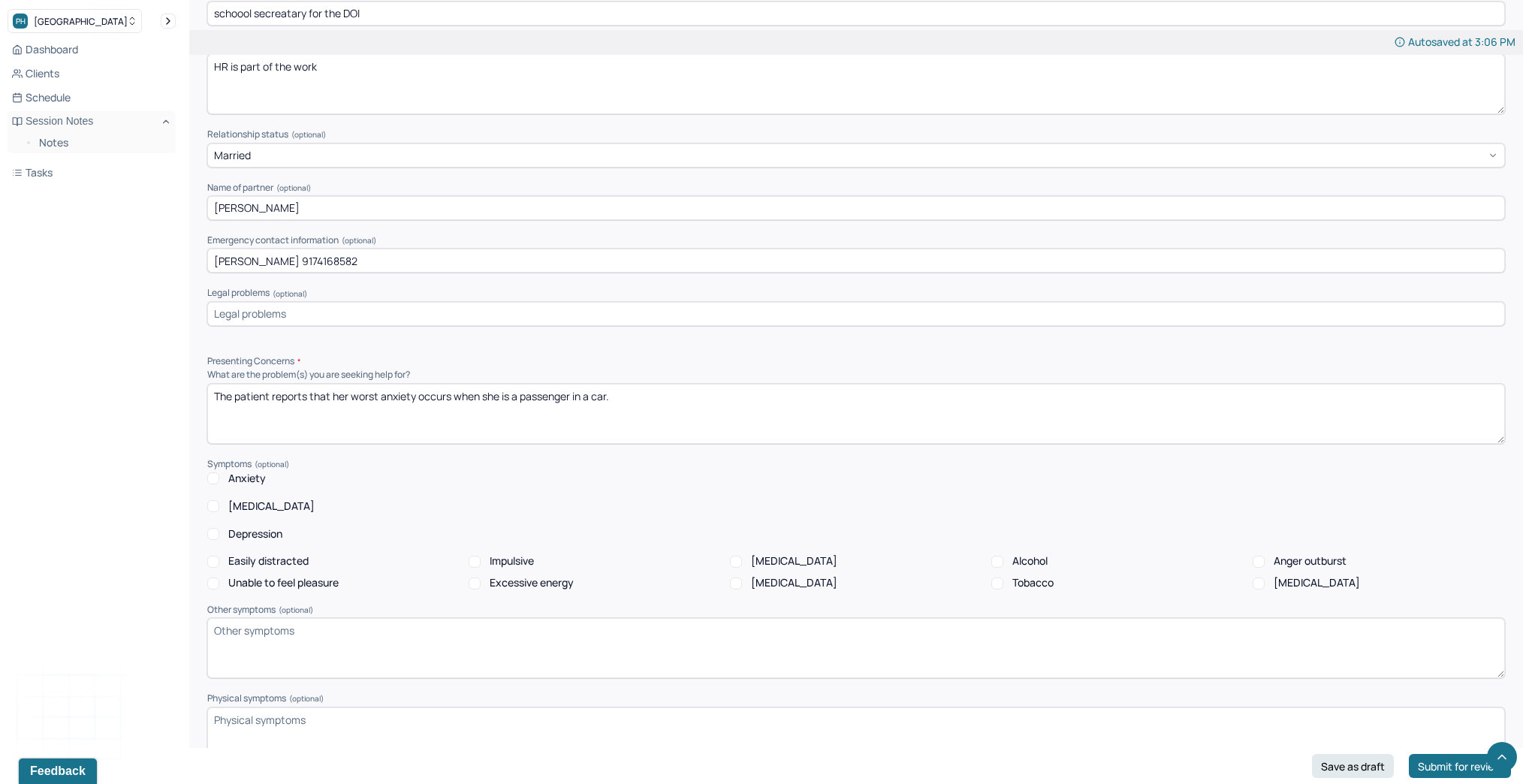 click on "The patient reports that her worst anxiety when she is a passnger in a car." at bounding box center [856, 414] 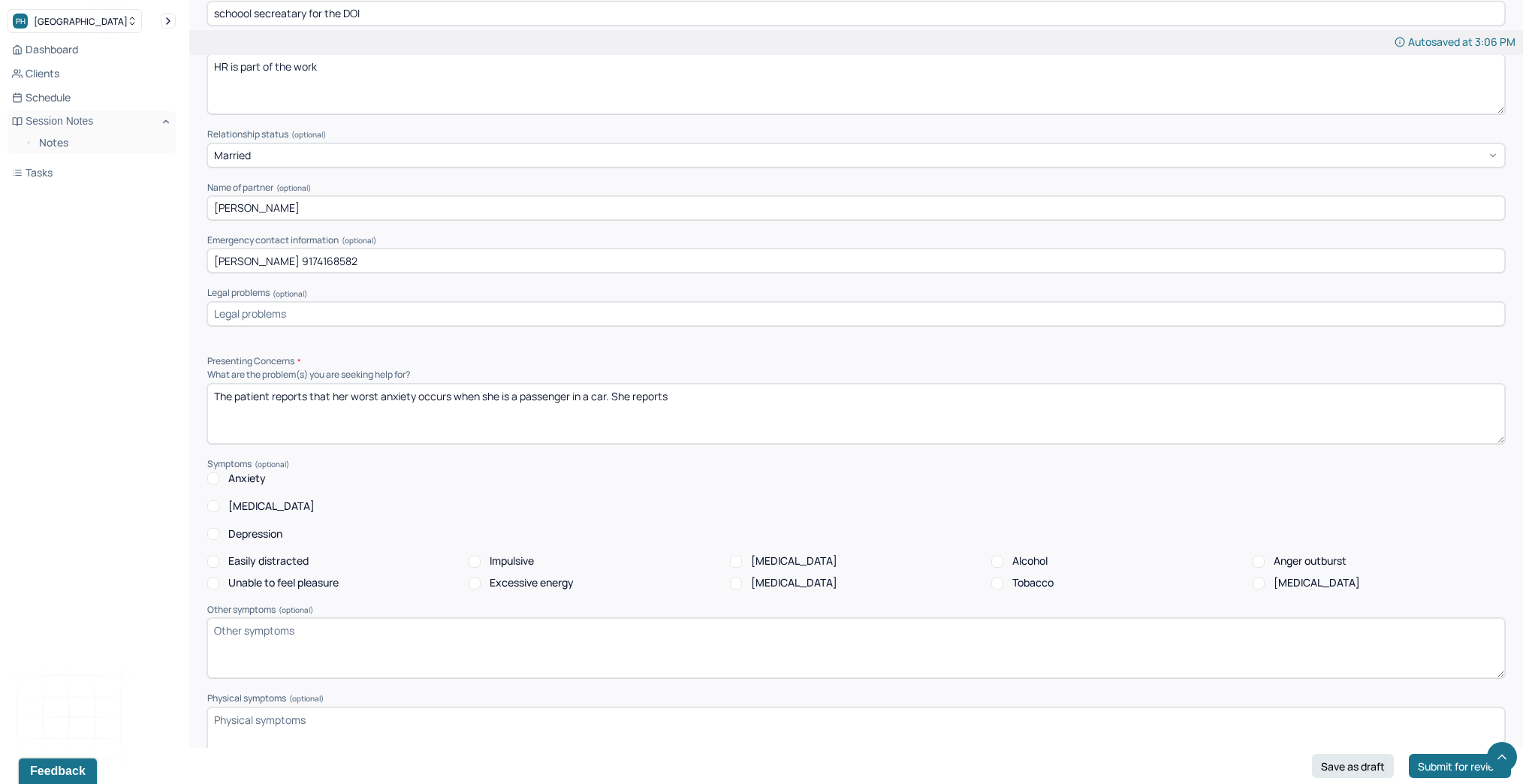 type on "The patient reports that her worst anxiety occurs when she is a passenger in a car. She reports" 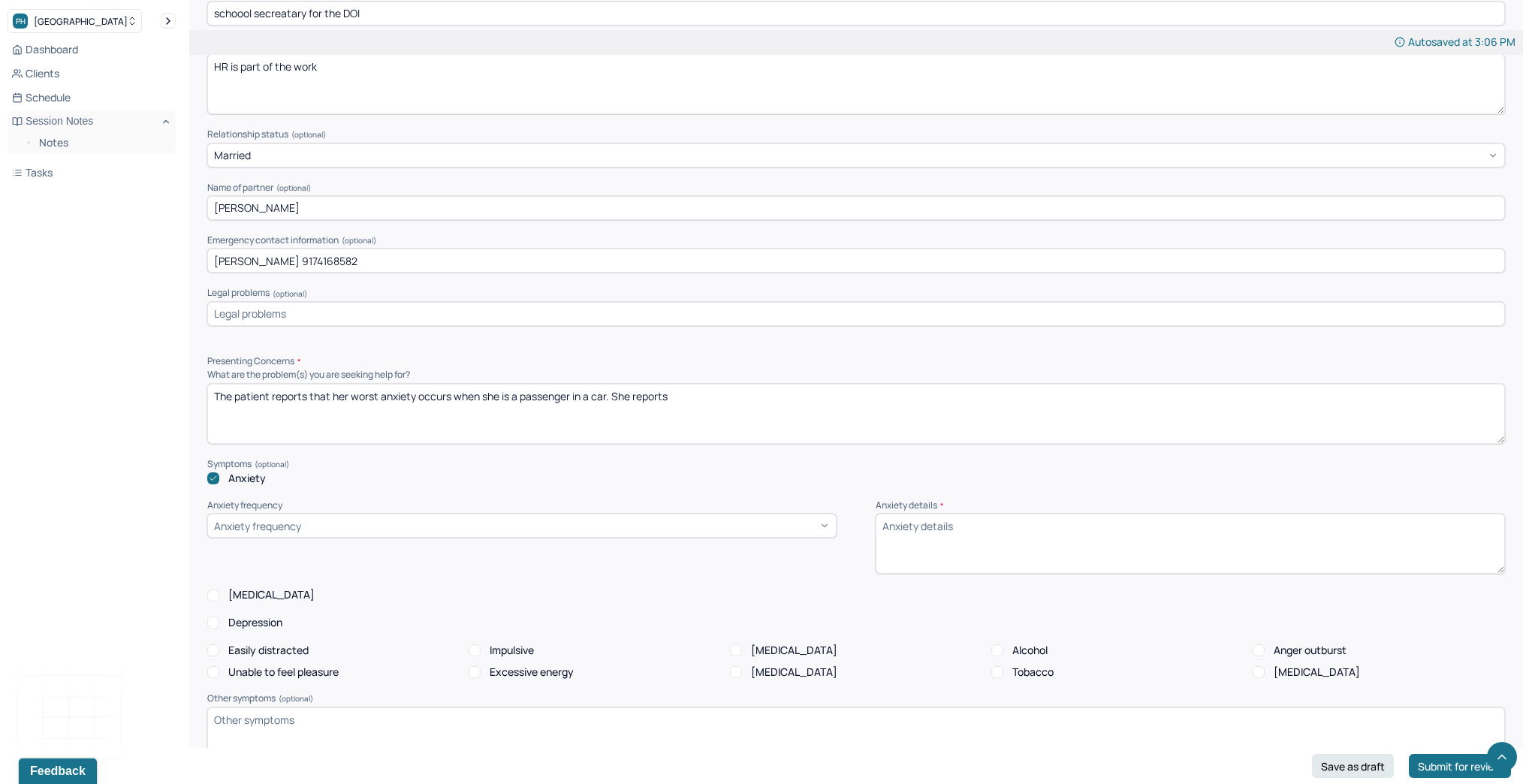 click on "The patient reports that her worst anxiety occurs when she is a passenger in a car. She reports" at bounding box center [856, 414] 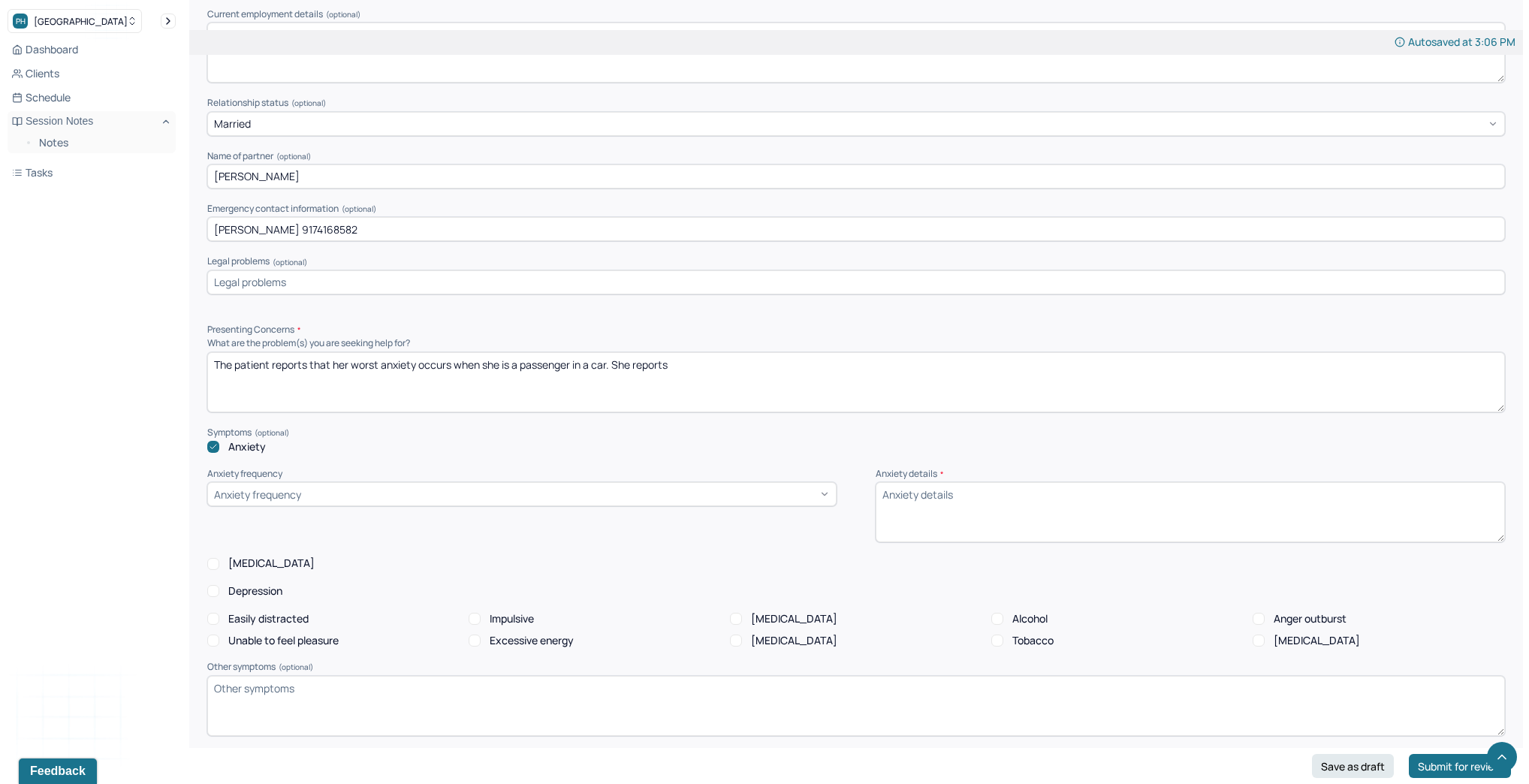 scroll, scrollTop: 1202, scrollLeft: 0, axis: vertical 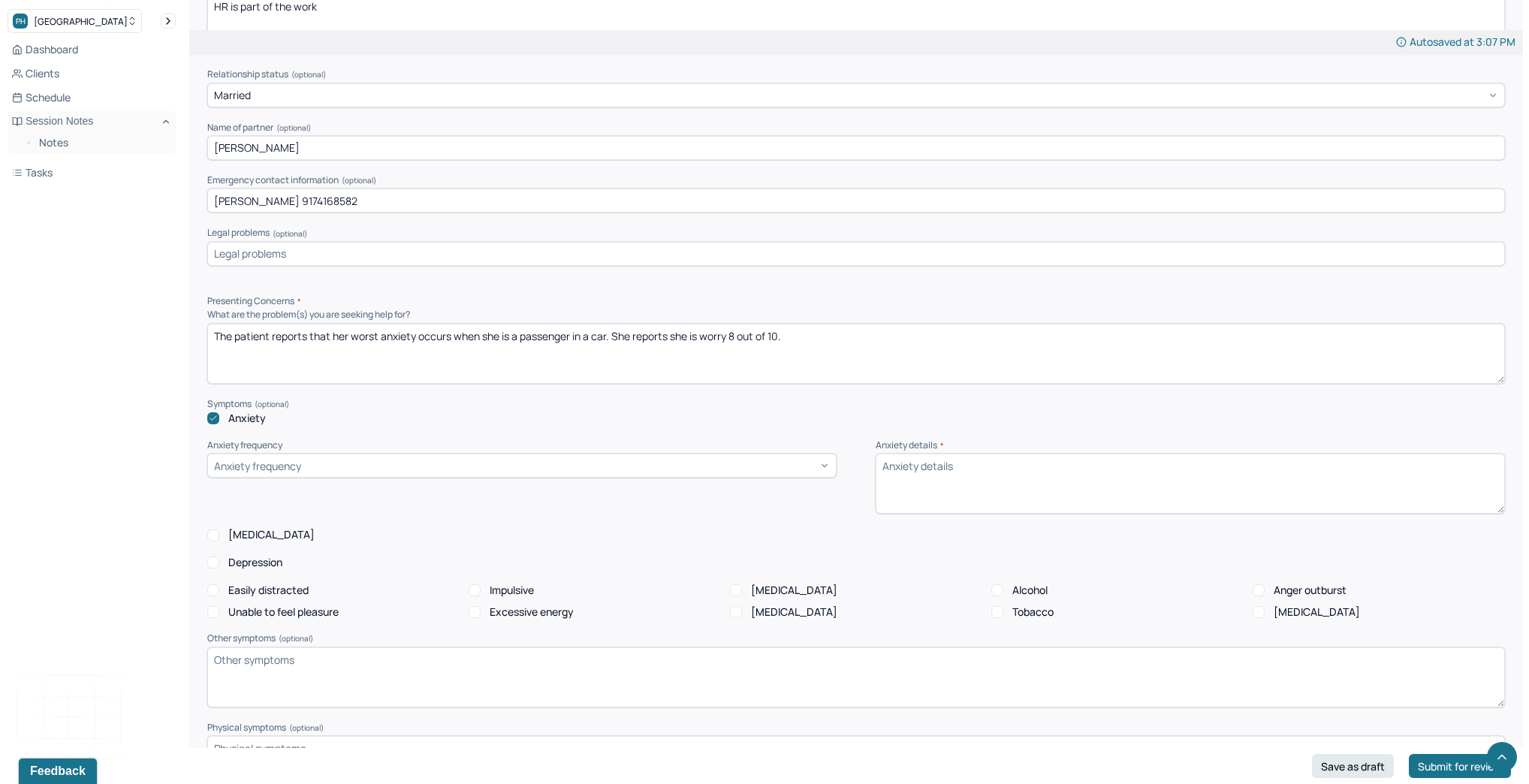 click on "The patient reports that her worst anxiety occurs when she is a passenger in a car. She reports she is worry 8 out of 10." at bounding box center (856, 354) 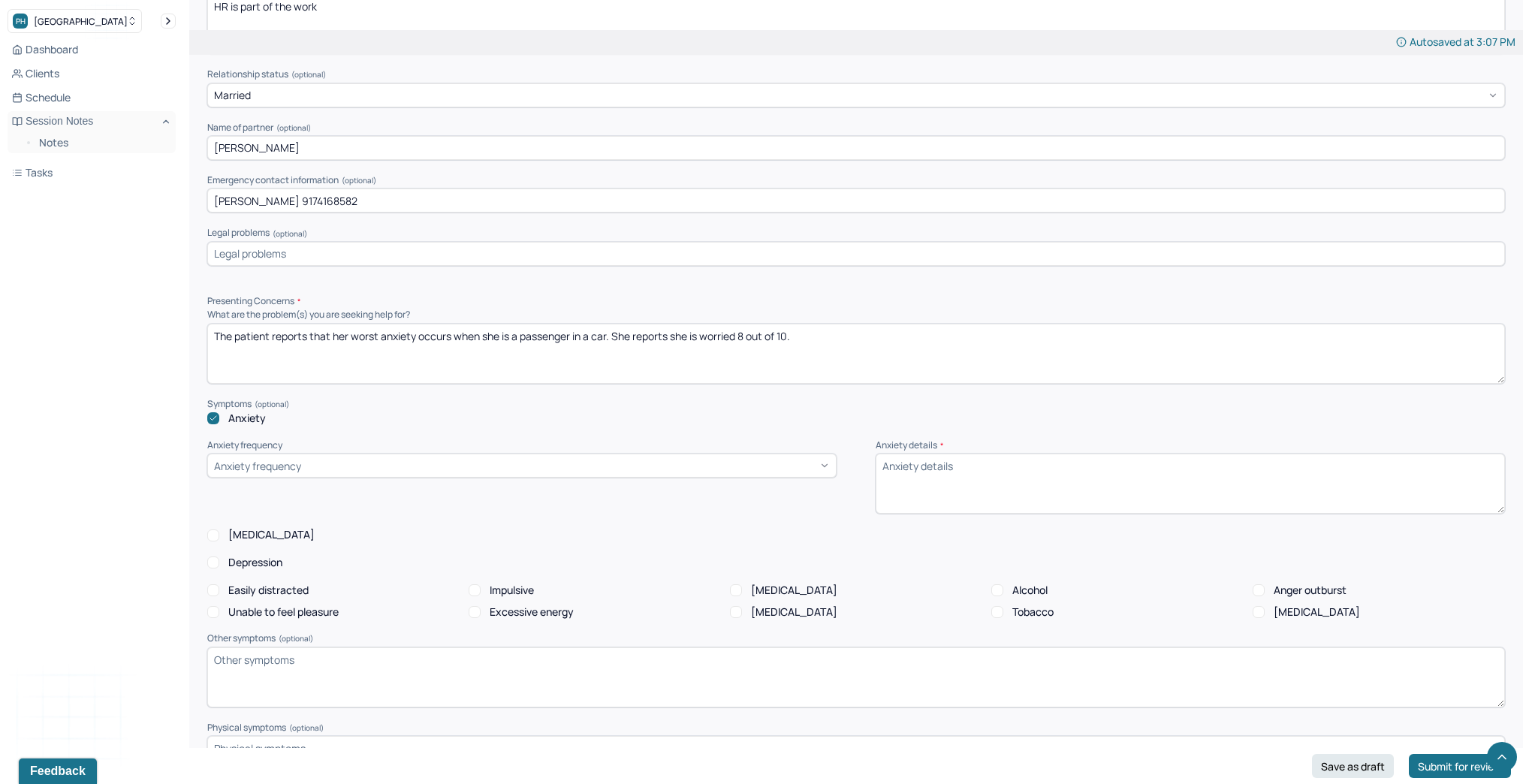 click on "The patient reports that her worst anxiety occurs when she is a passenger in a car. She reports she is worry 8 out of 10." at bounding box center (856, 354) 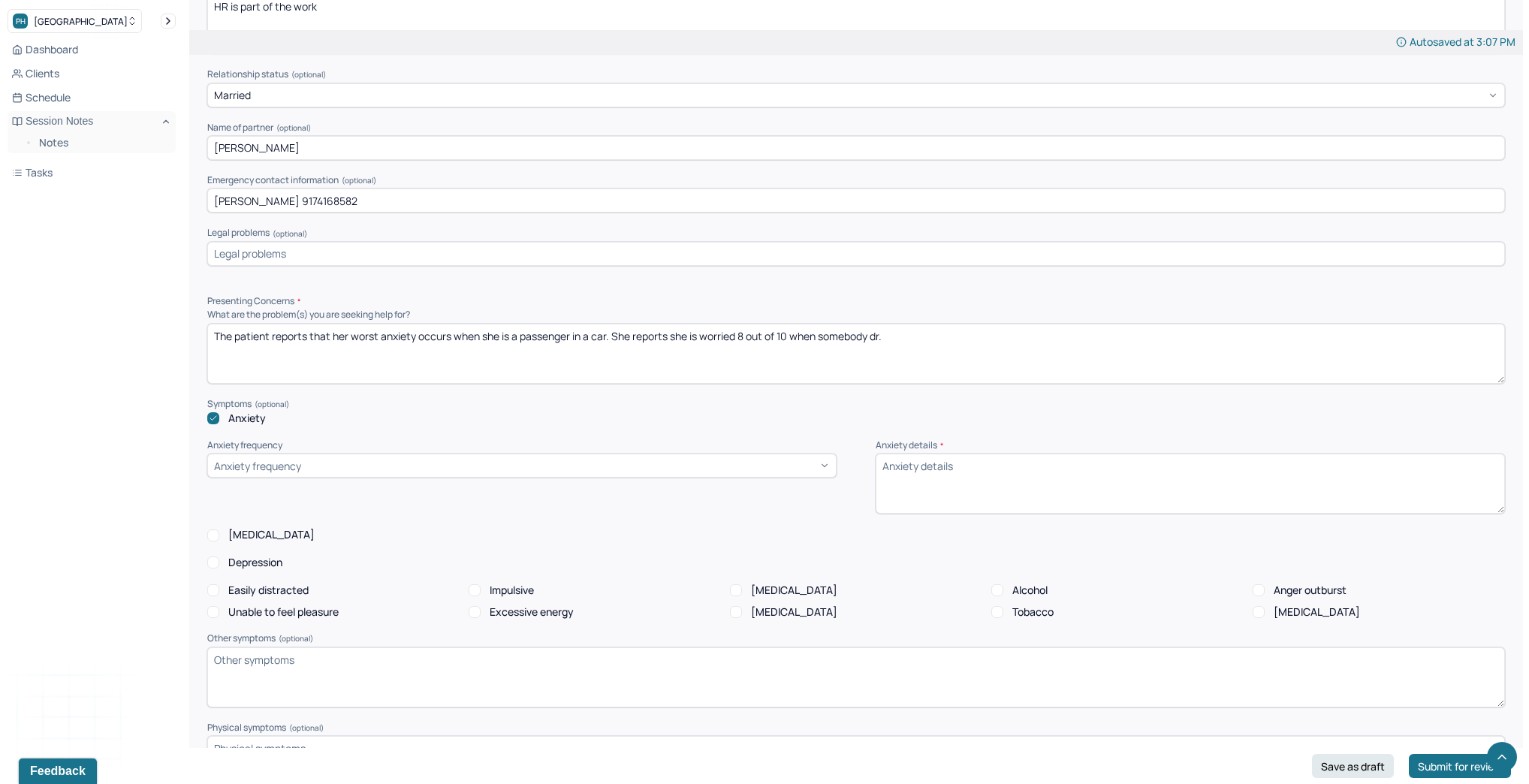 click on "The patient reports that her worst anxiety occurs when she is a passenger in a car. She reports she is worried 8 out of 10 when somebody dr." at bounding box center (856, 354) 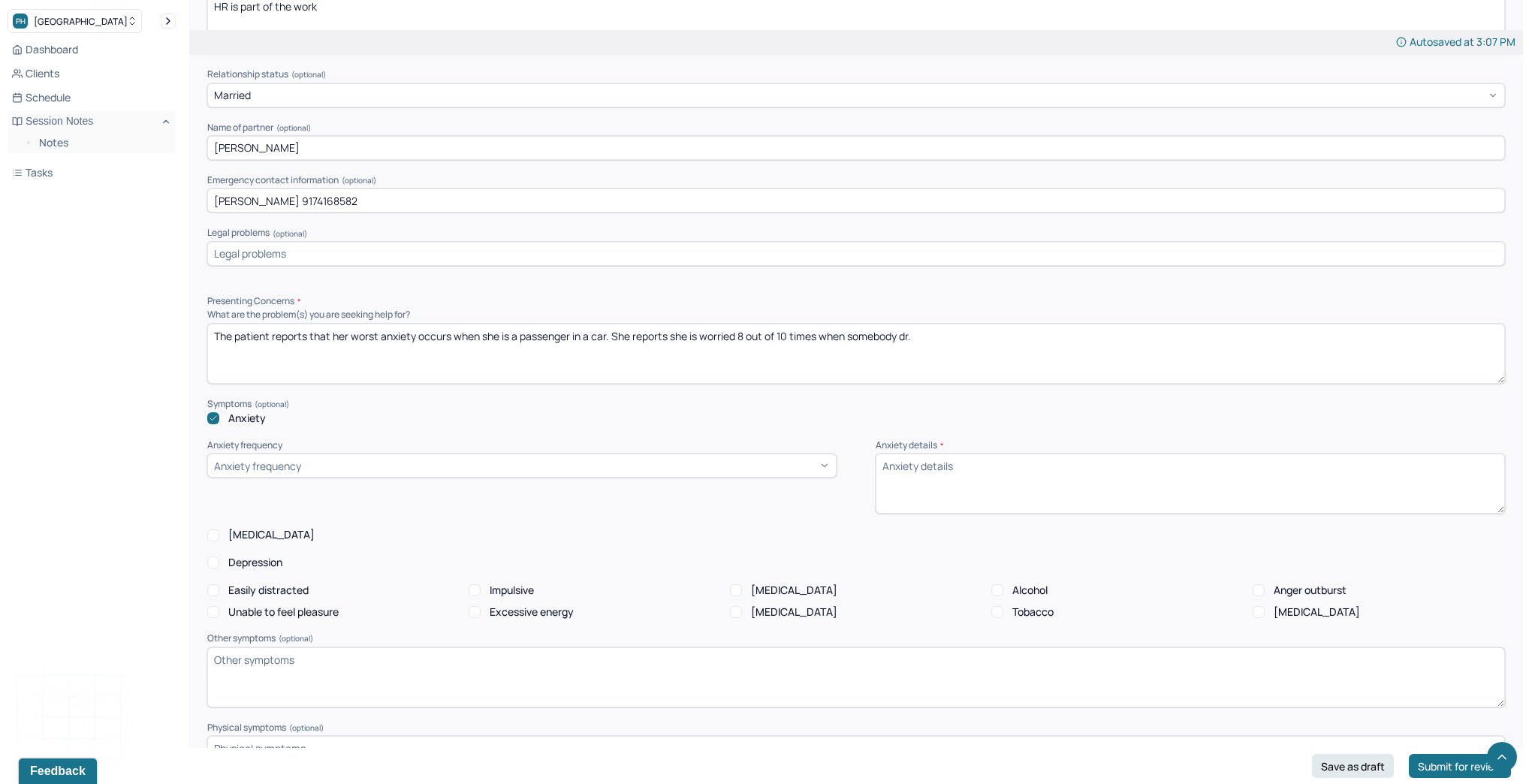 click on "The patient reports that her worst anxiety occurs when she is a passenger in a car. She reports she is worried 8 out of 10 times when somebody dr." at bounding box center [856, 354] 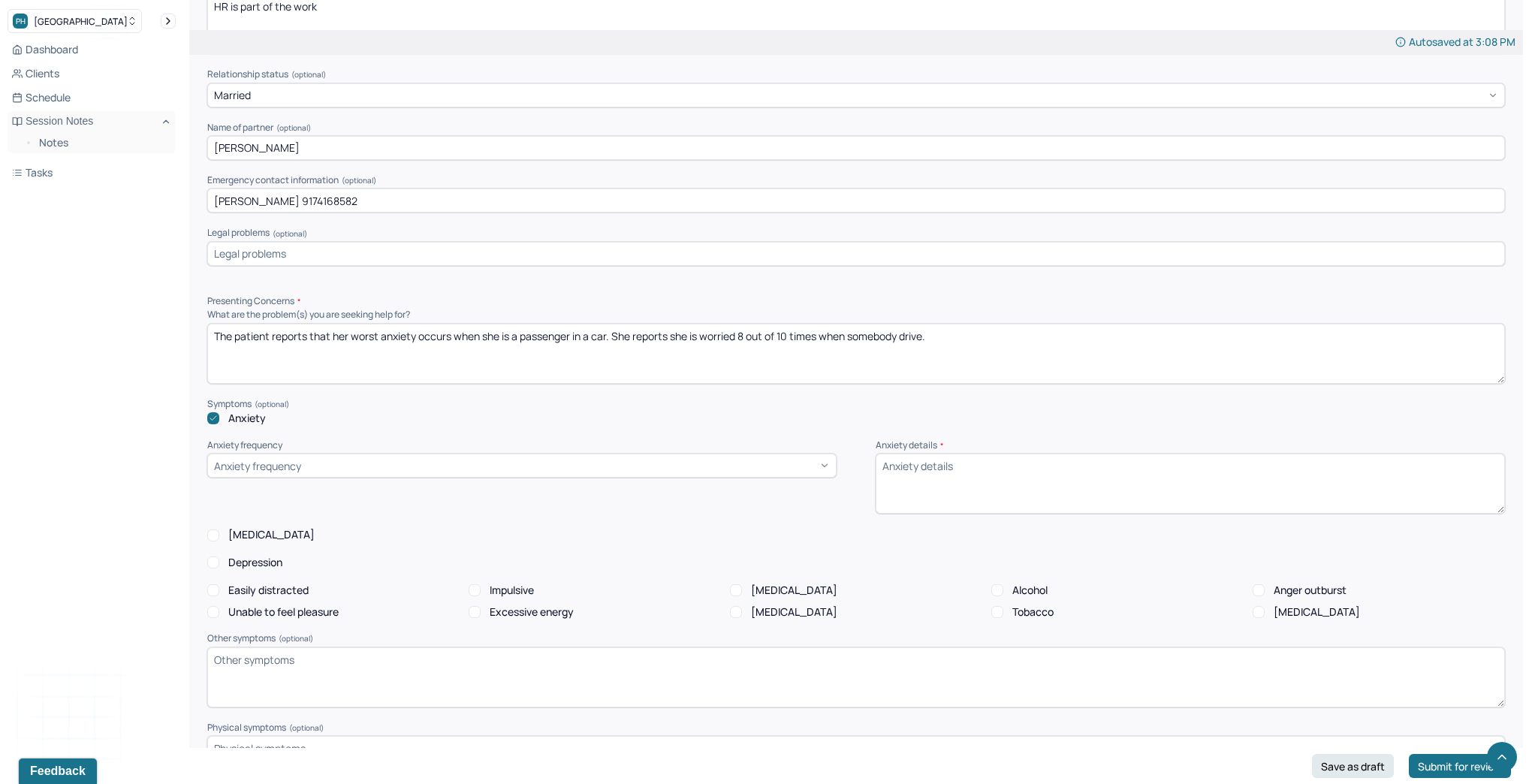 drag, startPoint x: 909, startPoint y: 334, endPoint x: 921, endPoint y: 337, distance: 12.369317 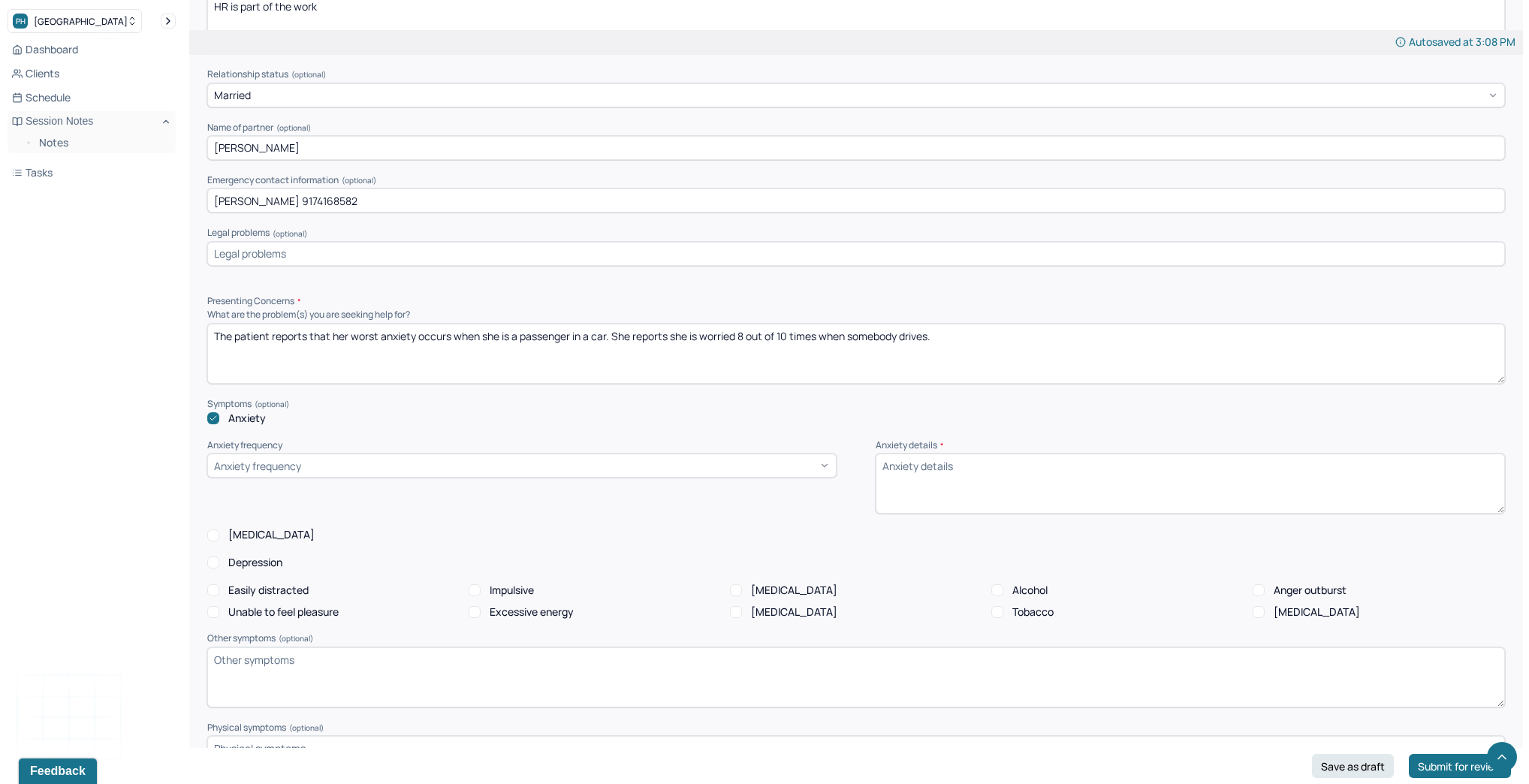 click on "The patient reports that her worst anxiety occurs when she is a passenger in a car. She reports she is worried 8 out of 10 times when somebody drive." at bounding box center (856, 354) 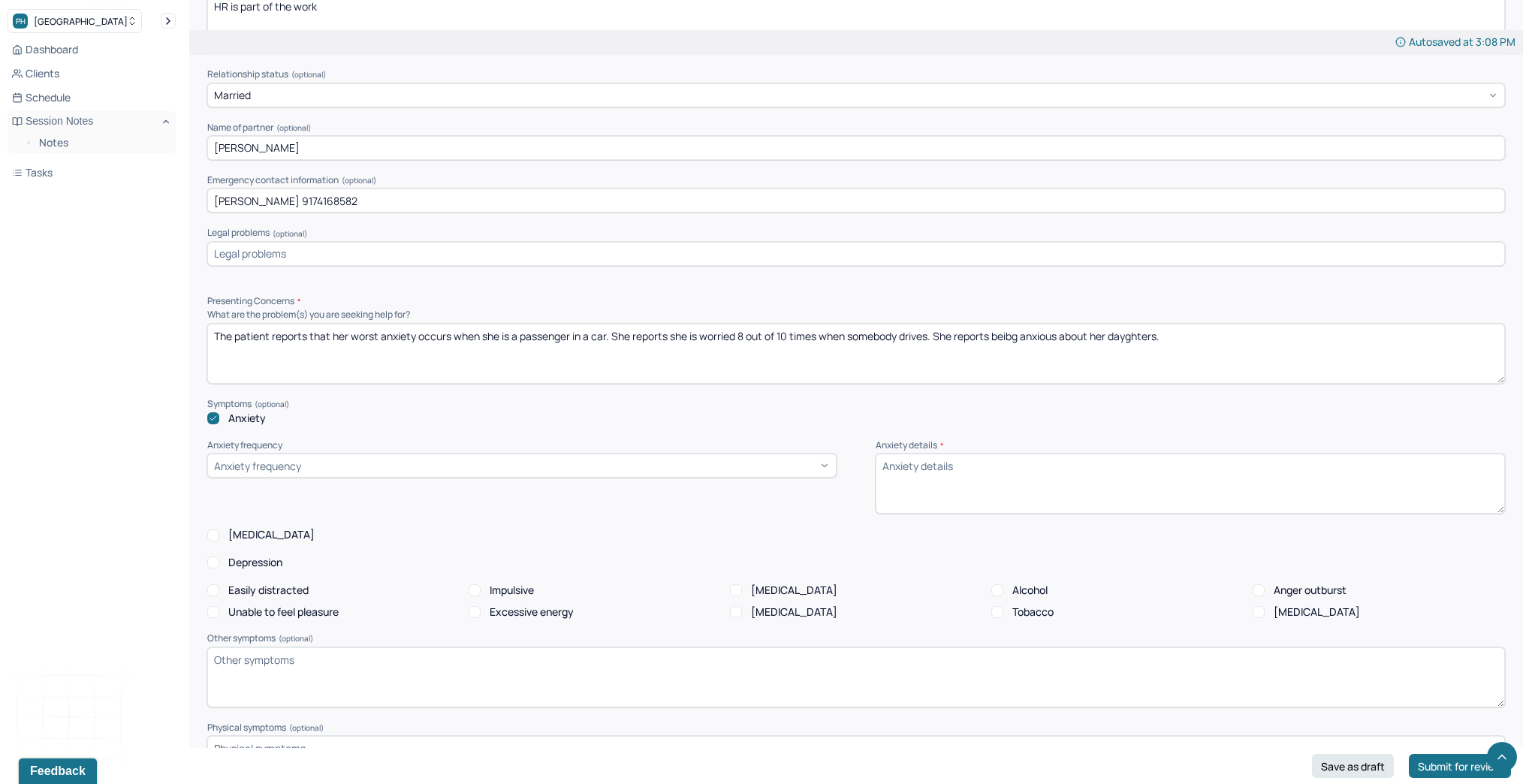 click on "The patient reports that her worst anxiety occurs when she is a passenger in a car. She reports she is worried 8 out of 10 times when somebody drives. She reports beibg anxious about her dayghters." at bounding box center (856, 354) 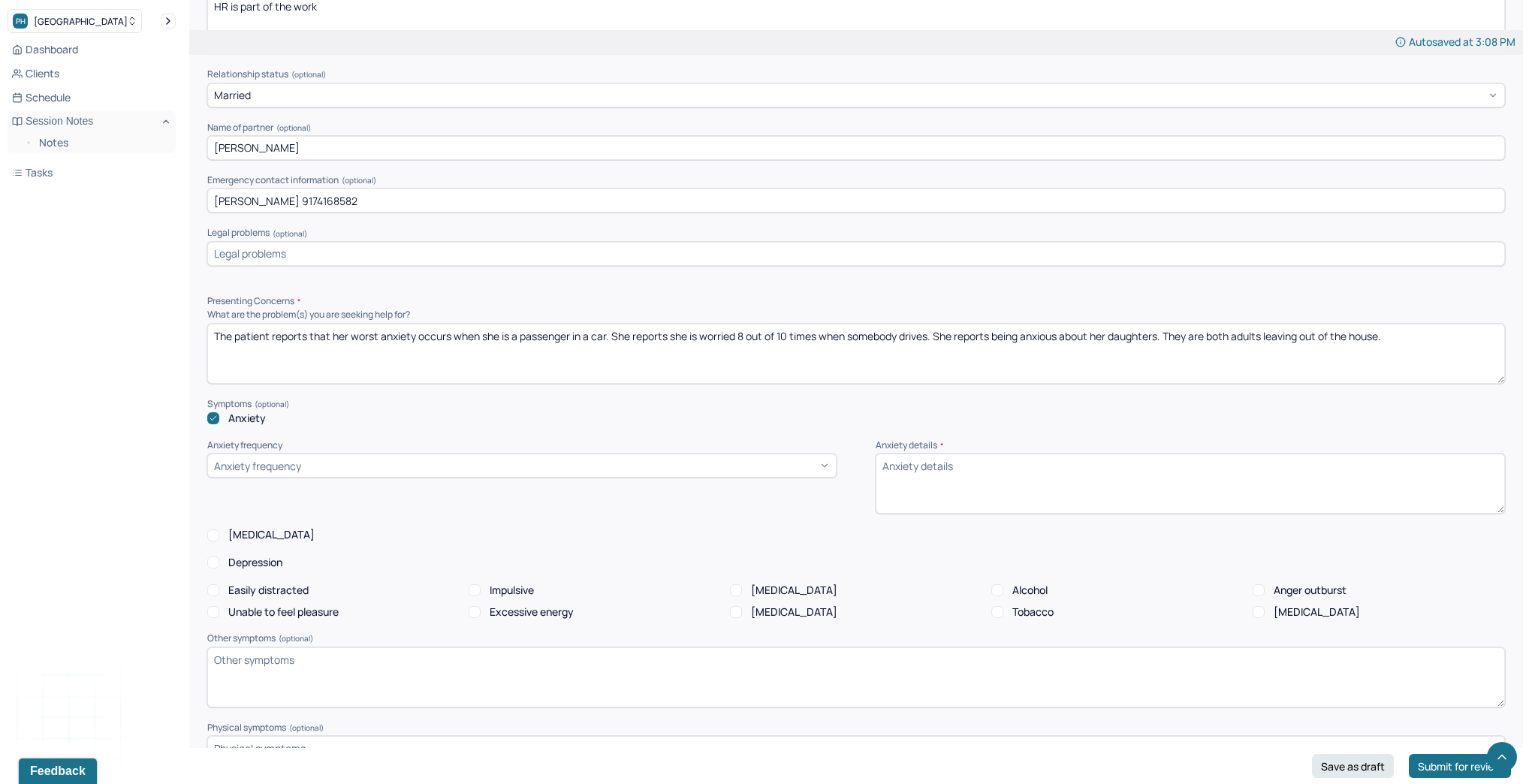 click on "The patient reports that her worst anxiety occurs when she is a passenger in a car. She reports she is worried 8 out of 10 times when somebody drives. She reports being anxious about her daughters. They are both adults leaving out of the house." at bounding box center [856, 354] 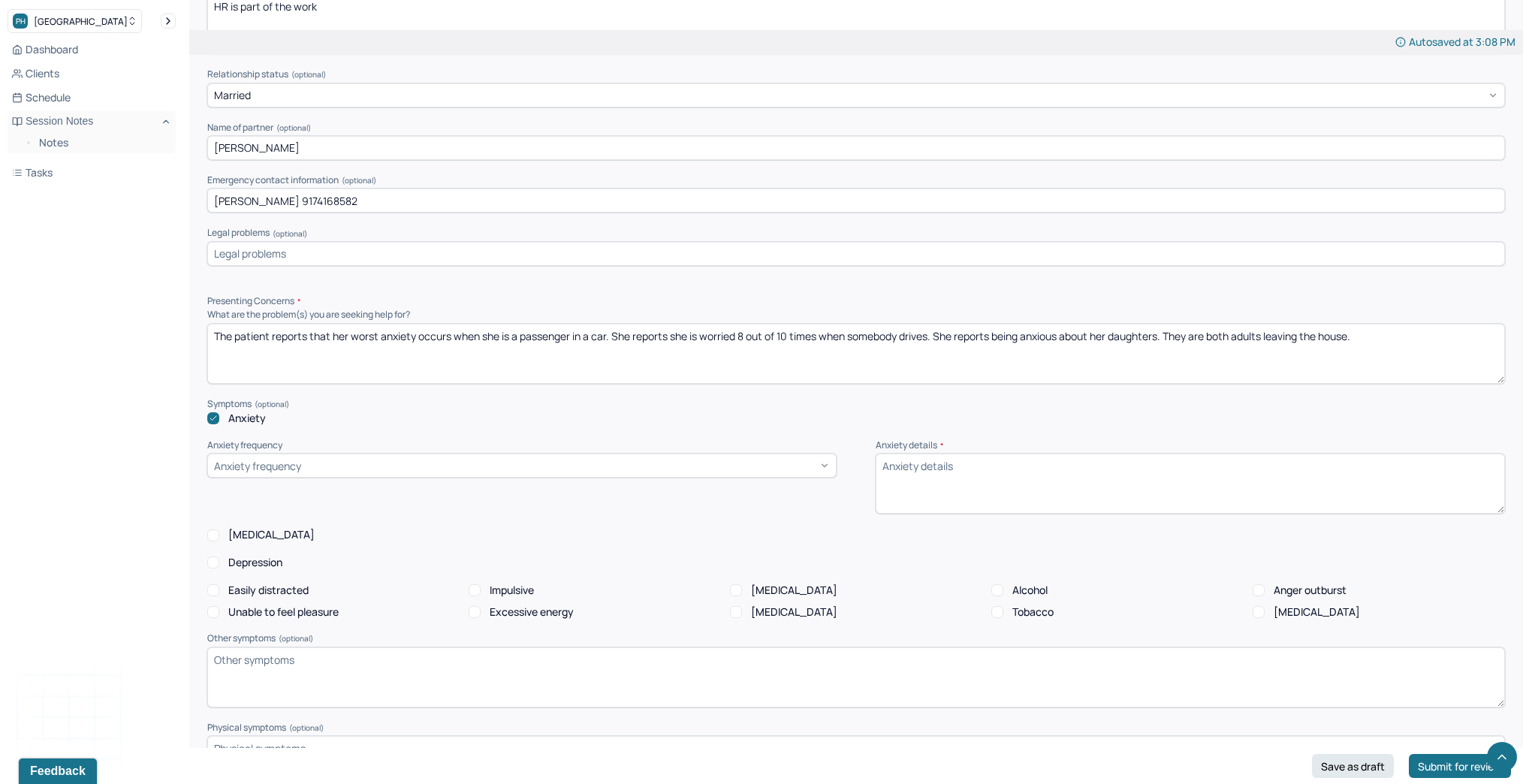 click on "The patient reports that her worst anxiety occurs when she is a passenger in a car. She reports she is worried 8 out of 10 times when somebody drives. She reports being anxious about her daughters. They are both adults leaving out of the house." at bounding box center [856, 354] 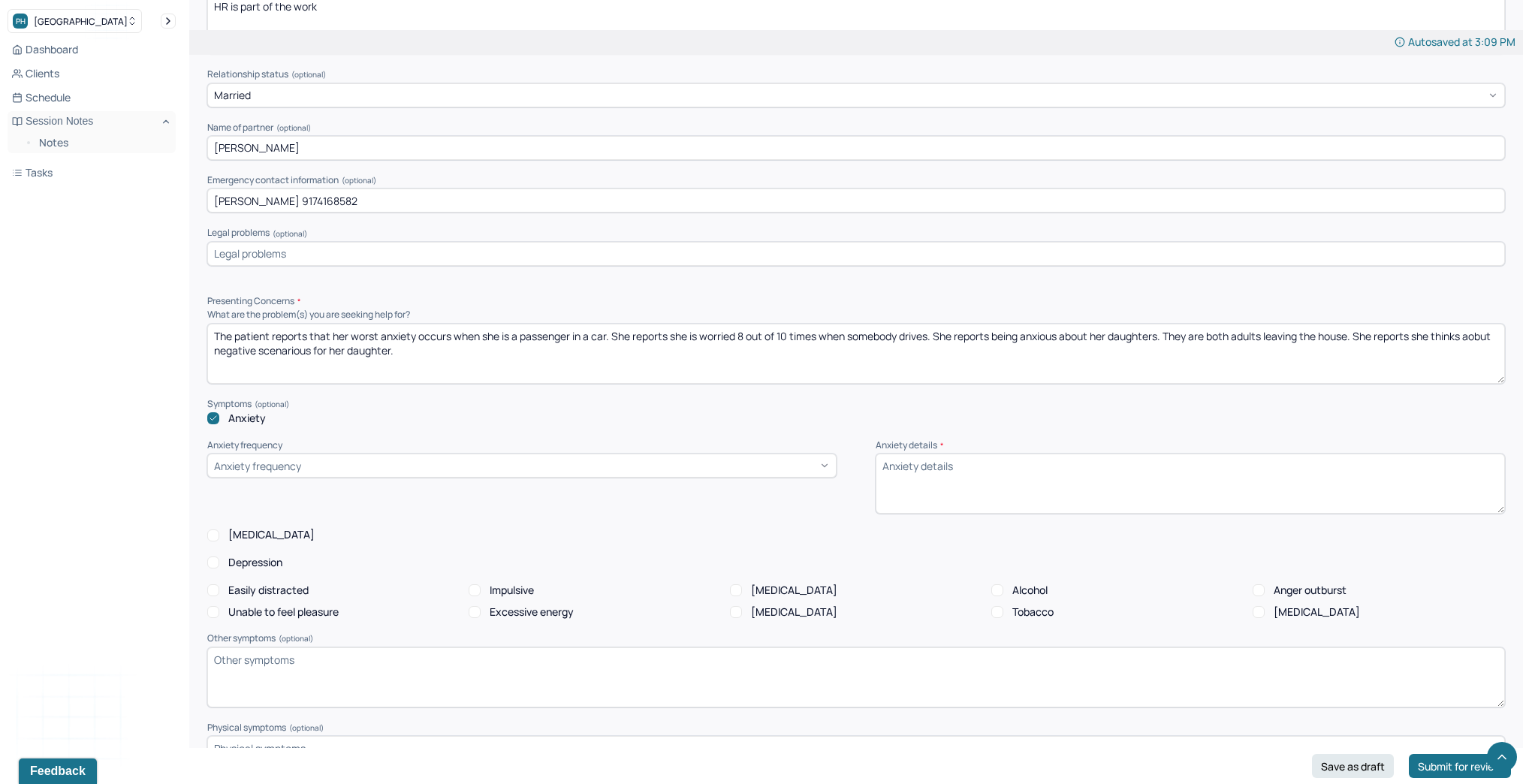 click on "The patient reports that her worst anxiety occurs when she is a passenger in a car. She reports she is worried 8 out of 10 times when somebody drives. She reports being anxious about her daughters. They are both adults leaving the house. She reports she thinks aobut negative scenarious for her daughter." at bounding box center [856, 354] 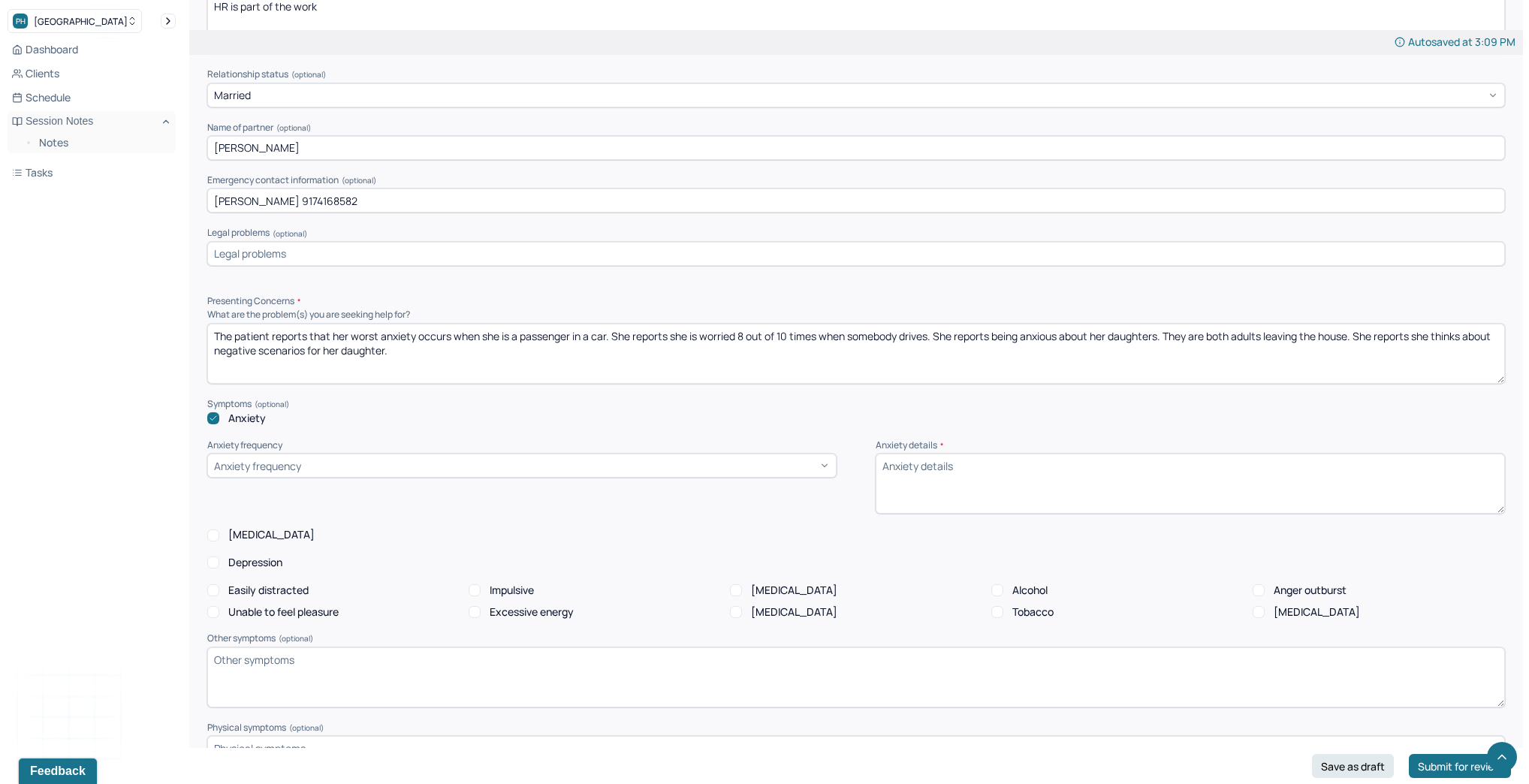 click on "The patient reports that her worst anxiety occurs when she is a passenger in a car. She reports she is worried 8 out of 10 times when somebody drives. She reports being anxious about her daughters. They are both adults leaving the house. She reports she thinks about negative scenarios for her daughter." at bounding box center (856, 354) 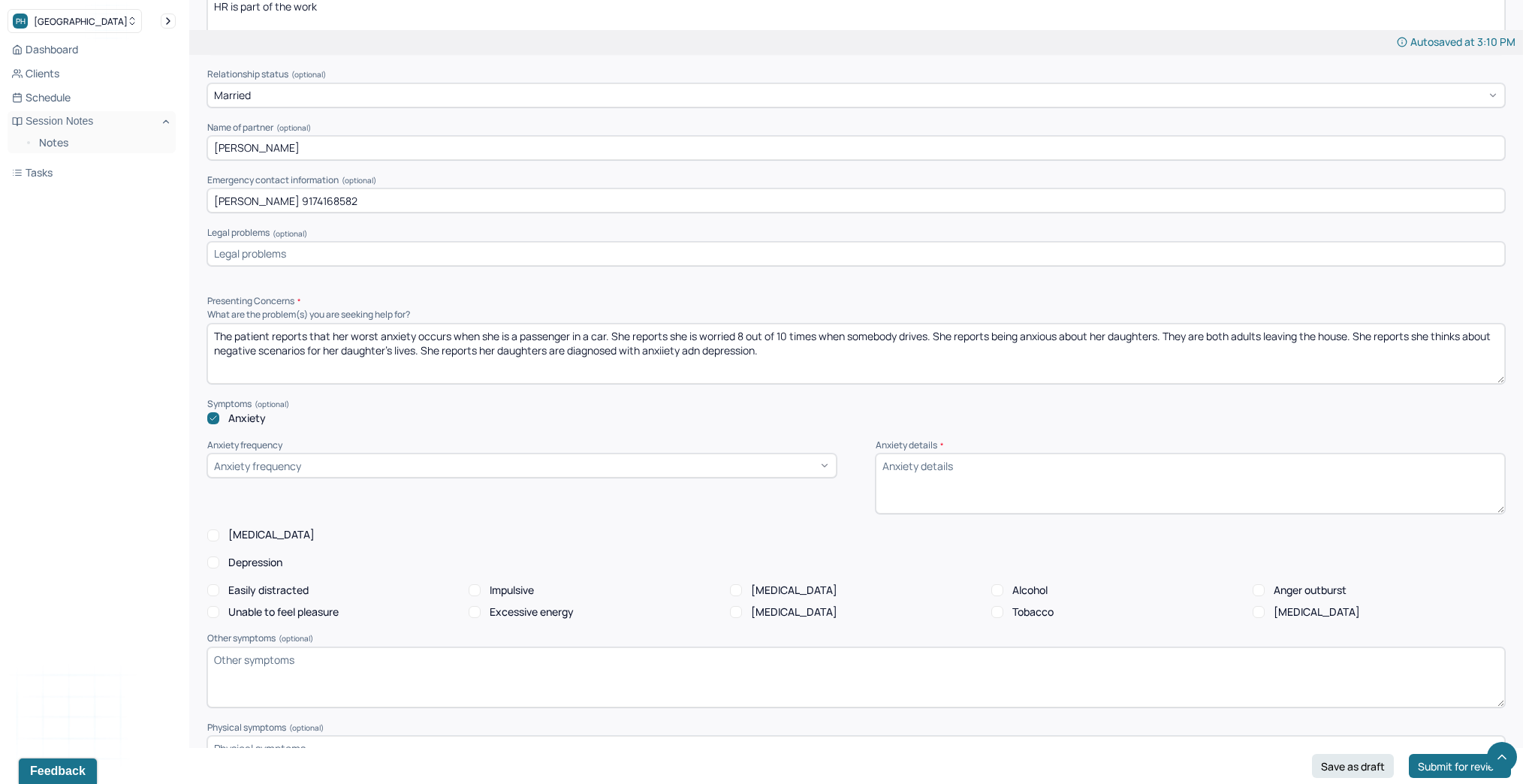 click on "The patient reports that her worst anxiety occurs when she is a passenger in a car. She reports she is worried 8 out of 10 times when somebody drives. She reports being anxious about her daughters. They are both adults leaving the house. She reports she thinks about negative scenarios for her daughter's lives. She reports her daughters are diagnosed with anxiiety adn depression." at bounding box center [856, 354] 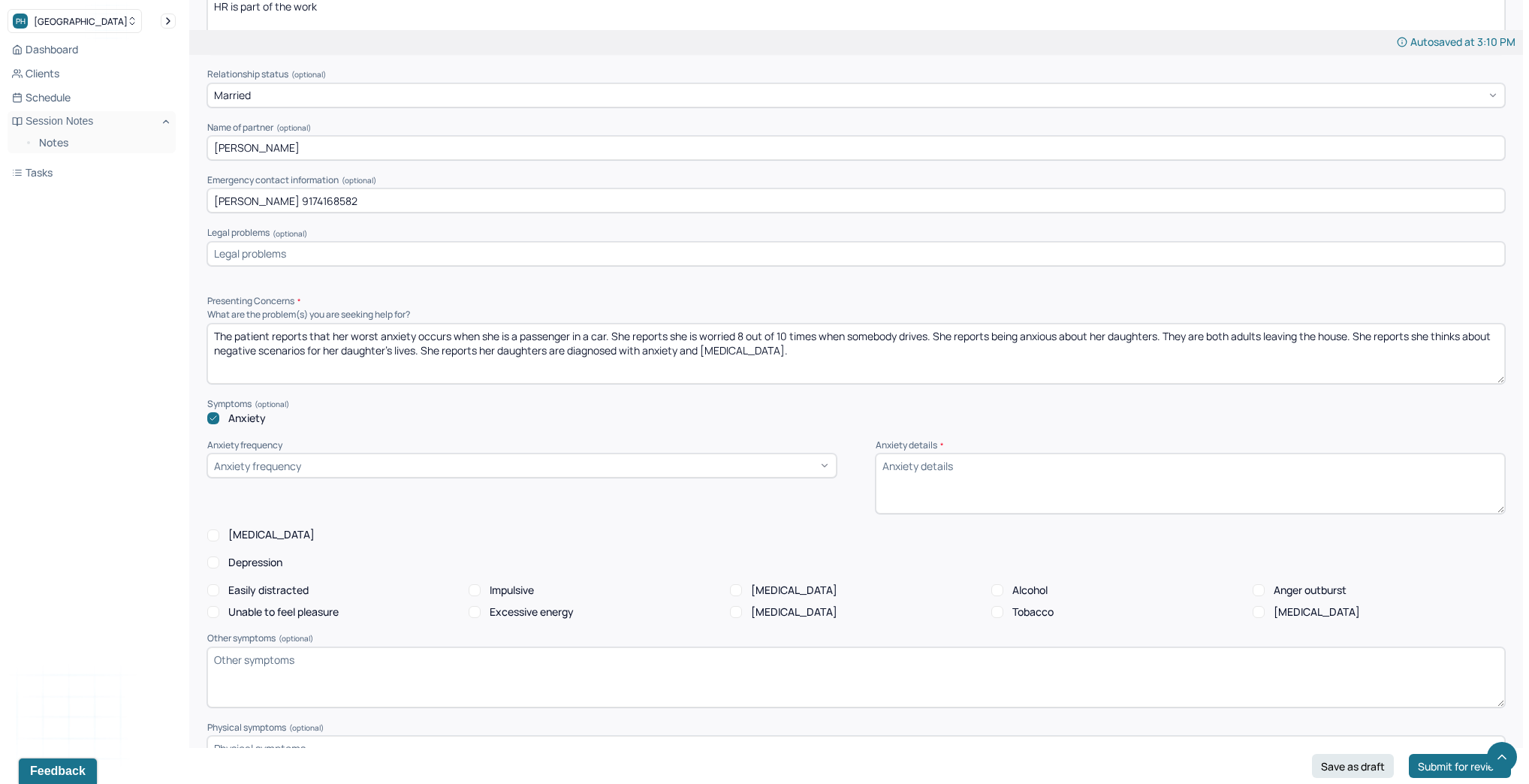 click on "The patient reports that her worst anxiety occurs when she is a passenger in a car. She reports she is worried 8 out of 10 times when somebody drives. She reports being anxious about her daughters. They are both adults leaving the house. She reports she thinks about negative scenarios for her daughter's lives. She reports her daughters are diagnosed with anxiiety adn depression." at bounding box center (856, 354) 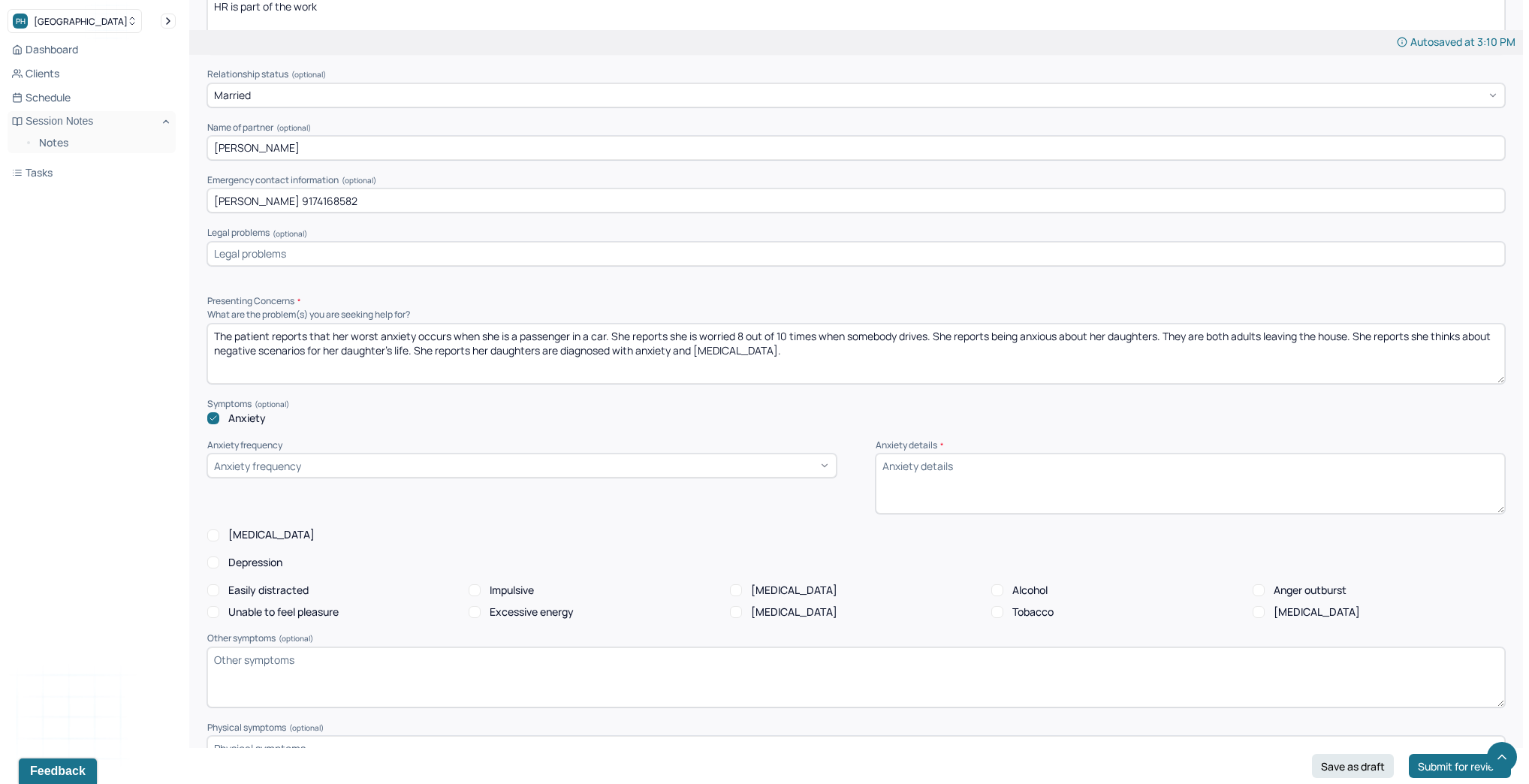 click on "The patient reports that her worst anxiety occurs when she is a passenger in a car. She reports she is worried 8 out of 10 times when somebody drives. She reports being anxious about her daughters. They are both adults leaving the house. She reports she thinks about negative scenarios for her daughter's lives. She reports her daughters are diagnosed with anxiety and [MEDICAL_DATA]." at bounding box center (856, 354) 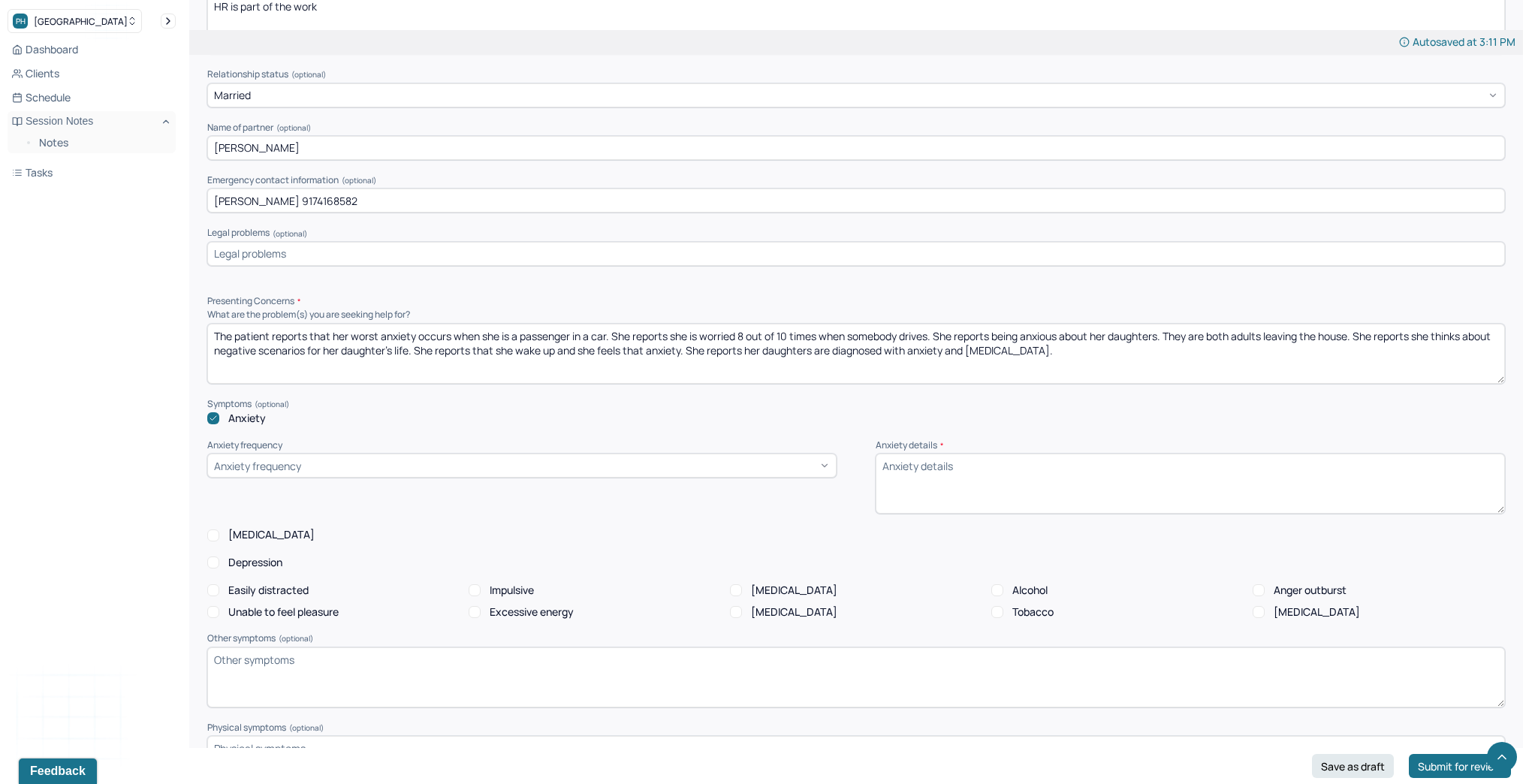 click on "The patient reports that her worst anxiety occurs when she is a passenger in a car. She reports she is worried 8 out of 10 times when somebody drives. She reports being anxious about her daughters. They are both adults leaving the house. She reports she thinks about negative scenarios for her daughter's life. She reports that she wake up and she feels that anxiety. She reports her daughters are diagnosed with anxiety and [MEDICAL_DATA]." at bounding box center [856, 354] 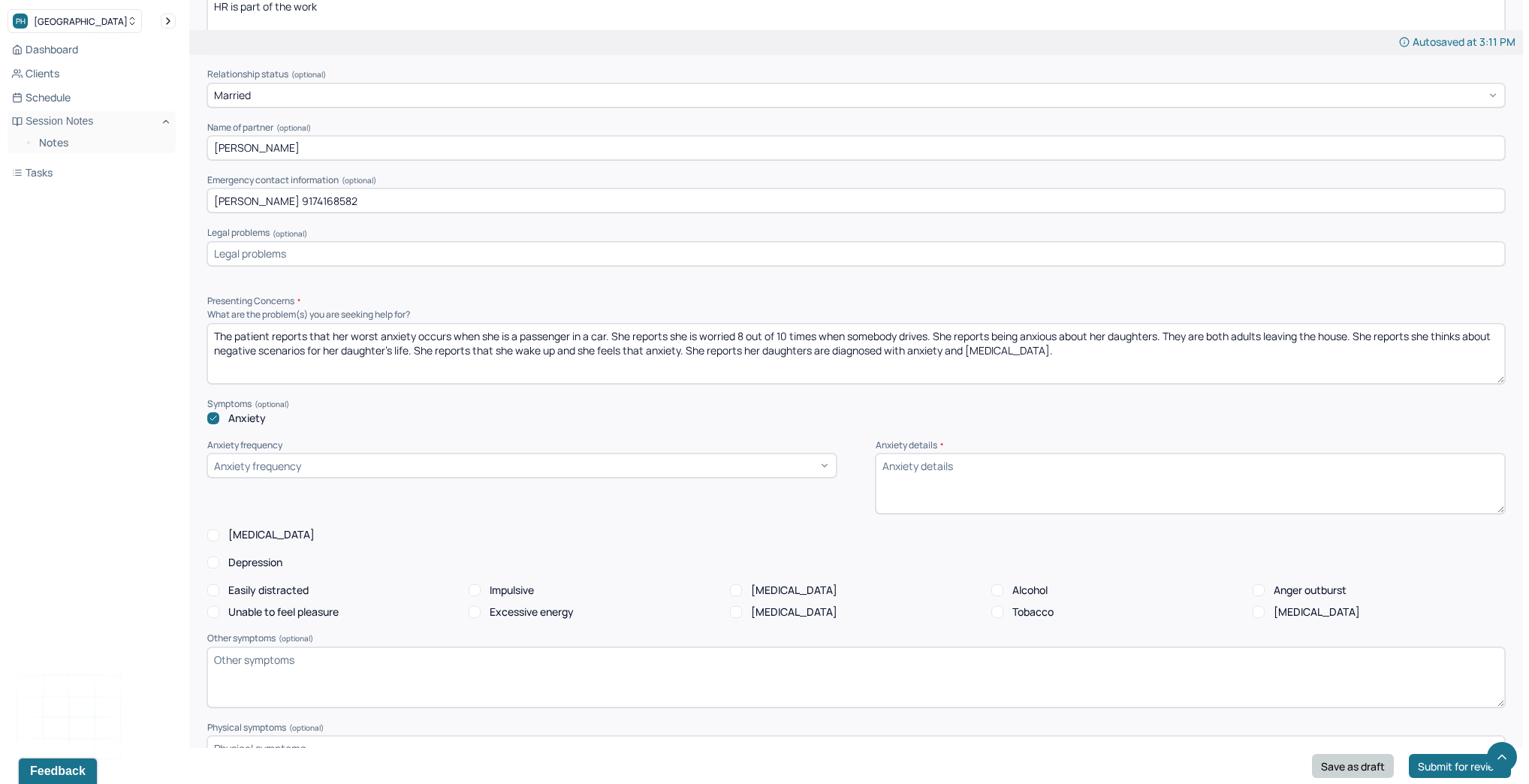 click on "Save as draft" at bounding box center (1353, 766) 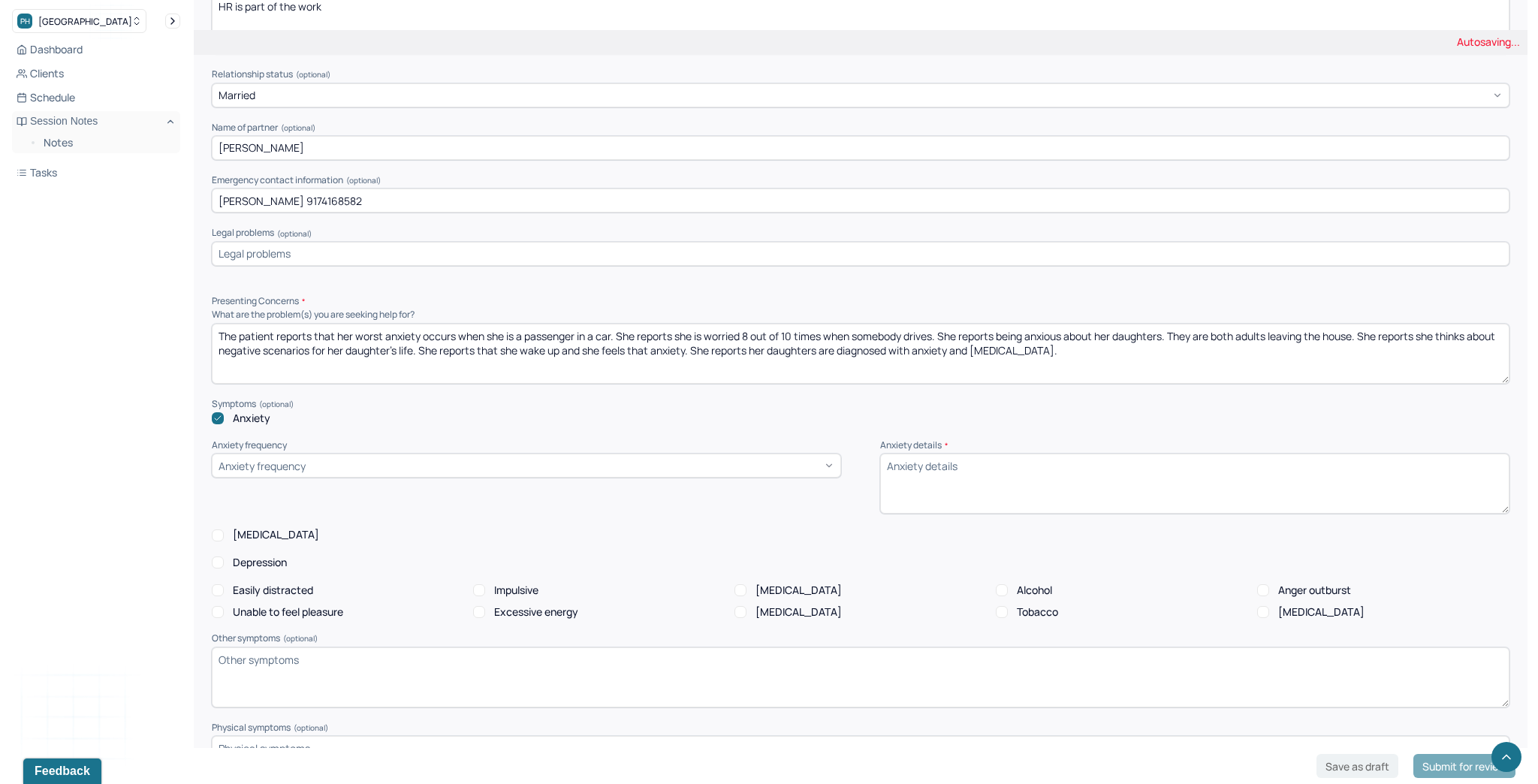 scroll, scrollTop: 0, scrollLeft: 0, axis: both 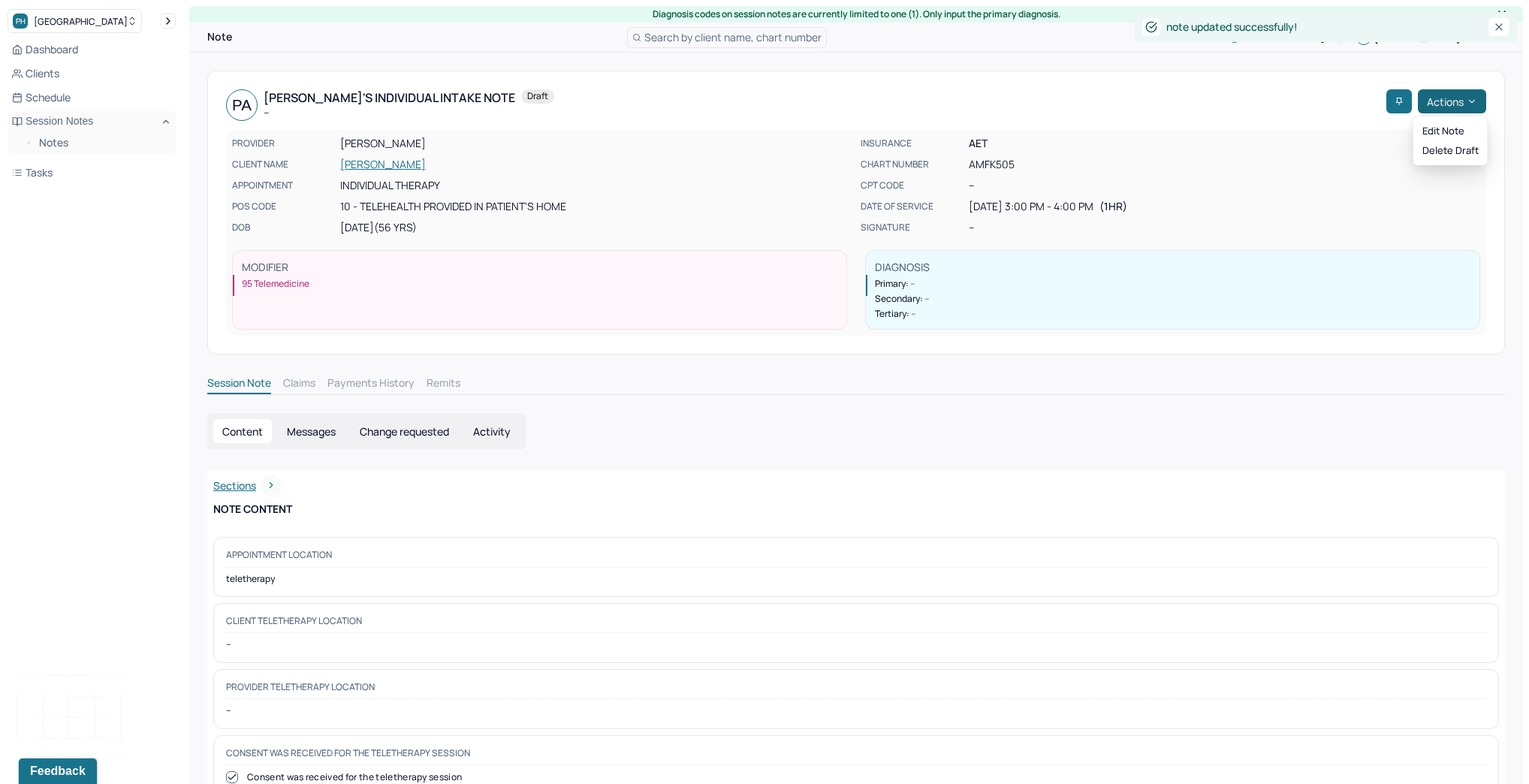 click on "Actions" at bounding box center [1452, 101] 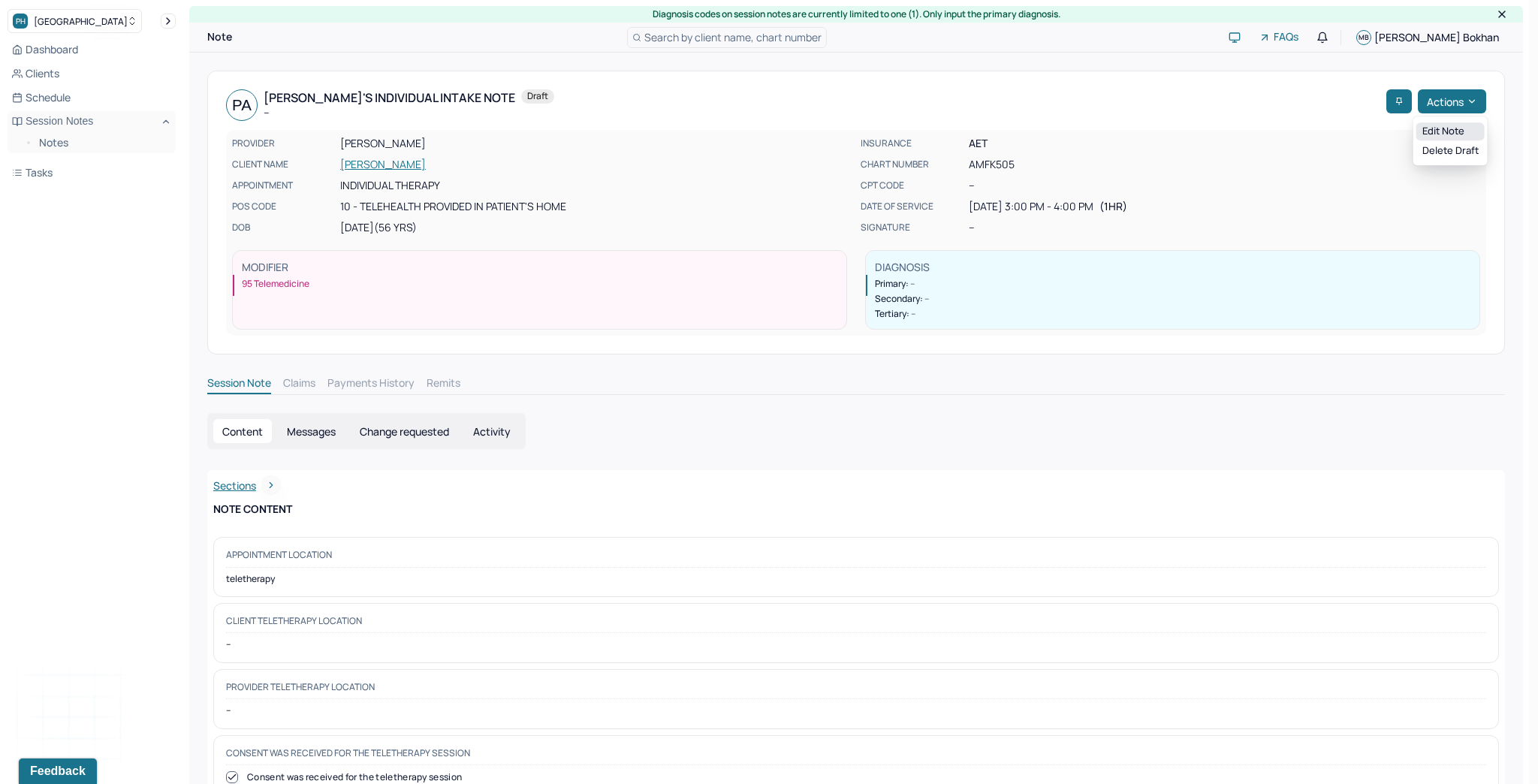 click on "Edit note" at bounding box center [1450, 131] 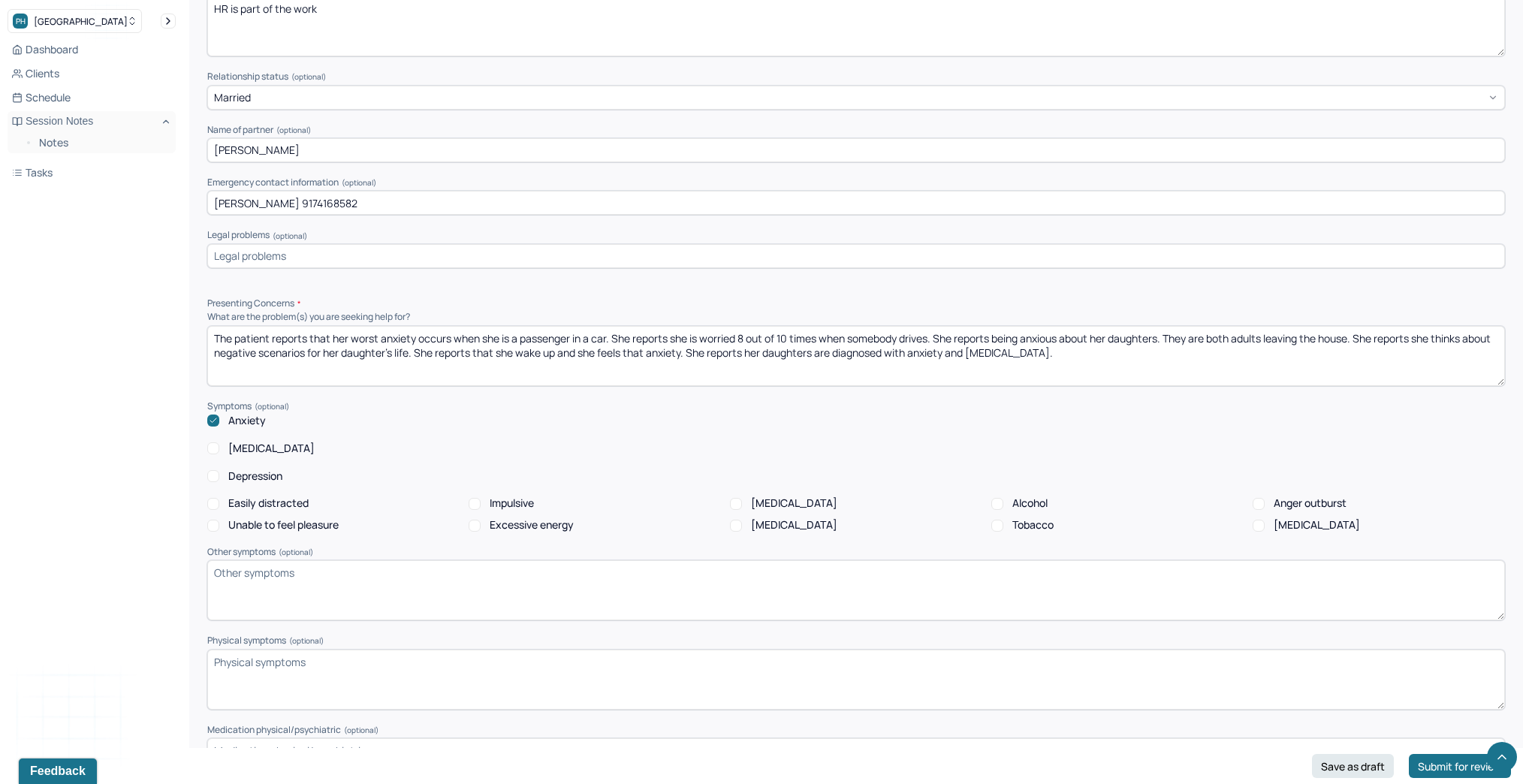 scroll, scrollTop: 1141, scrollLeft: 0, axis: vertical 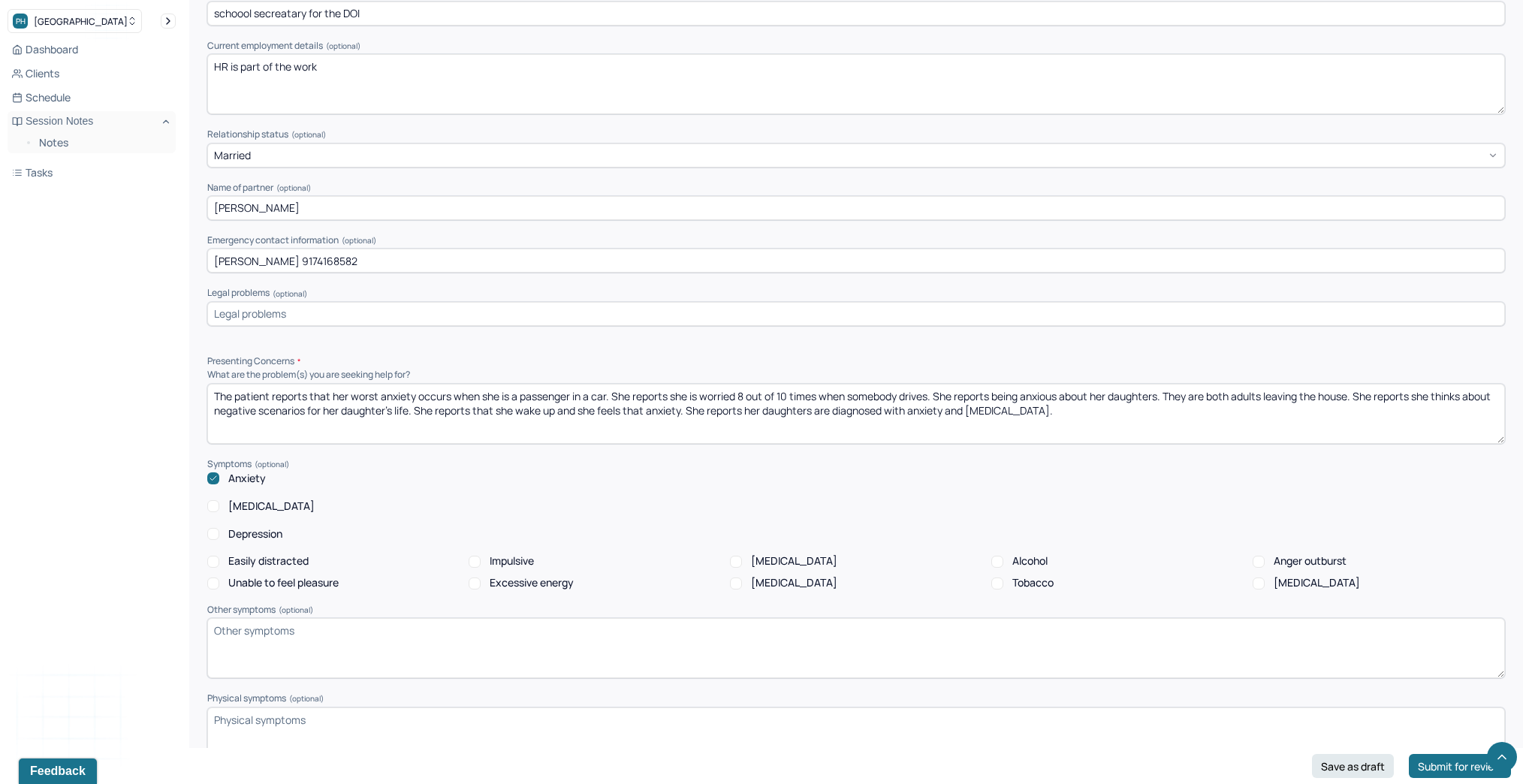 click on "The patient reports that her worst anxiety occurs when she is a passenger in a car. She reports she is worried 8 out of 10 times when somebody drives. She reports being anxious about her daughters. They are both adults leaving the house. She reports she thinks about negative scenarios for her daughter's life. She reports that she wake up and she feels that anxiety. She reports her daughters are diagnosed with anxiety and [MEDICAL_DATA]." at bounding box center (856, 414) 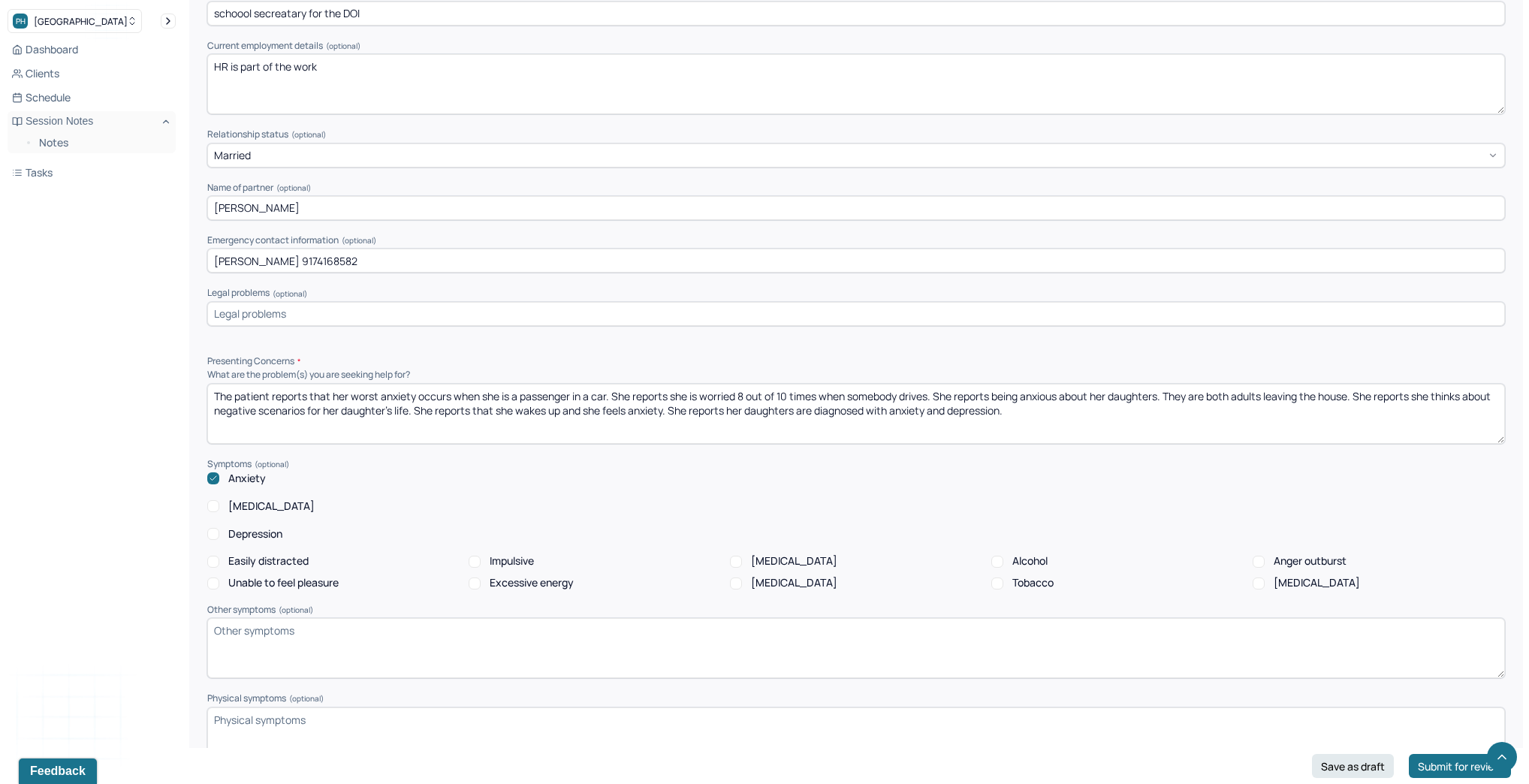 click on "The patient reports that her worst anxiety occurs when she is a passenger in a car. She reports she is worried 8 out of 10 times when somebody drives. She reports being anxious about her daughters. They are both adults leaving the house. She reports she thinks about negative scenarios for her daughter's life. She reports that she wake up and she feels that anxiety. She reports her daughters are diagnosed with anxiety and [MEDICAL_DATA]." at bounding box center (856, 414) 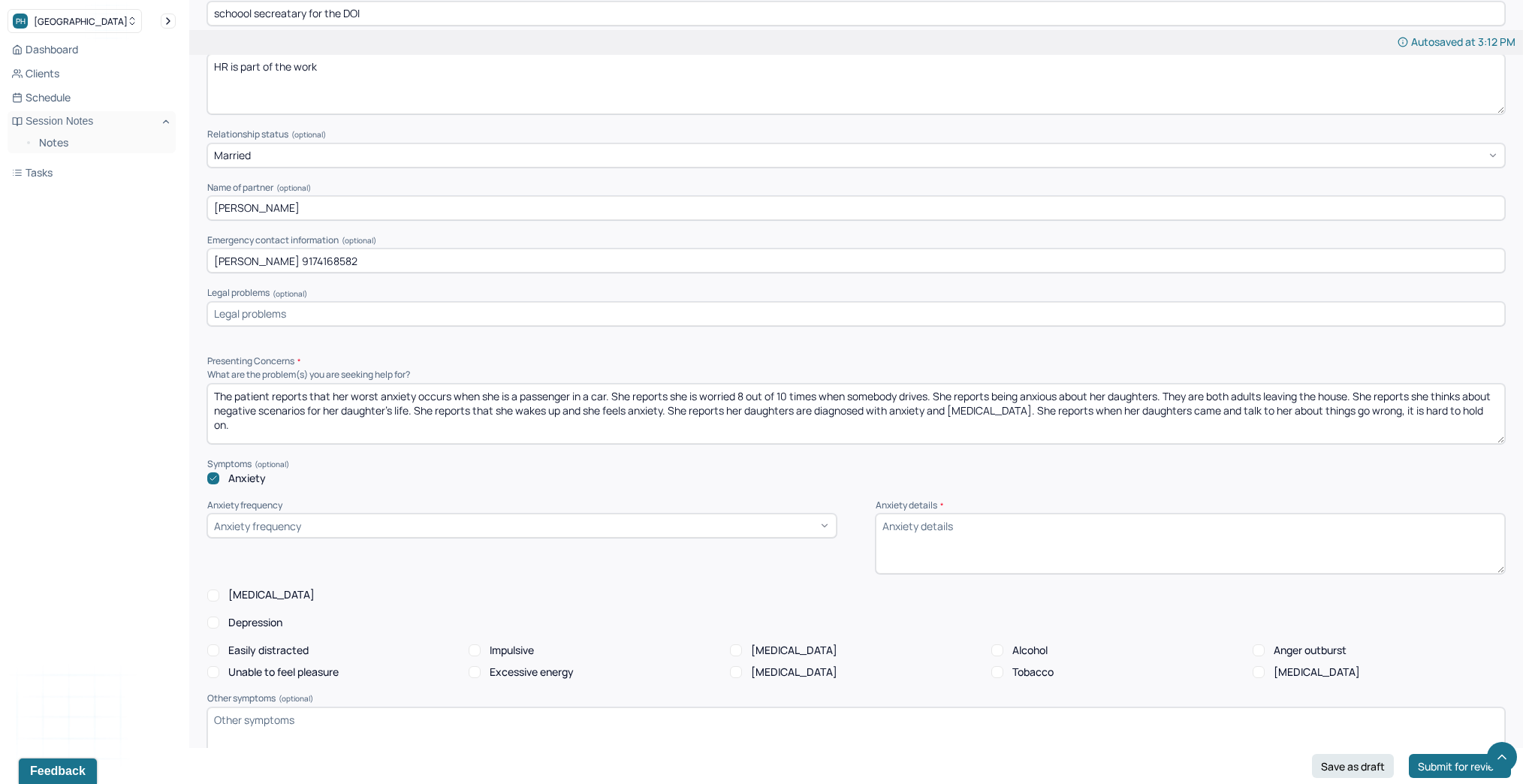 click on "The patient reports that her worst anxiety occurs when she is a passenger in a car. She reports she is worried 8 out of 10 times when somebody drives. She reports being anxious about her daughters. They are both adults leaving the house. She reports she thinks about negative scenarios for her daughter's life. She reports that she wakes up and she feels anxiety. She reports her daughters are diagnosed with anxiety and [MEDICAL_DATA]. She reports when her daughters came and talk to her about things go wrong, it is hard to hold on." at bounding box center [856, 414] 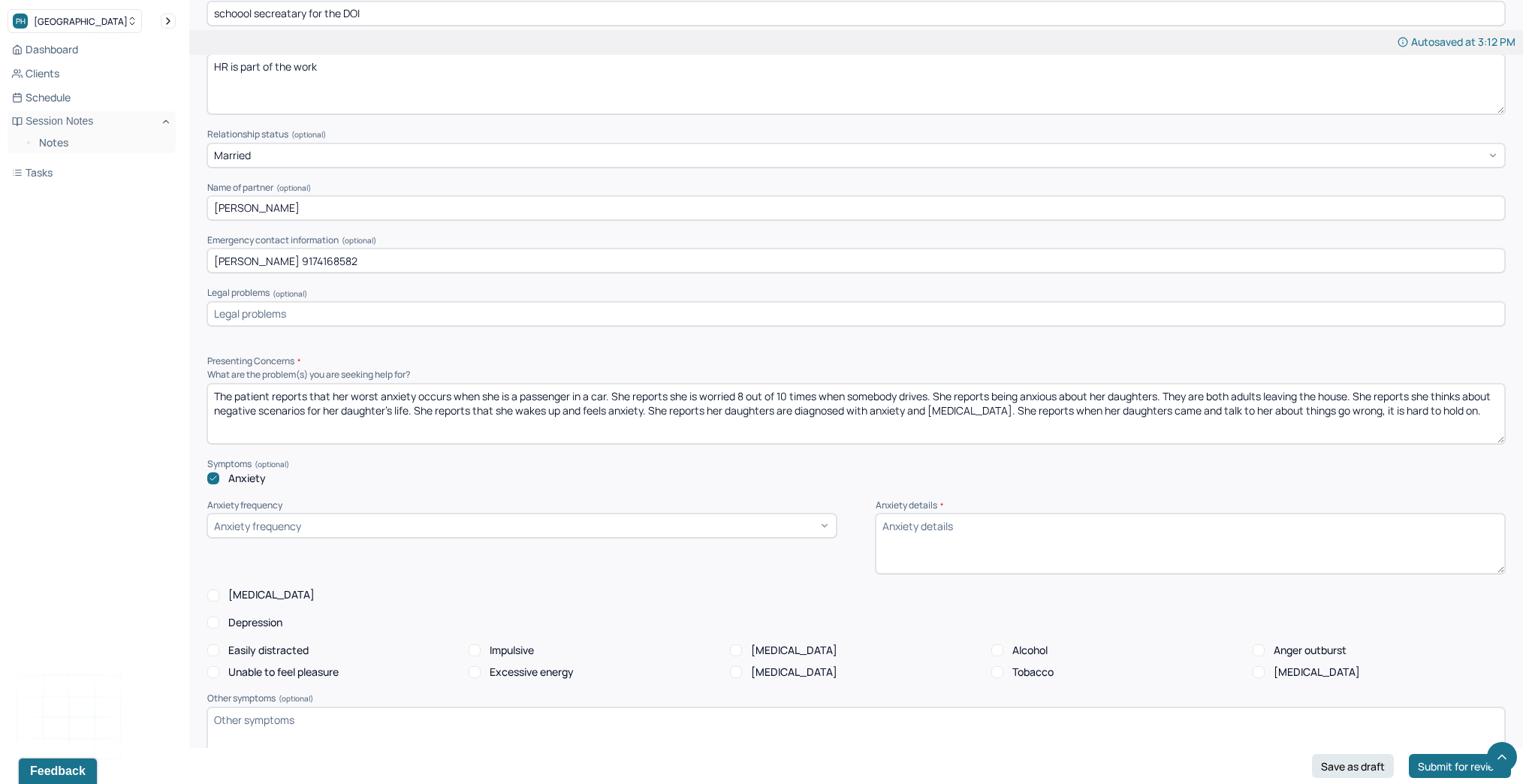 click on "The patient reports that her worst anxiety occurs when she is a passenger in a car. She reports she is worried 8 out of 10 times when somebody drives. She reports being anxious about her daughters. They are both adults leaving the house. She reports she thinks about negative scenarios for her daughter's life. She reports that she wakes up and feels anxiety. She reports her daughters are diagnosed with anxiety and [MEDICAL_DATA]. She reports when her daughters came and talk to her about things go wrong, it is hard to hold on." at bounding box center [856, 414] 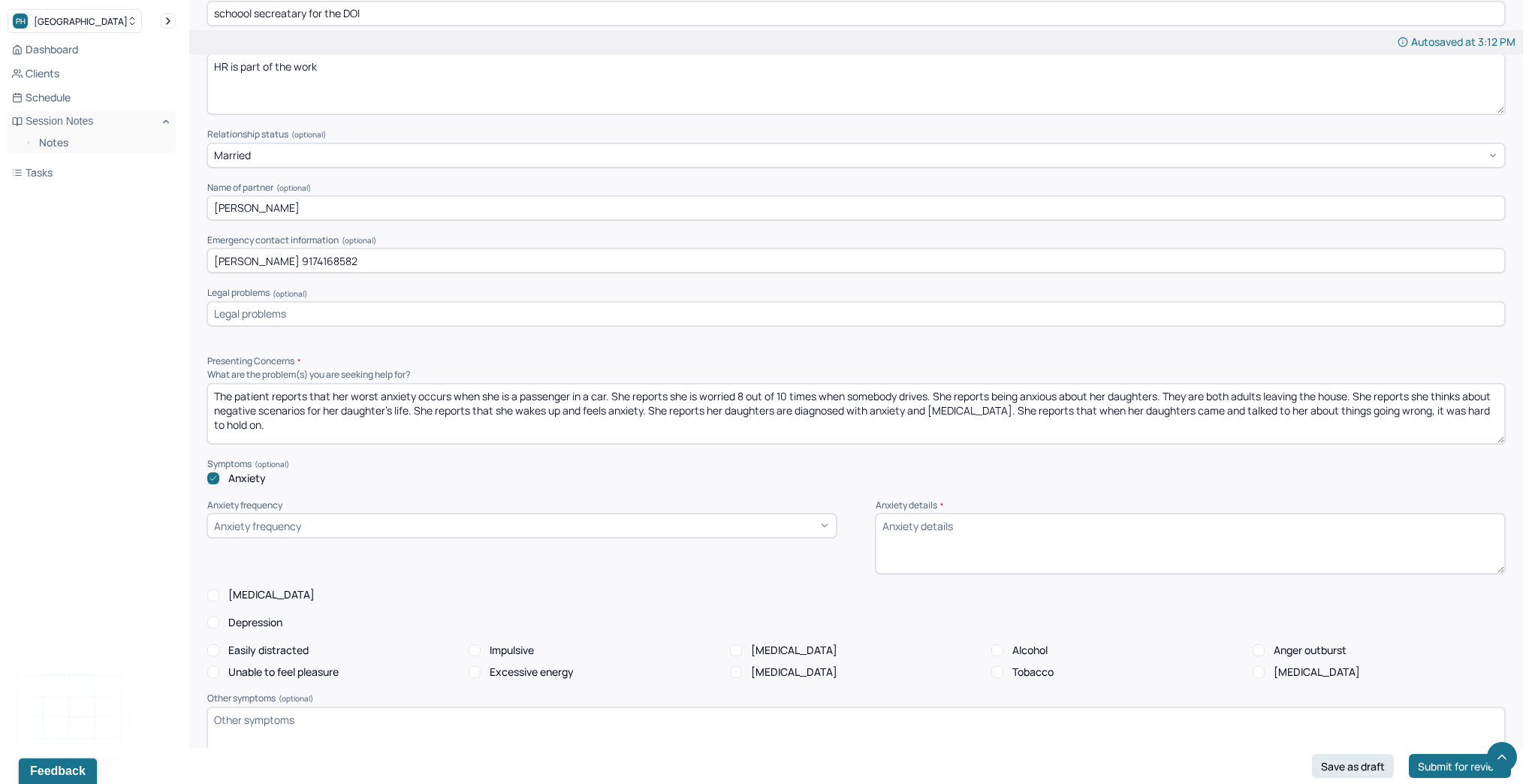 click on "The patient reports that her worst anxiety occurs when she is a passenger in a car. She reports she is worried 8 out of 10 times when somebody drives. She reports being anxious about her daughters. They are both adults leaving the house. She reports she thinks about negative scenarios for her daughter's life. She reports that she wakes up and feels anxiety. She reports her daughters are diagnosed with anxiety and [MEDICAL_DATA]. She reports that when her daughters came and talked to her about things going wrong, it was hard to hold on." at bounding box center [856, 414] 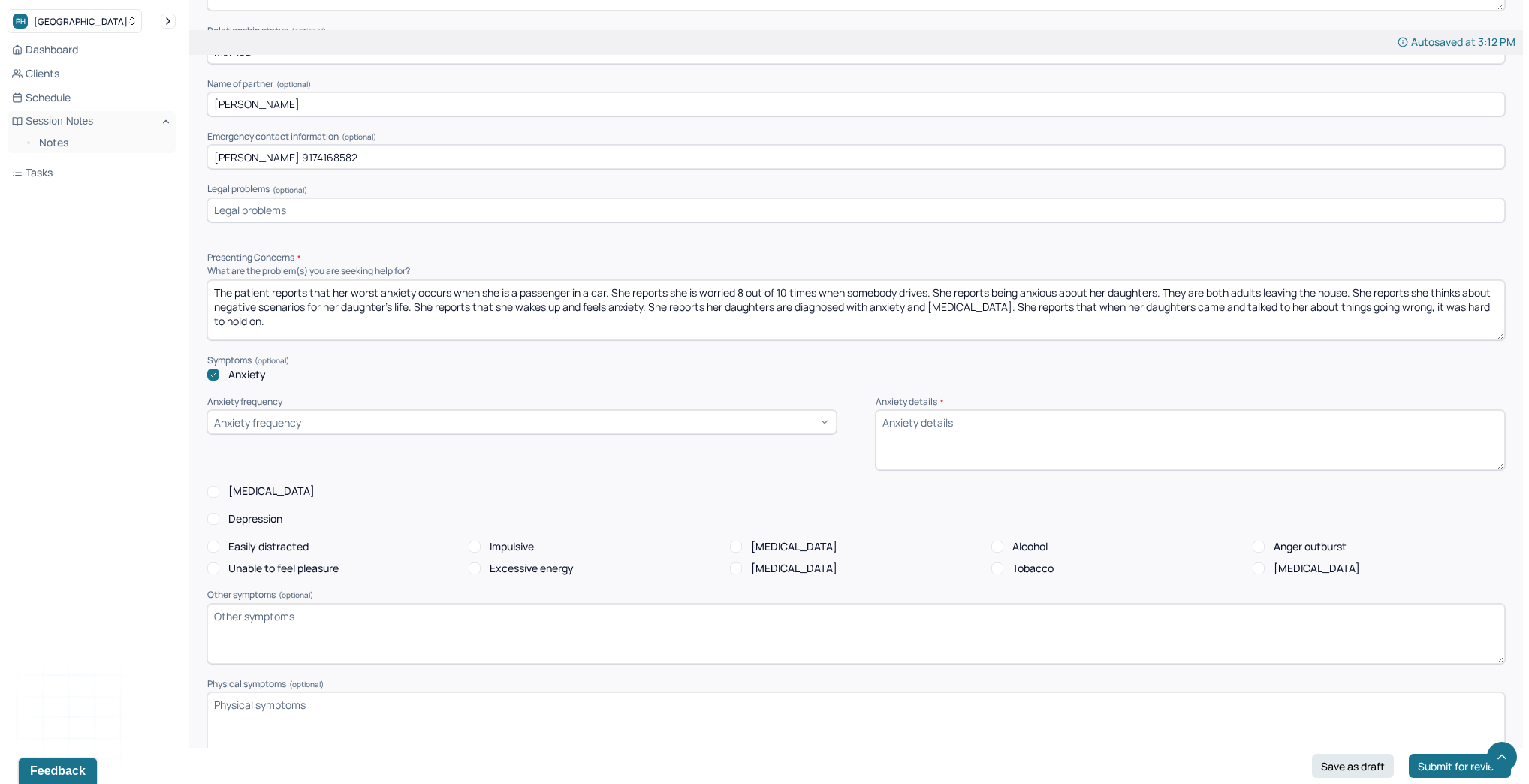 scroll, scrollTop: 1262, scrollLeft: 0, axis: vertical 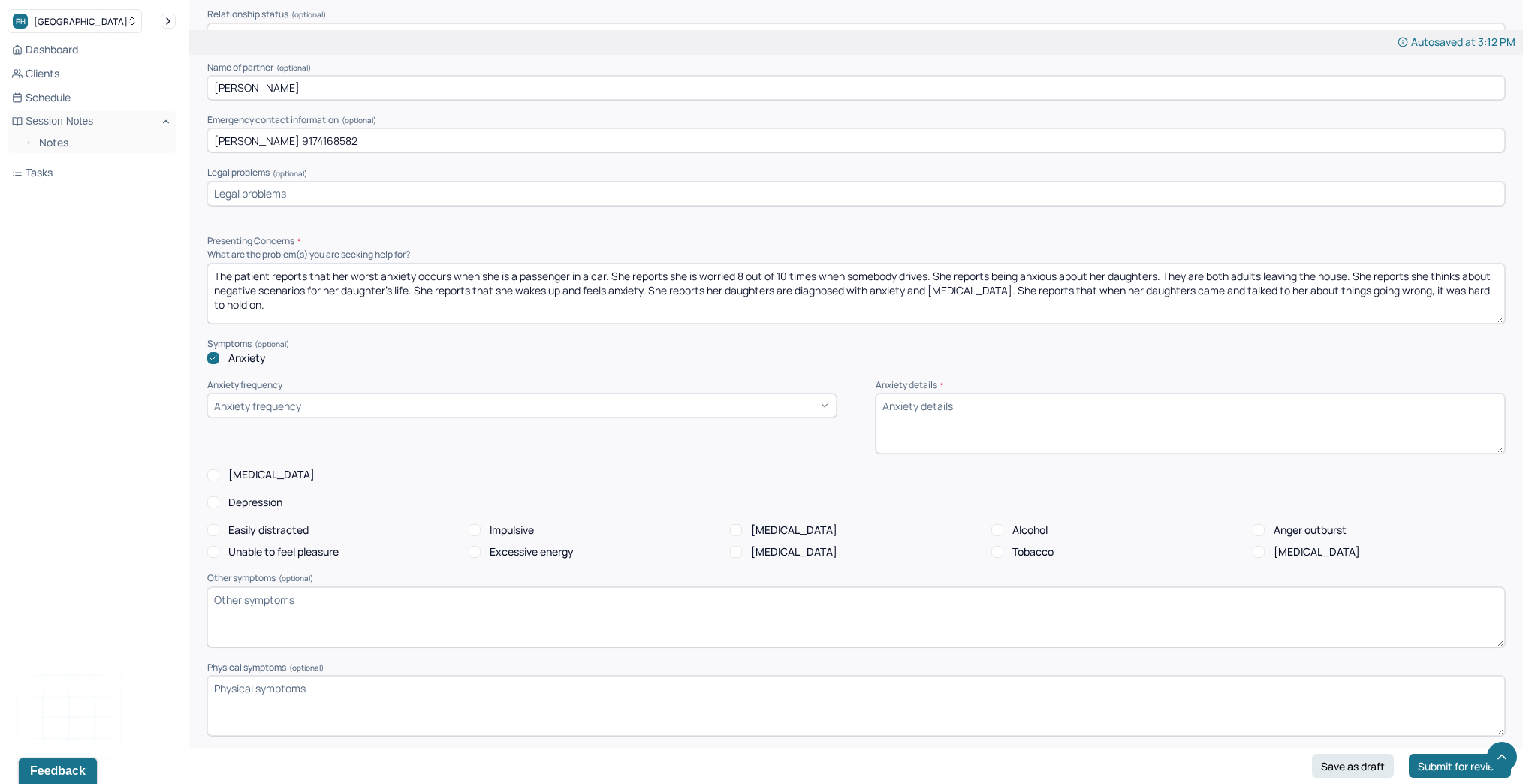type on "The patient reports that her worst anxiety occurs when she is a passenger in a car. She reports she is worried 8 out of 10 times when somebody drives. She reports being anxious about her daughters. They are both adults leaving the house. She reports she thinks about negative scenarios for her daughter's life. She reports that she wakes up and feels anxiety. She reports her daughters are diagnosed with anxiety and [MEDICAL_DATA]. She reports that when her daughters came and talked to her about things going wrong, it was hard to hold on." 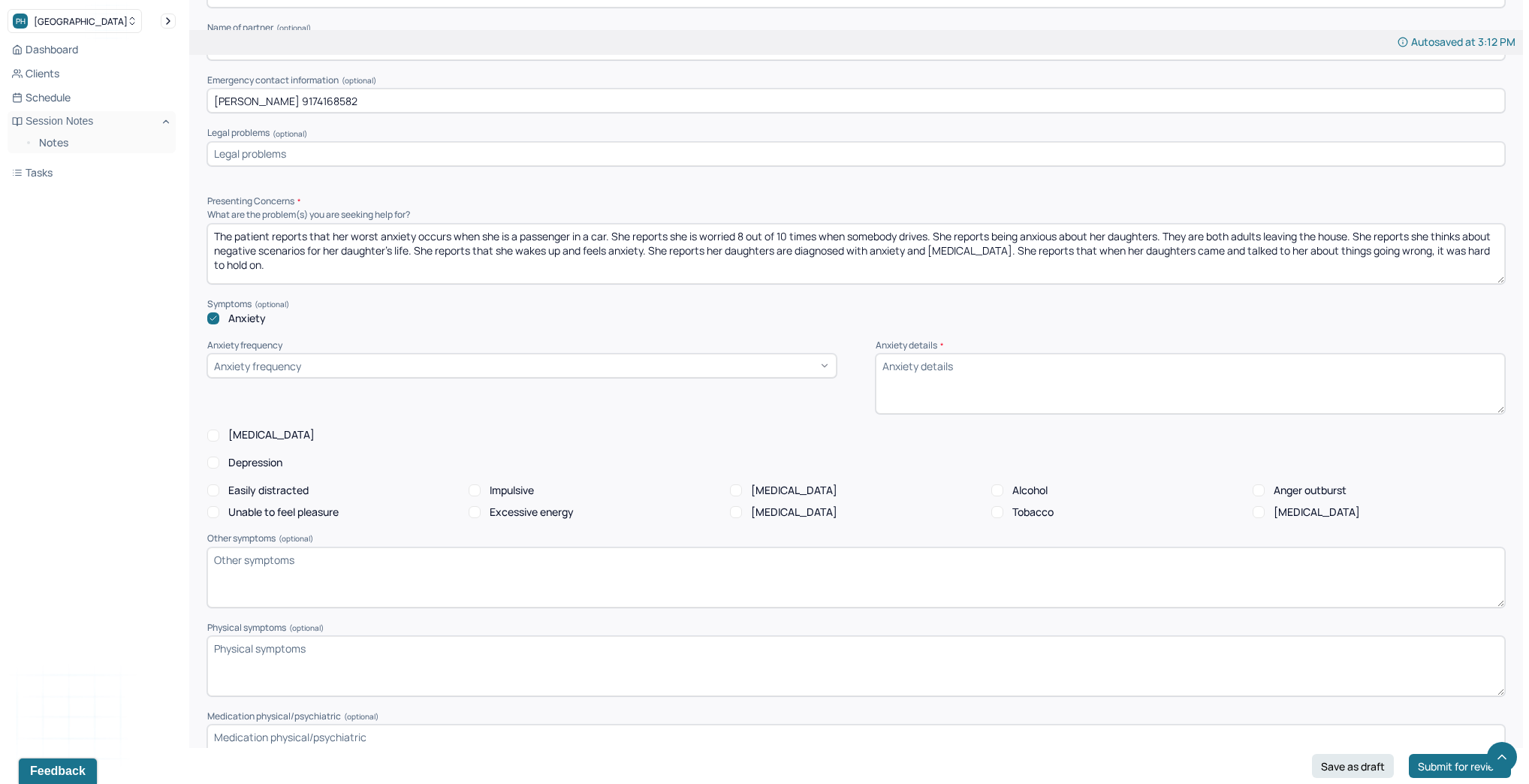 scroll, scrollTop: 1322, scrollLeft: 0, axis: vertical 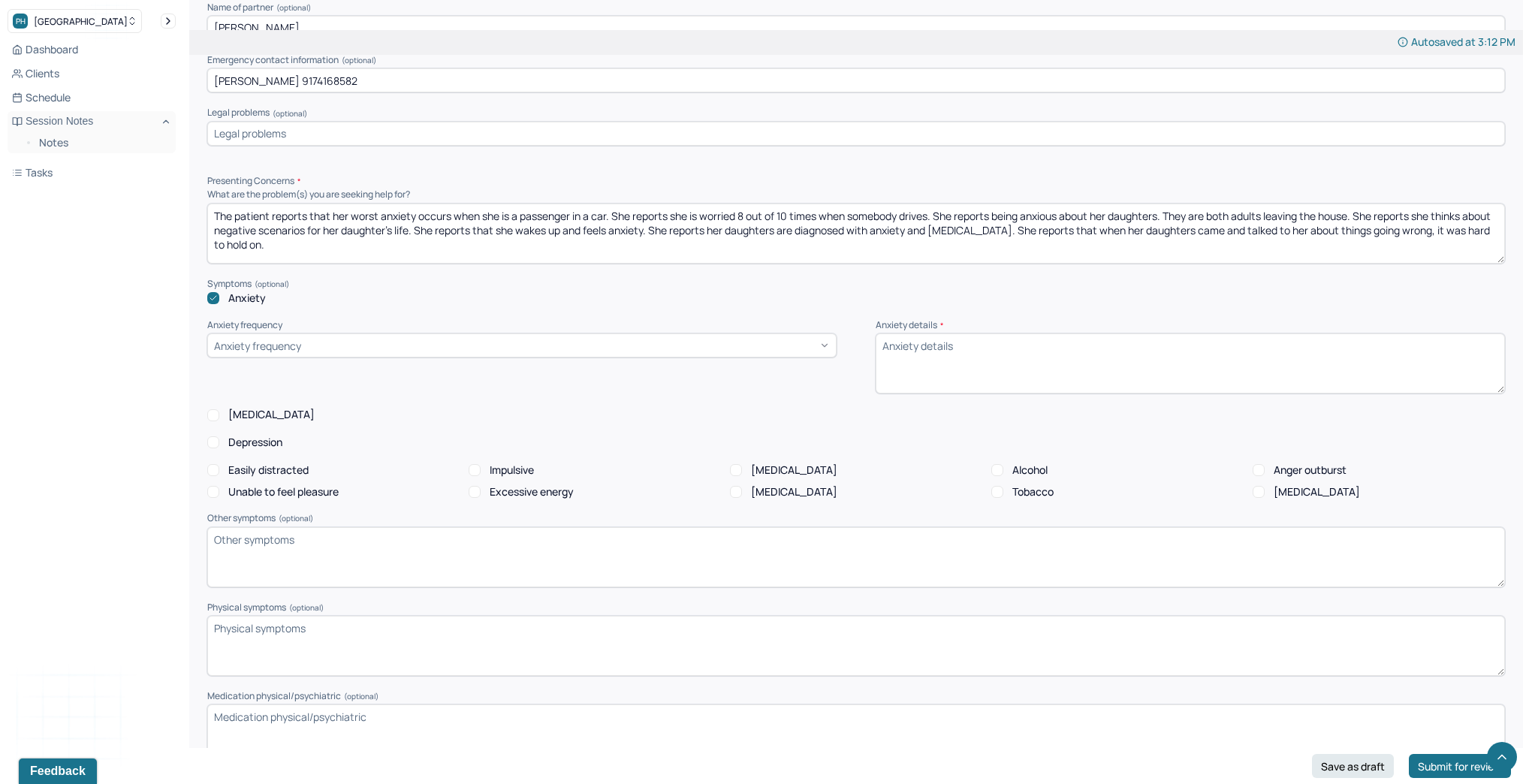 click on "Other symptoms (optional)" at bounding box center (856, 557) 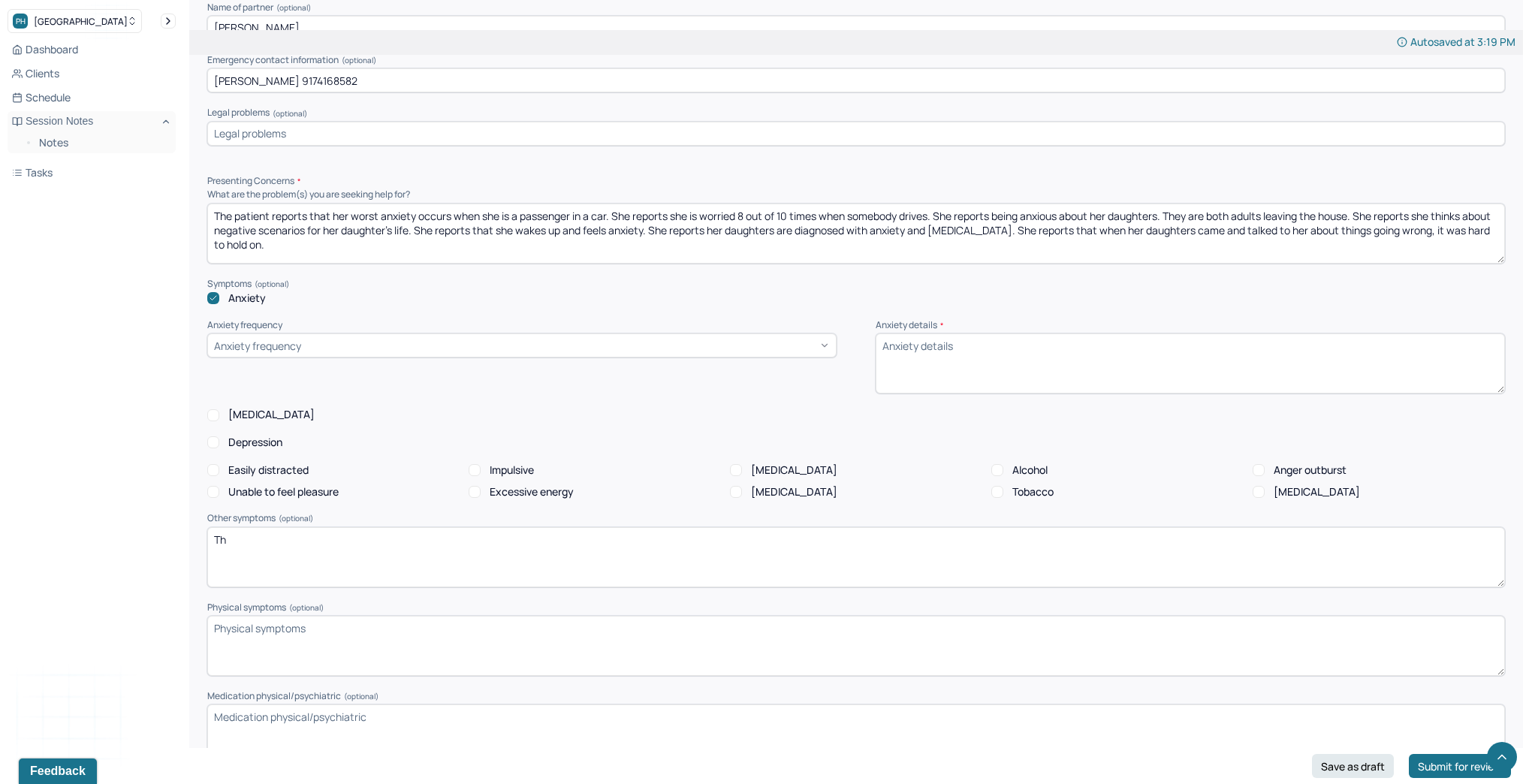 type on "T" 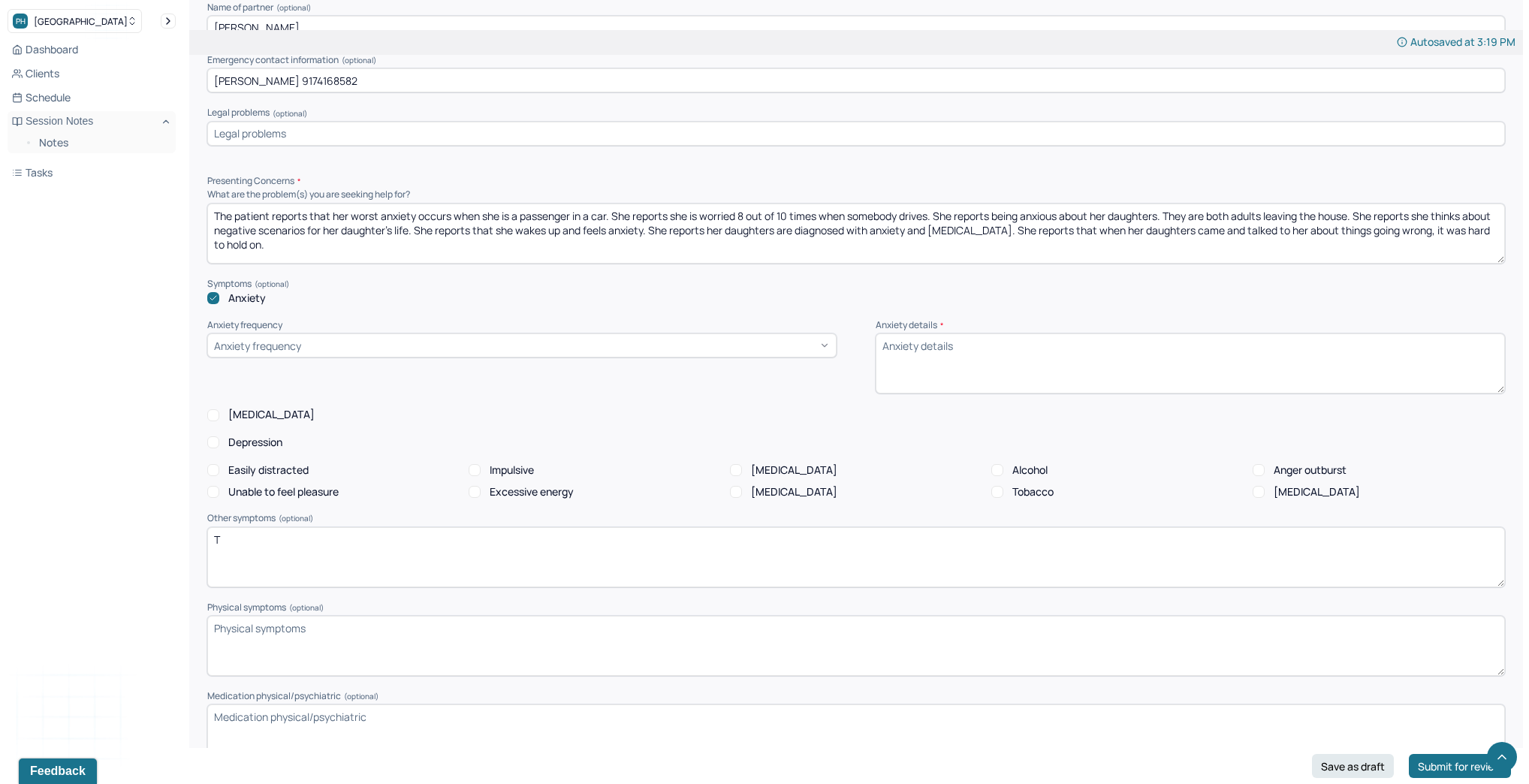 type 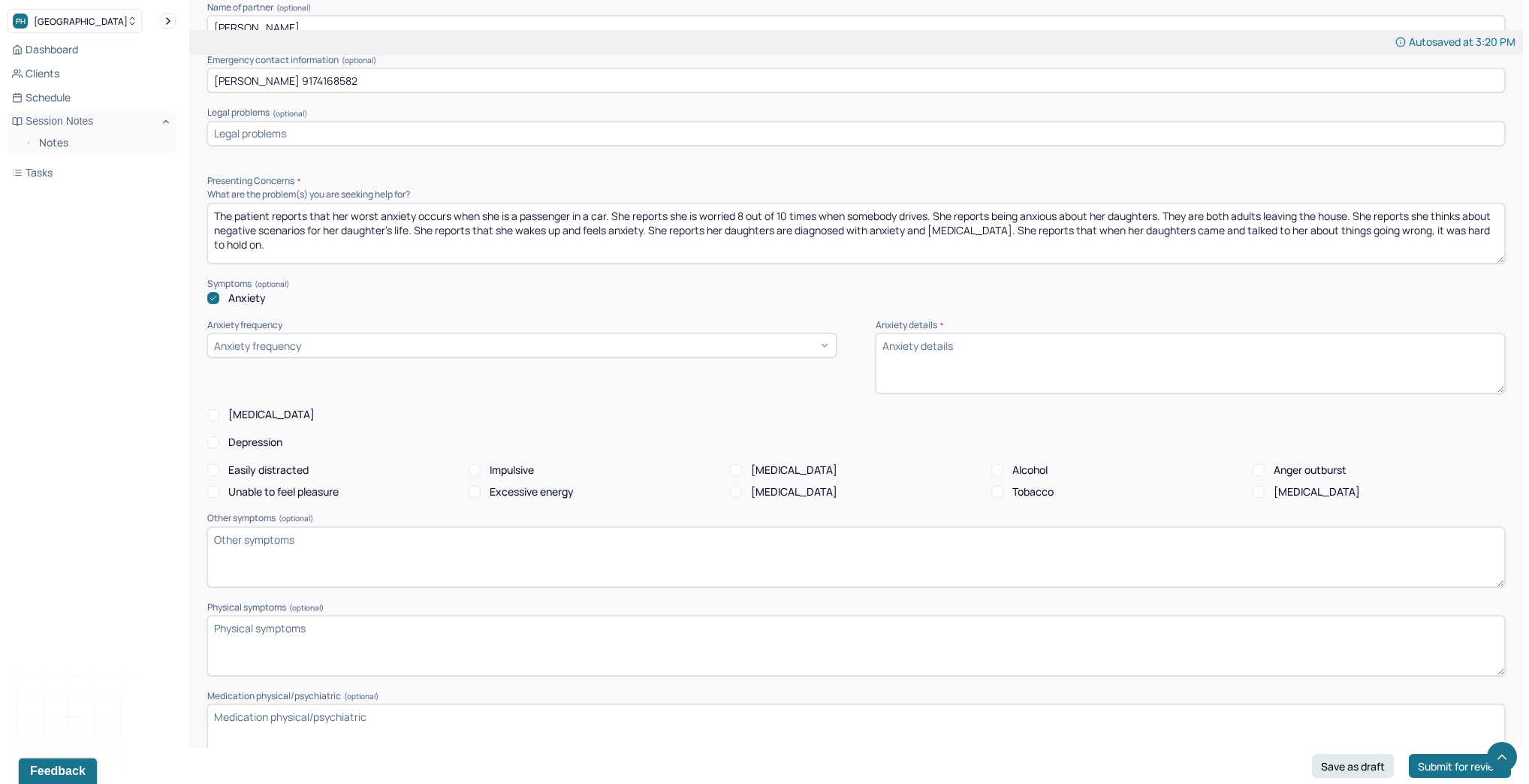 click on "The patient reports that her worst anxiety occurs when she is a passenger in a car. She reports she is worried 8 out of 10 times when somebody drives. She reports being anxious about her daughters. They are both adults leaving the house. She reports she thinks about negative scenarios for her daughter's life. She reports that she wakes up and feels anxiety. She reports her daughters are diagnosed with anxiety and [MEDICAL_DATA]. She reports that when her daughters came and talked to her about things going wrong, it was hard to hold on." at bounding box center (856, 234) 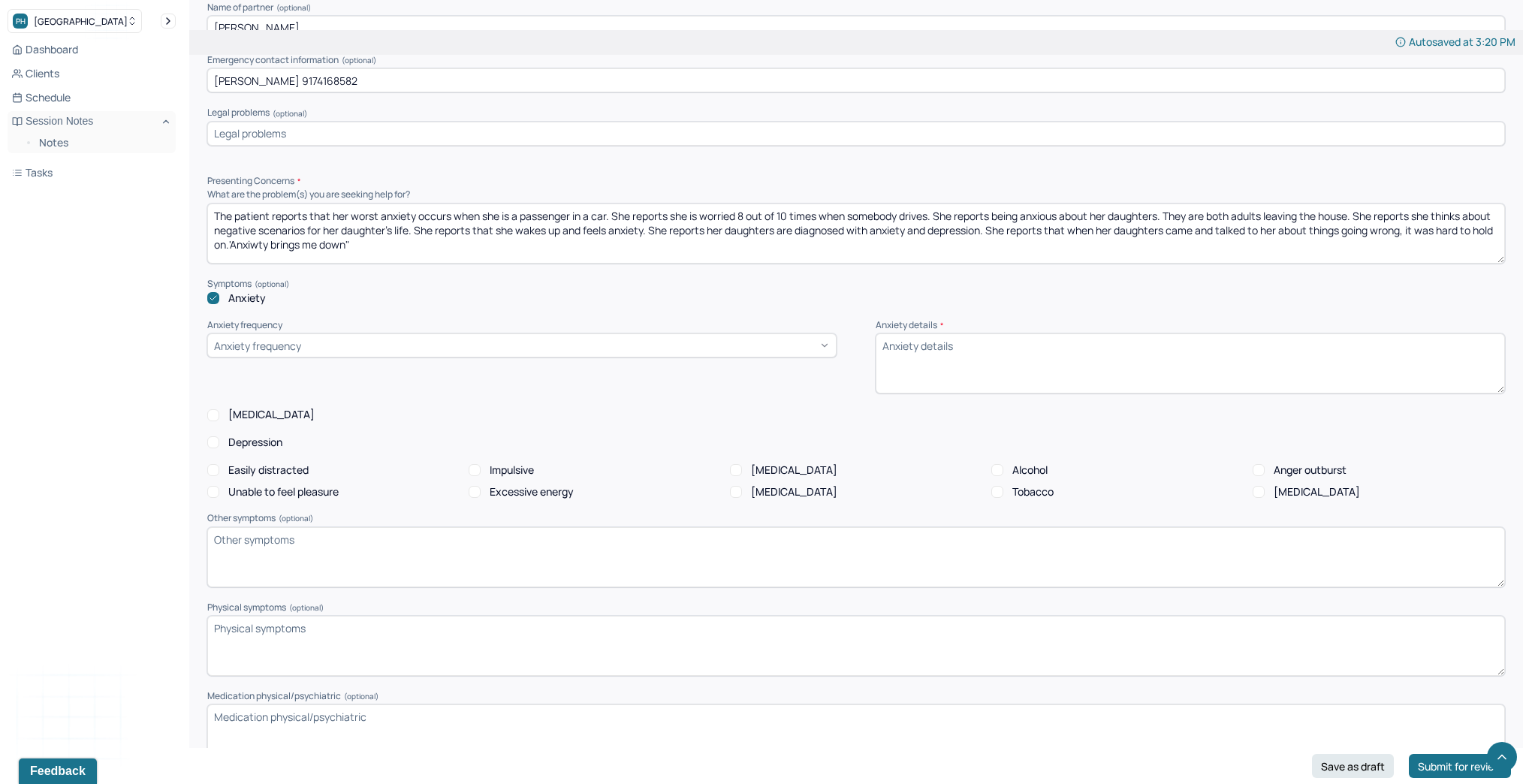 click on "The patient reports that her worst anxiety occurs when she is a passenger in a car. She reports she is worried 8 out of 10 times when somebody drives. She reports being anxious about her daughters. They are both adults leaving the house. She reports she thinks about negative scenarios for her daughter's life. She reports that she wakes up and feels anxiety. She reports her daughters are diagnosed with anxiety and depression. She reports that when her daughters came and talked to her about things going wrong, it was hard to hold on.'Anxiwty brings me down"" at bounding box center (856, 234) 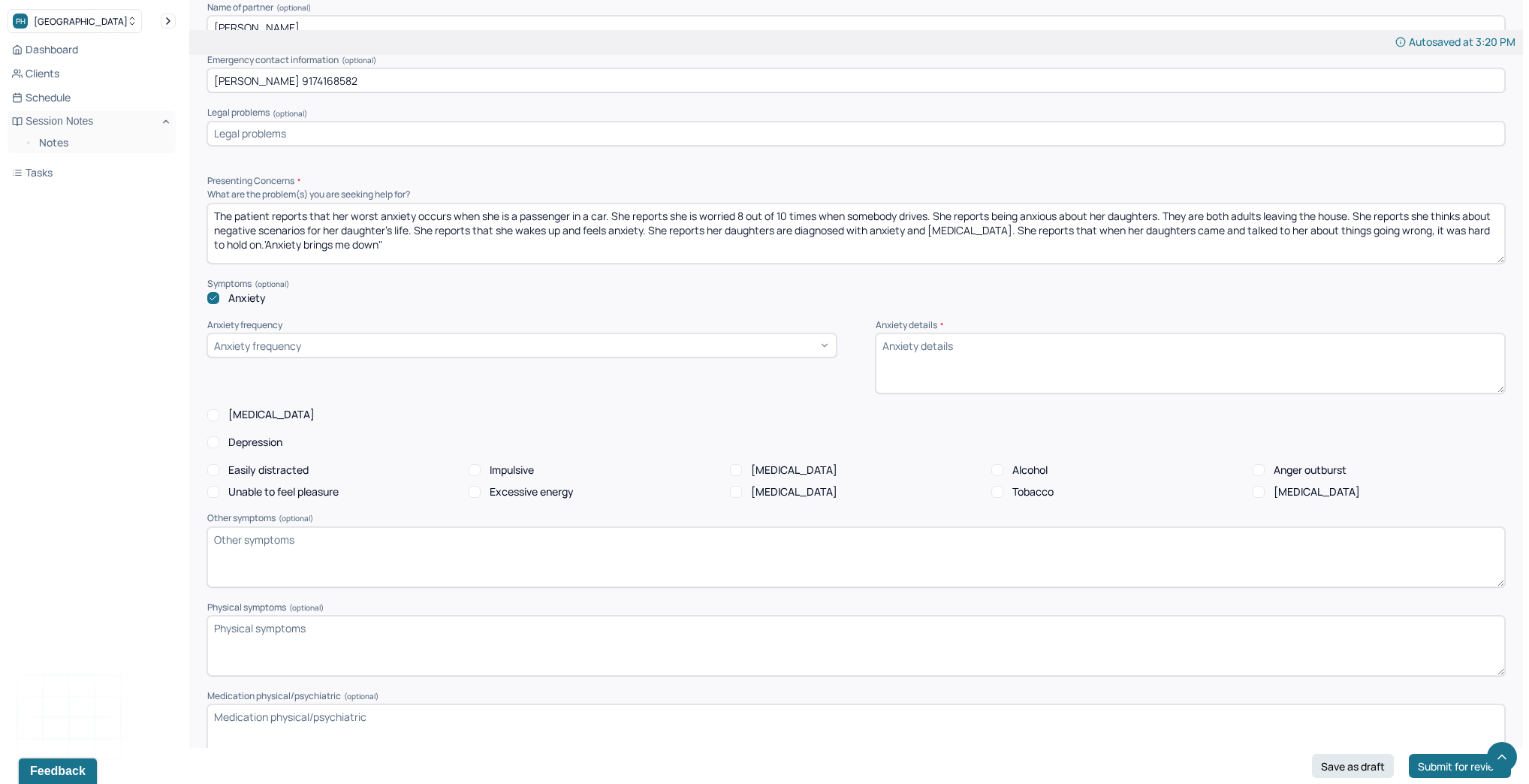 drag, startPoint x: 365, startPoint y: 243, endPoint x: 372, endPoint y: 256, distance: 14.764823 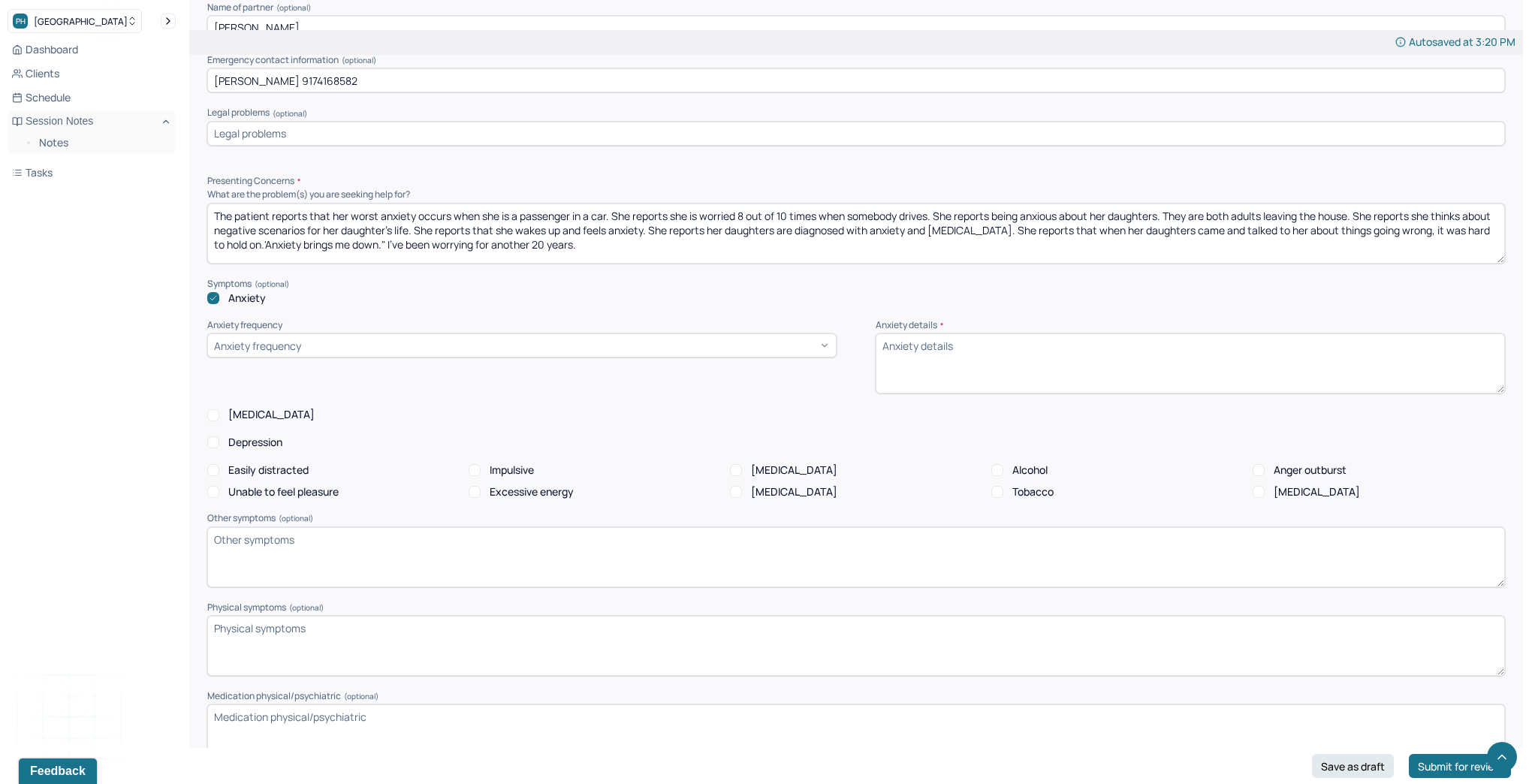 click on "The patient reports that her worst anxiety occurs when she is a passenger in a car. She reports she is worried 8 out of 10 times when somebody drives. She reports being anxious about her daughters. They are both adults leaving the house. She reports she thinks about negative scenarios for her daughter's life. She reports that she wakes up and feels anxiety. She reports her daughters are diagnosed with anxiety and depression. She reports that when her daughters came and talked to her about things going wrong, it was hard to hold on.'Anxiety brings me down." Ive been worry for another 20 years." at bounding box center (856, 234) 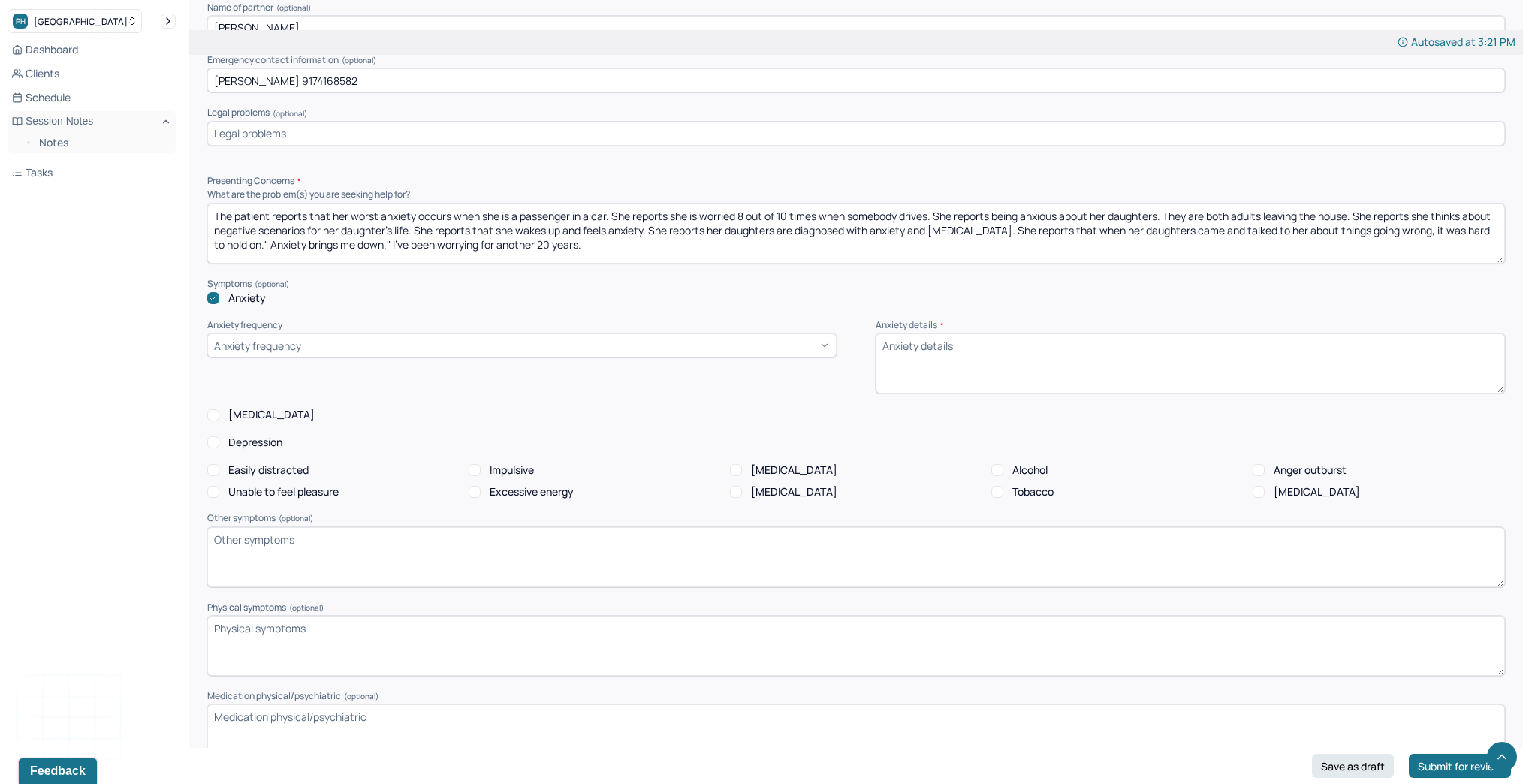 click on "The patient reports that her worst anxiety occurs when she is a passenger in a car. She reports she is worried 8 out of 10 times when somebody drives. She reports being anxious about her daughters. They are both adults leaving the house. She reports she thinks about negative scenarios for her daughter's life. She reports that she wakes up and feels anxiety. She reports her daughters are diagnosed with anxiety and [MEDICAL_DATA]. She reports that when her daughters came and talked to her about things going wrong, it was hard to hold on." Anxiety brings me down." I've been worrying for another 20 years." at bounding box center (856, 234) 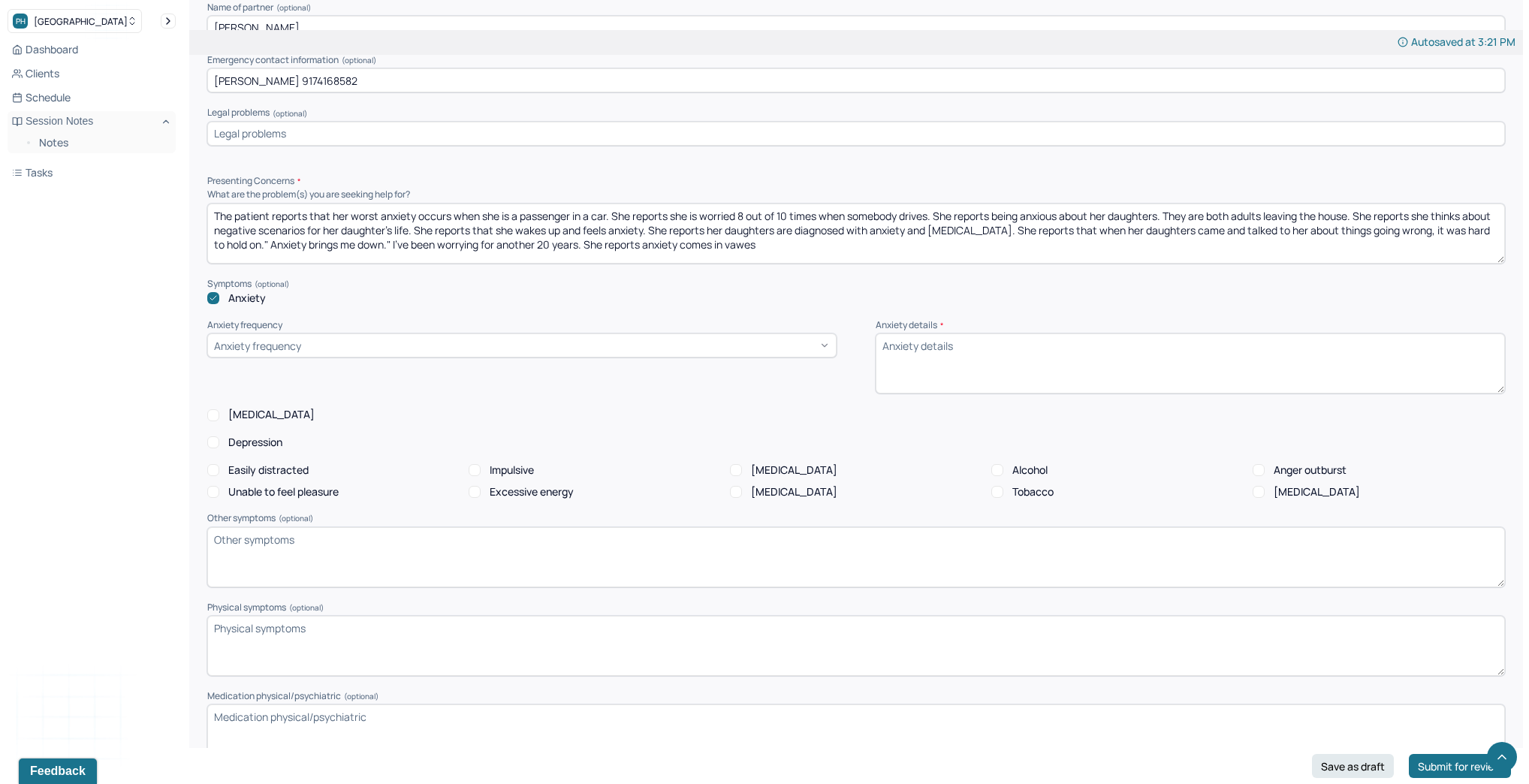 drag, startPoint x: 740, startPoint y: 240, endPoint x: 743, endPoint y: 269, distance: 29.154759 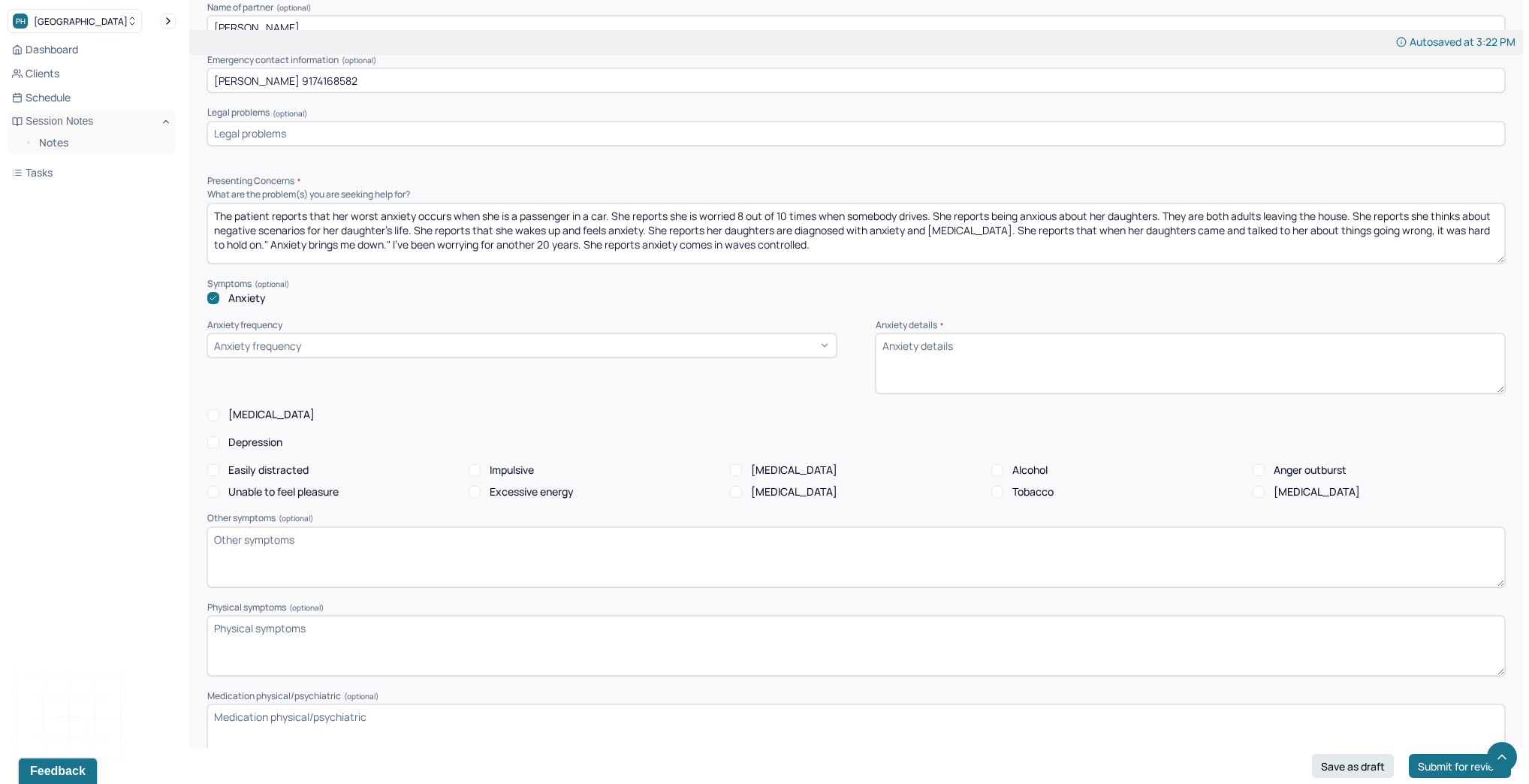 click on "The patient reports that her worst anxiety occurs when she is a passenger in a car. She reports she is worried 8 out of 10 times when somebody drives. She reports being anxious about her daughters. They are both adults leaving the house. She reports she thinks about negative scenarios for her daughter's life. She reports that she wakes up and feels anxiety. She reports her daughters are diagnosed with anxiety and depression. She reports that when her daughters came and talked to her about things going wrong, it was hard to hold on." Anxiety brings me down." I've been worrying for another 20 years. She reports anxiety comes in waves controlled by" at bounding box center (856, 234) 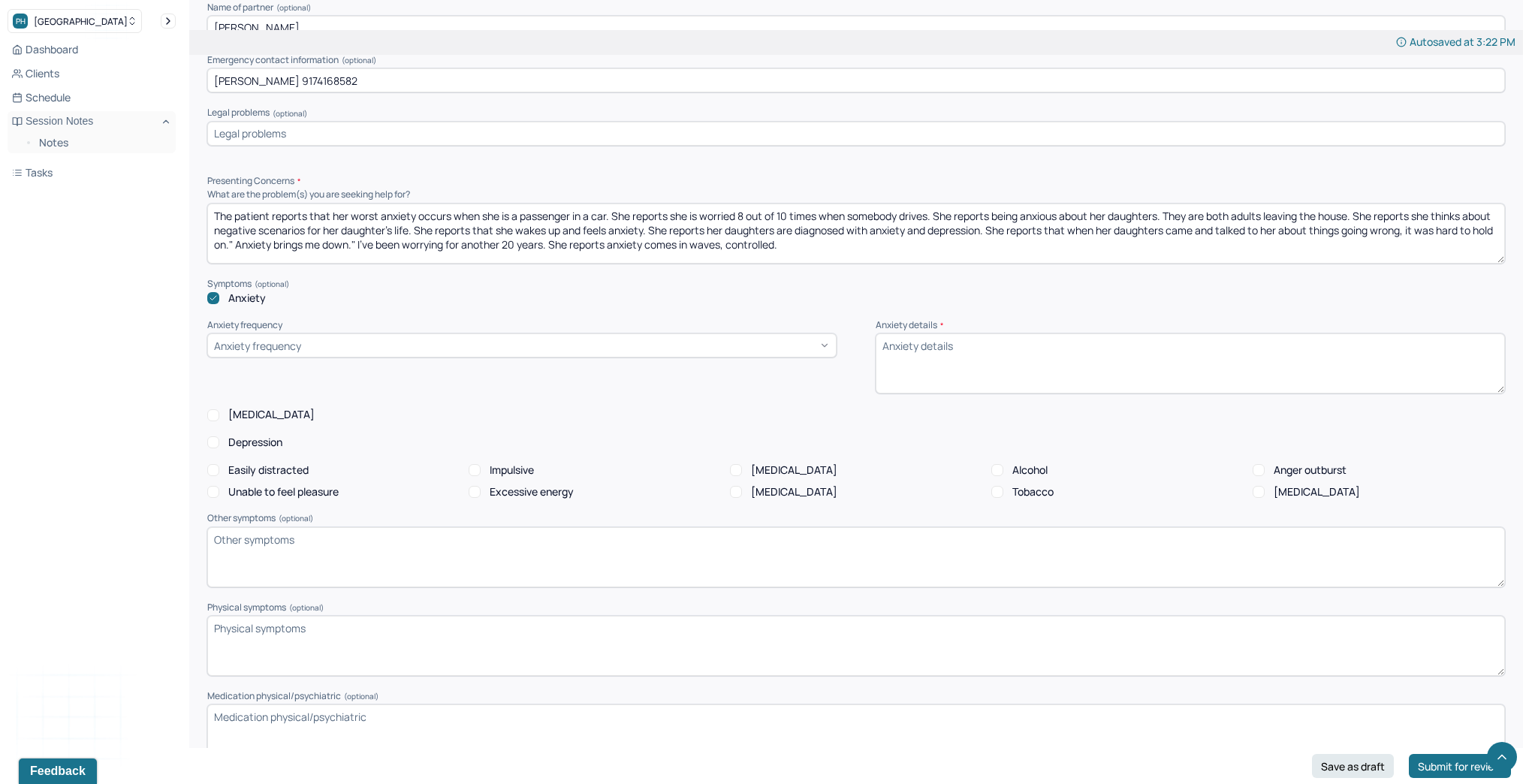 click on "The patient reports that her worst anxiety occurs when she is a passenger in a car. She reports she is worried 8 out of 10 times when somebody drives. She reports being anxious about her daughters. They are both adults leaving the house. She reports she thinks about negative scenarios for her daughter's life. She reports that she wakes up and feels anxiety. She reports her daughters are diagnosed with anxiety and depression. She reports that when her daughters came and talked to her about things going wrong, it was hard to hold on." Anxiety brings me down." I've been worrying for another 20 years. She reports anxiety comes in waves, controlled." at bounding box center [856, 234] 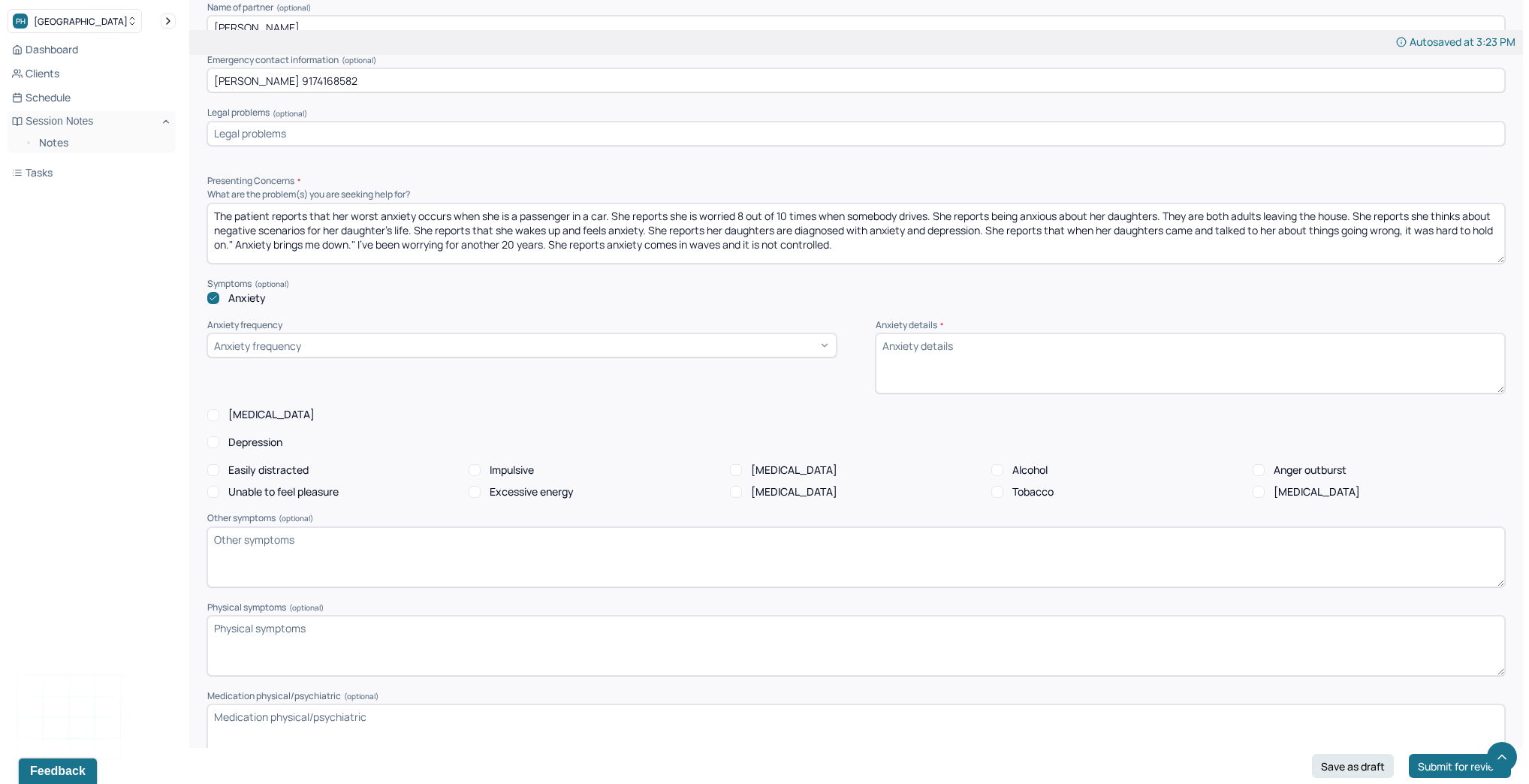 click on "The patient reports that her worst anxiety occurs when she is a passenger in a car. She reports she is worried 8 out of 10 times when somebody drives. She reports being anxious about her daughters. They are both adults leaving the house. She reports she thinks about negative scenarios for her daughter's life. She reports that she wakes up and feels anxiety. She reports her daughters are diagnosed with anxiety and depression. She reports that when her daughters came and talked to her about things going wrong, it was hard to hold on." Anxiety brings me down." I've been worrying for another 20 years. She reports anxiety comes in waves and it is not controlled." at bounding box center (856, 234) 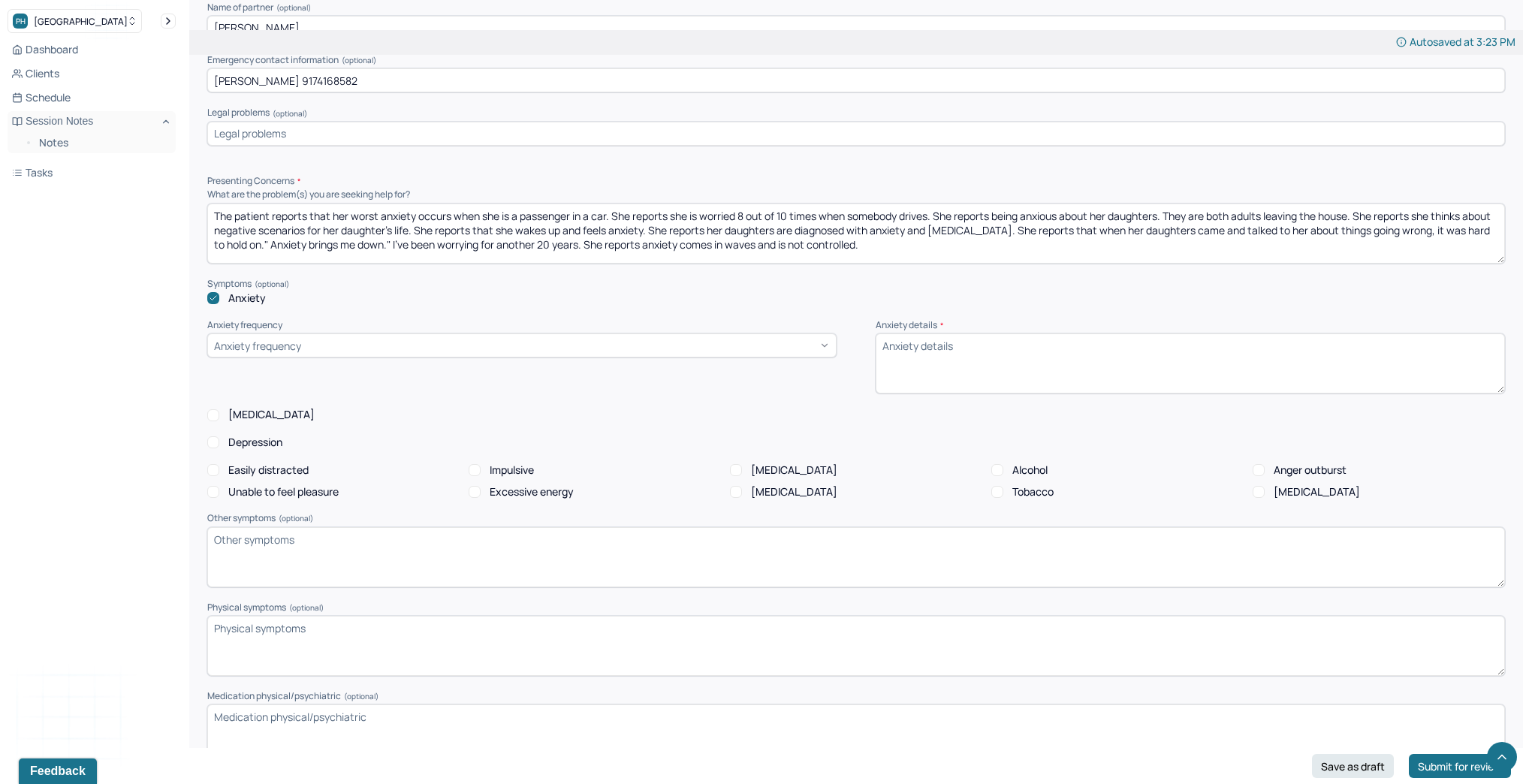 click on "The patient reports that her worst anxiety occurs when she is a passenger in a car. She reports she is worried 8 out of 10 times when somebody drives. She reports being anxious about her daughters. They are both adults leaving the house. She reports she thinks about negative scenarios for her daughter's life. She reports that she wakes up and feels anxiety. She reports her daughters are diagnosed with anxiety and [MEDICAL_DATA]. She reports that when her daughters came and talked to her about things going wrong, it was hard to hold on." Anxiety brings me down." I've been worrying for another 20 years. She reports anxiety comes in waves and is not controlled." at bounding box center [856, 234] 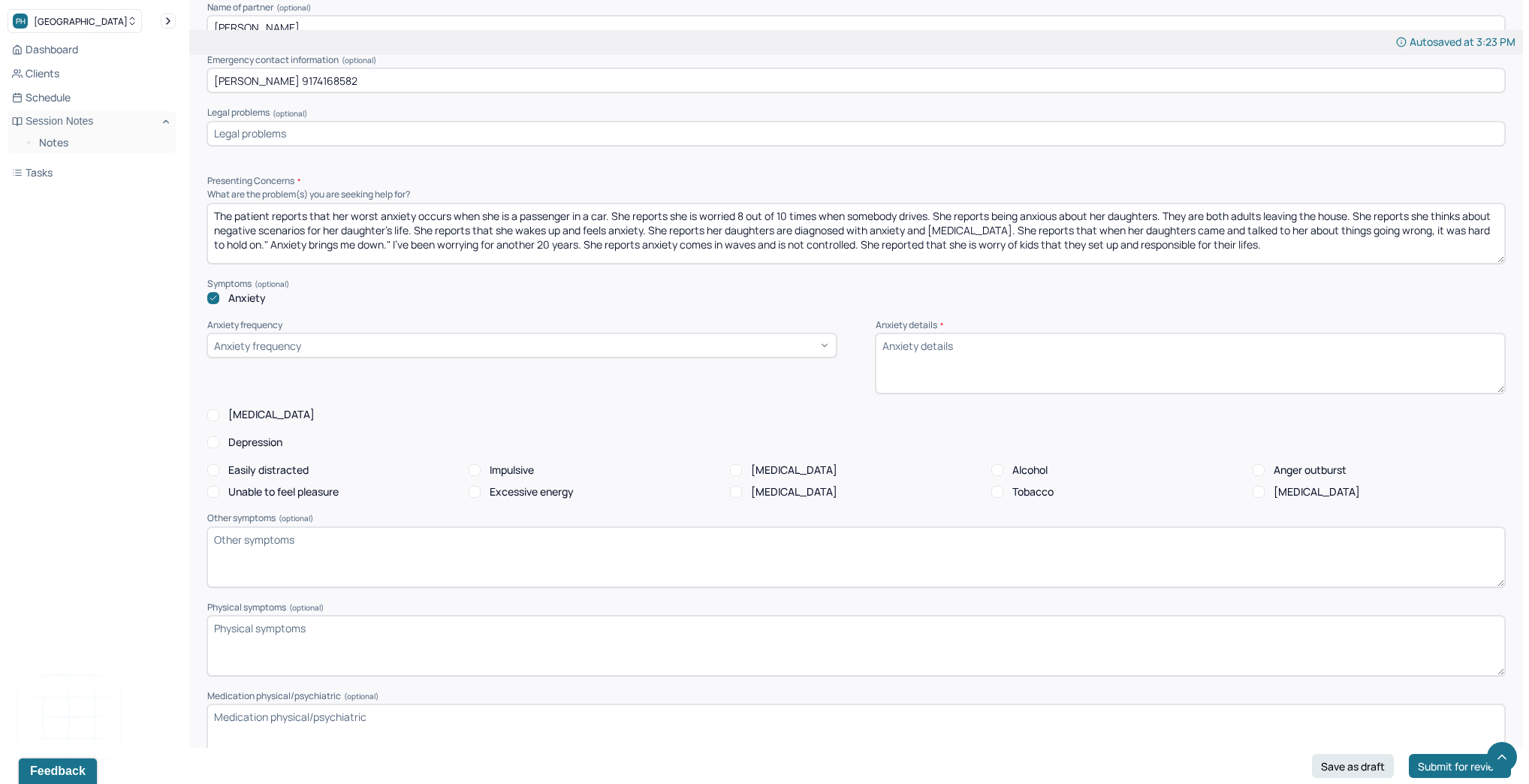 click on "The patient reports that her worst anxiety occurs when she is a passenger in a car. She reports she is worried 8 out of 10 times when somebody drives. She reports being anxious about her daughters. They are both adults leaving the house. She reports she thinks about negative scenarios for her daughter's life. She reports that she wakes up and feels anxiety. She reports her daughters are diagnosed with anxiety and [MEDICAL_DATA]. She reports that when her daughters came and talked to her about things going wrong, it was hard to hold on." Anxiety brings me down." I've been worrying for another 20 years. She reports anxiety comes in waves and is not controlled. She reported that she is worry of kids that they set up and responsible for their lifes." at bounding box center (856, 234) 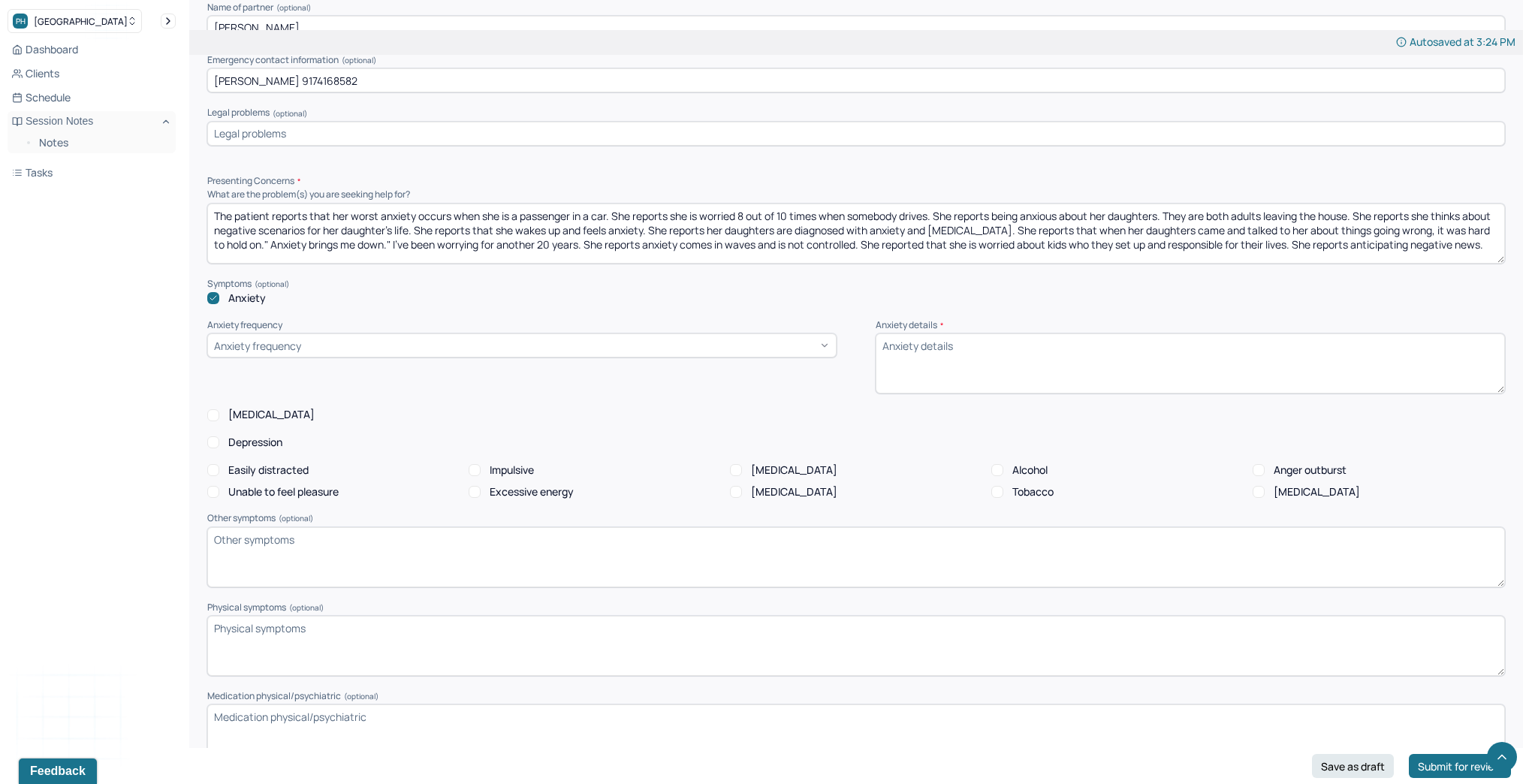 click on "The patient reports that her worst anxiety occurs when she is a passenger in a car. She reports she is worried 8 out of 10 times when somebody drives. She reports being anxious about her daughters. They are both adults leaving the house. She reports she thinks about negative scenarios for her daughter's life. She reports that she wakes up and feels anxiety. She reports her daughters are diagnosed with anxiety and [MEDICAL_DATA]. She reports that when her daughters came and talked to her about things going wrong, it was hard to hold on." Anxiety brings me down." I've been worrying for another 20 years. She reports anxiety comes in waves and is not controlled. She reported that she is worried about kids who they set up and responsible for their lives. She reports anticipating negative news." at bounding box center (856, 234) 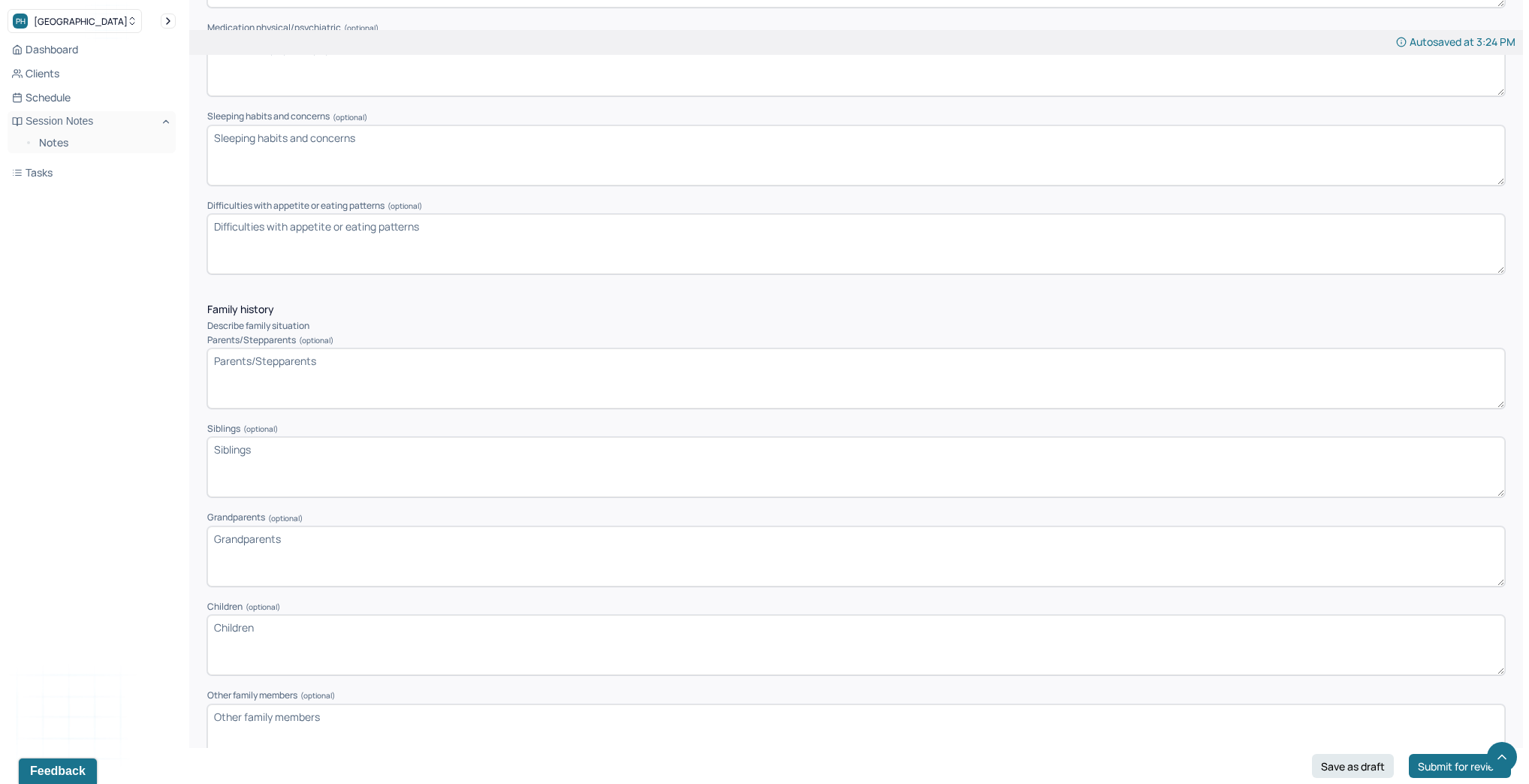 scroll, scrollTop: 1986, scrollLeft: 0, axis: vertical 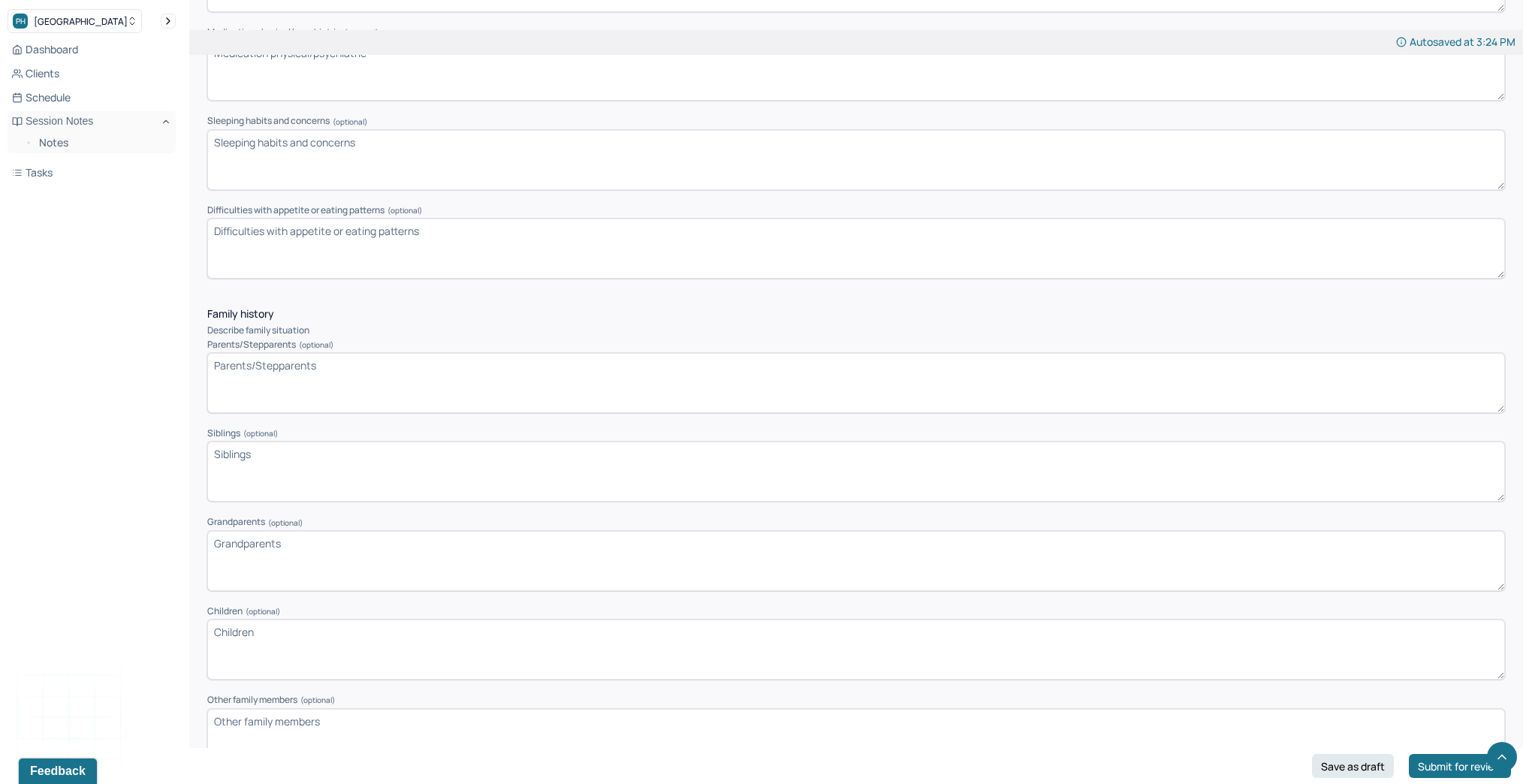 type on "The patient reports that her worst anxiety occurs when she is a passenger in a car. She reports she is worried 8 out of 10 times when somebody drives. She reports being anxious about her daughters. They are both adults leaving the house. She reports she thinks about negative scenarios for her daughter's life. She reports that she wakes up and feels anxiety. She reports her daughters are diagnosed with anxiety and [MEDICAL_DATA]. She reports that when her daughters came and talked to her about things going wrong, it was hard to hold on." Anxiety brings me down." I've been worrying for another 20 years. She reports anxiety comes in waves and is not controlled. She reported that she is worried about kids who they set up and responsible for their lives. She reports anticipating negative news." 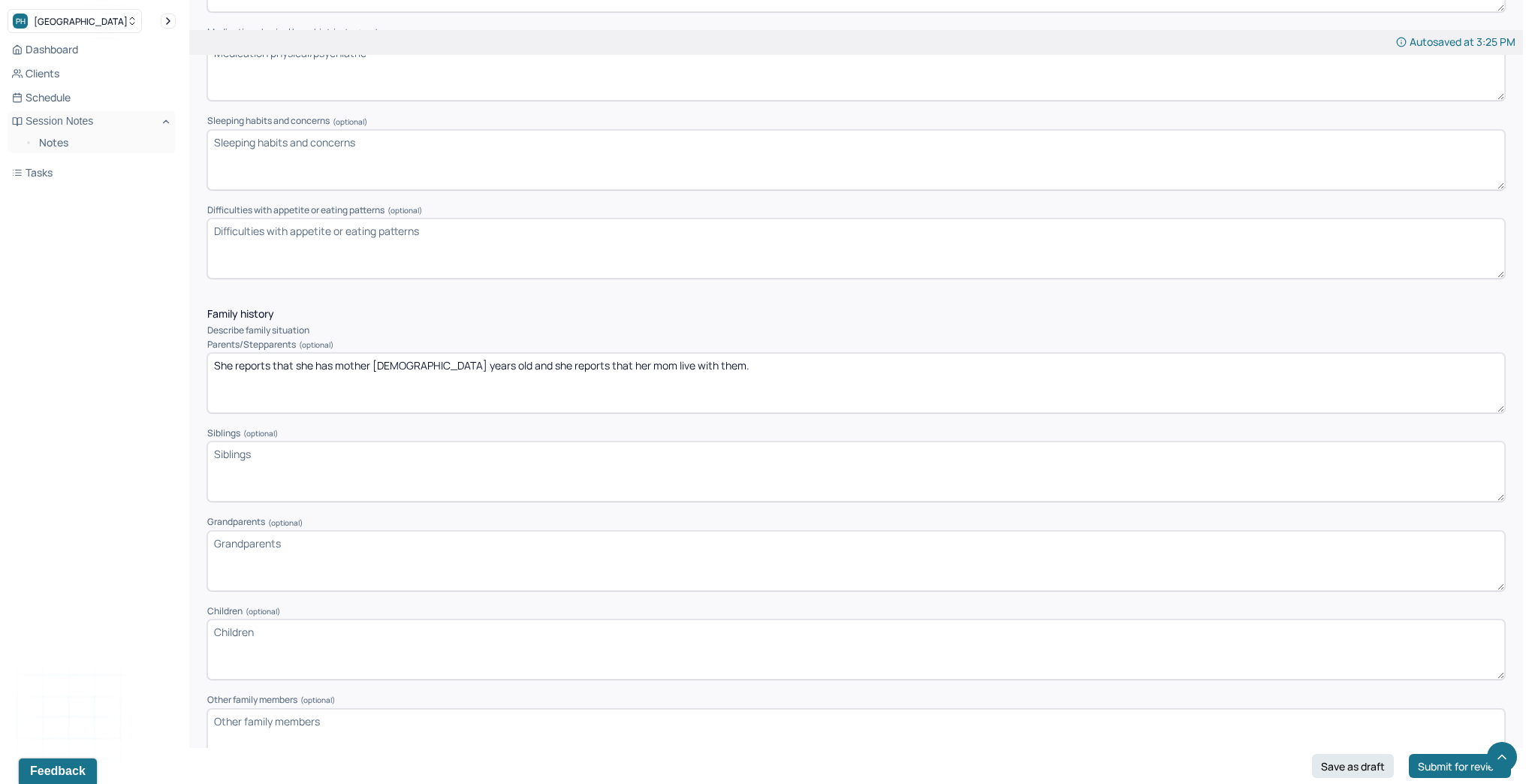 click on "She reports that she has mother [DEMOGRAPHIC_DATA] years old and she reports that her mom live with them." at bounding box center (856, 383) 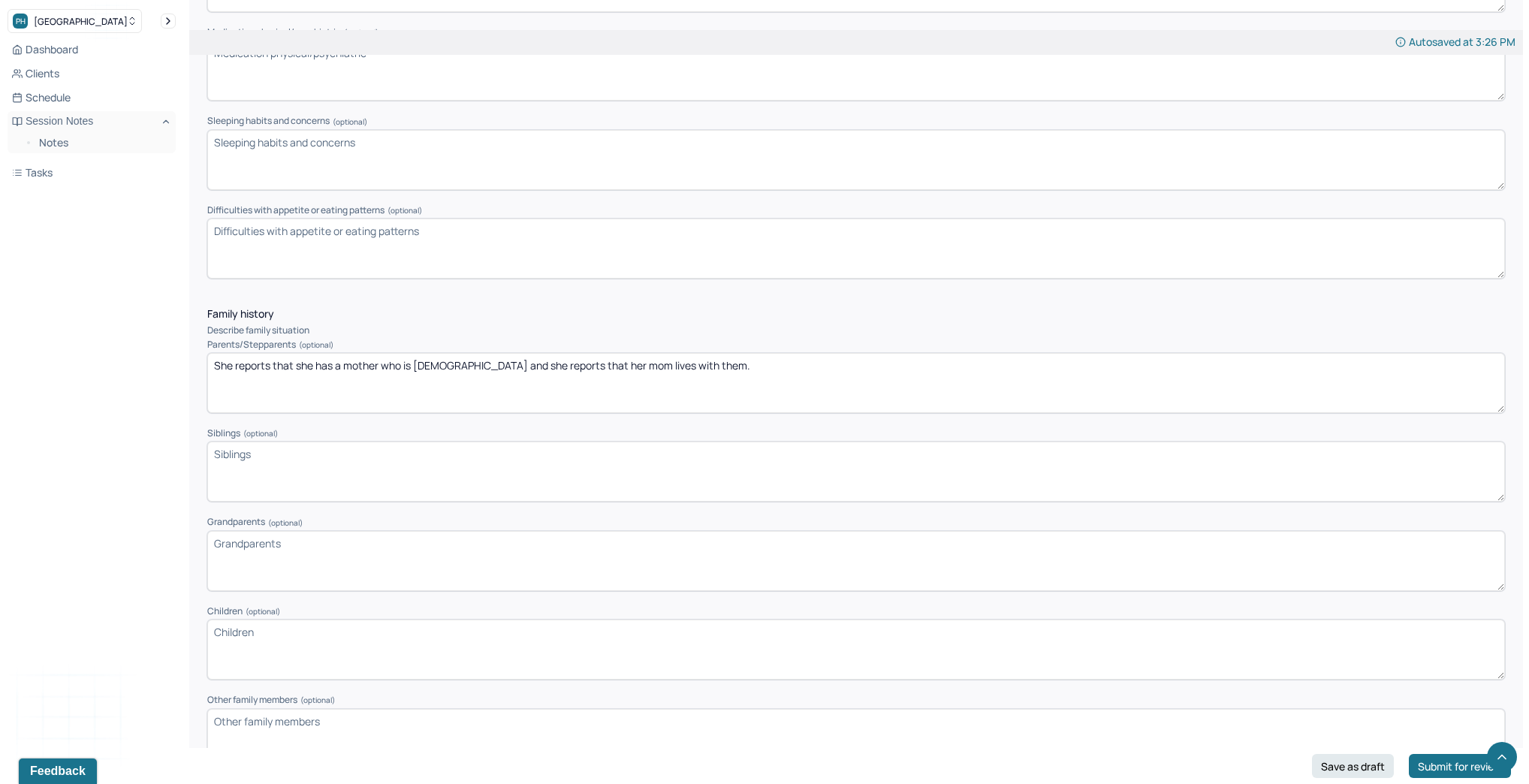 click on "She reports that she has a mother who is [DEMOGRAPHIC_DATA] and she reports that her mom lives with them." at bounding box center (856, 383) 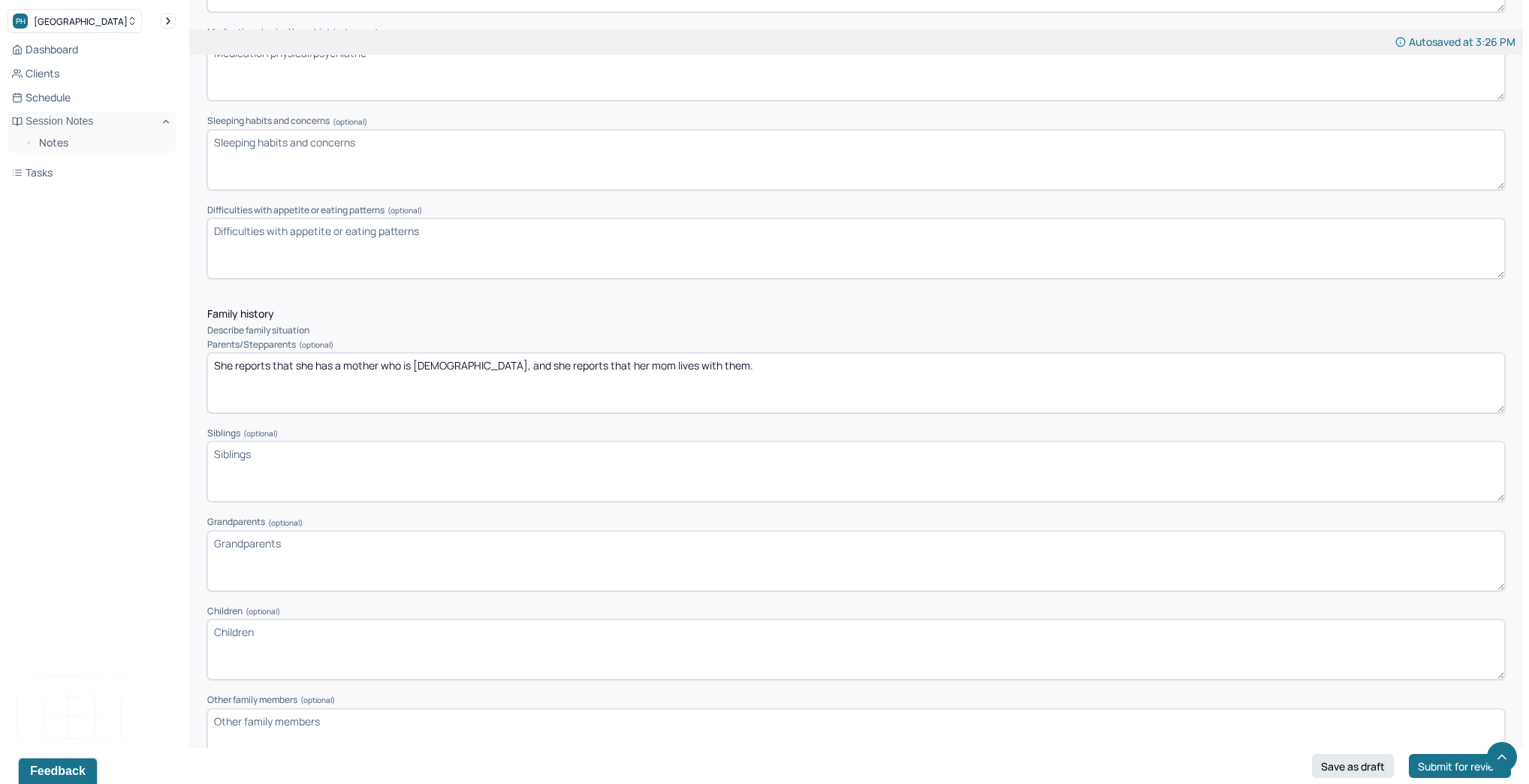 click on "She reports that she has a mother who is [DEMOGRAPHIC_DATA] and she reports that her mom lives with them." at bounding box center [856, 383] 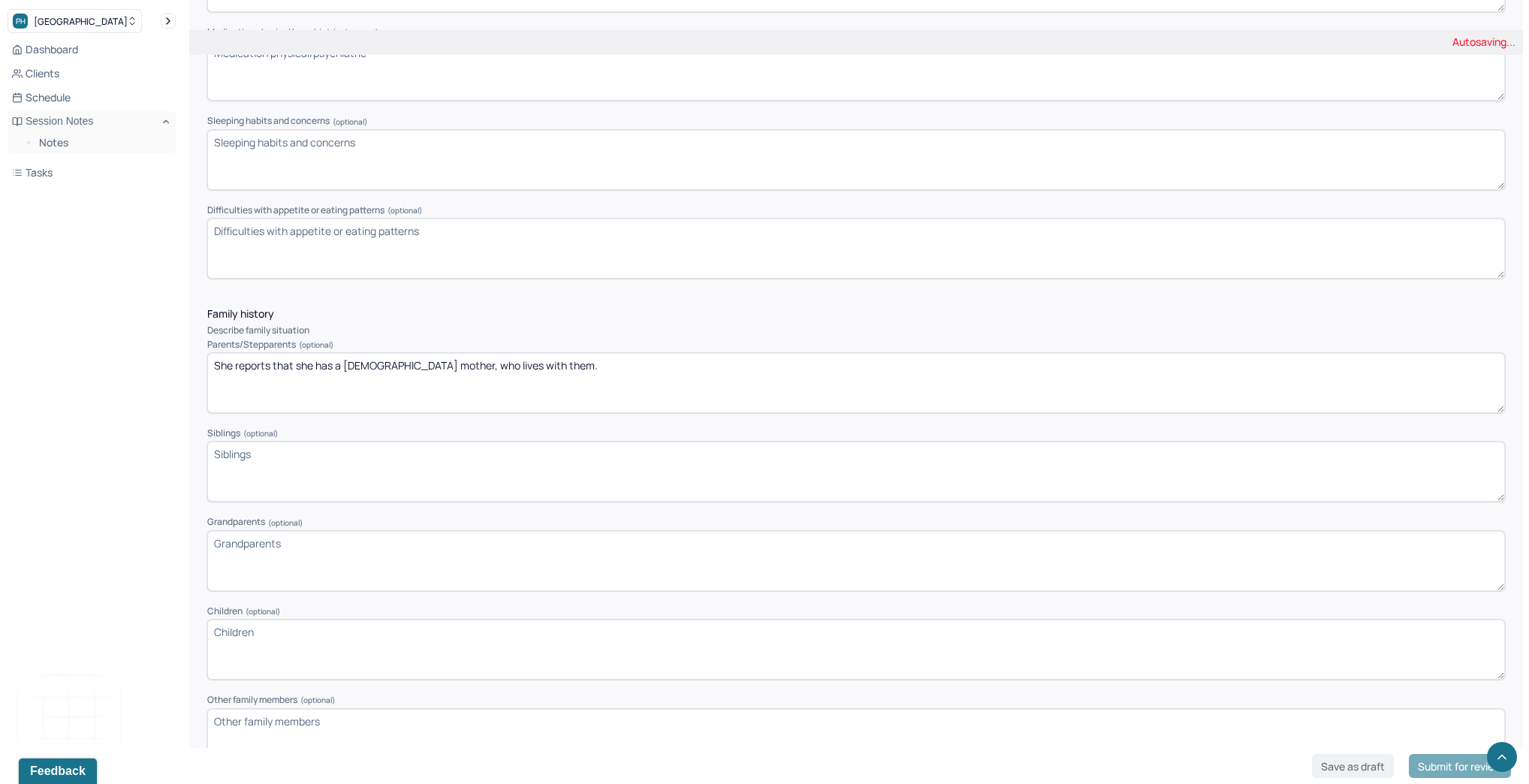 click on "She reports that she has a mother who is [DEMOGRAPHIC_DATA], and she reports that her mom lives with them." at bounding box center (856, 383) 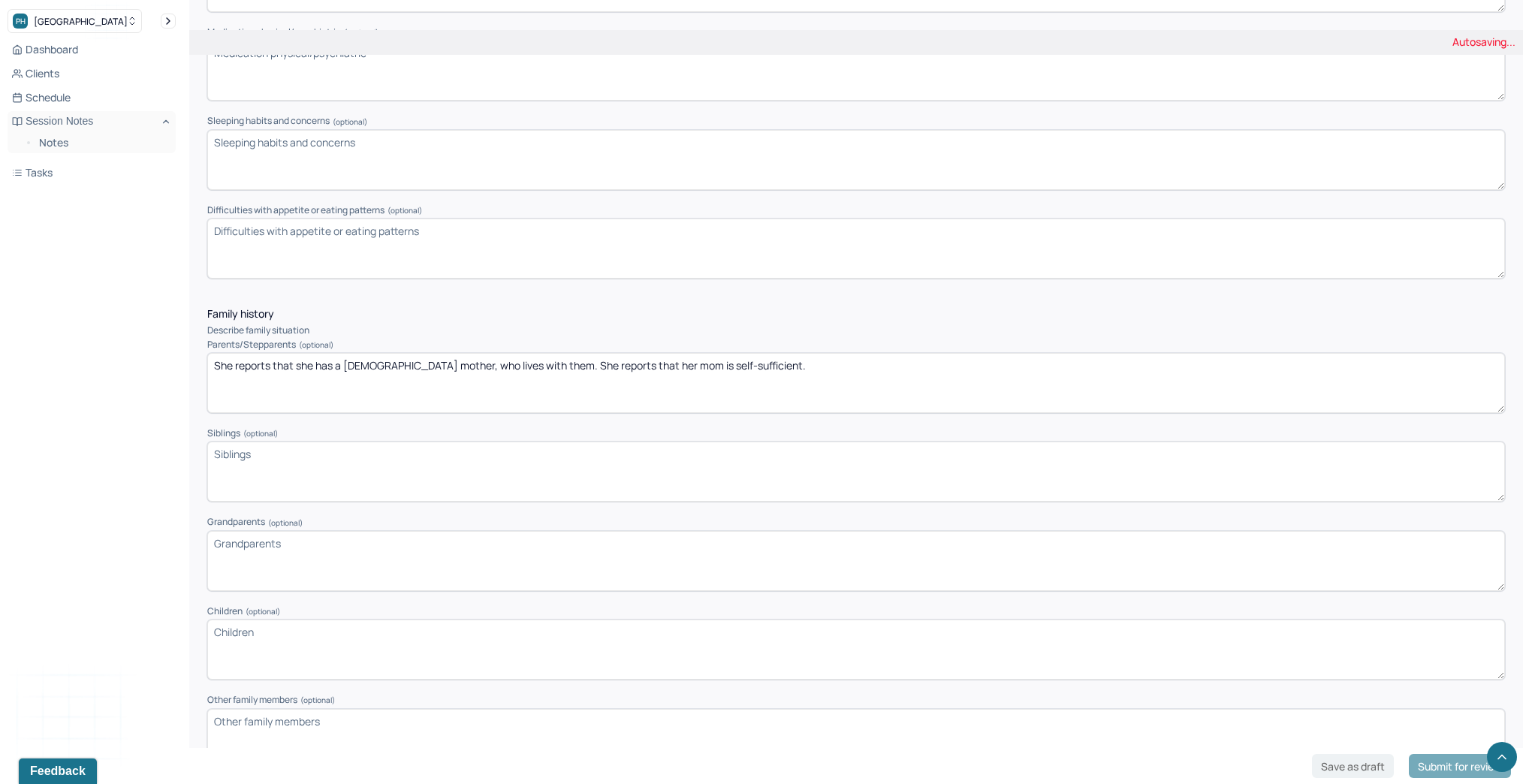 click on "She reports that she has a [DEMOGRAPHIC_DATA] mother, who lives with them. She reports that her mom is self sufficient." at bounding box center [856, 383] 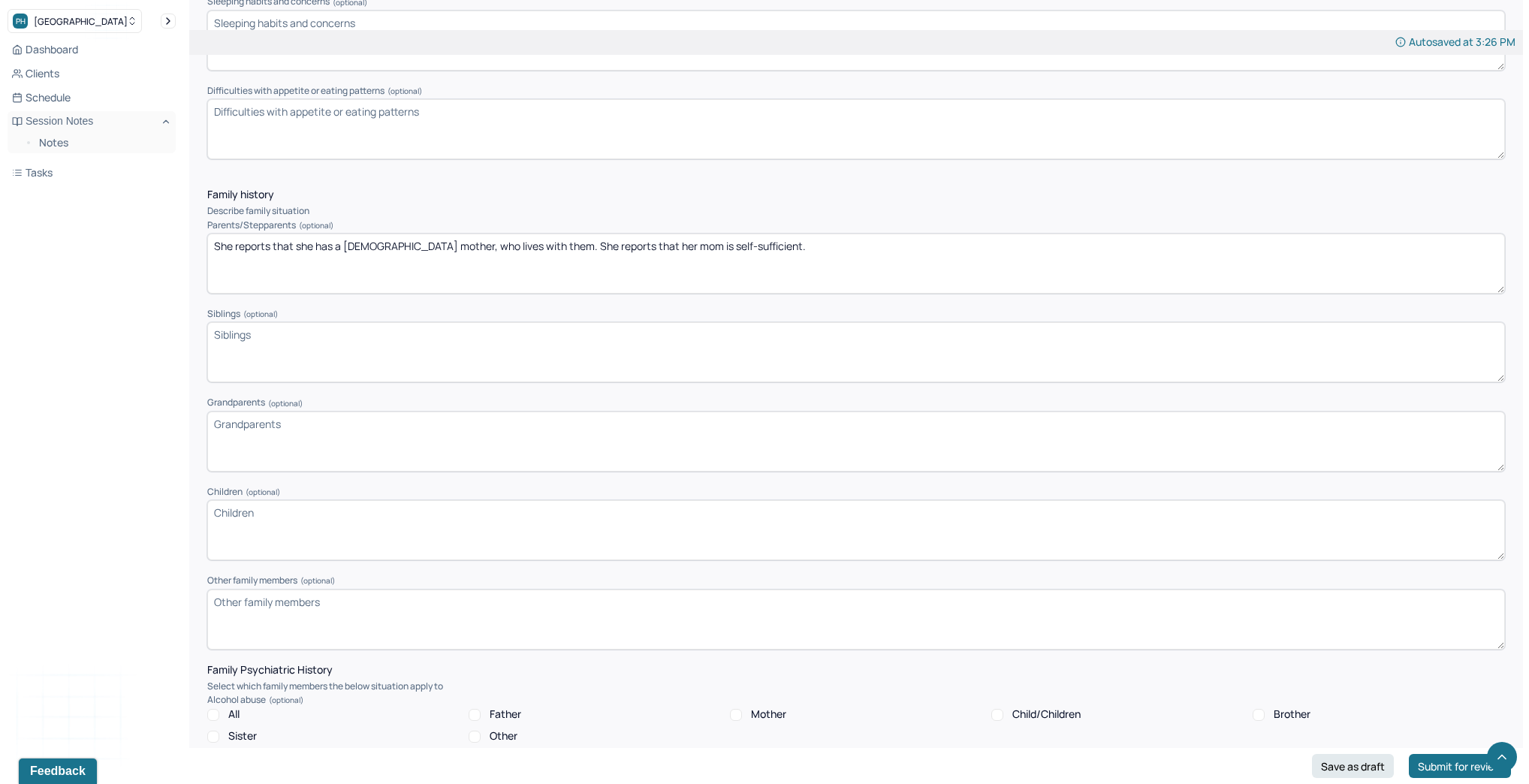 scroll, scrollTop: 2106, scrollLeft: 0, axis: vertical 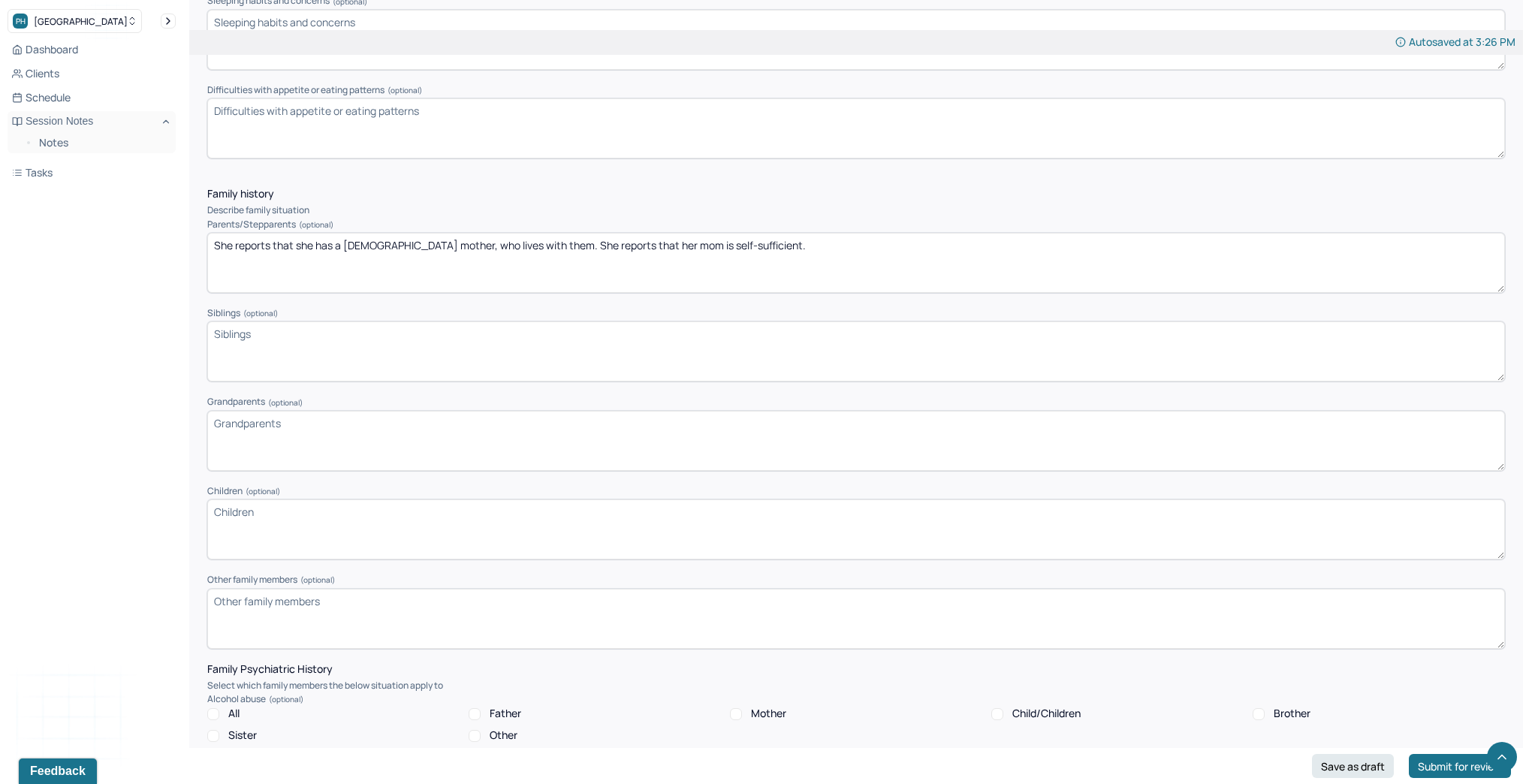 type on "She reports that she has a [DEMOGRAPHIC_DATA] mother, who lives with them. She reports that her mom is self-sufficient." 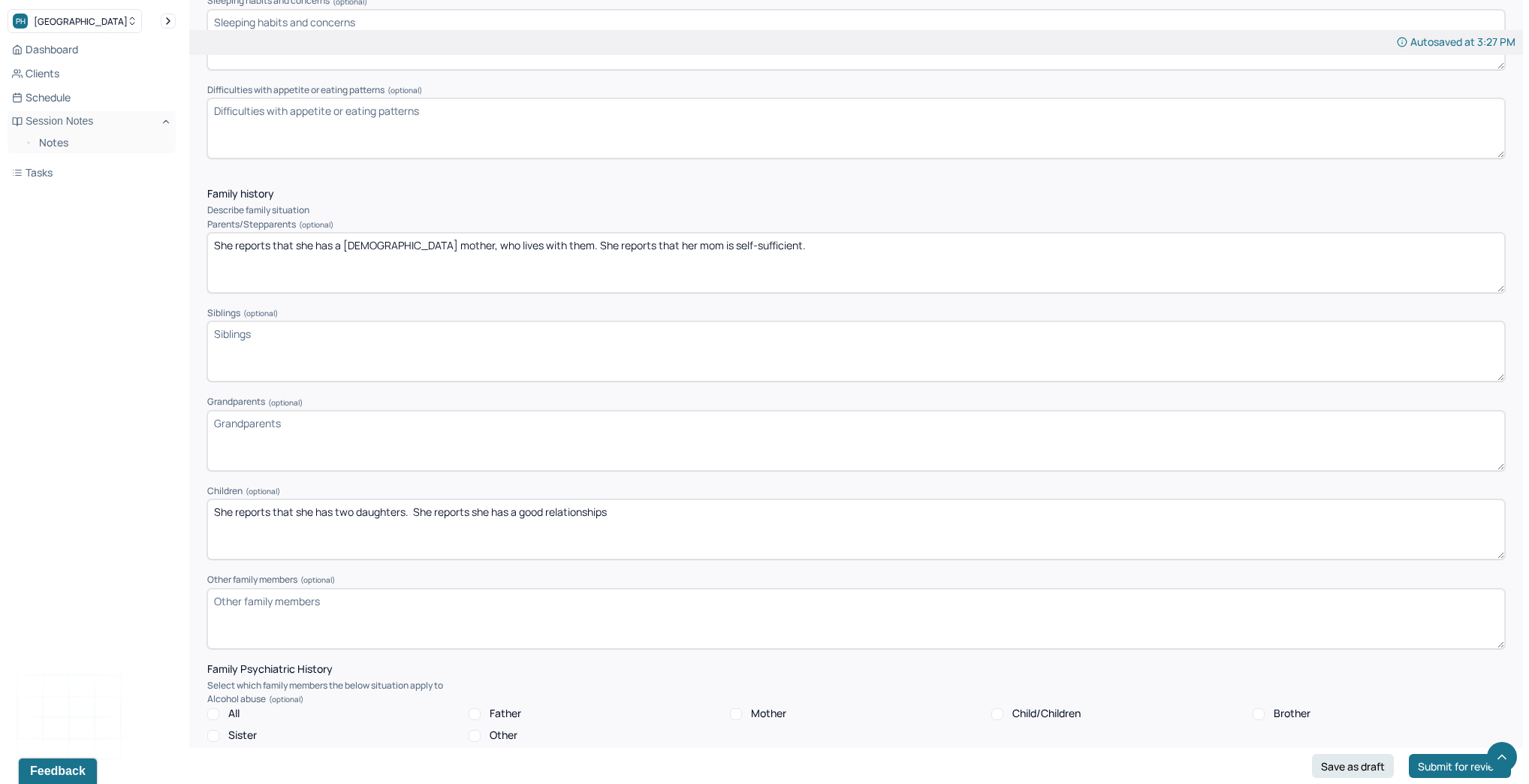 type on "She reports that she has two daughters.  She reports she has a good relationships" 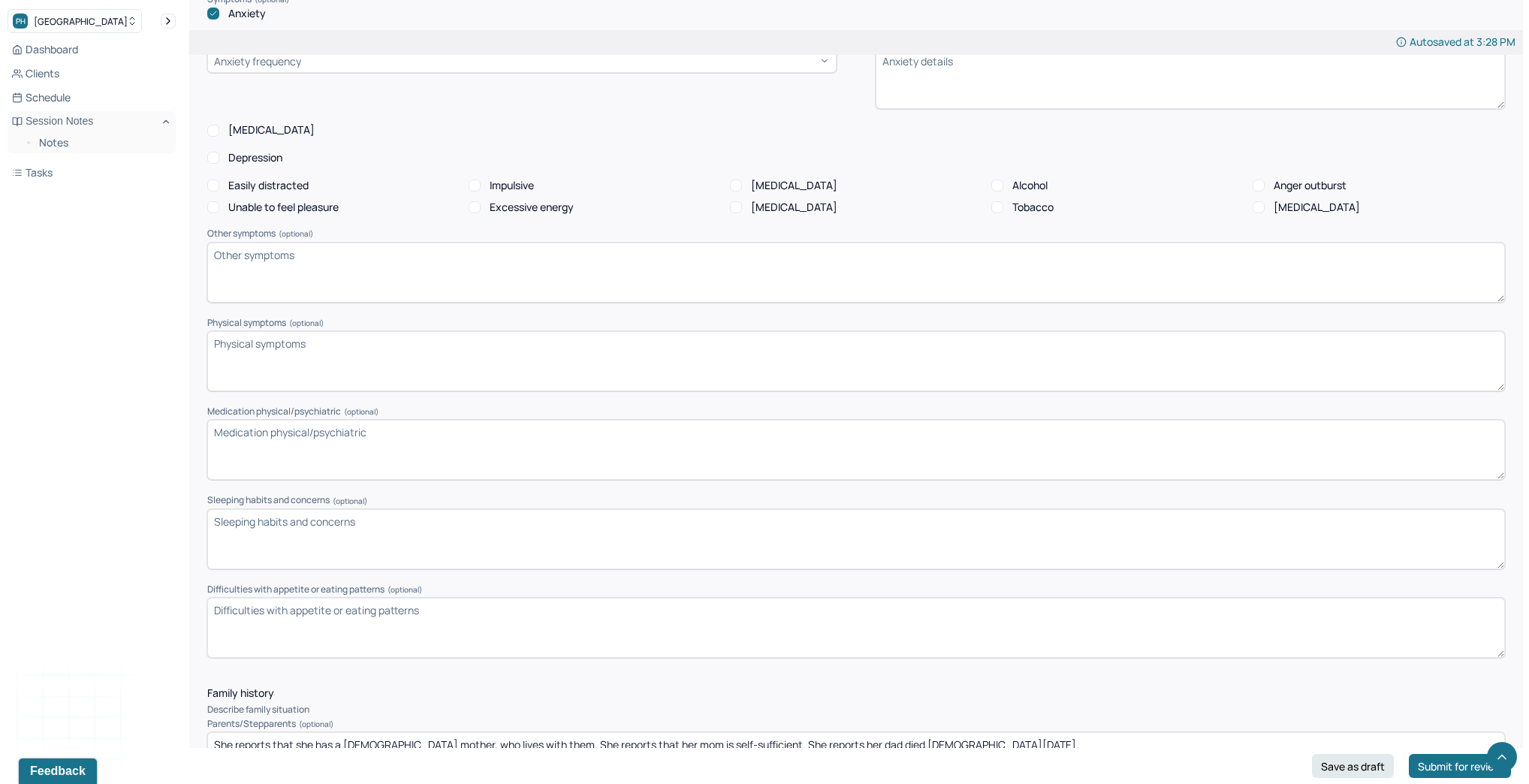 scroll, scrollTop: 1622, scrollLeft: 0, axis: vertical 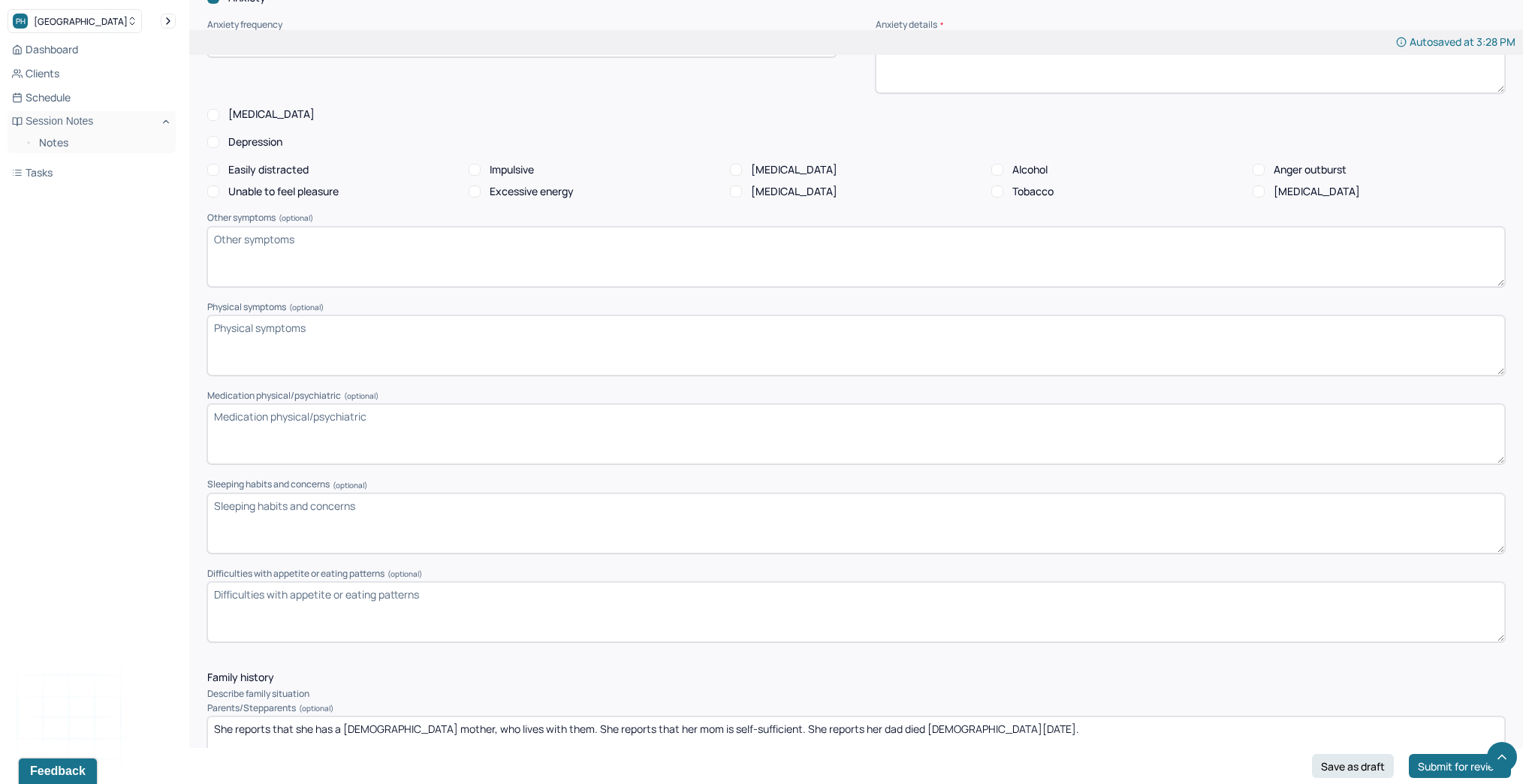 type on "She reports that she has a [DEMOGRAPHIC_DATA] mother, who lives with them. She reports that her mom is self-sufficient. She reports her dad died [DEMOGRAPHIC_DATA][DATE]." 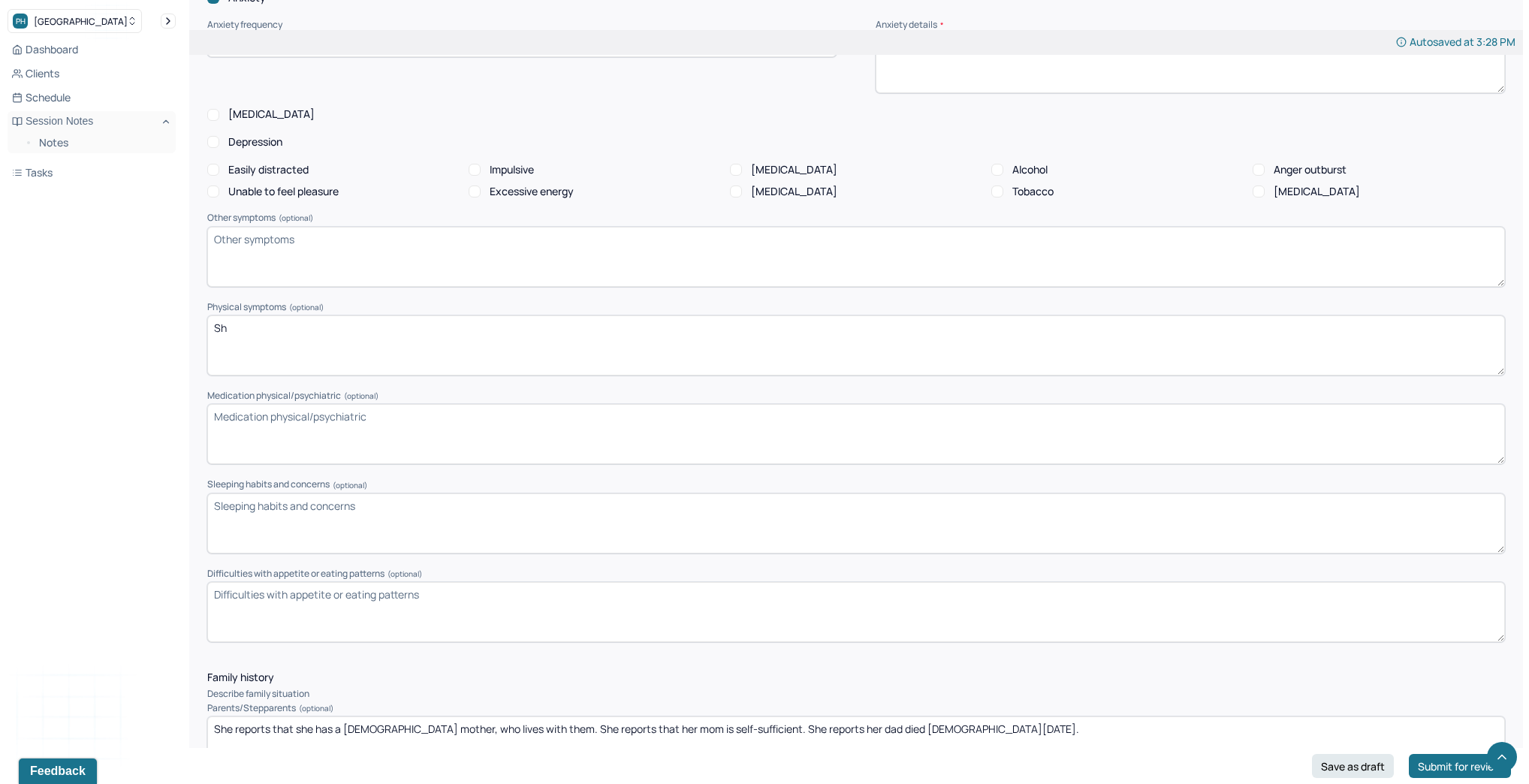 type on "S" 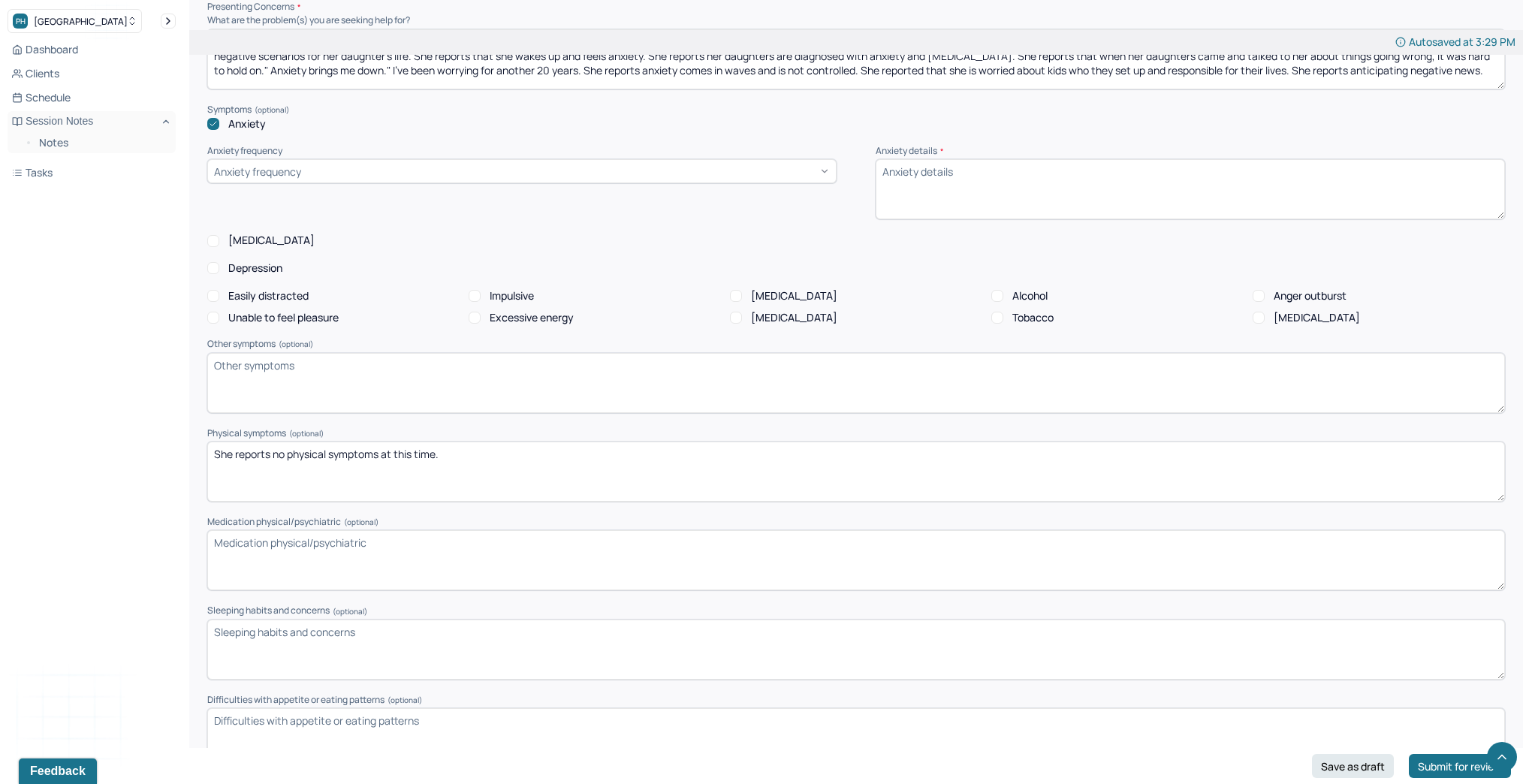 scroll, scrollTop: 1502, scrollLeft: 0, axis: vertical 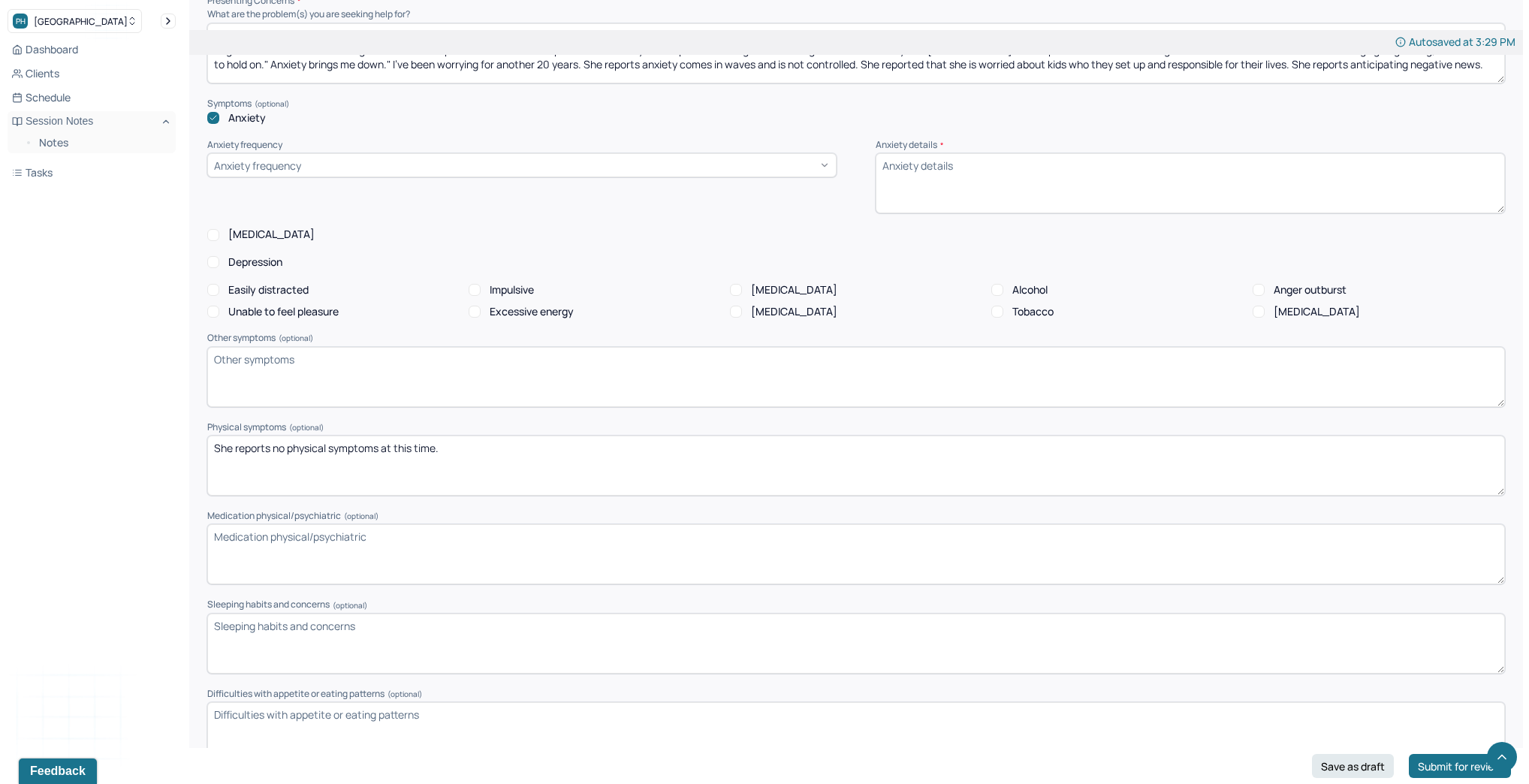 click on "She reports no physical symptoms at this time." at bounding box center [856, 466] 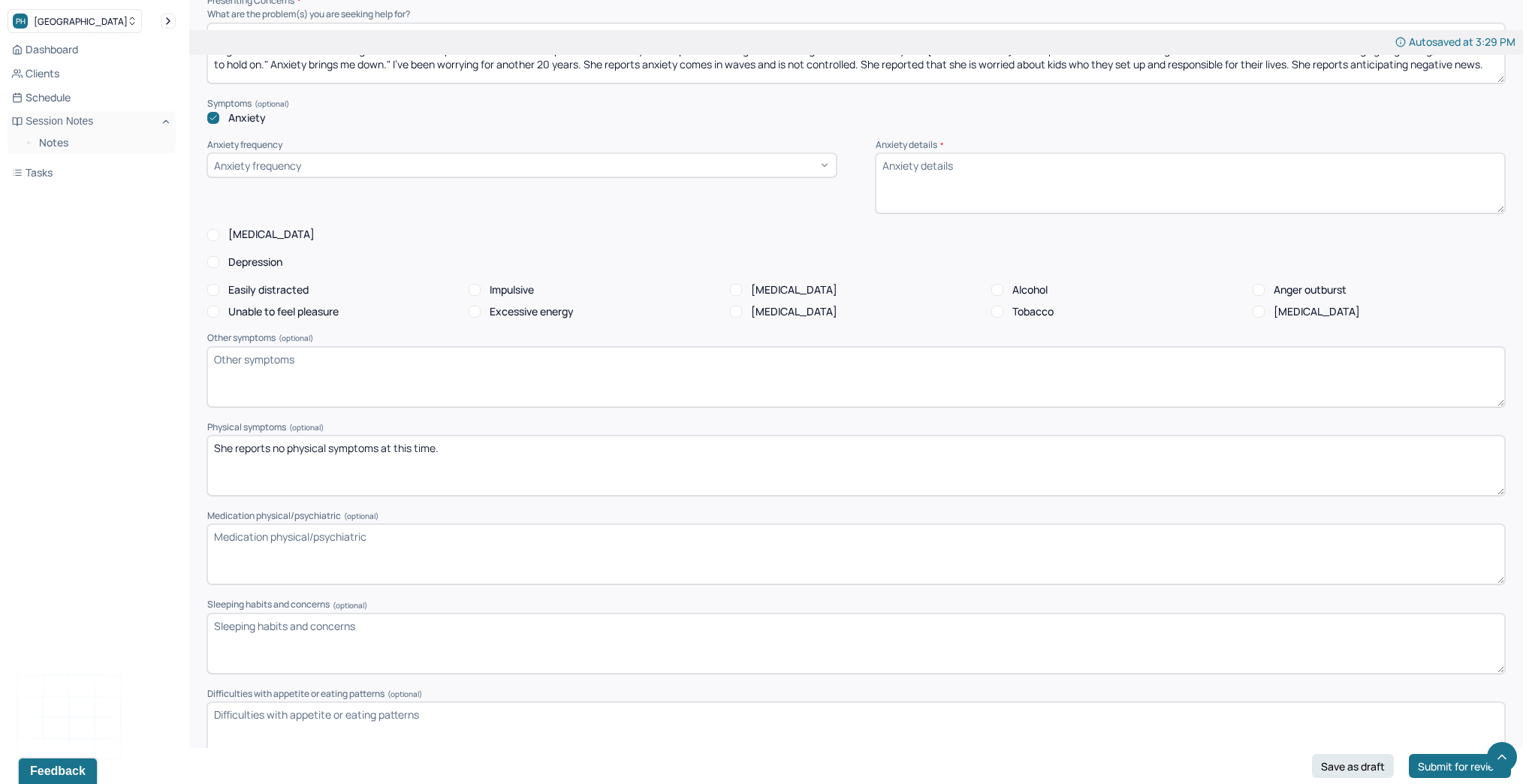 type on "She reports no physical symptoms at this time." 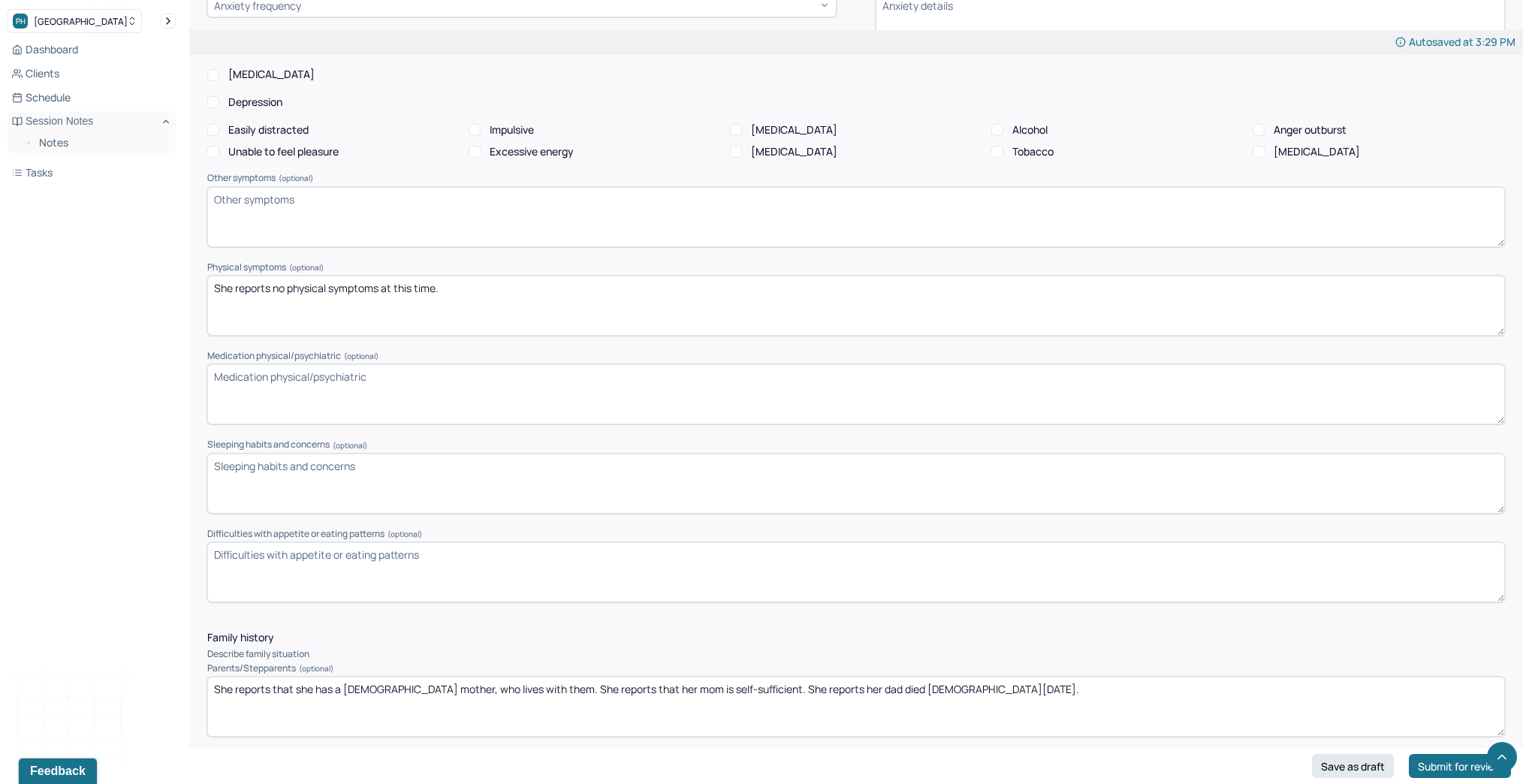 scroll, scrollTop: 1682, scrollLeft: 0, axis: vertical 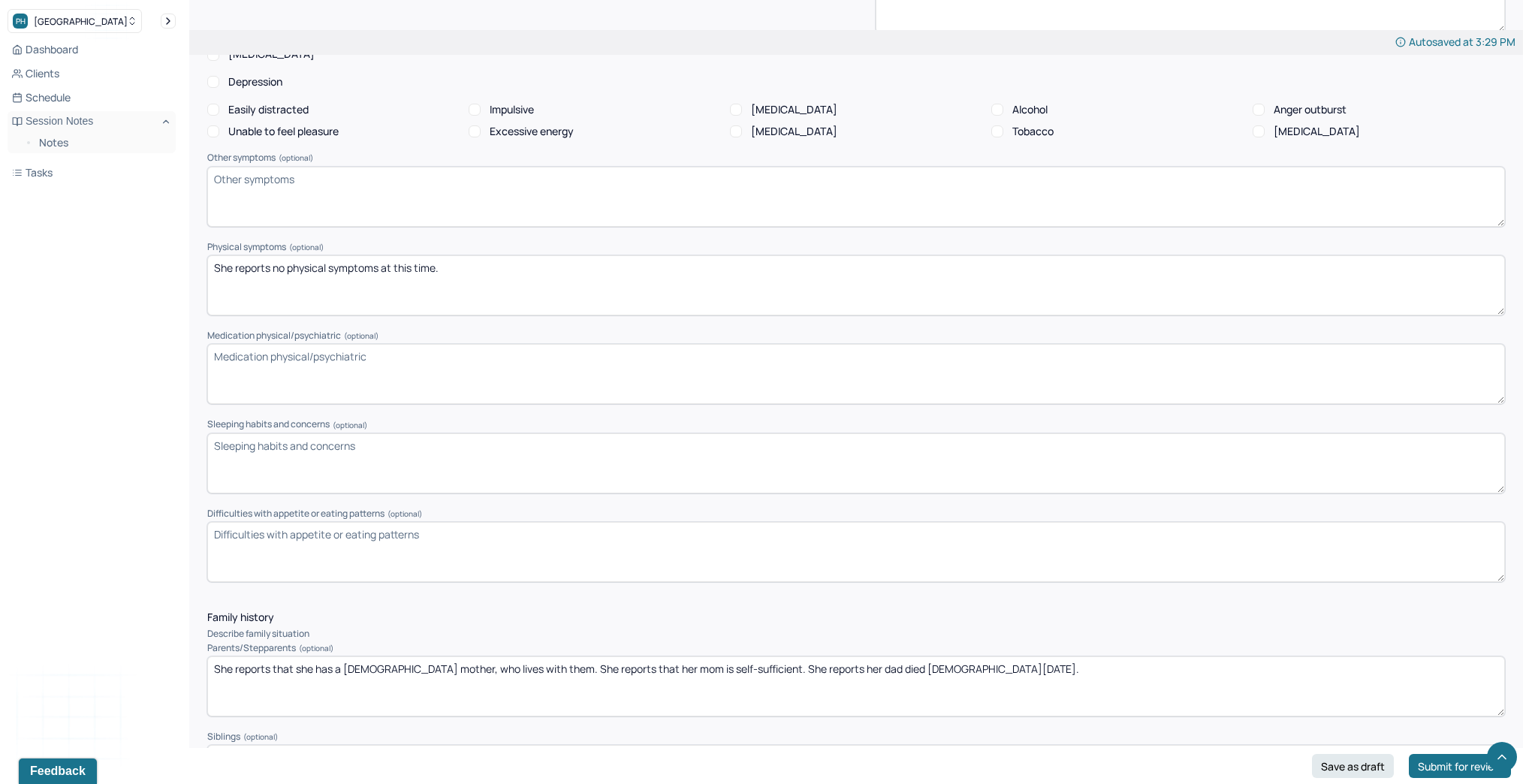 click on "Medication physical/psychiatric (optional)" at bounding box center [856, 374] 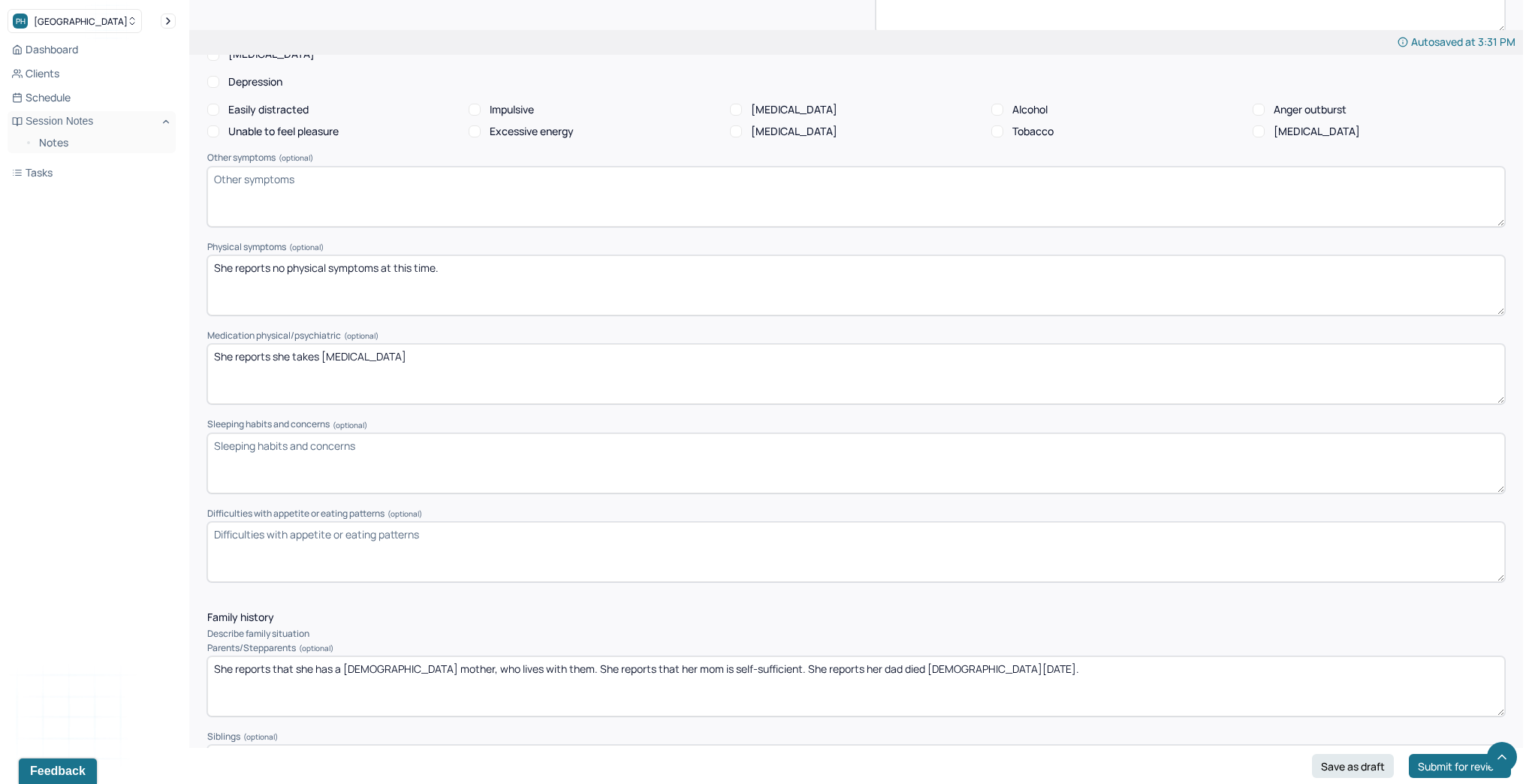 click on "She reports she takes [MEDICAL_DATA]" at bounding box center (856, 374) 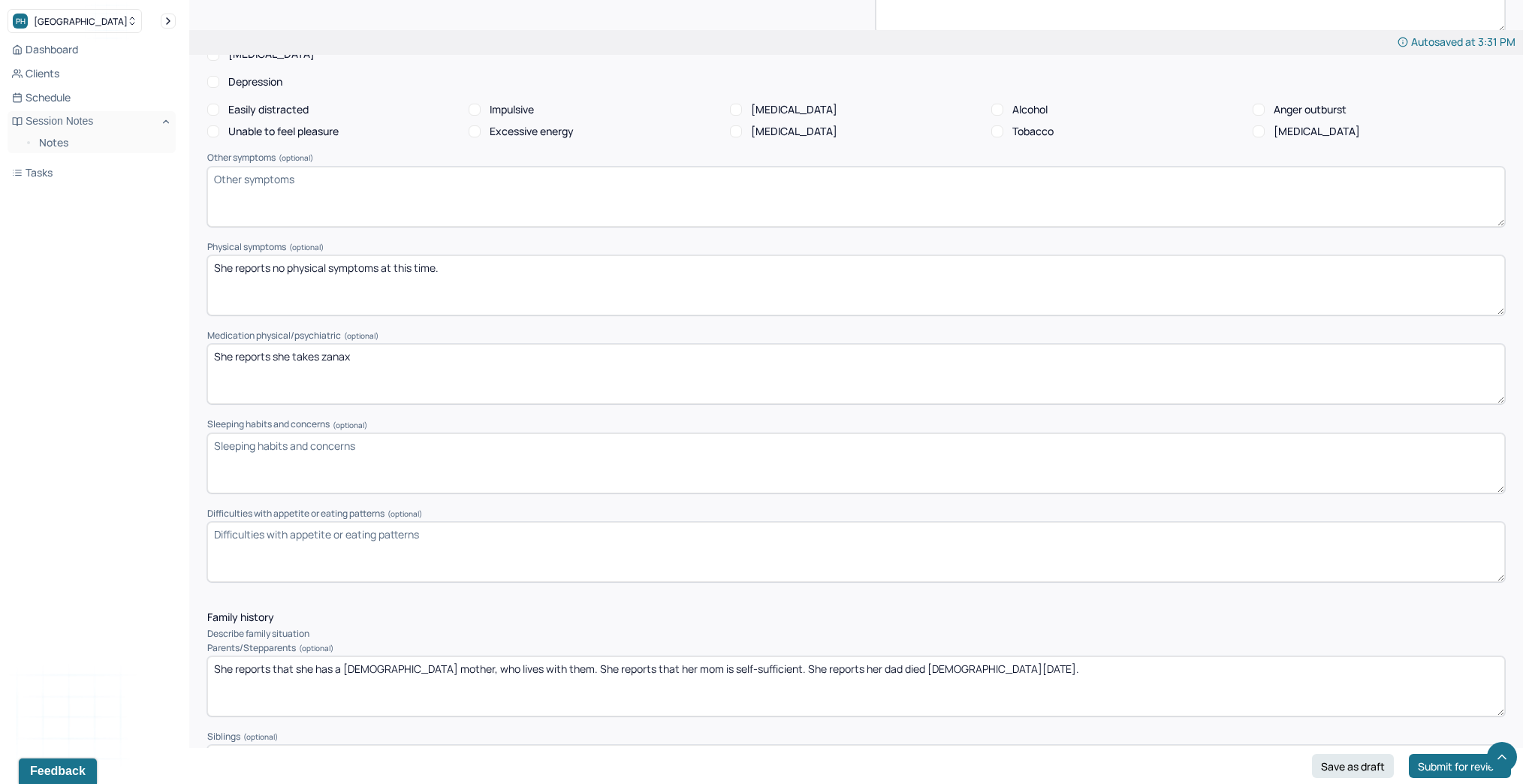 click on "She reports she takes zanax" at bounding box center [856, 374] 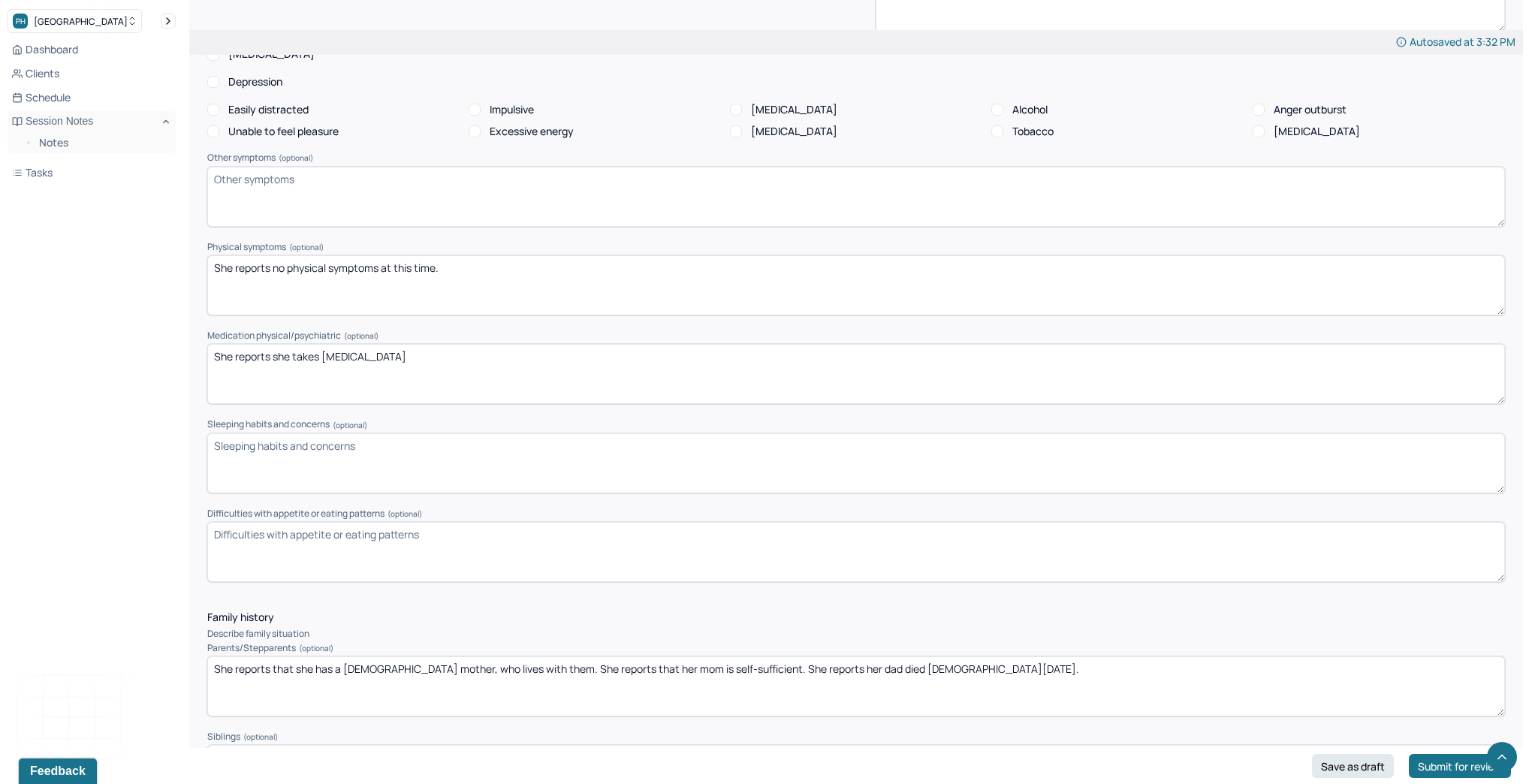 click on "She reports she takes [MEDICAL_DATA]" at bounding box center [856, 374] 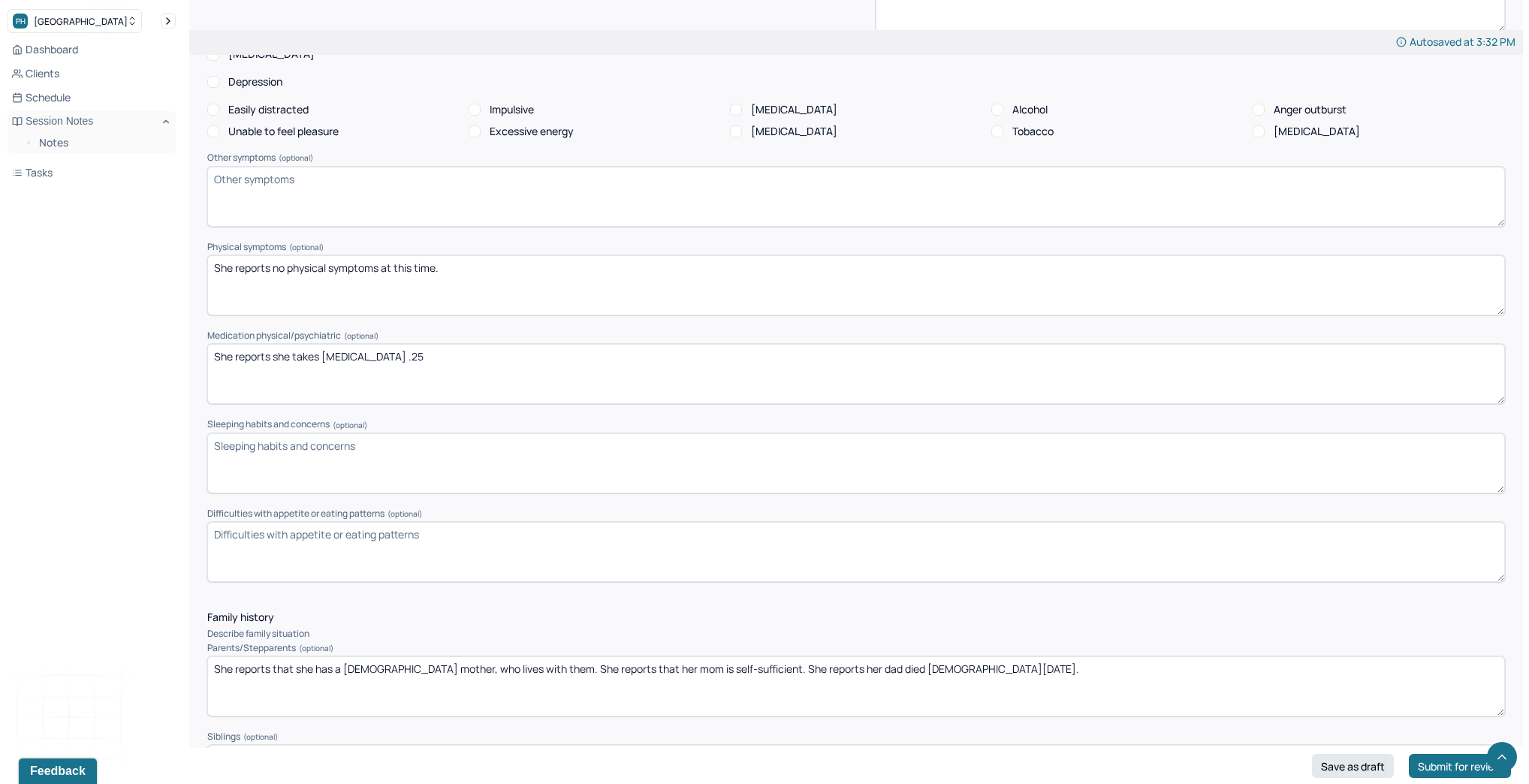 click on "She reports she takes [MEDICAL_DATA] .25" at bounding box center (856, 374) 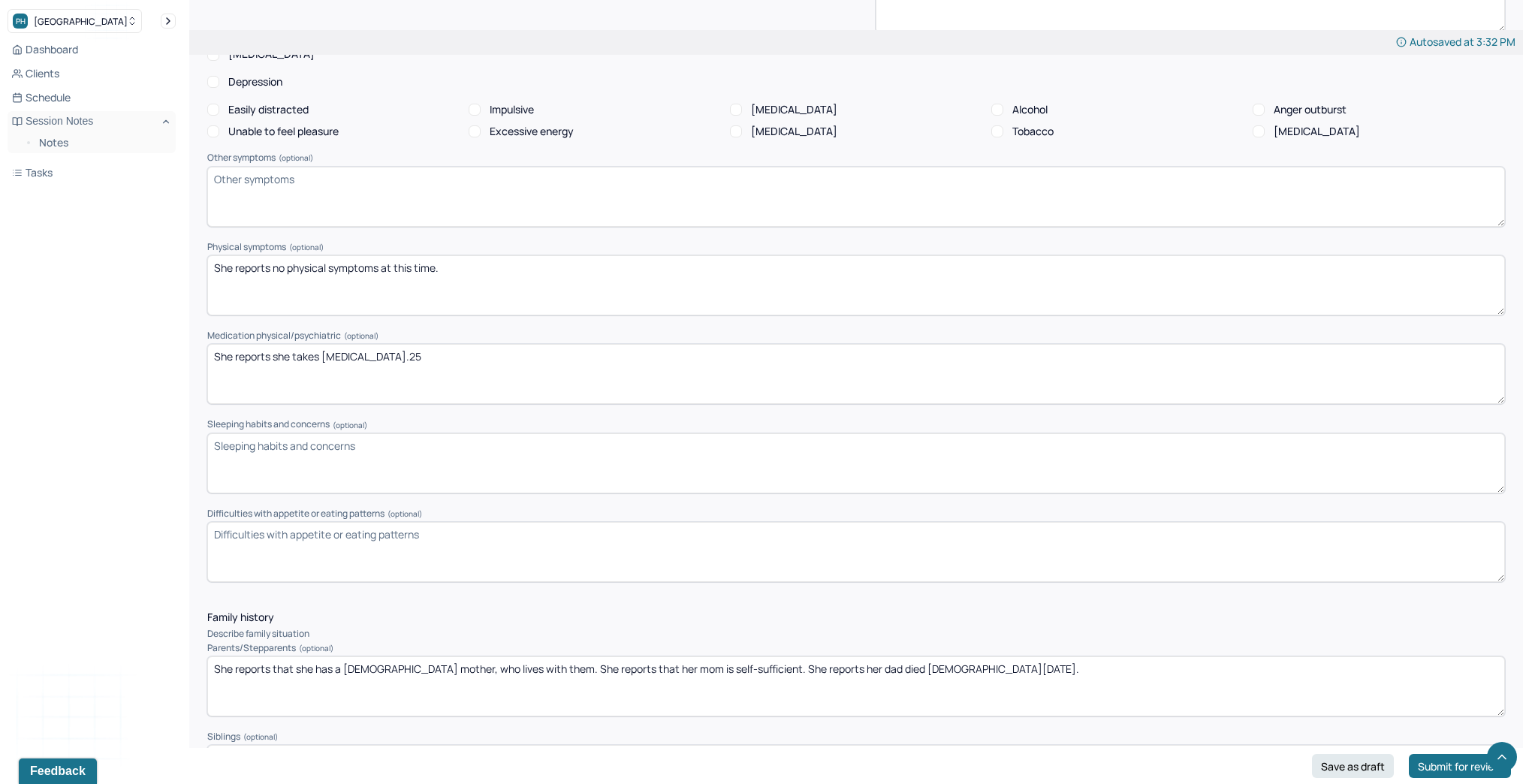 click on "She reports she takes [MEDICAL_DATA].25" at bounding box center (856, 374) 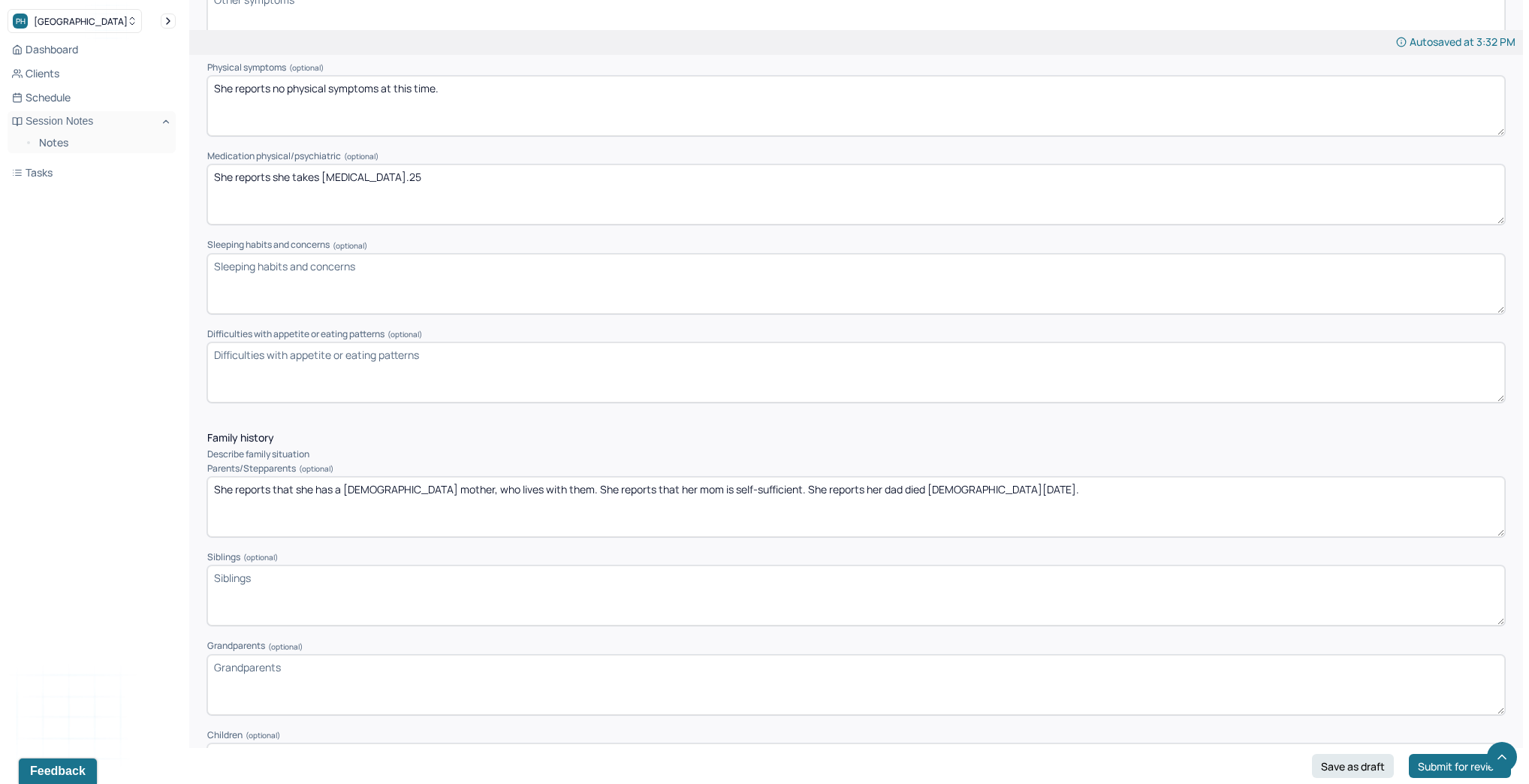 scroll, scrollTop: 1862, scrollLeft: 0, axis: vertical 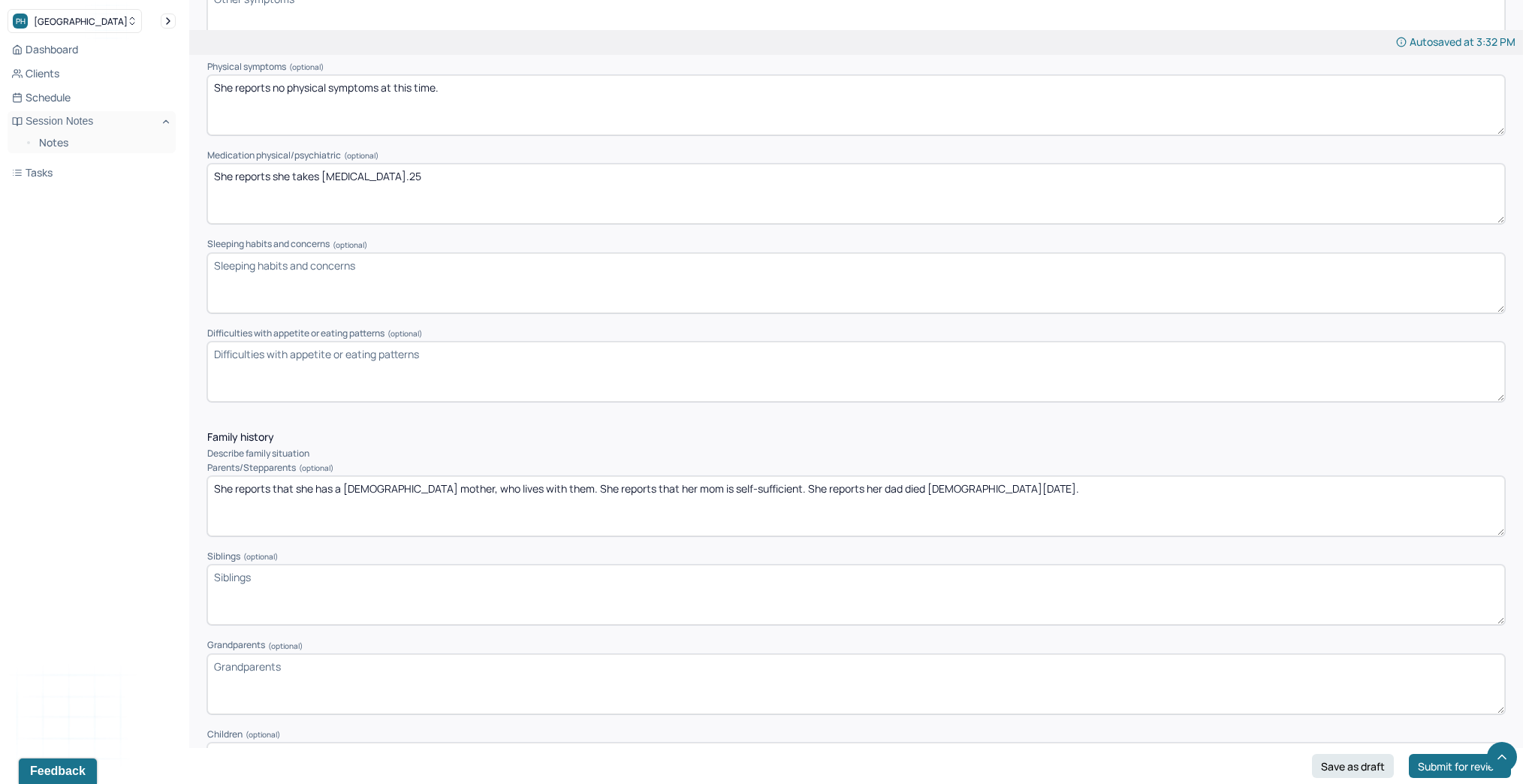 type on "She reports she takes [MEDICAL_DATA].25" 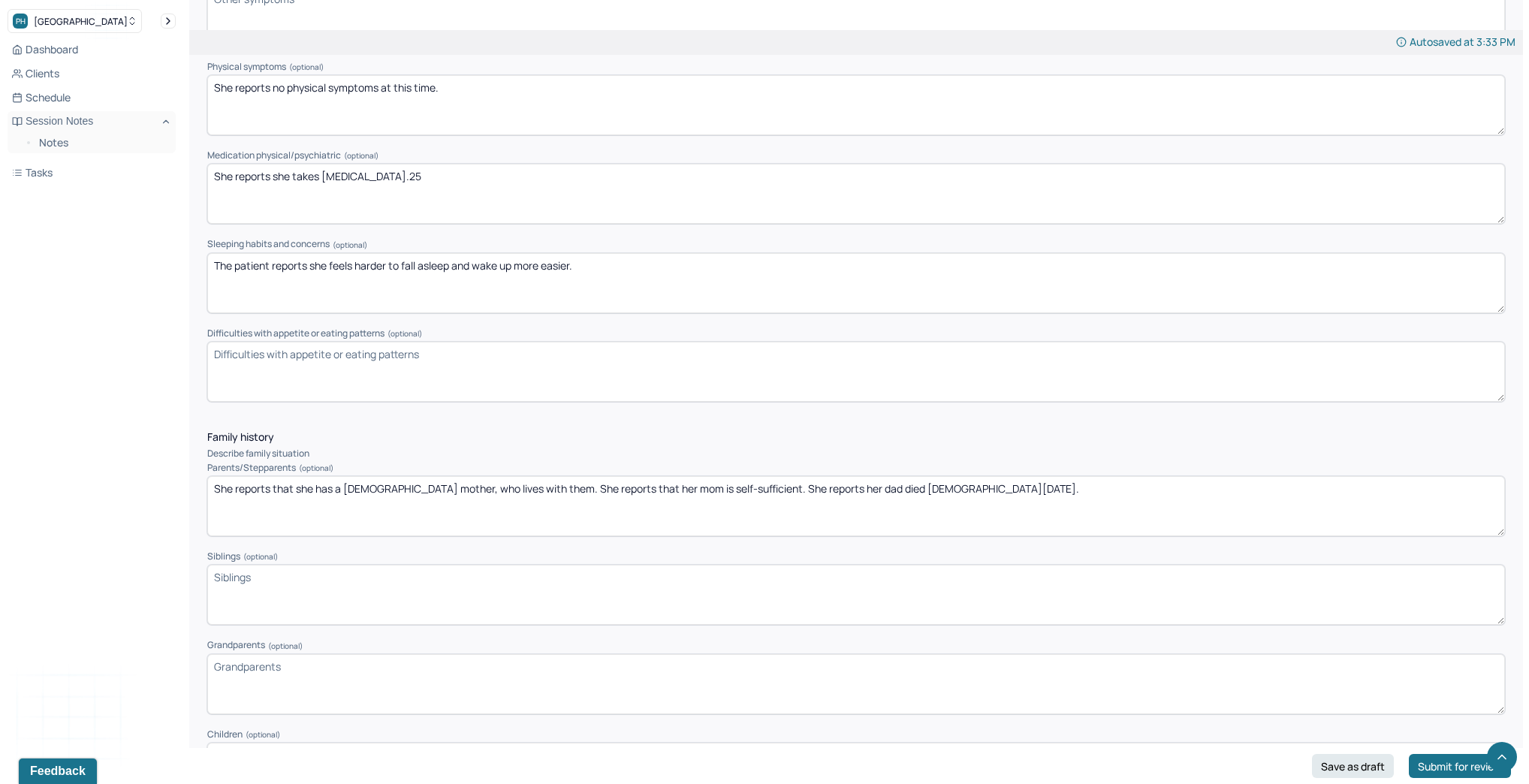 click on "The patient reports she feels harder to fall asleep and wake up more easier." at bounding box center (856, 283) 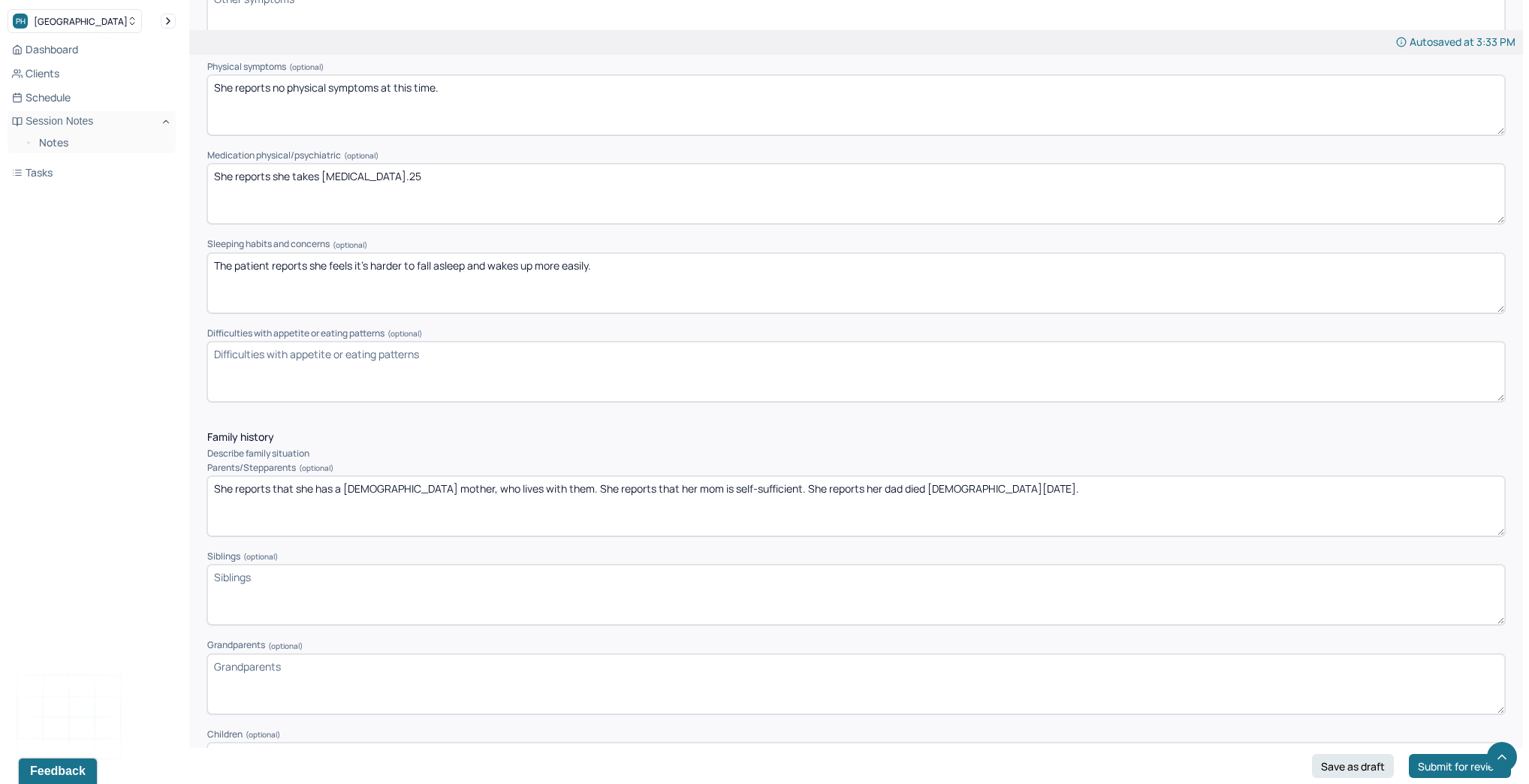 click on "The patient reports she feels it's harder to fall asleep and wakes up more easily." at bounding box center [856, 283] 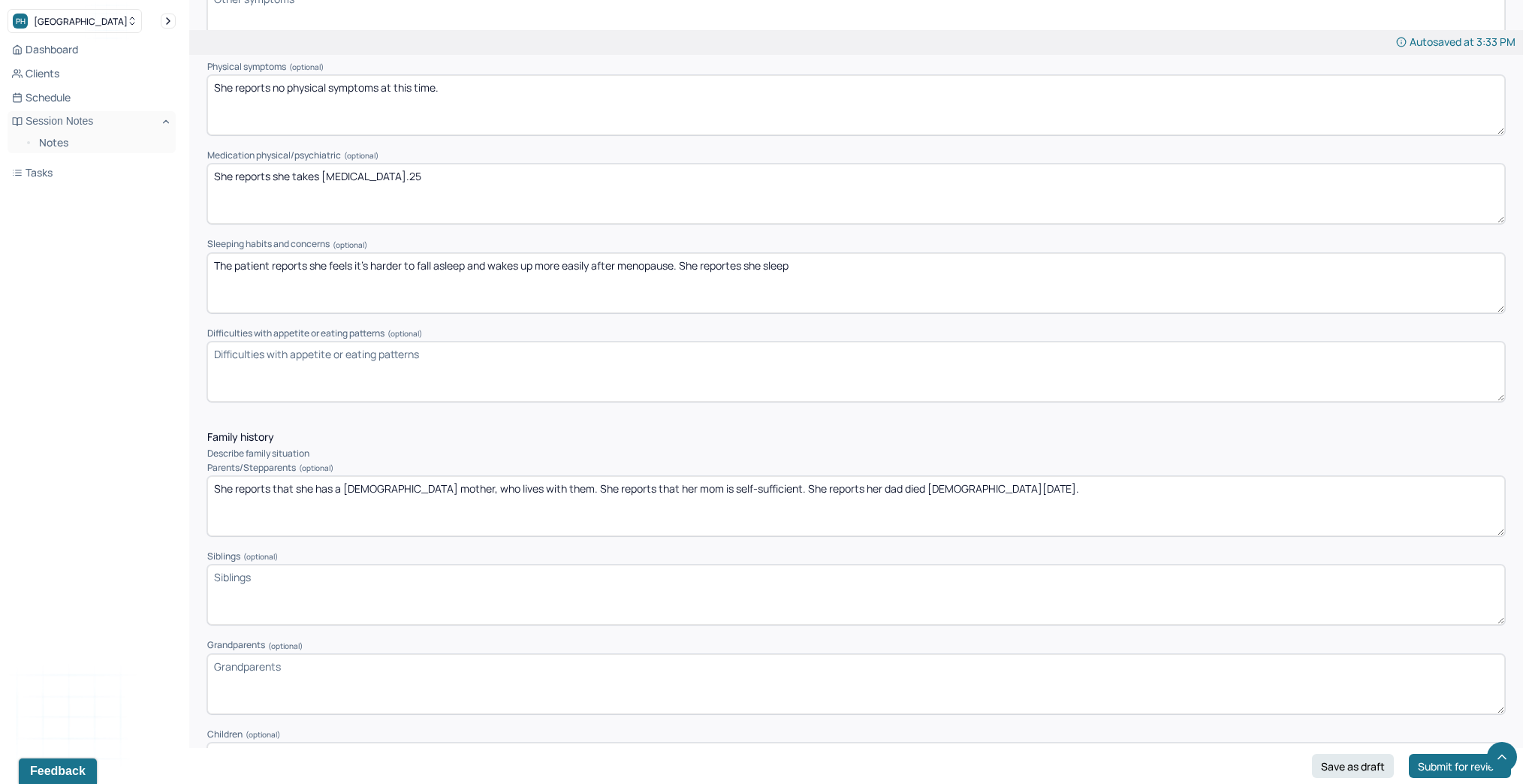 click on "The patient reports she feels it's harder to fall asleep and wakes up more easily after menopause. She reportes she sleep" at bounding box center (856, 283) 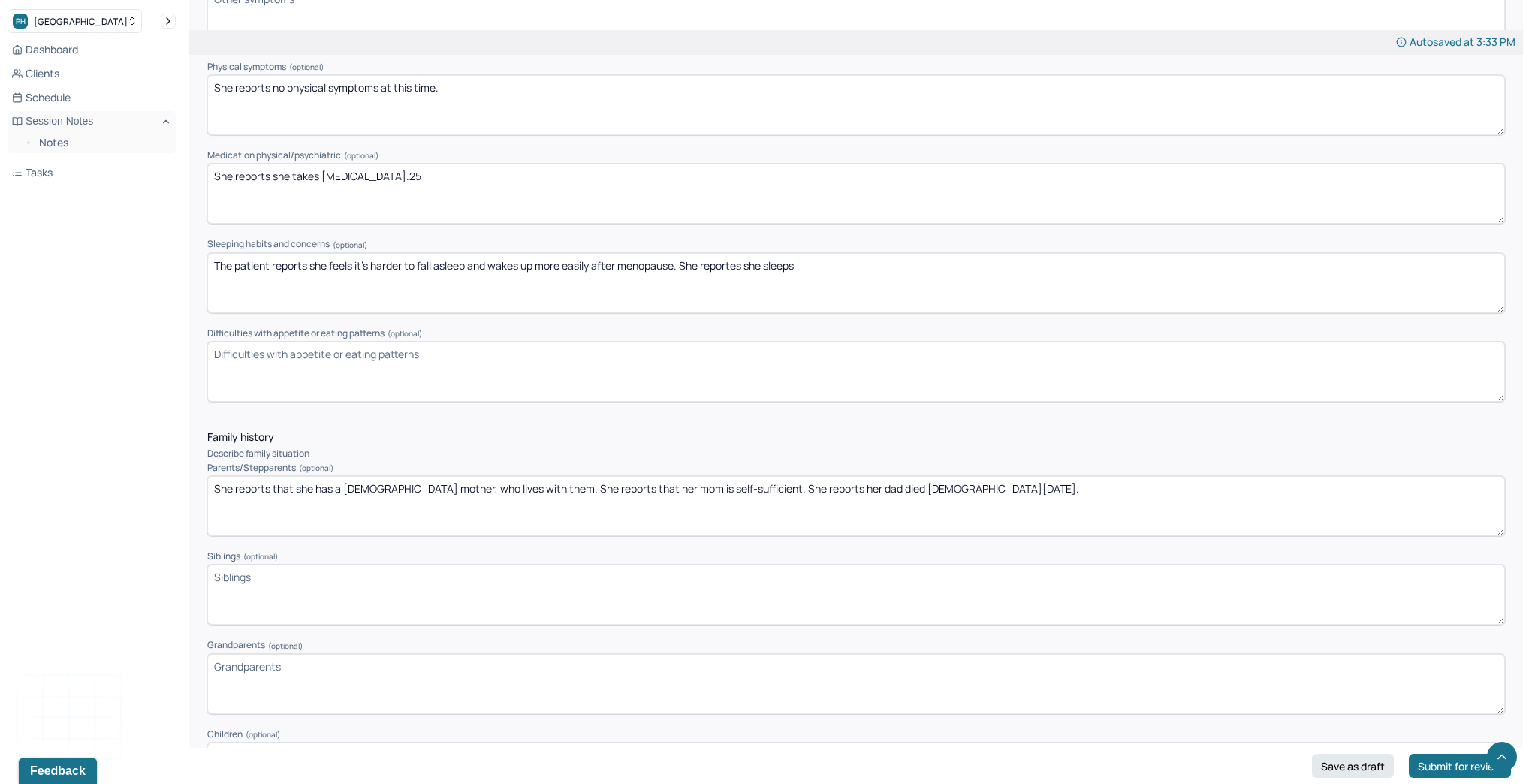 click on "The patient reports she feels it's harder to fall asleep and wakes up more easily after menopause. She reportes she sleep" at bounding box center [856, 283] 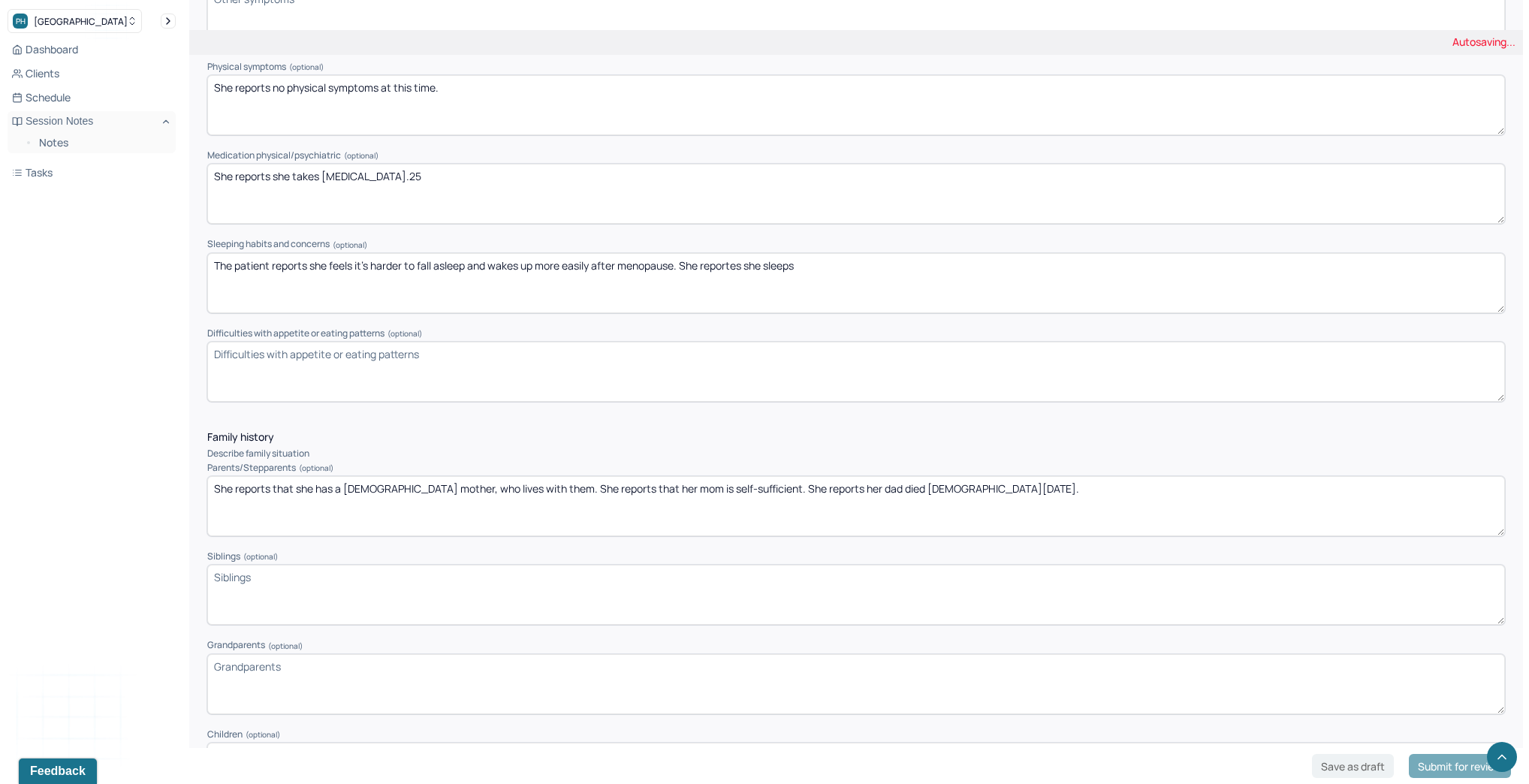 click on "The patient reports she feels it's harder to fall asleep and wakes up more easily after menopause. She reportes she sleep" at bounding box center [856, 283] 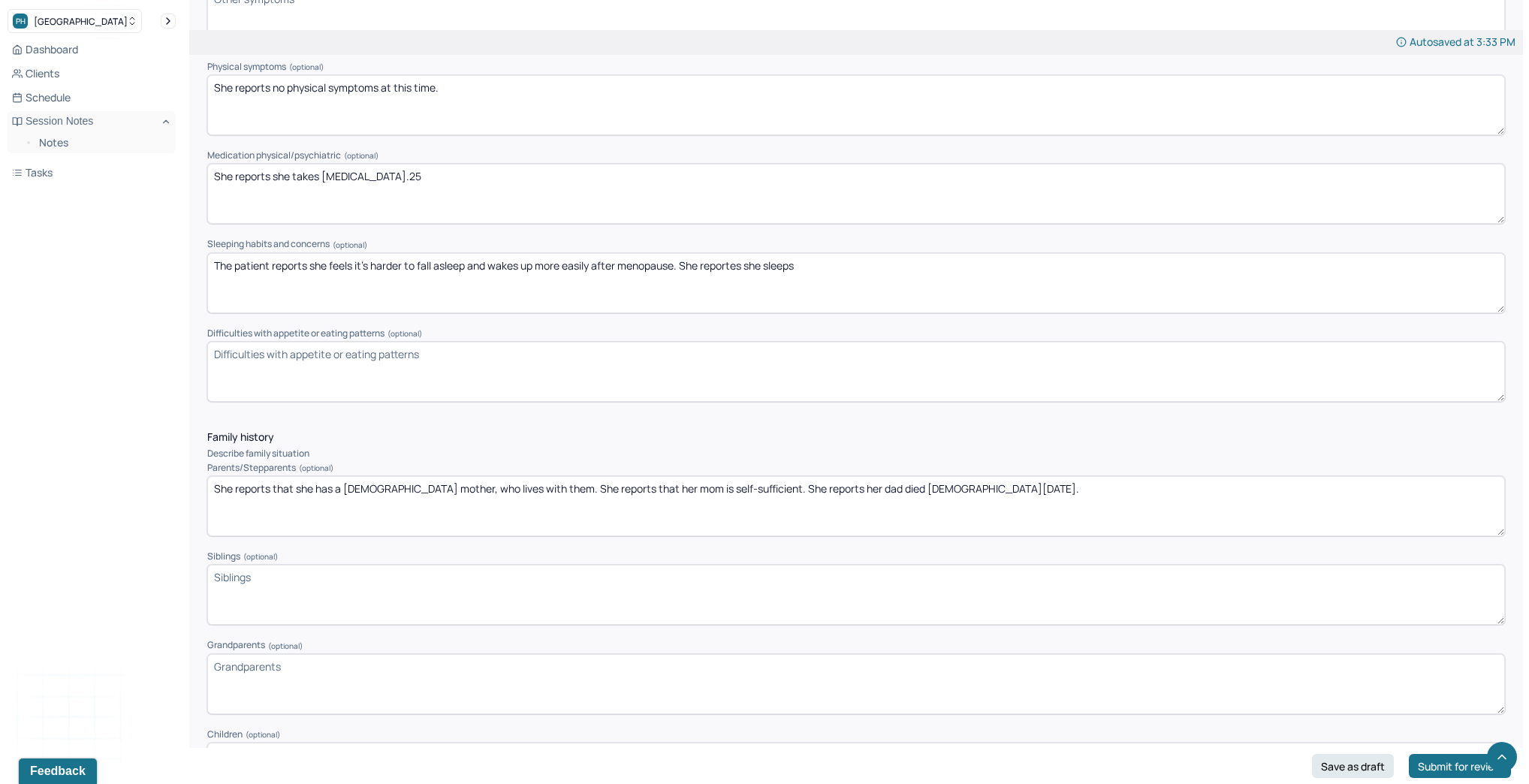 click on "The patient reports she feels it's harder to fall asleep and wakes up more easily after menopause. She reportes she sleeps" at bounding box center (856, 283) 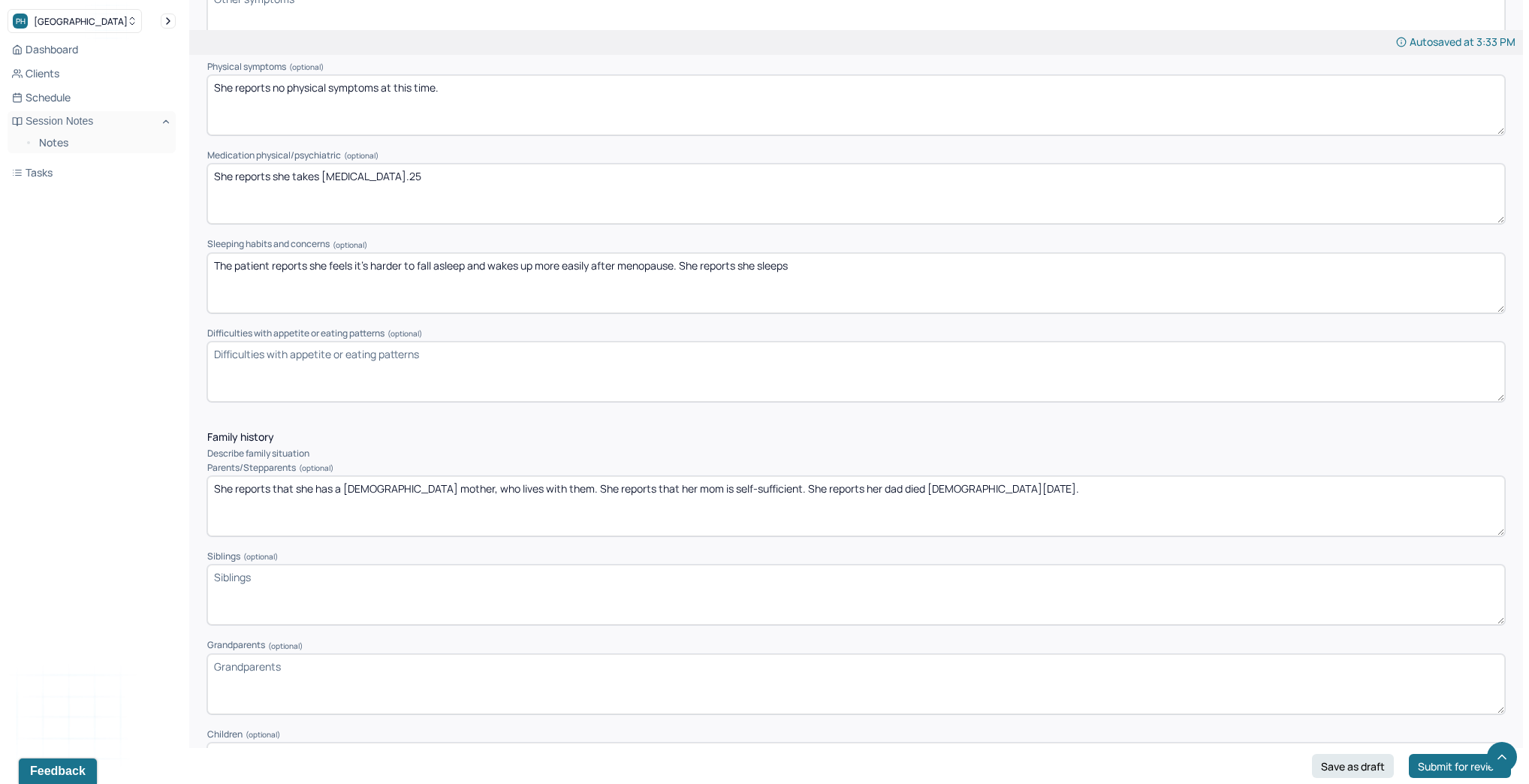 click on "The patient reports she feels it's harder to fall asleep and wakes up more easily after menopause. She reportes she sleeps" at bounding box center [856, 283] 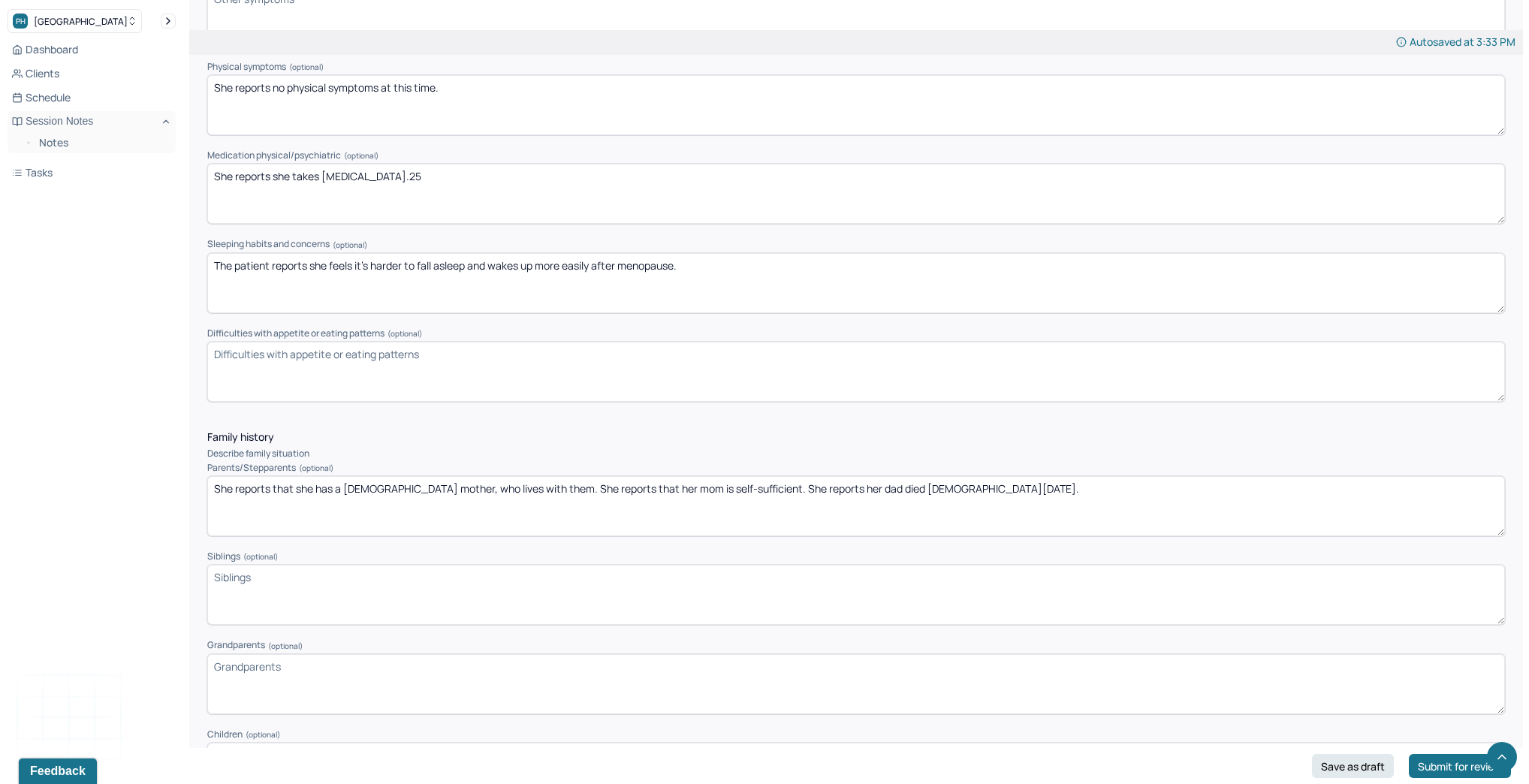type on "The patient reports she feels it's harder to fall asleep and wakes up more easily after menopause." 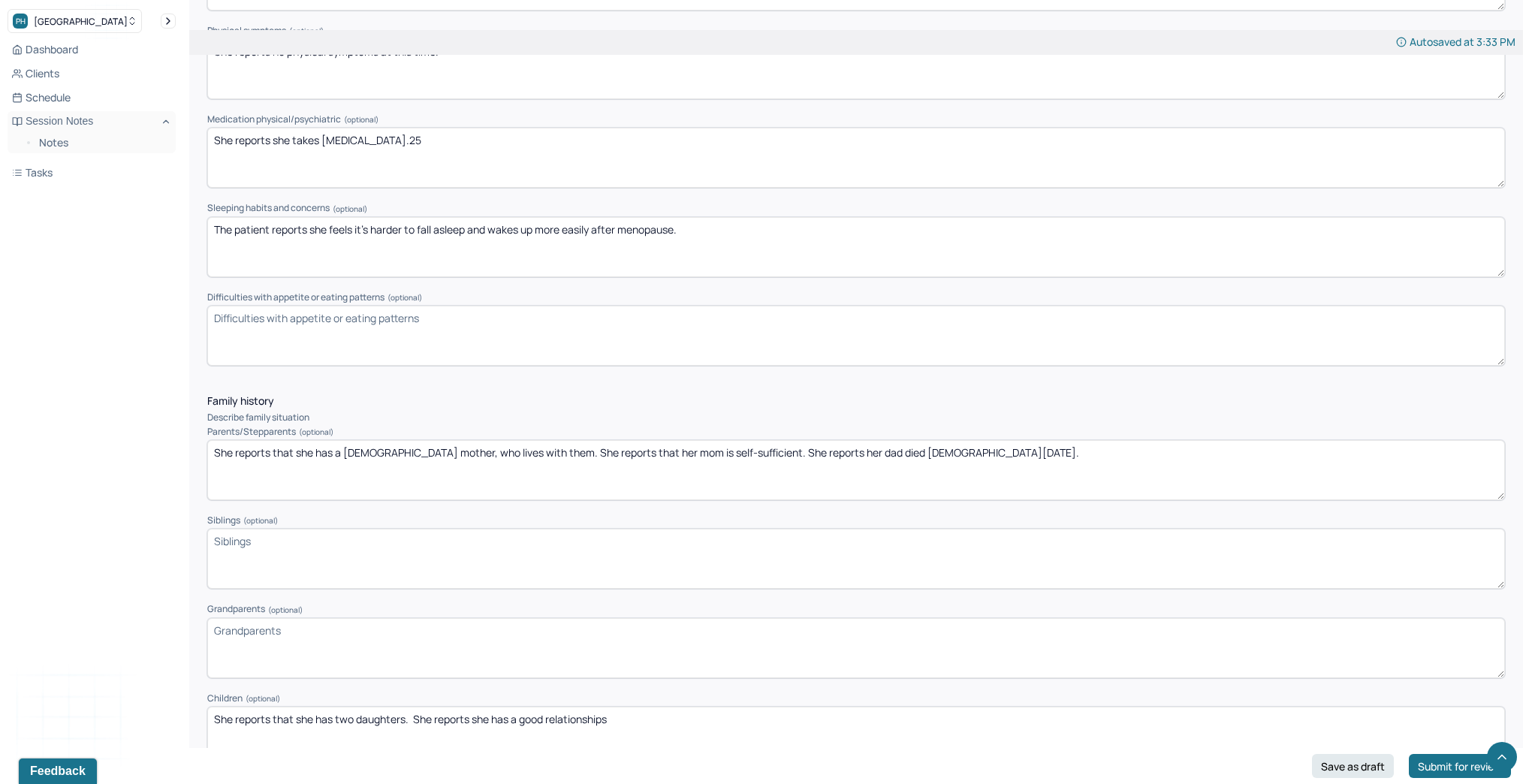 scroll, scrollTop: 1862, scrollLeft: 0, axis: vertical 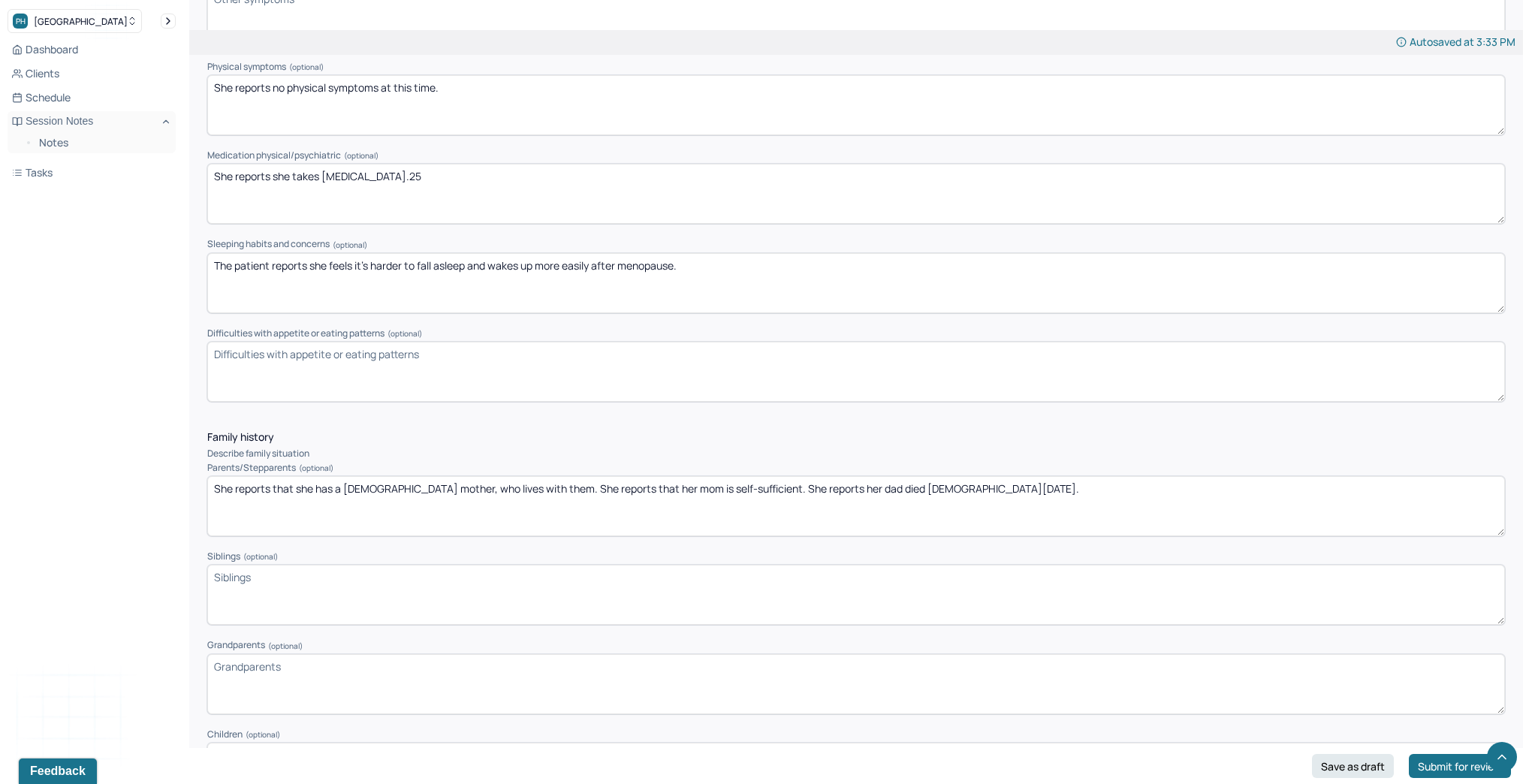 click on "She reports that she has a [DEMOGRAPHIC_DATA] mother, who lives with them. She reports that her mom is self-sufficient. She reports her dad died [DEMOGRAPHIC_DATA][DATE]." at bounding box center (856, 506) 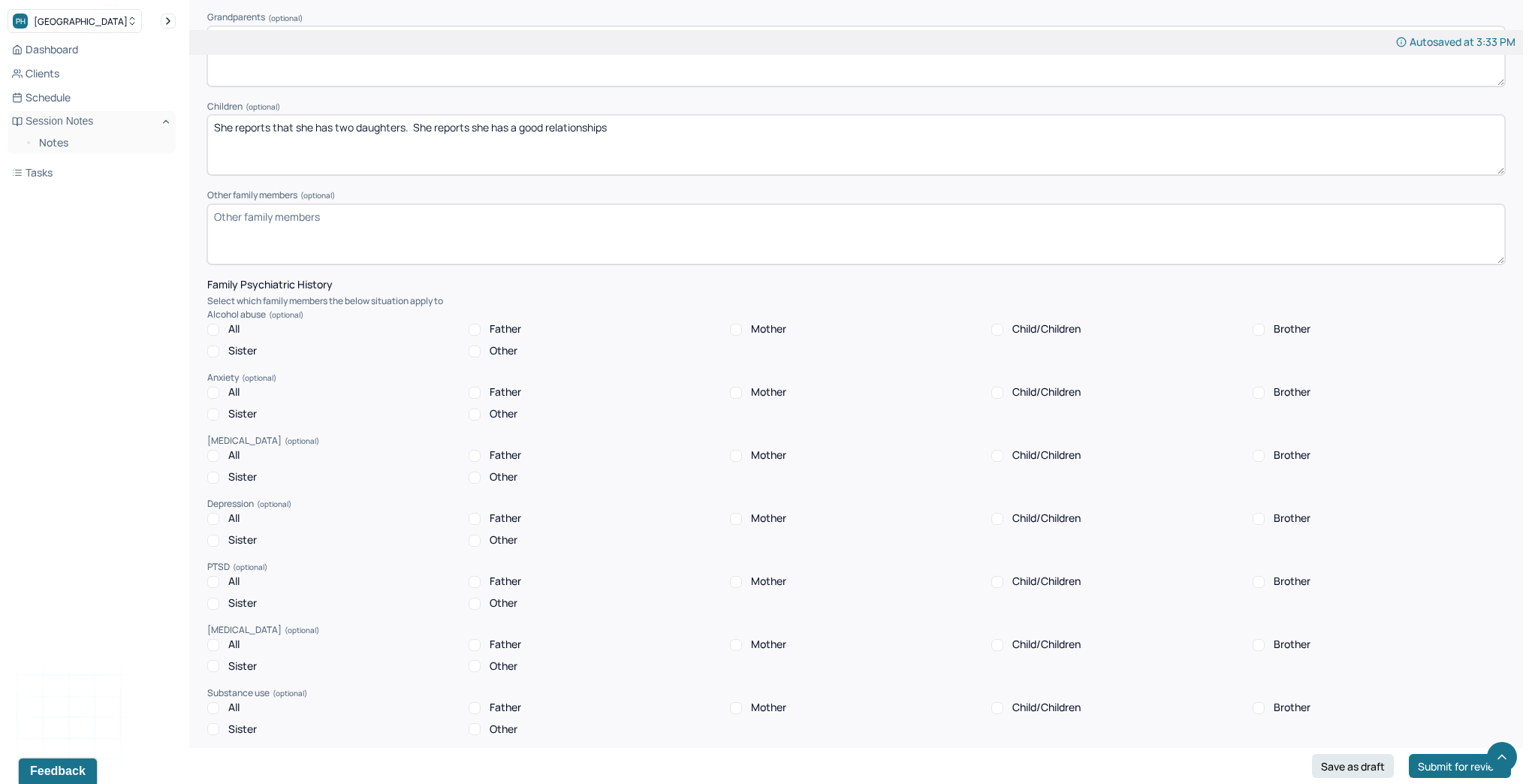 scroll, scrollTop: 2463, scrollLeft: 0, axis: vertical 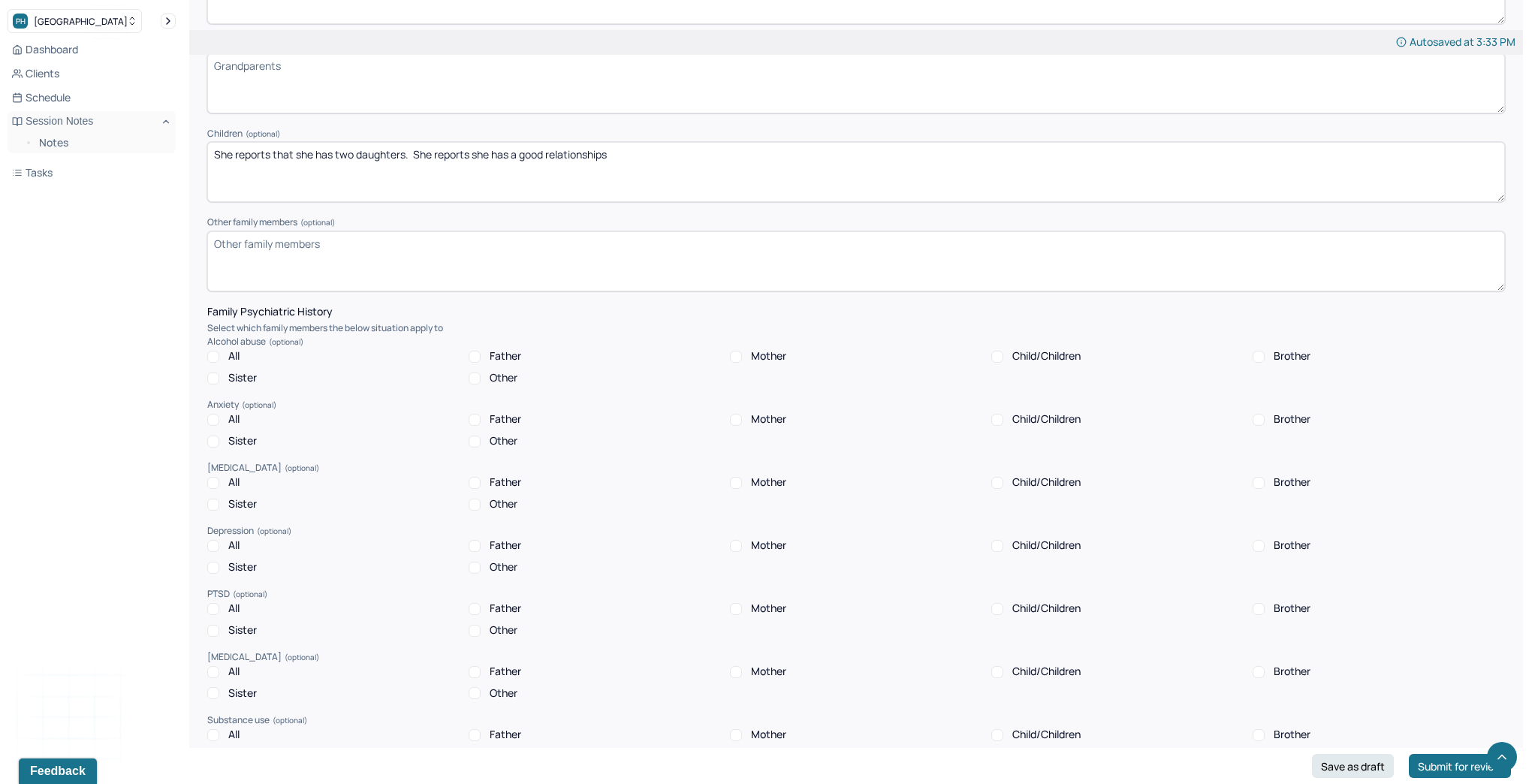 click on "Father" at bounding box center (475, 357) 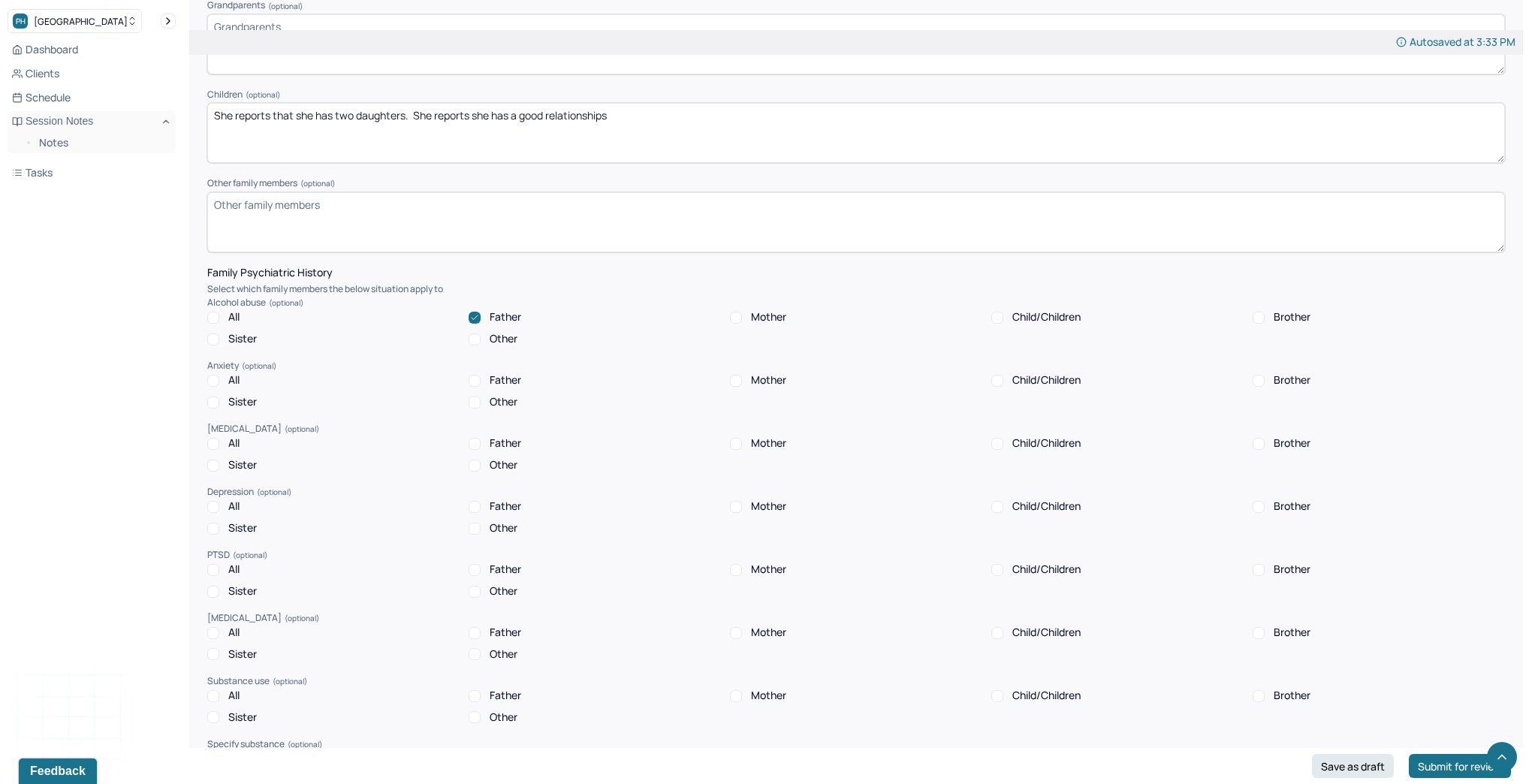 scroll, scrollTop: 2523, scrollLeft: 0, axis: vertical 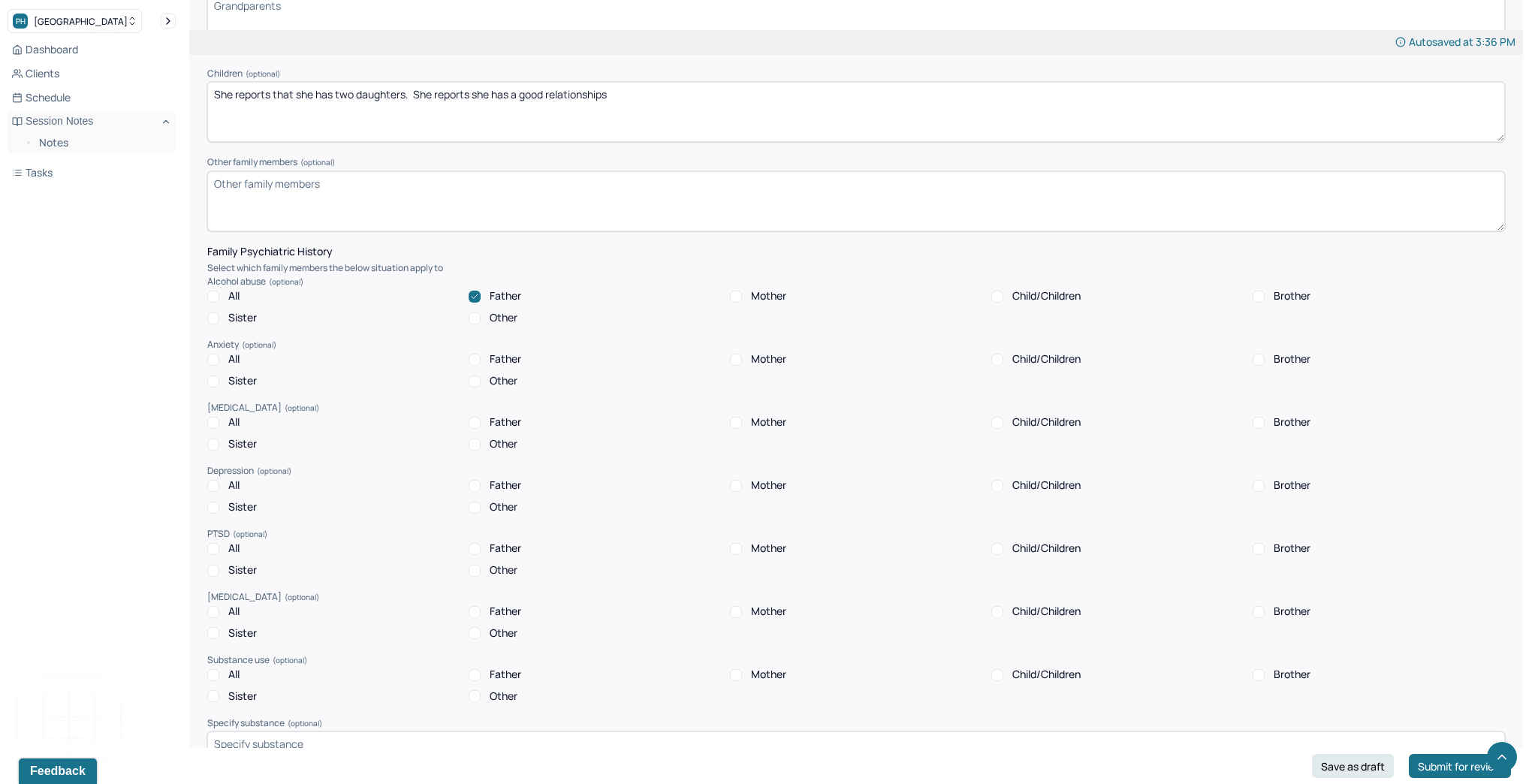 click on "Child/Children" at bounding box center (997, 360) 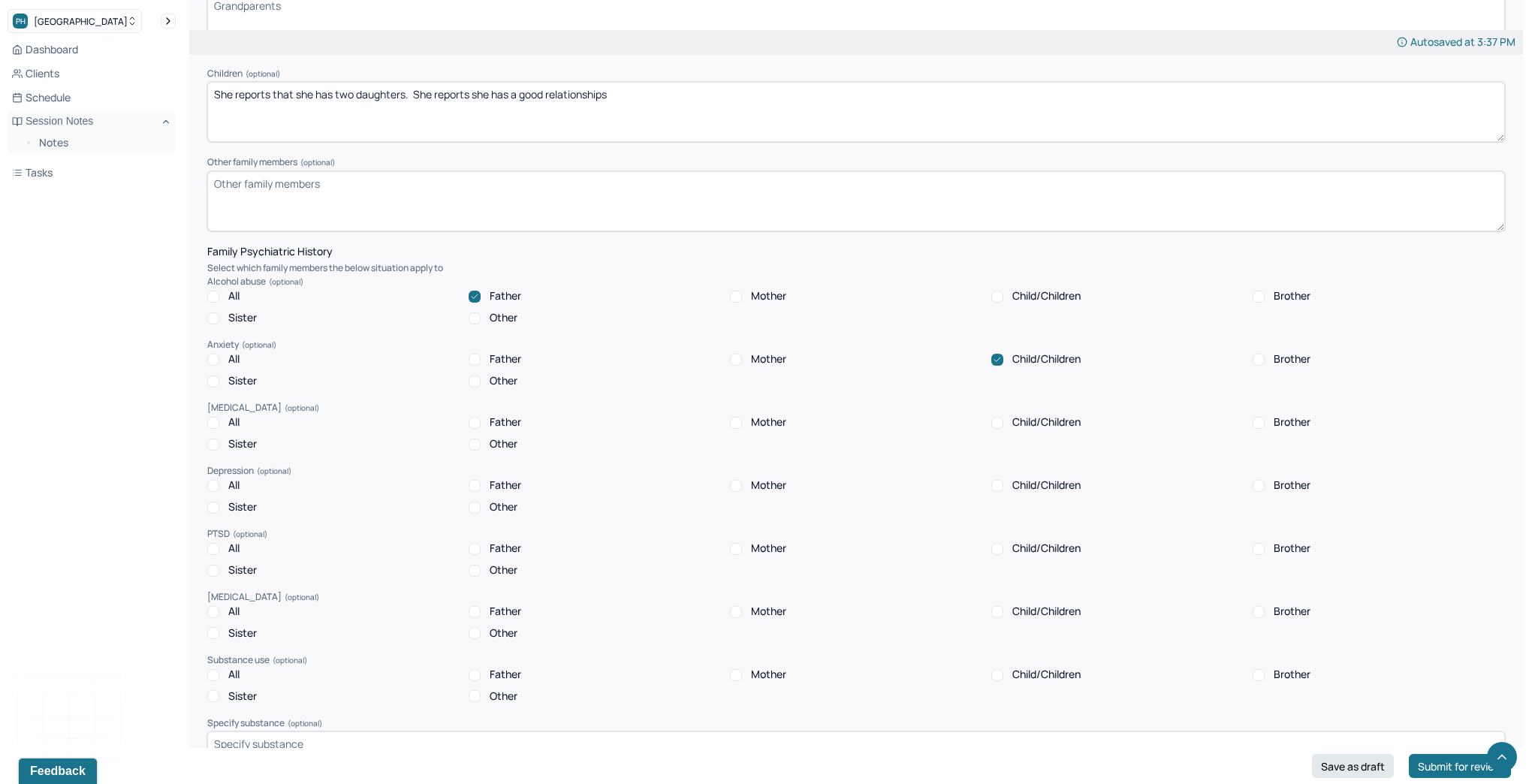 click on "Other" at bounding box center [475, 445] 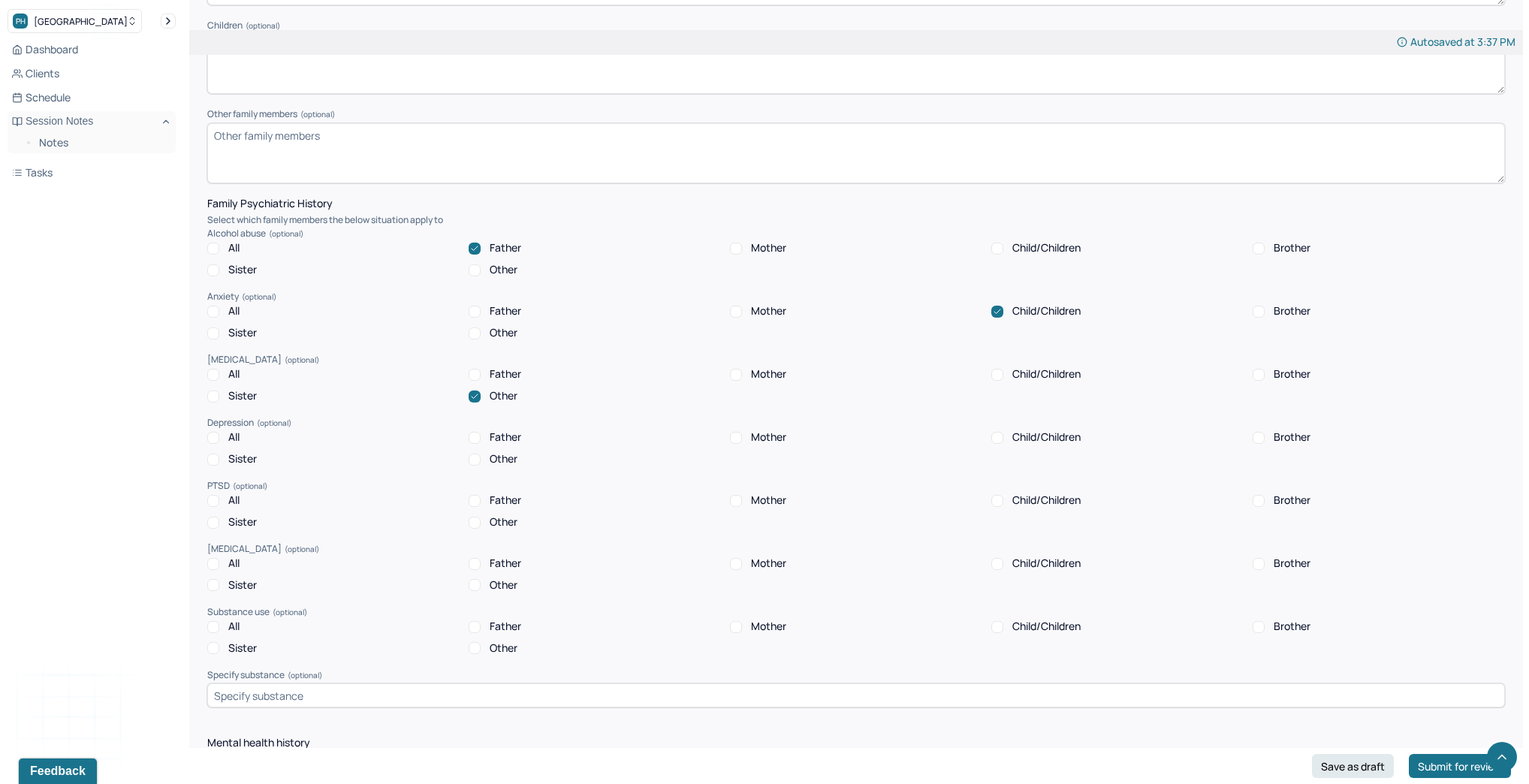 scroll, scrollTop: 2703, scrollLeft: 0, axis: vertical 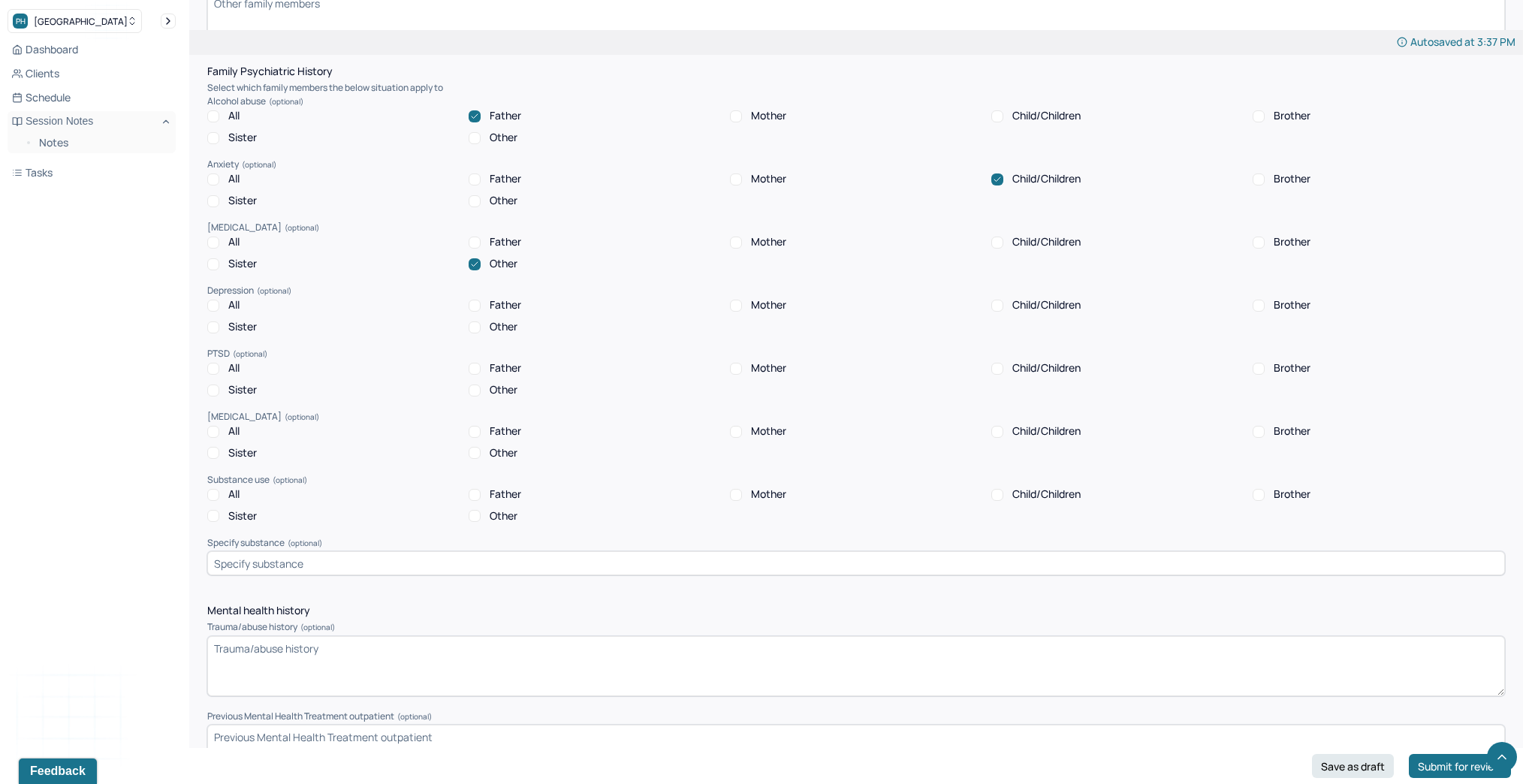 click on "Child/Children" at bounding box center (997, 306) 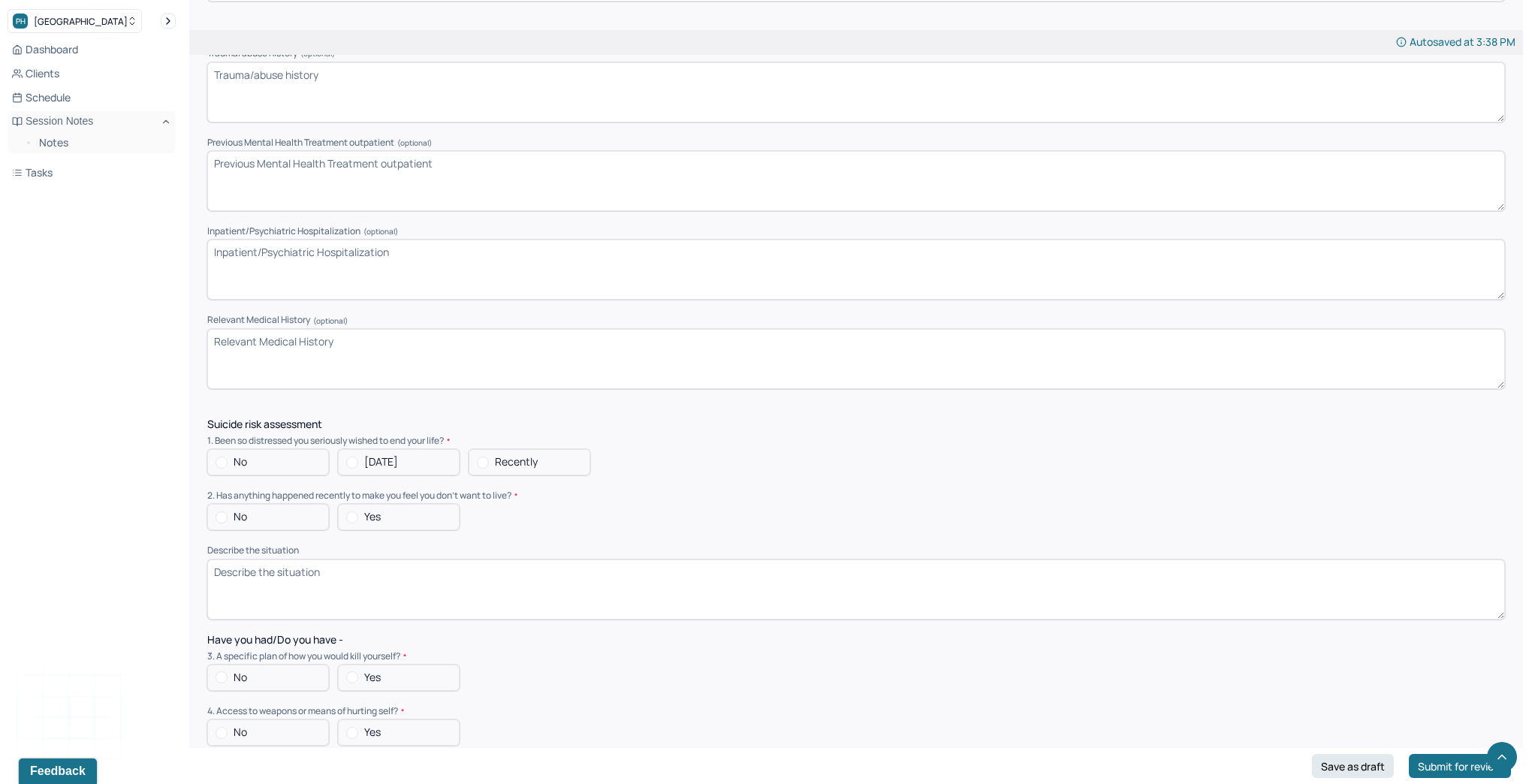 scroll, scrollTop: 3304, scrollLeft: 0, axis: vertical 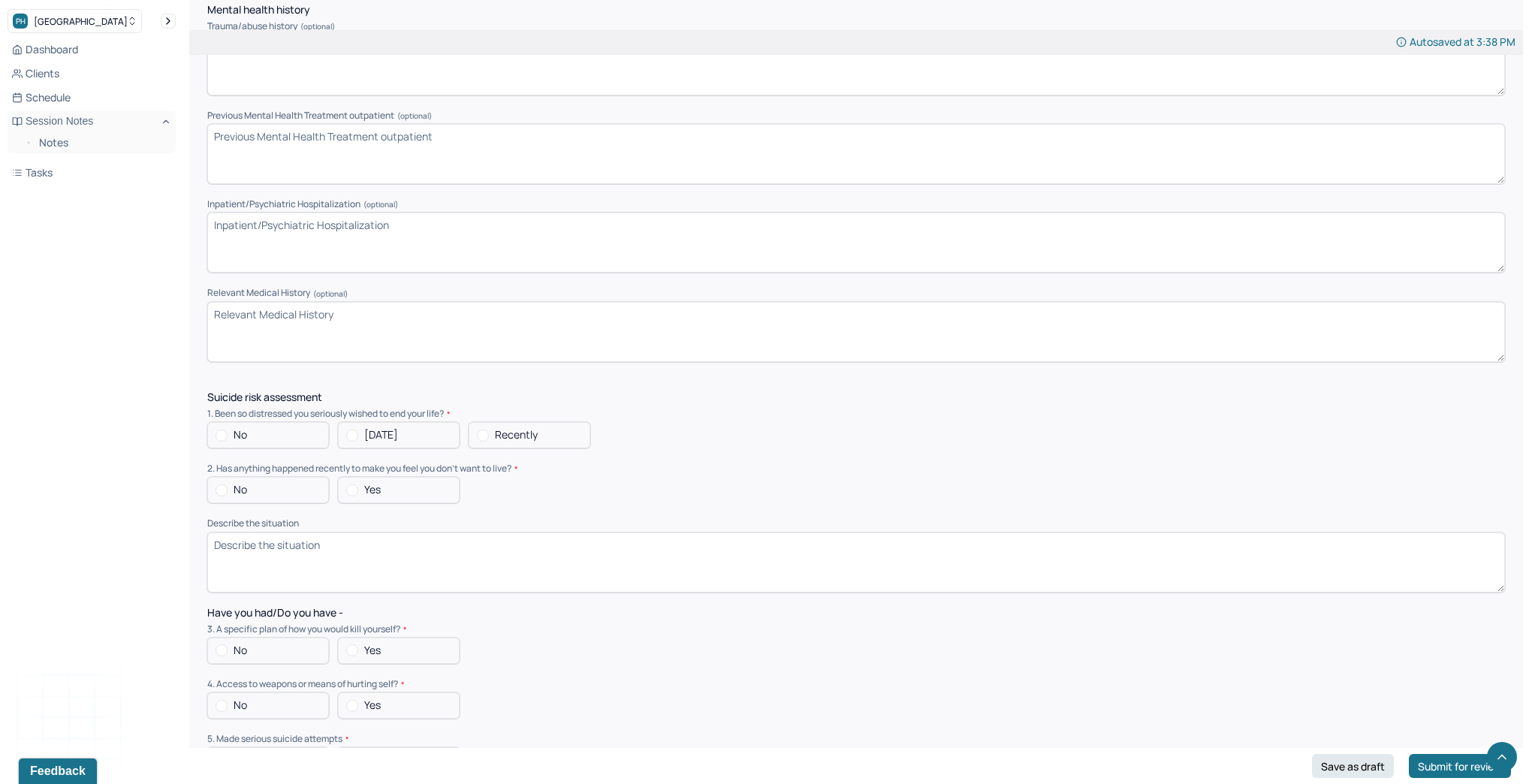 click on "No" at bounding box center [268, 435] 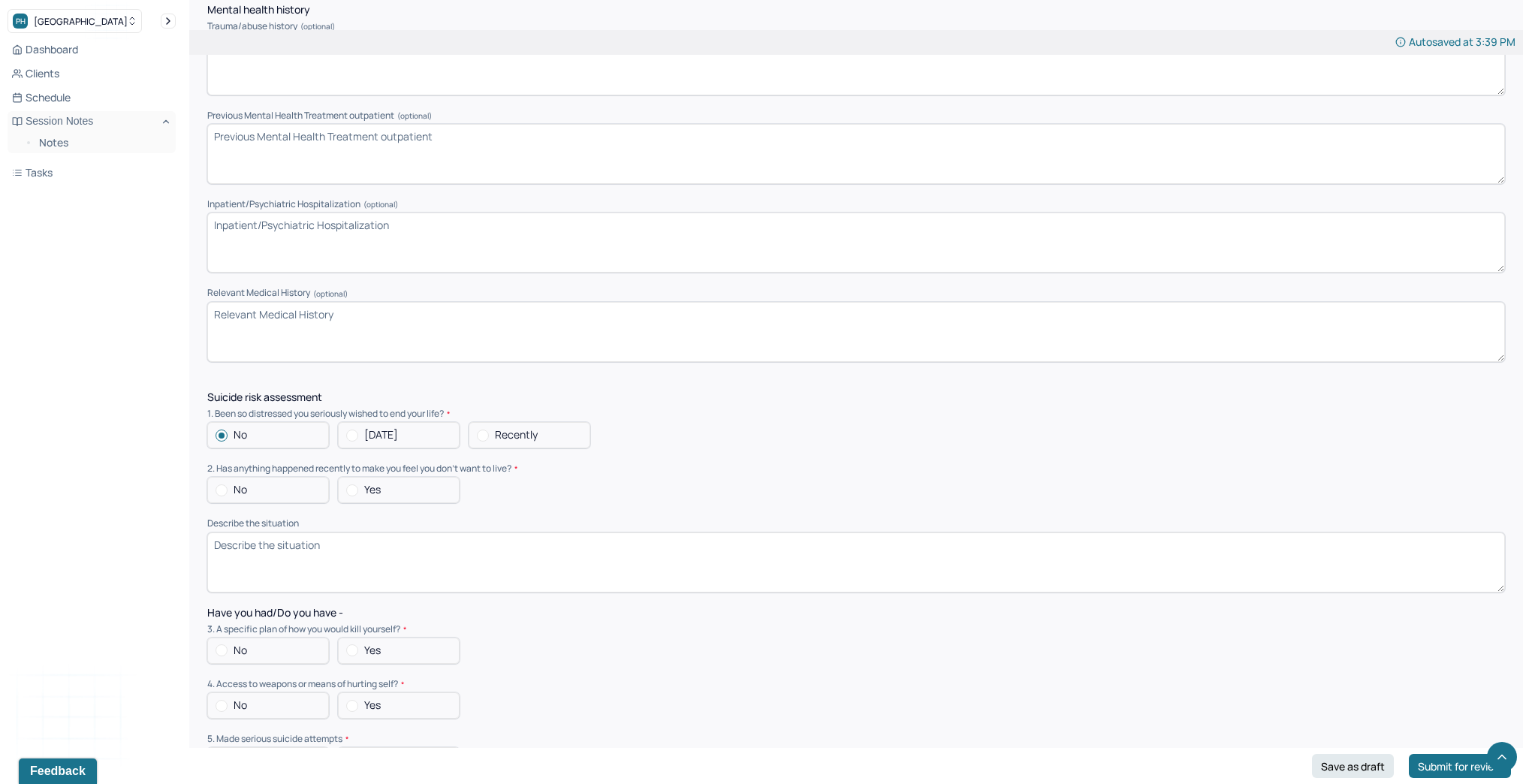 click on "No" at bounding box center (268, 490) 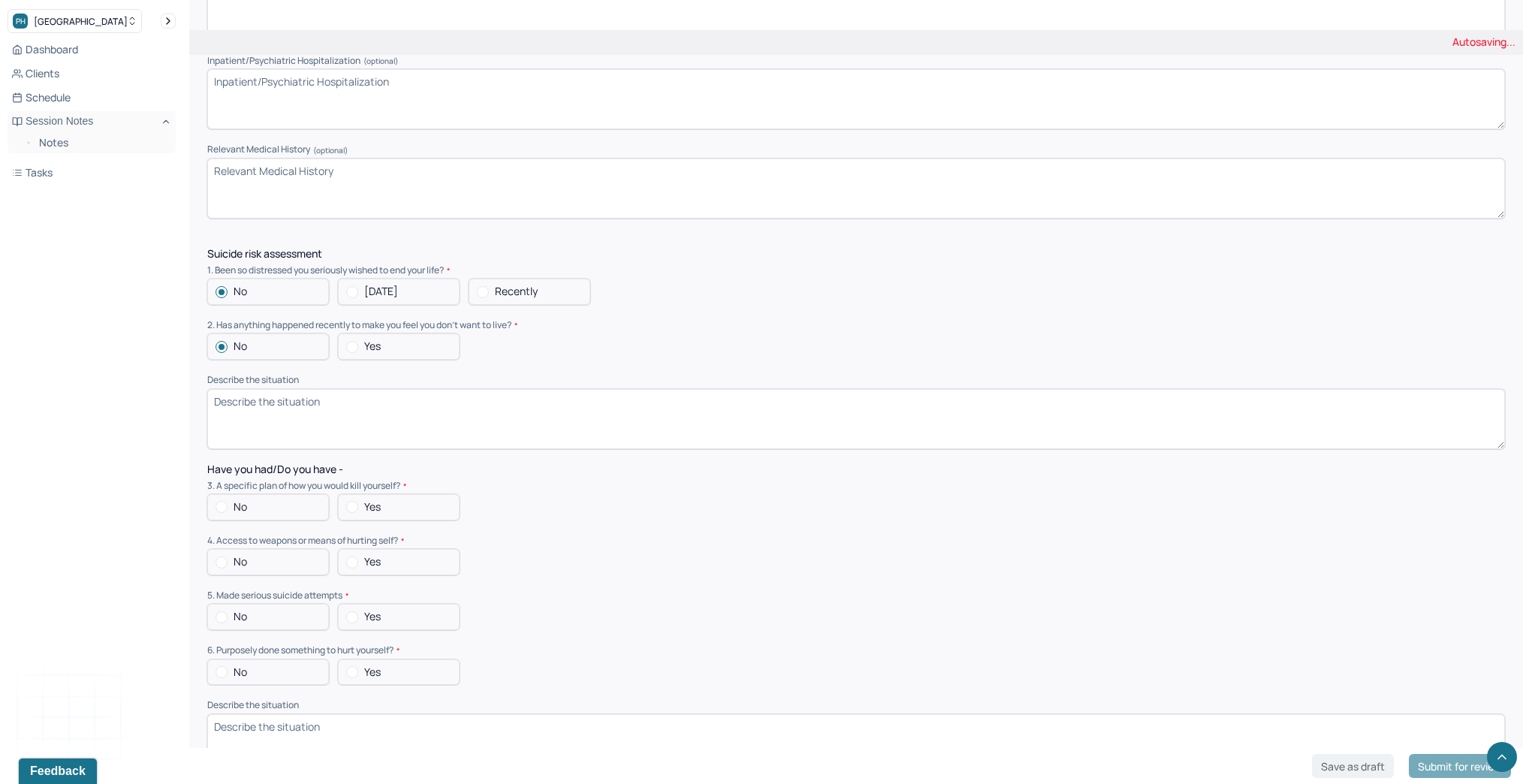 scroll, scrollTop: 3484, scrollLeft: 0, axis: vertical 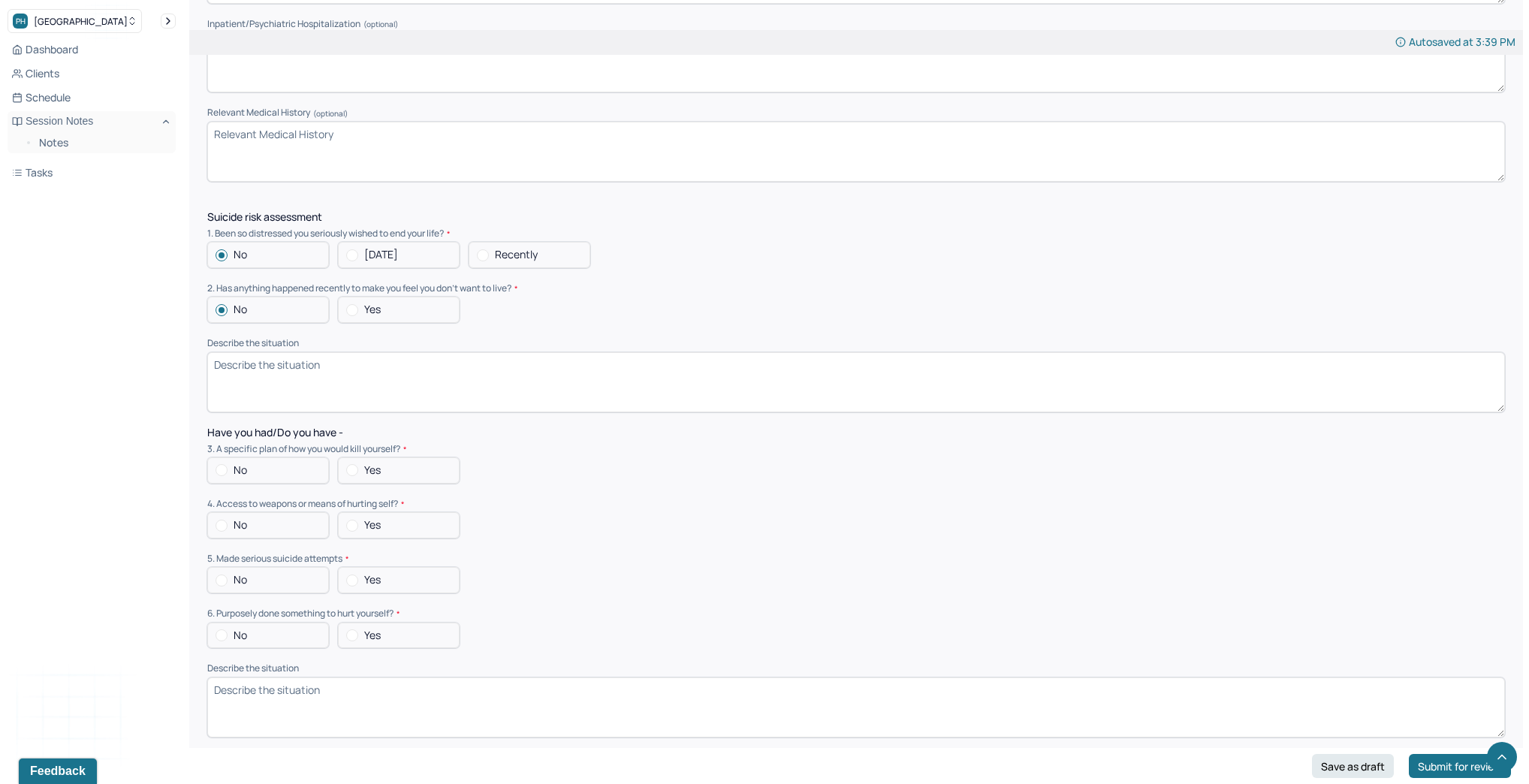 click on "No" at bounding box center [268, 470] 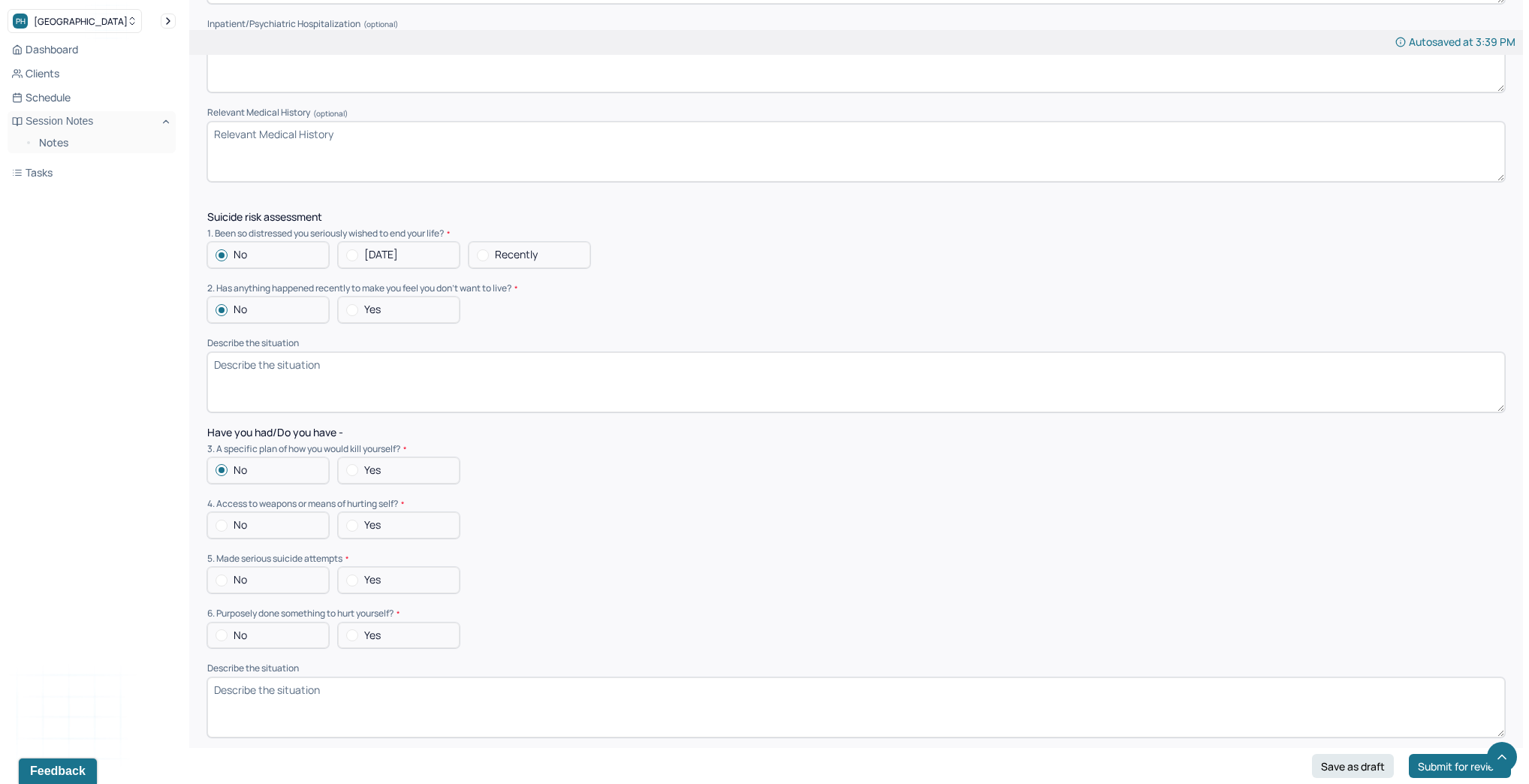 click on "No" at bounding box center (268, 525) 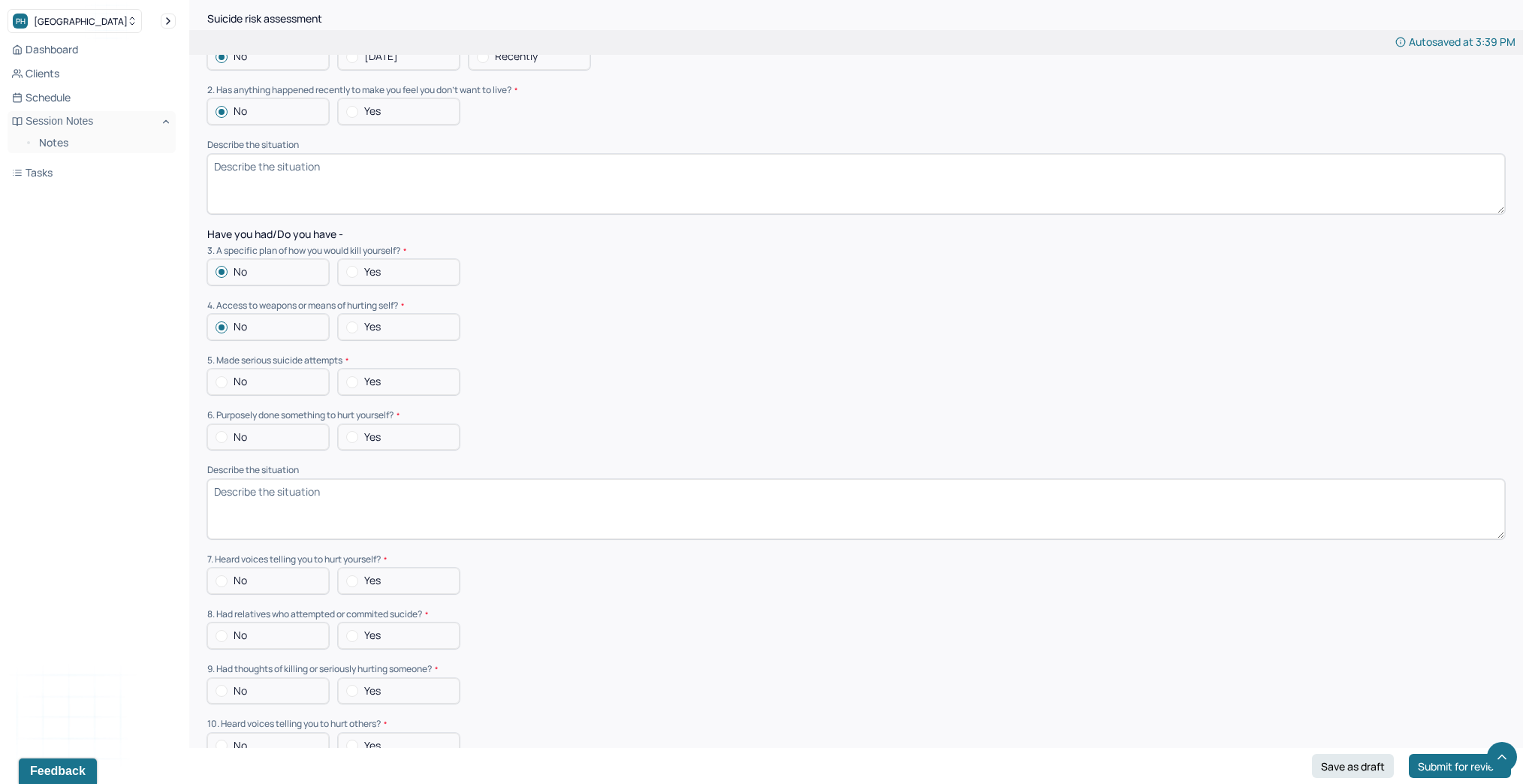 scroll, scrollTop: 3725, scrollLeft: 0, axis: vertical 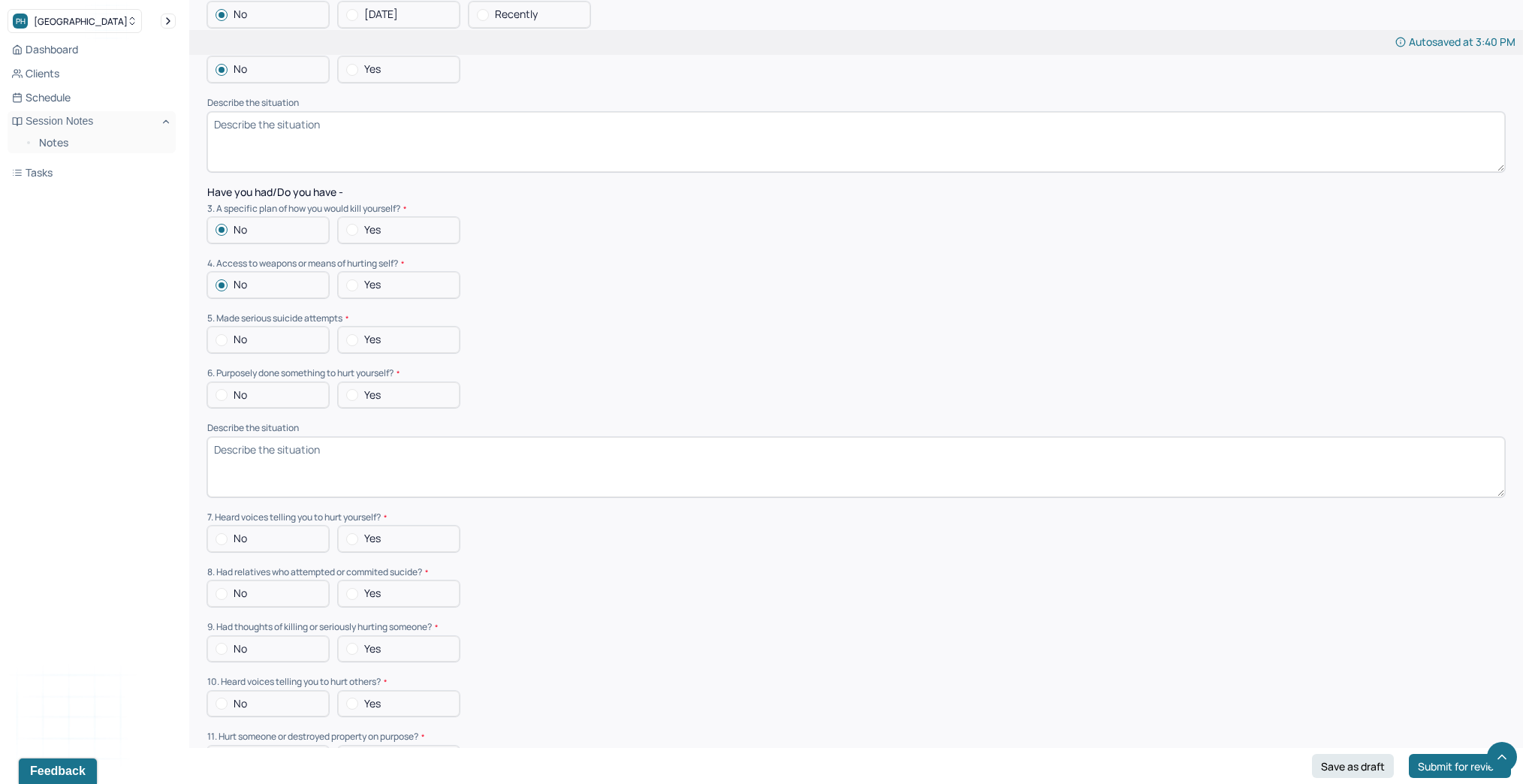click on "No" at bounding box center (268, 339) 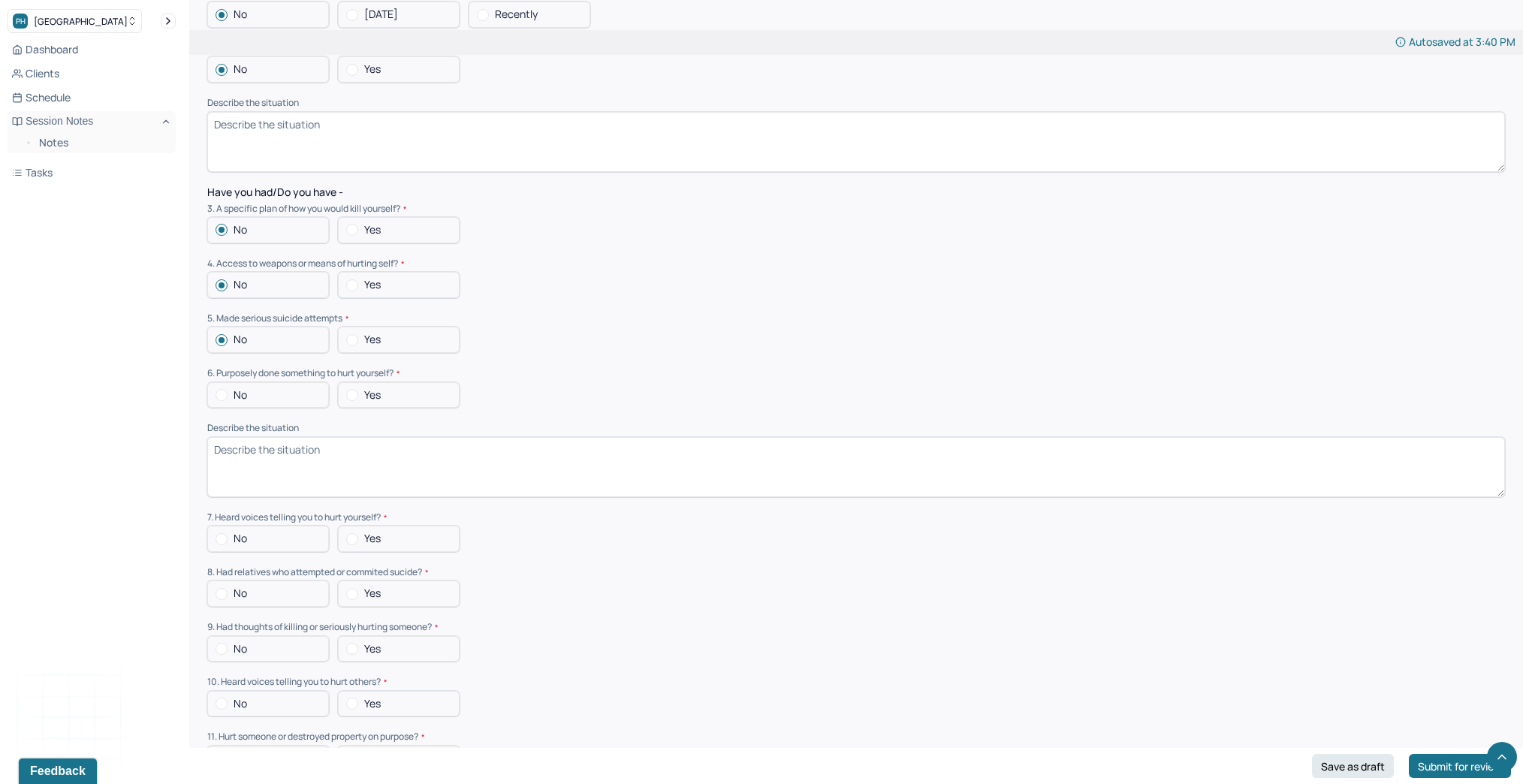 click on "No" at bounding box center [268, 395] 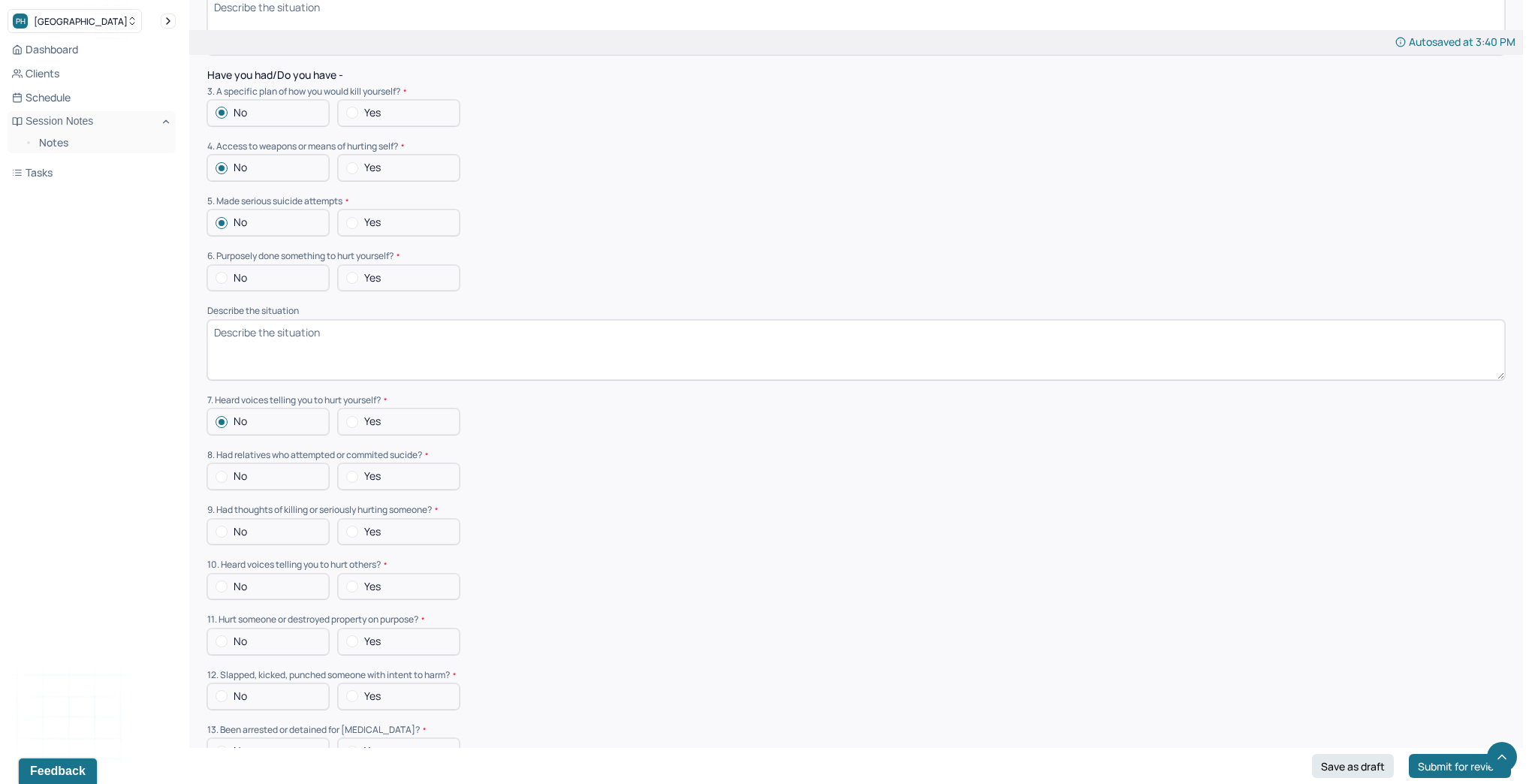 scroll, scrollTop: 3845, scrollLeft: 0, axis: vertical 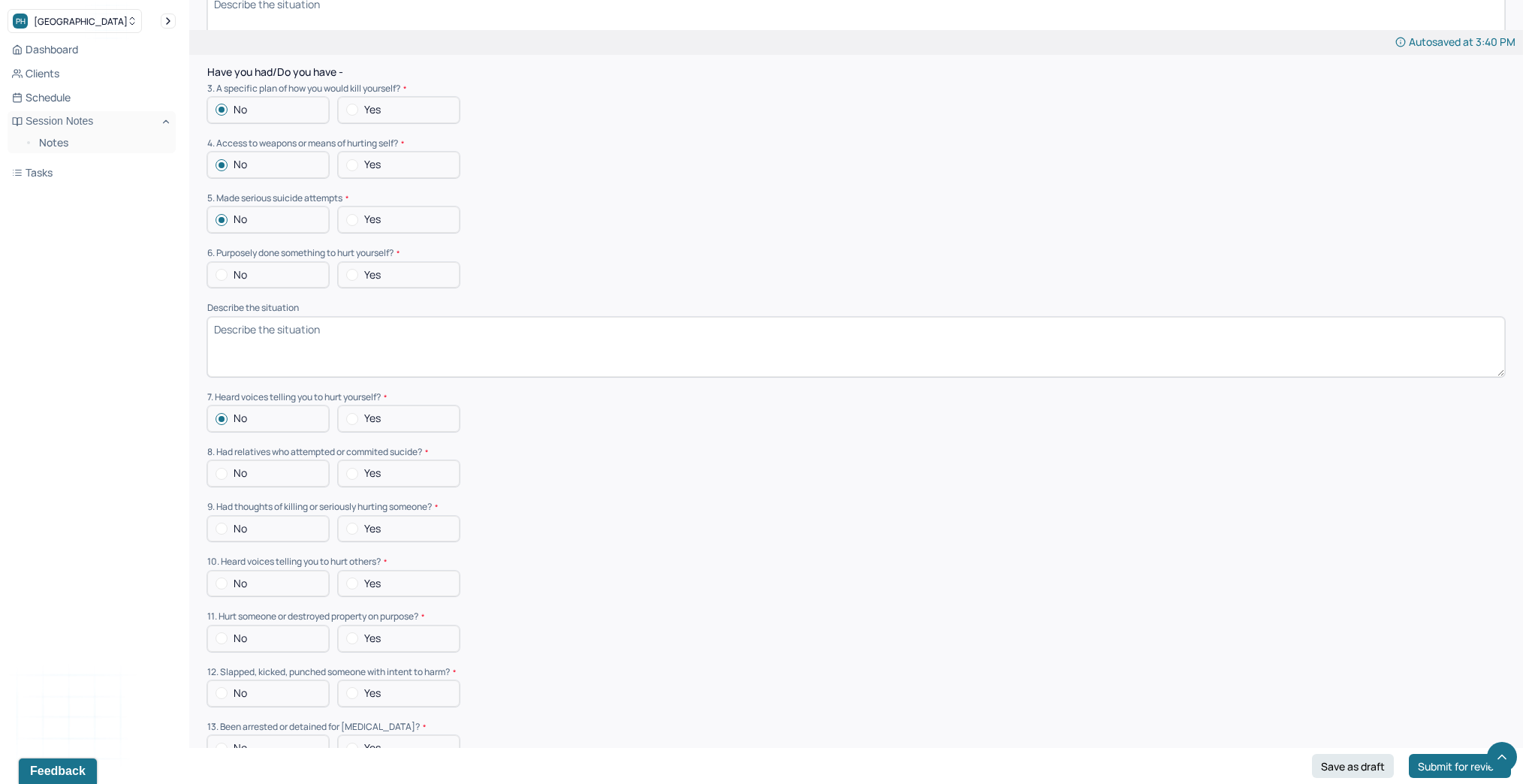 click on "No" at bounding box center [268, 473] 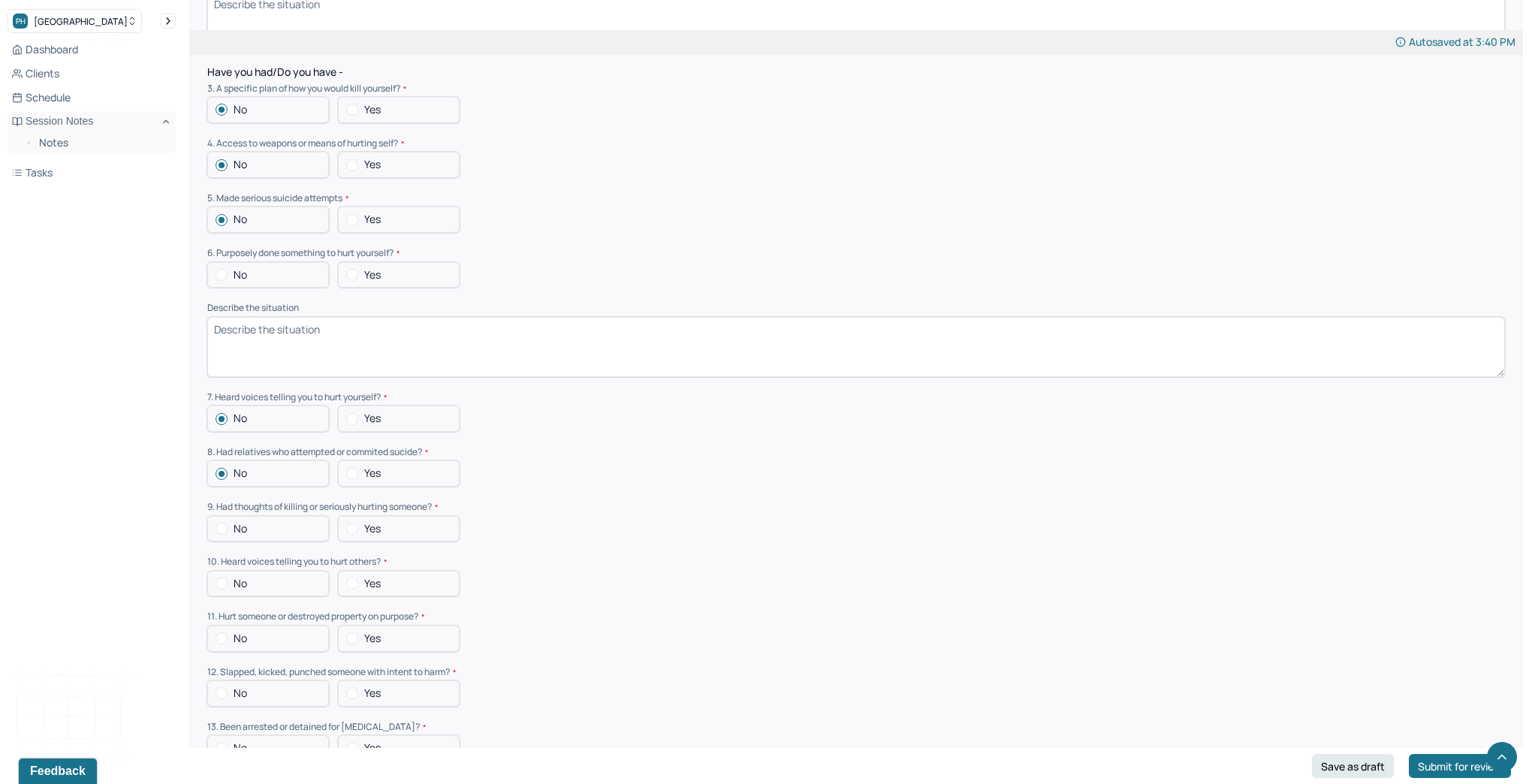 click on "No" at bounding box center [268, 529] 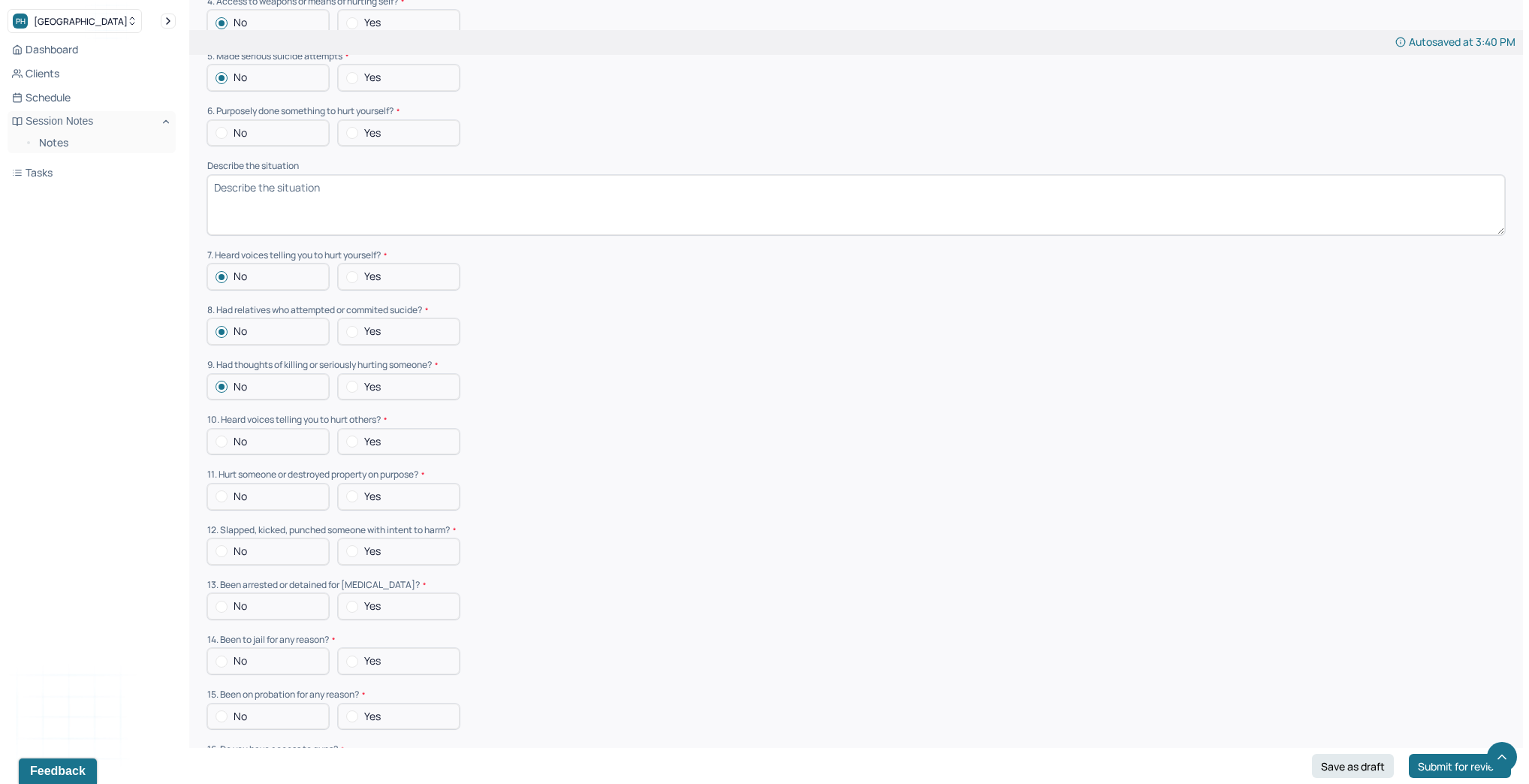 scroll, scrollTop: 4025, scrollLeft: 0, axis: vertical 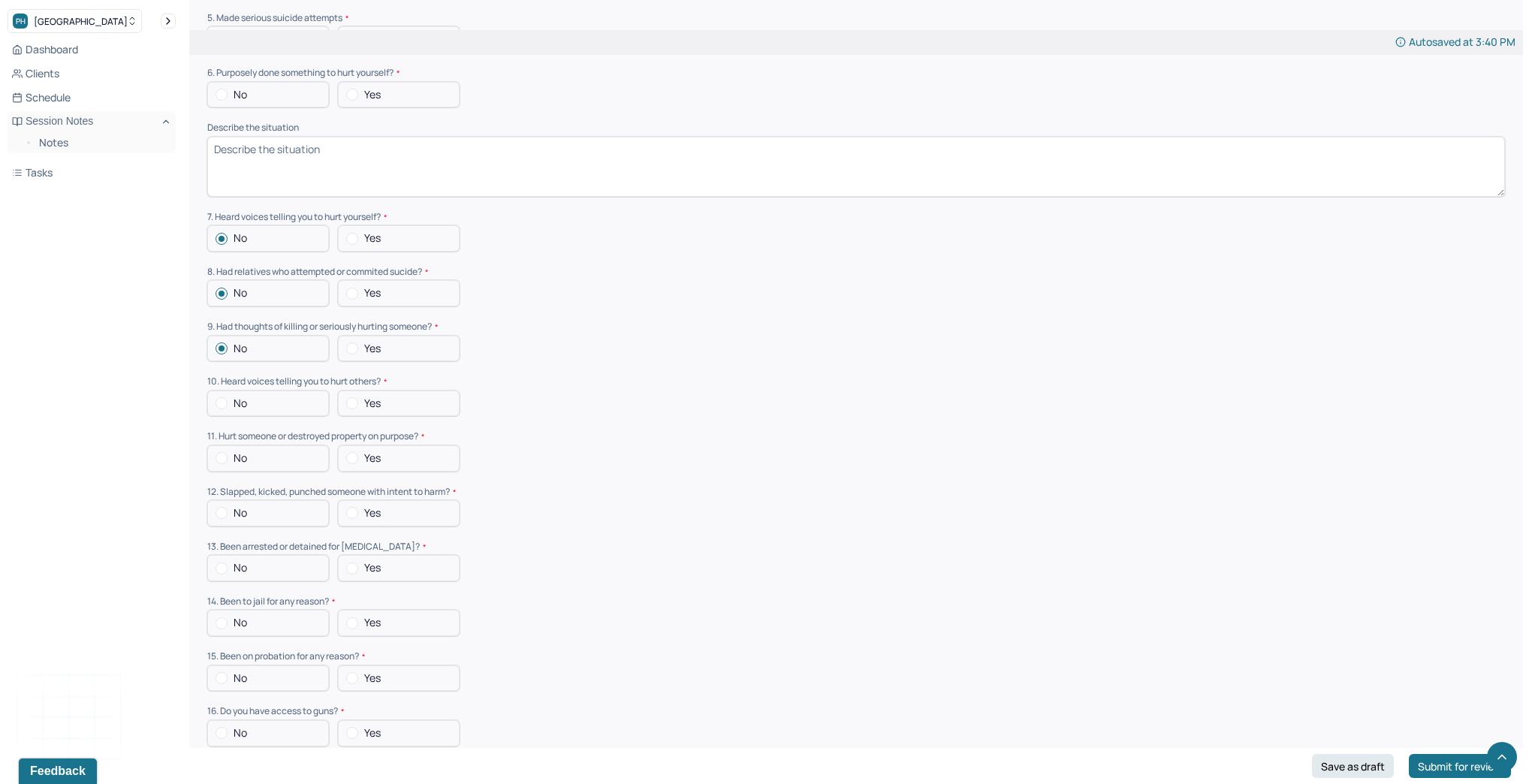 click on "No" at bounding box center [268, 403] 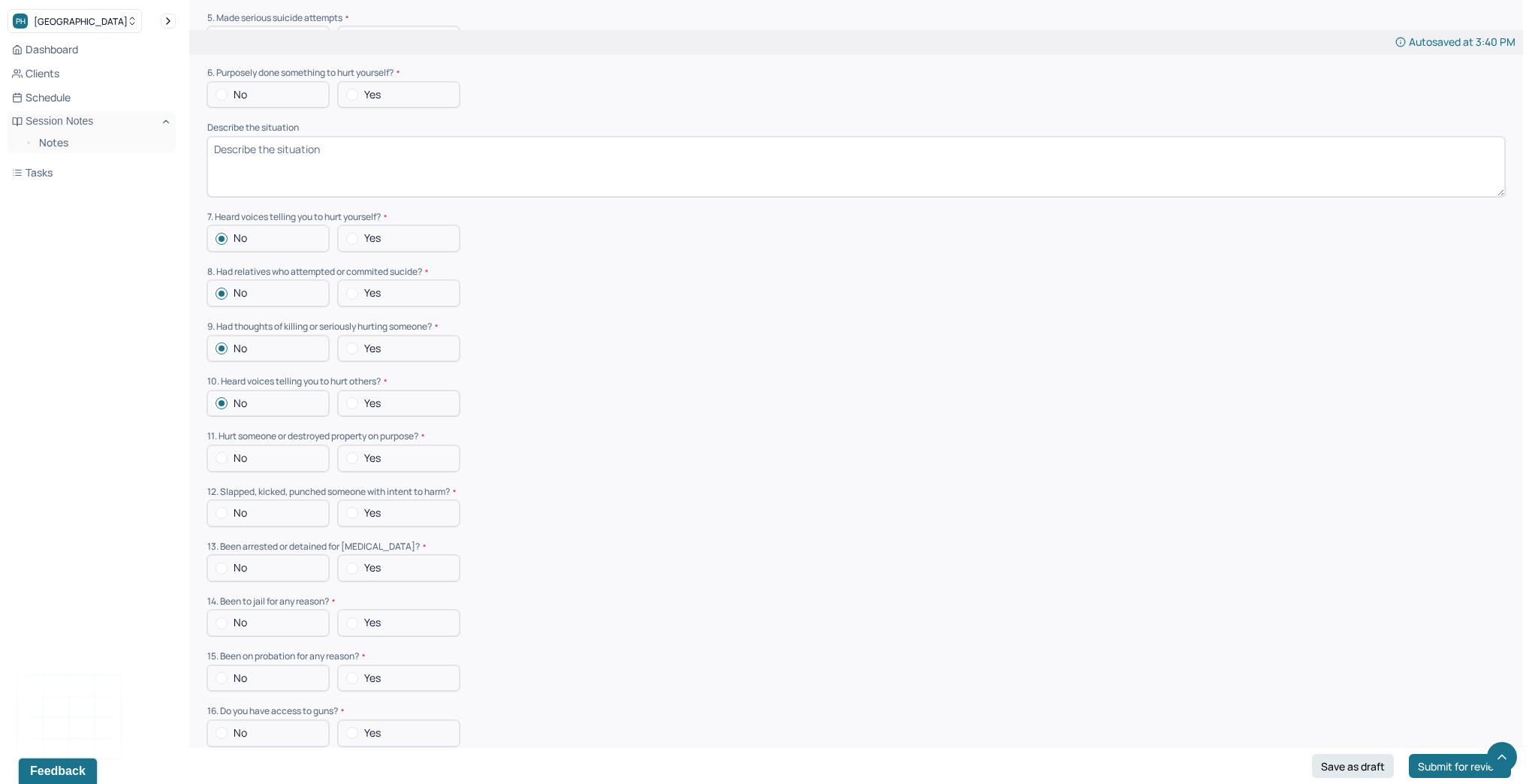 click on "No" at bounding box center (268, 458) 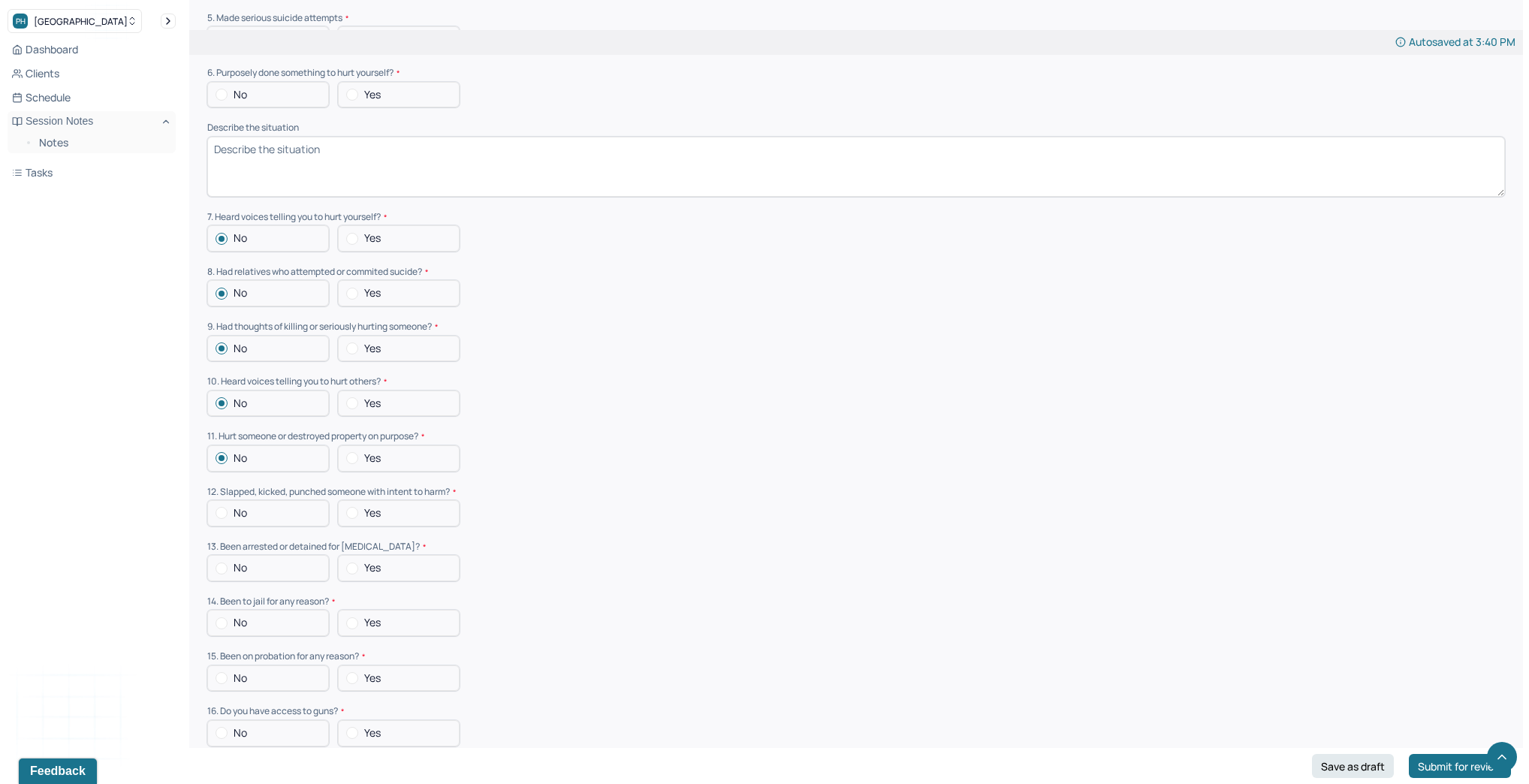 click on "No" at bounding box center (268, 513) 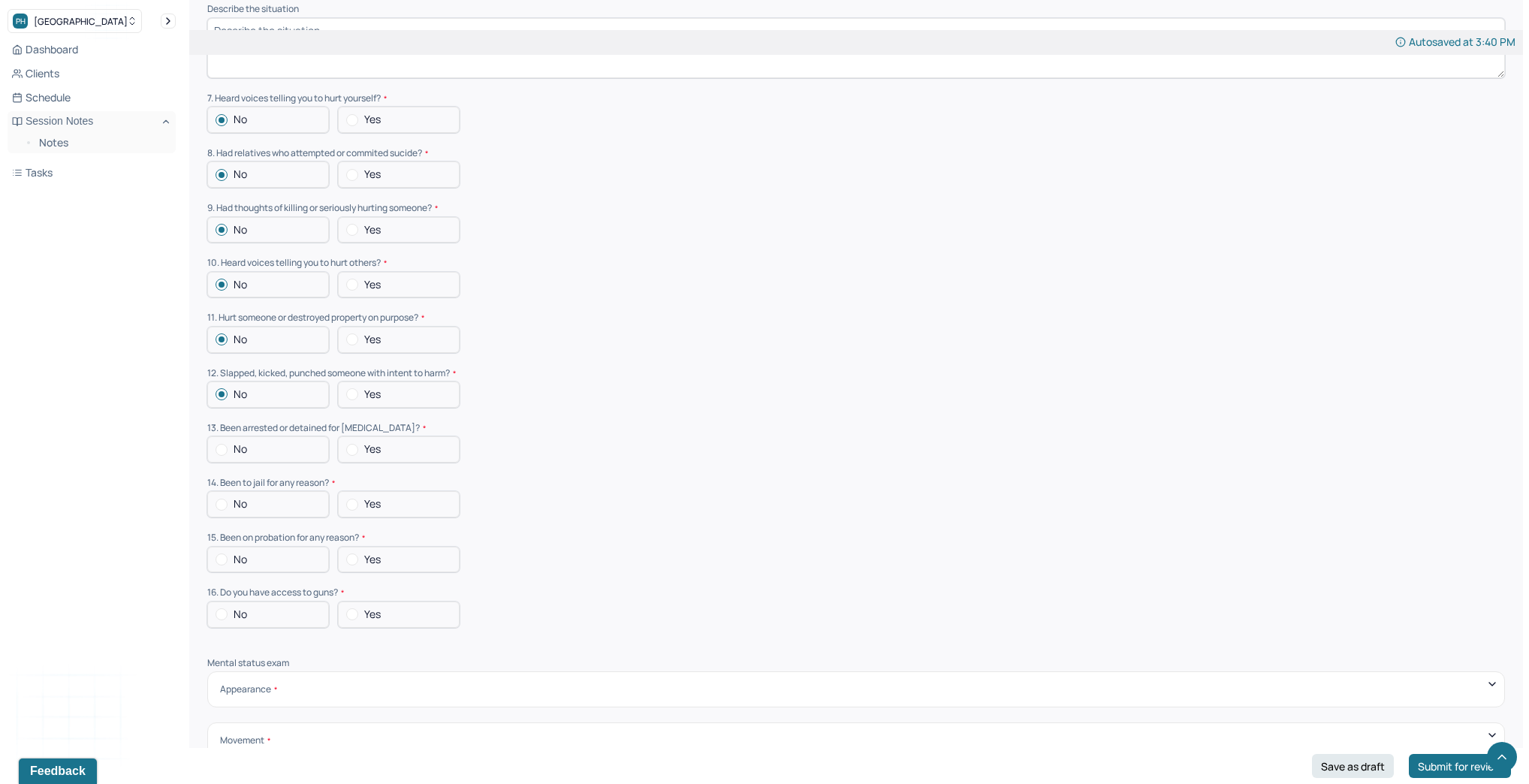 scroll, scrollTop: 4145, scrollLeft: 0, axis: vertical 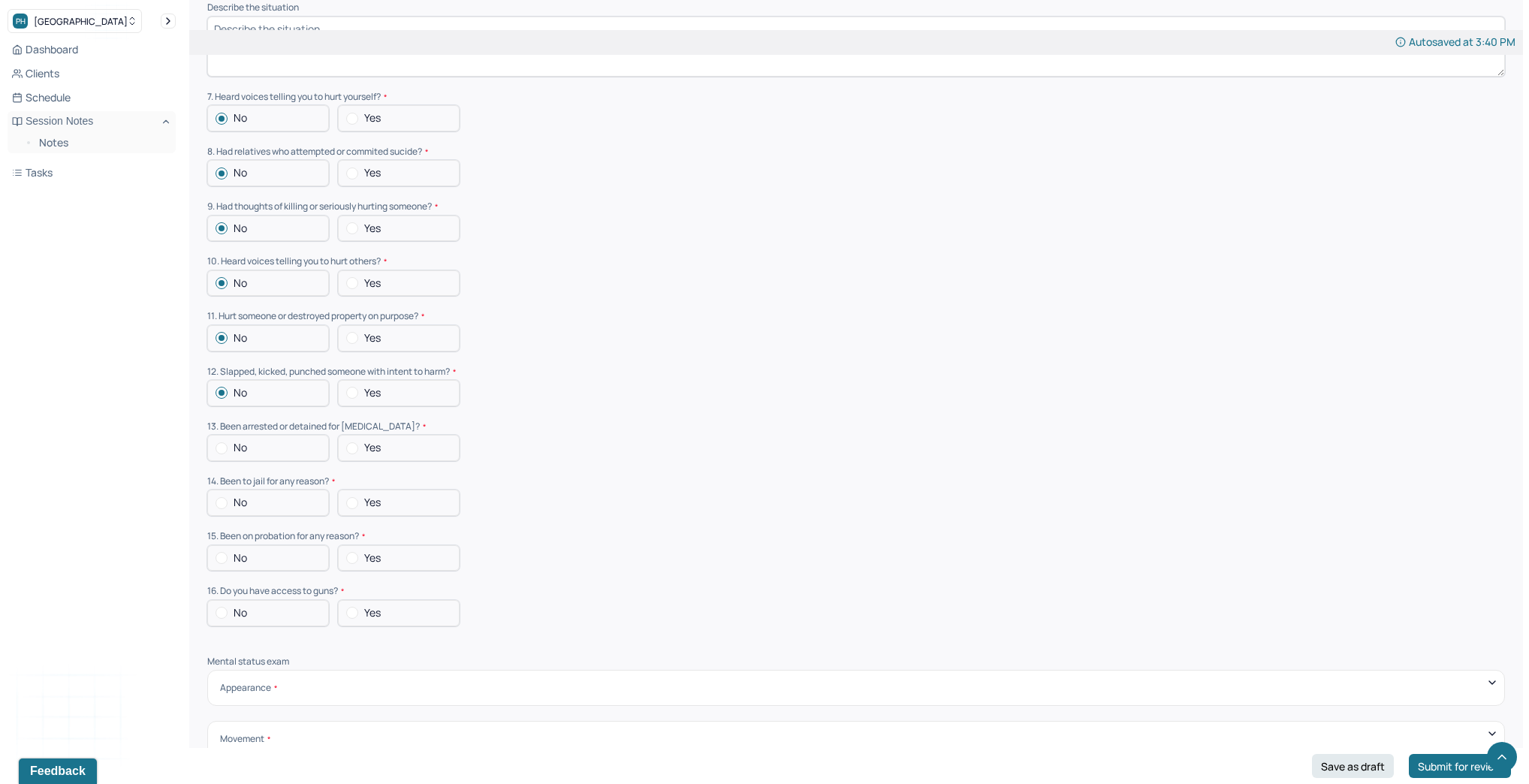 click on "No" at bounding box center (268, 448) 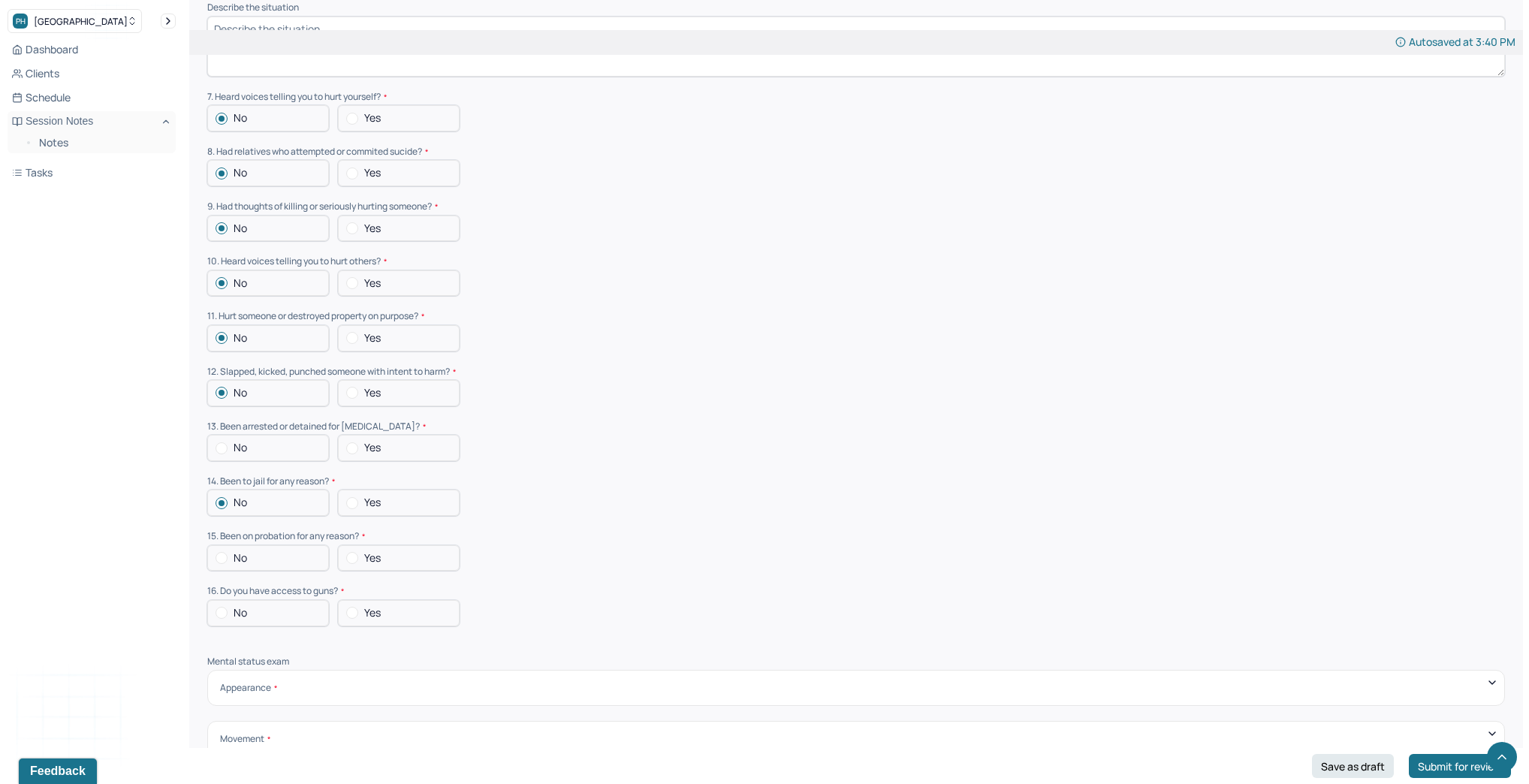 click on "No" at bounding box center (268, 558) 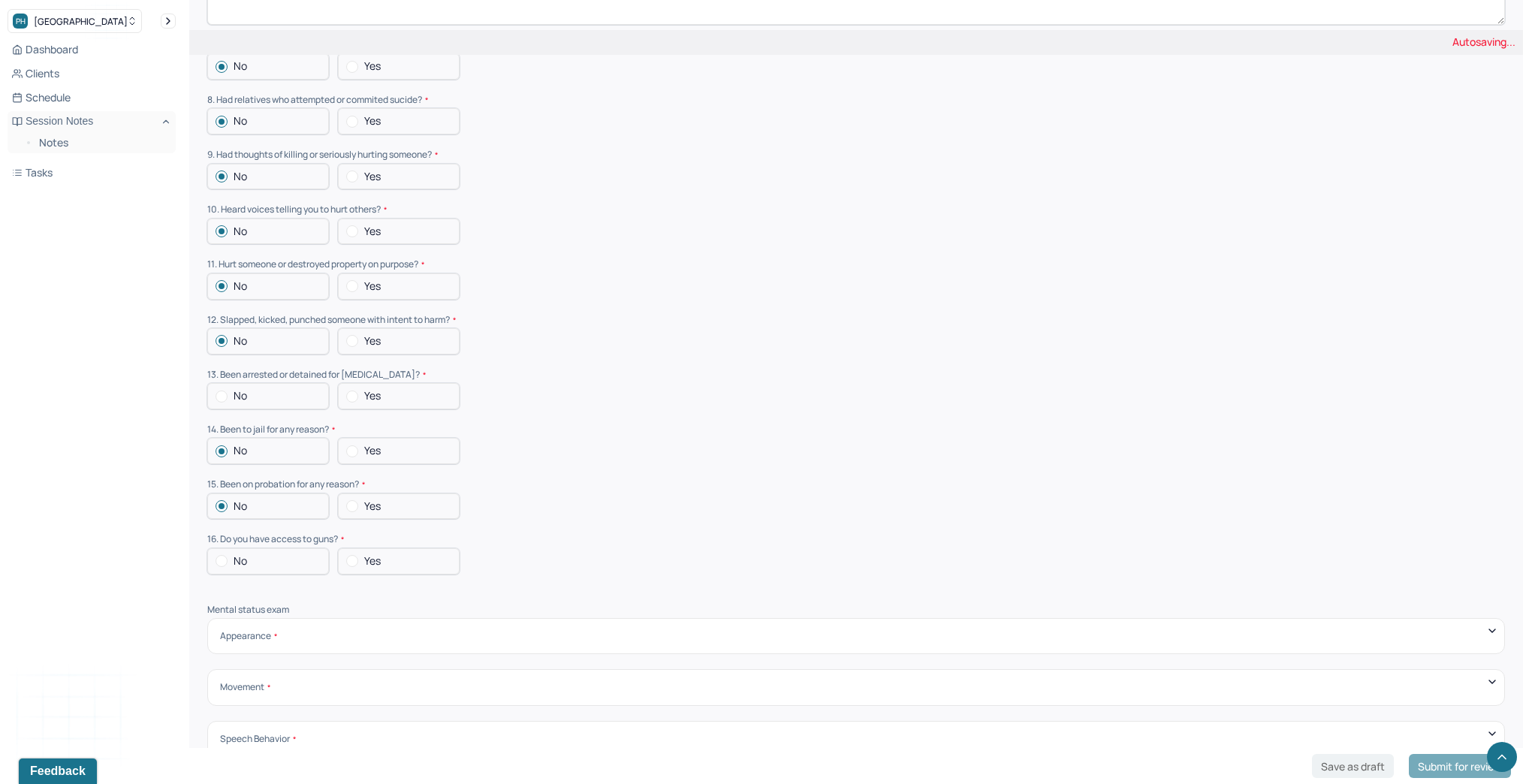 scroll, scrollTop: 4326, scrollLeft: 0, axis: vertical 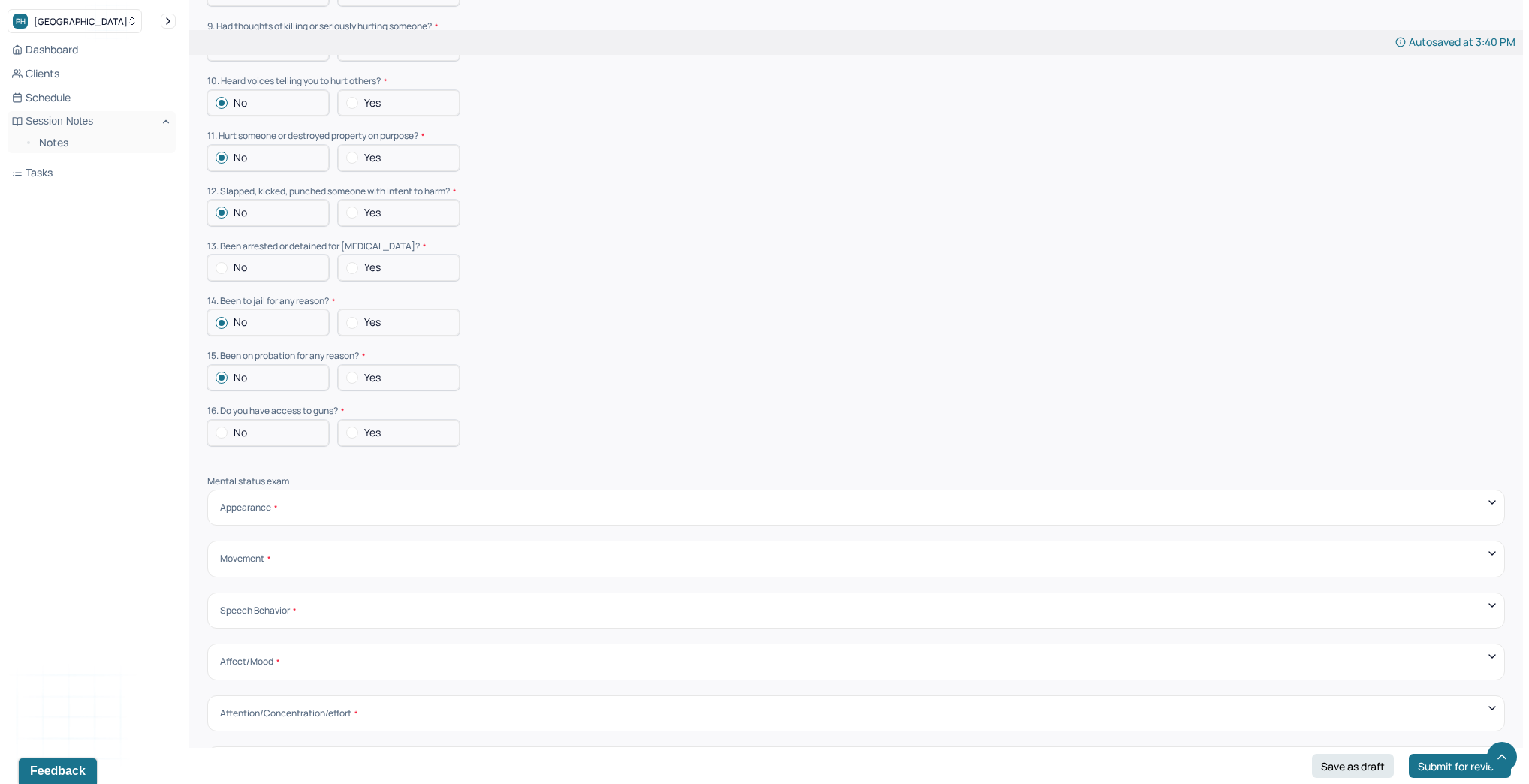 click on "No" at bounding box center [268, 433] 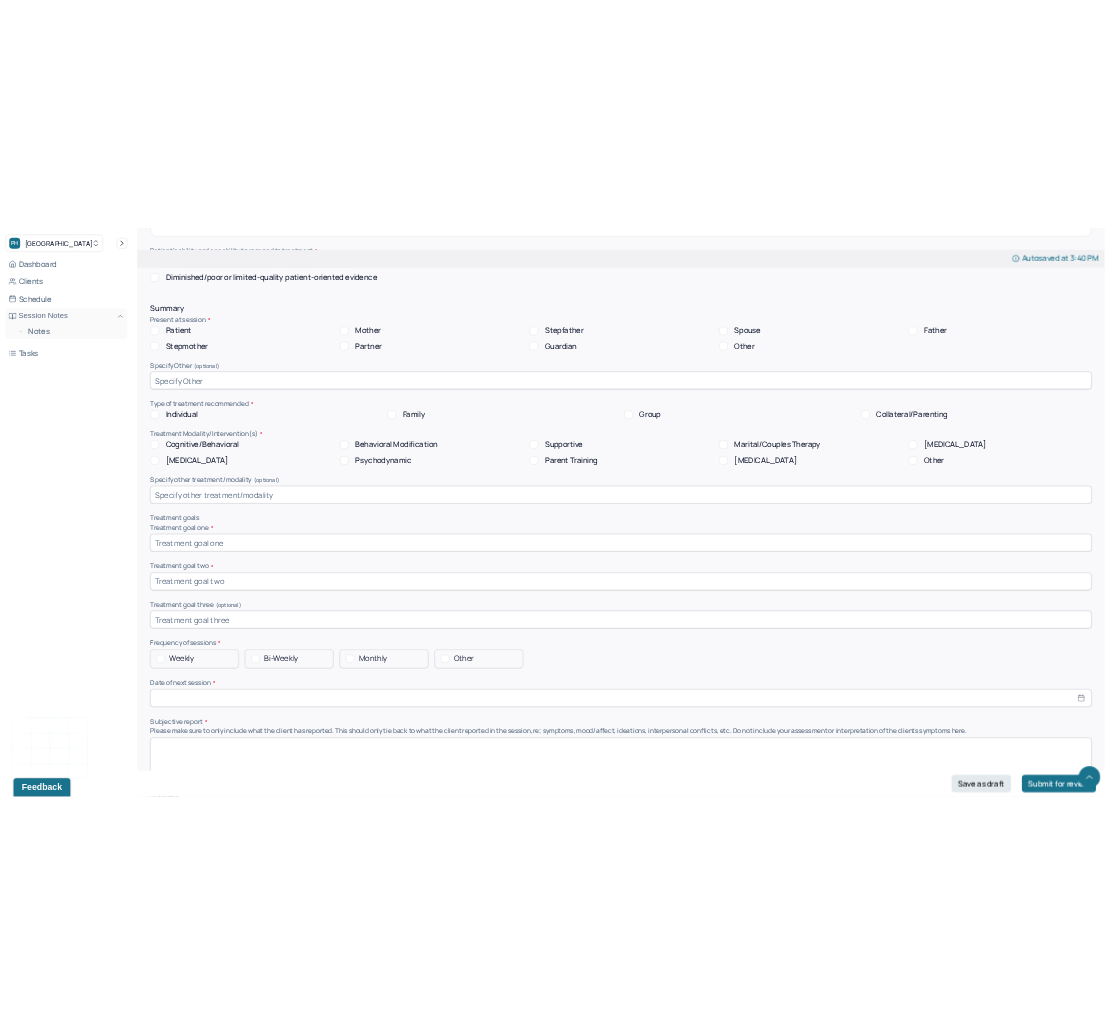scroll, scrollTop: 6884, scrollLeft: 0, axis: vertical 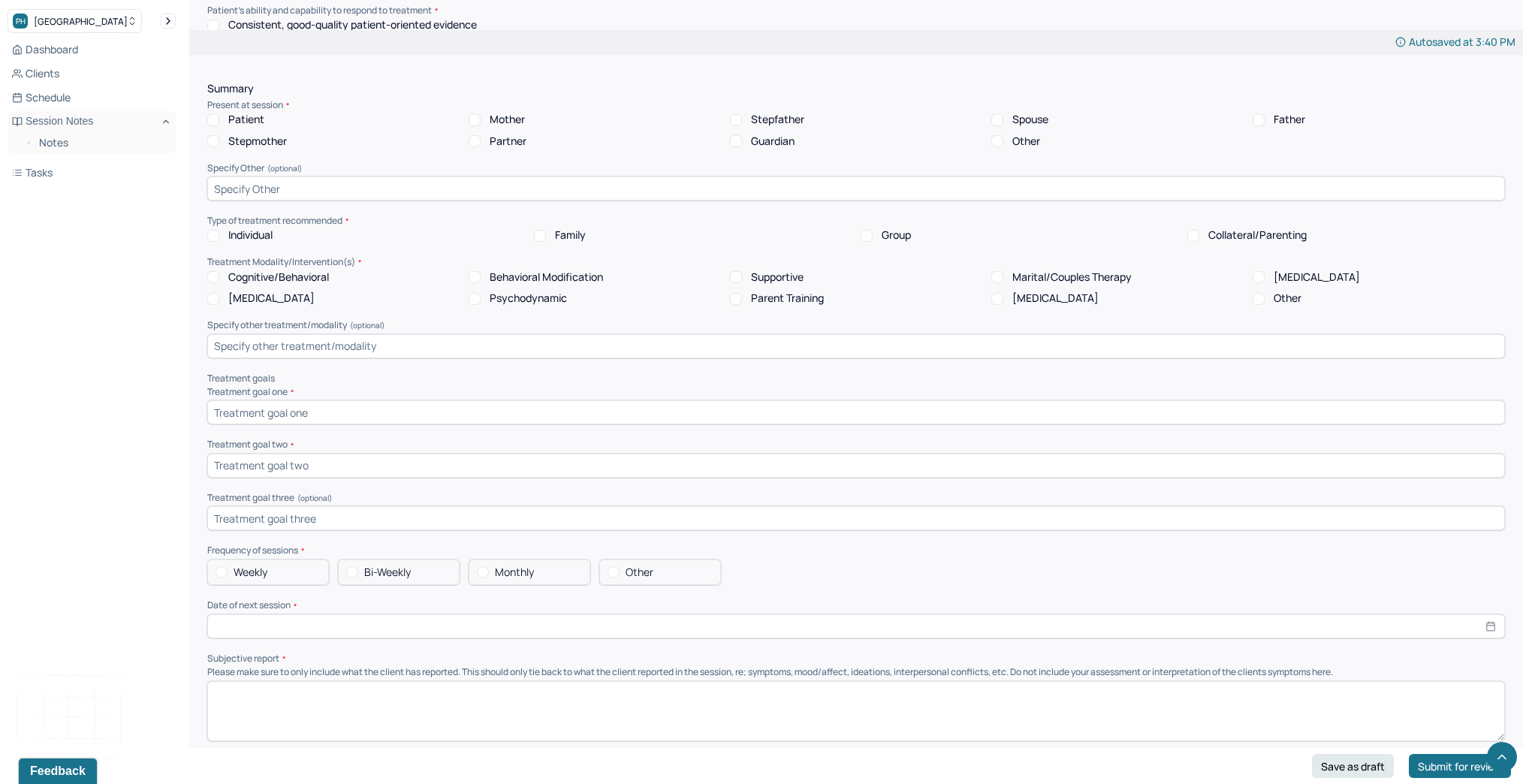 click at bounding box center (856, 412) 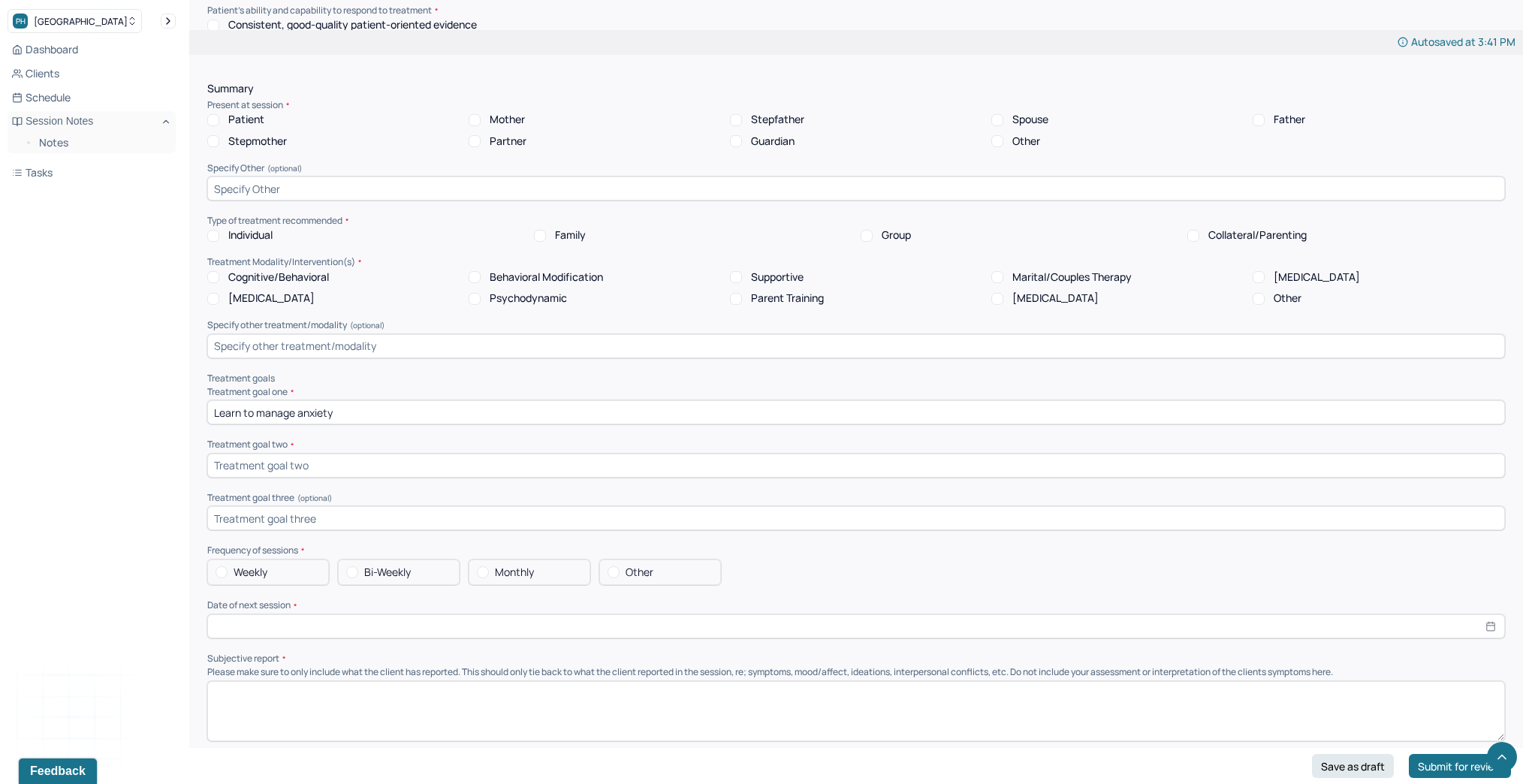 type on "Learn to manage anxiety" 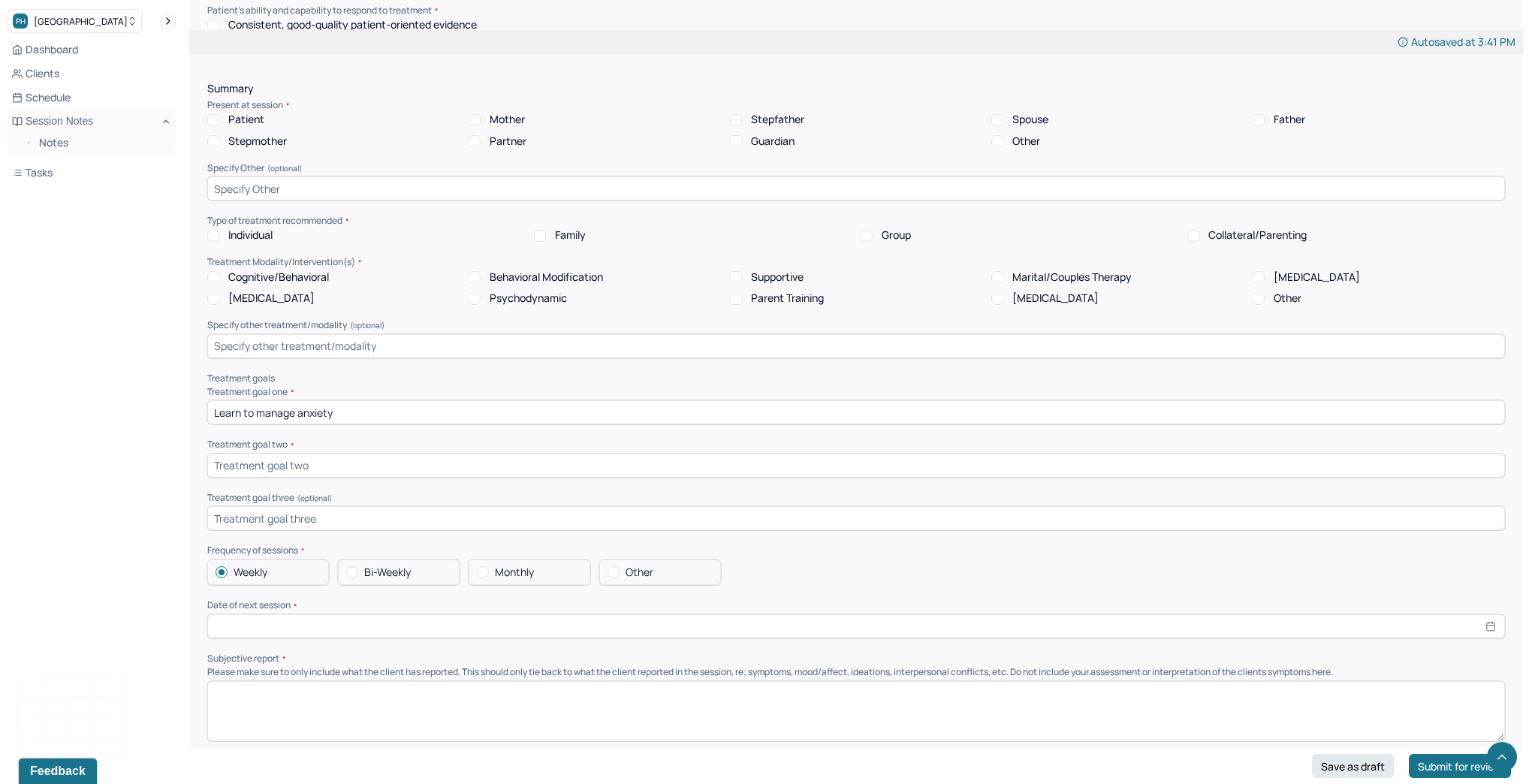click at bounding box center [856, 466] 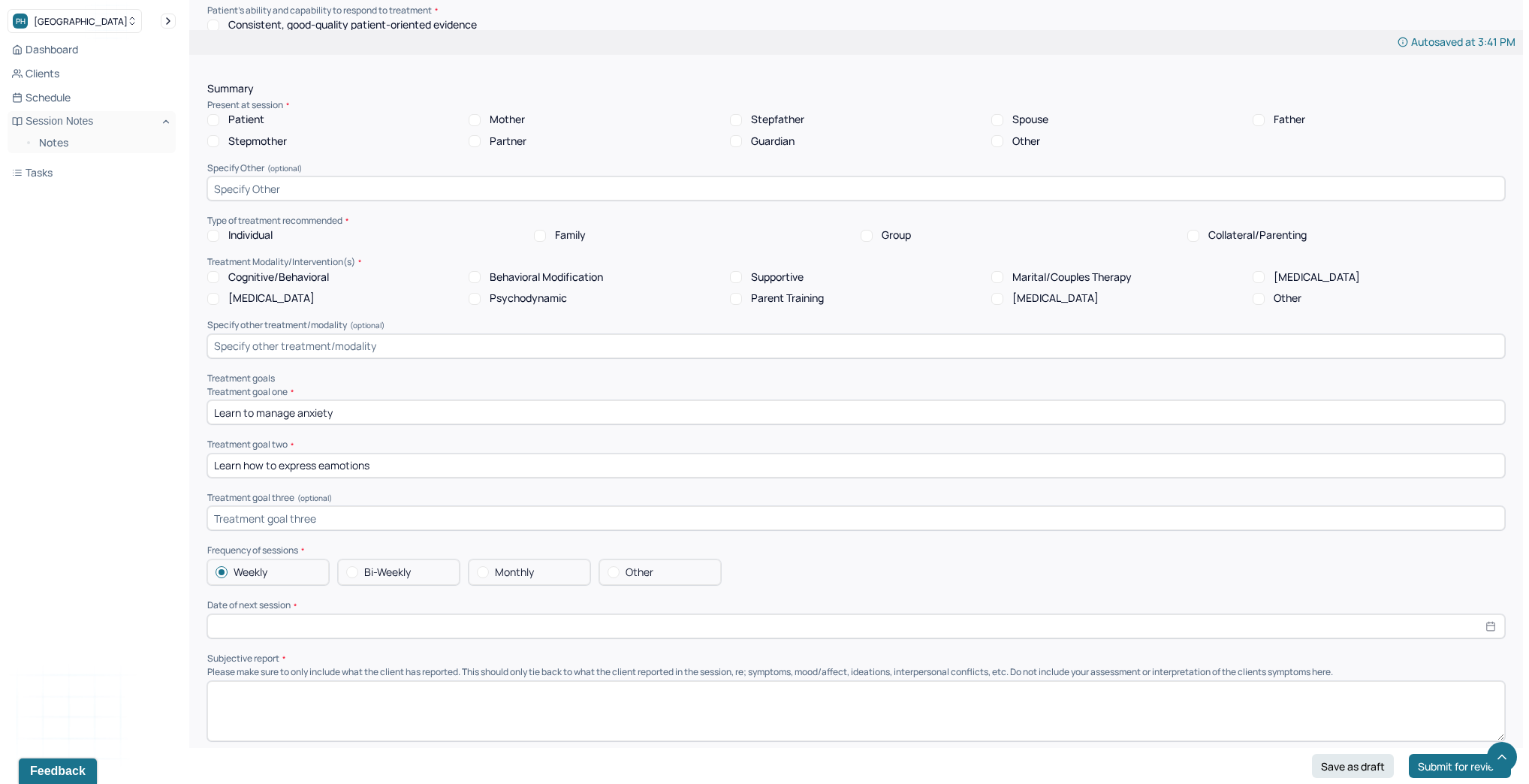 type on "Learn how to express eamotions" 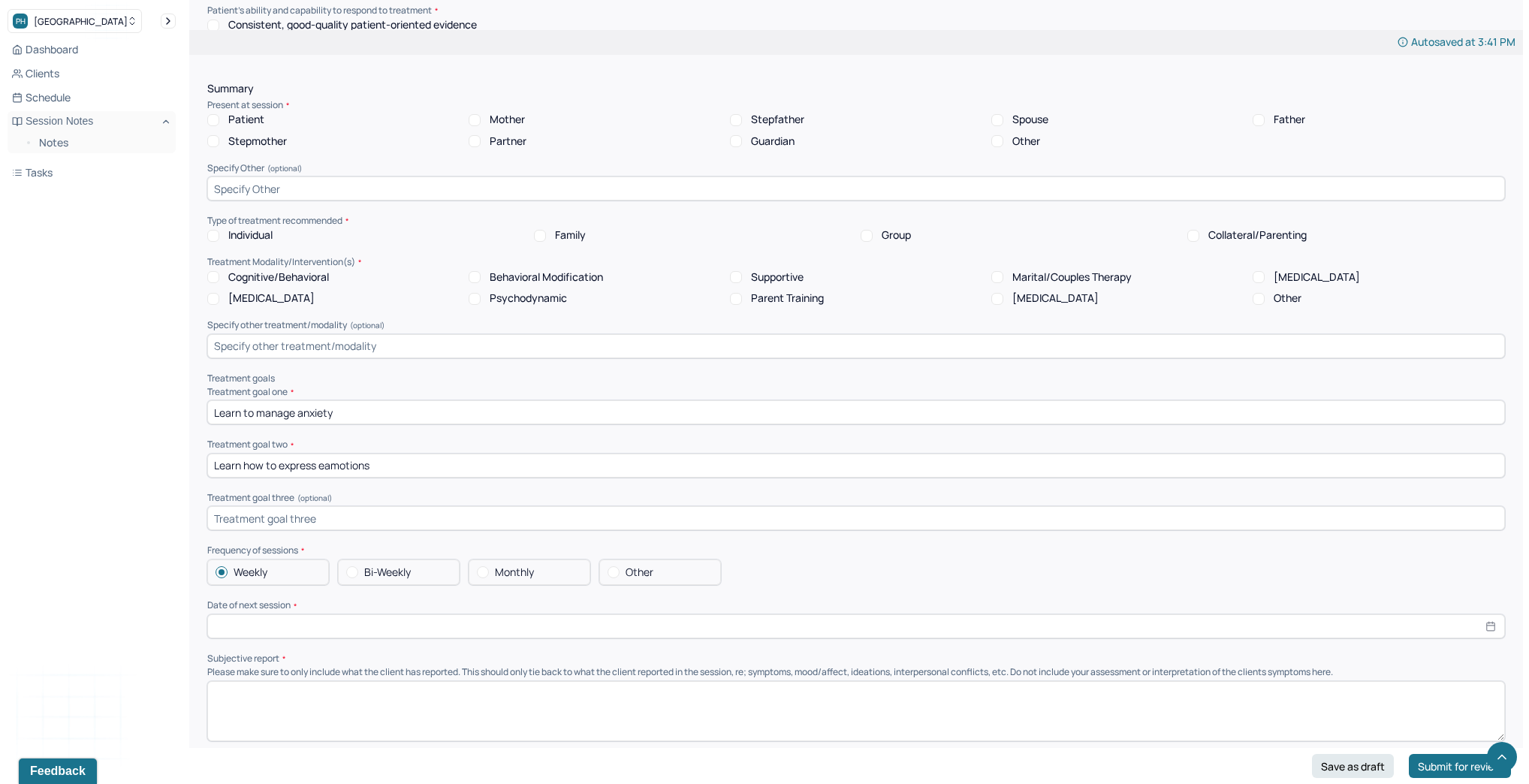 click on "Treatment Modality/Intervention(s)" at bounding box center (856, 262) 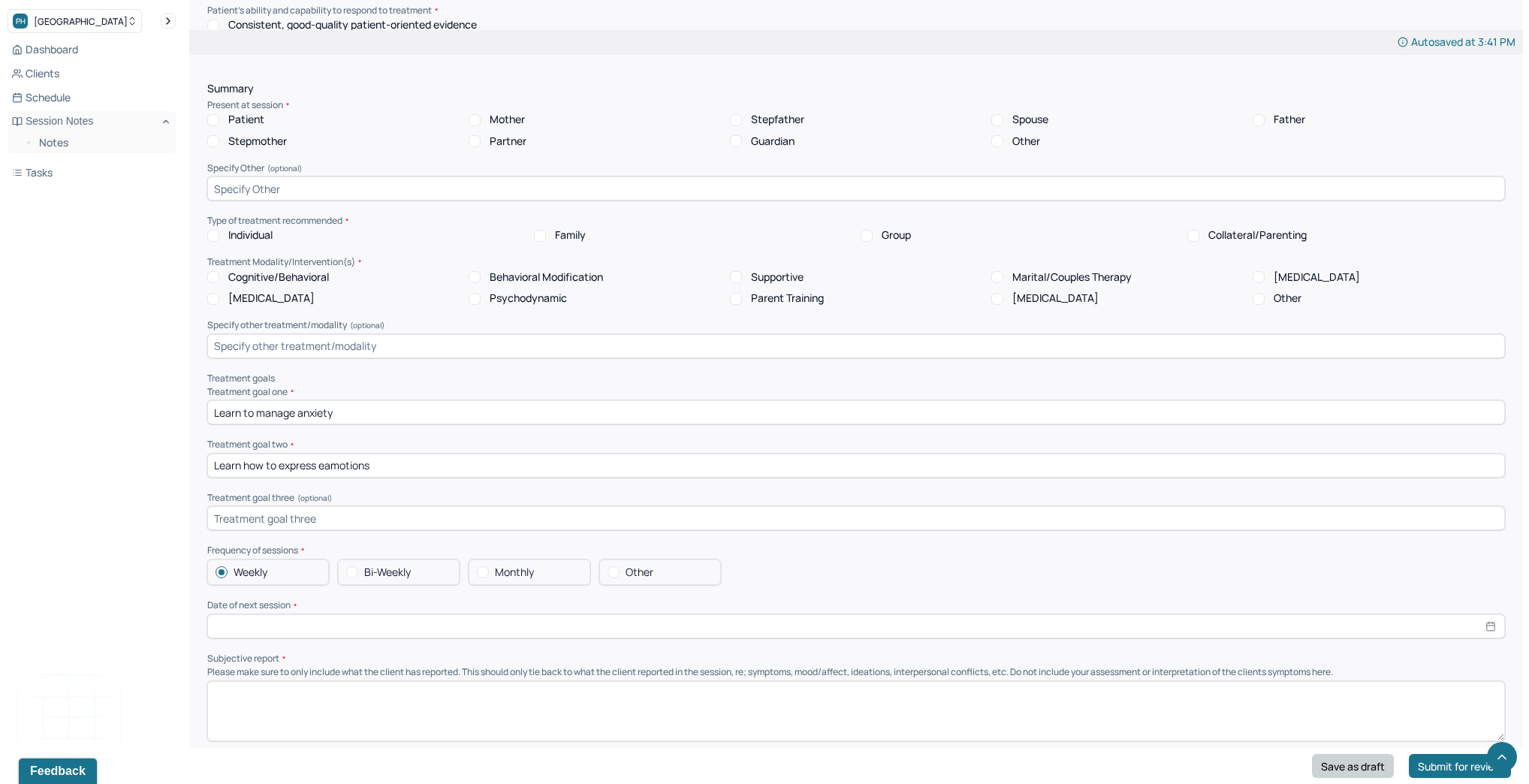 click on "Save as draft" at bounding box center (1353, 766) 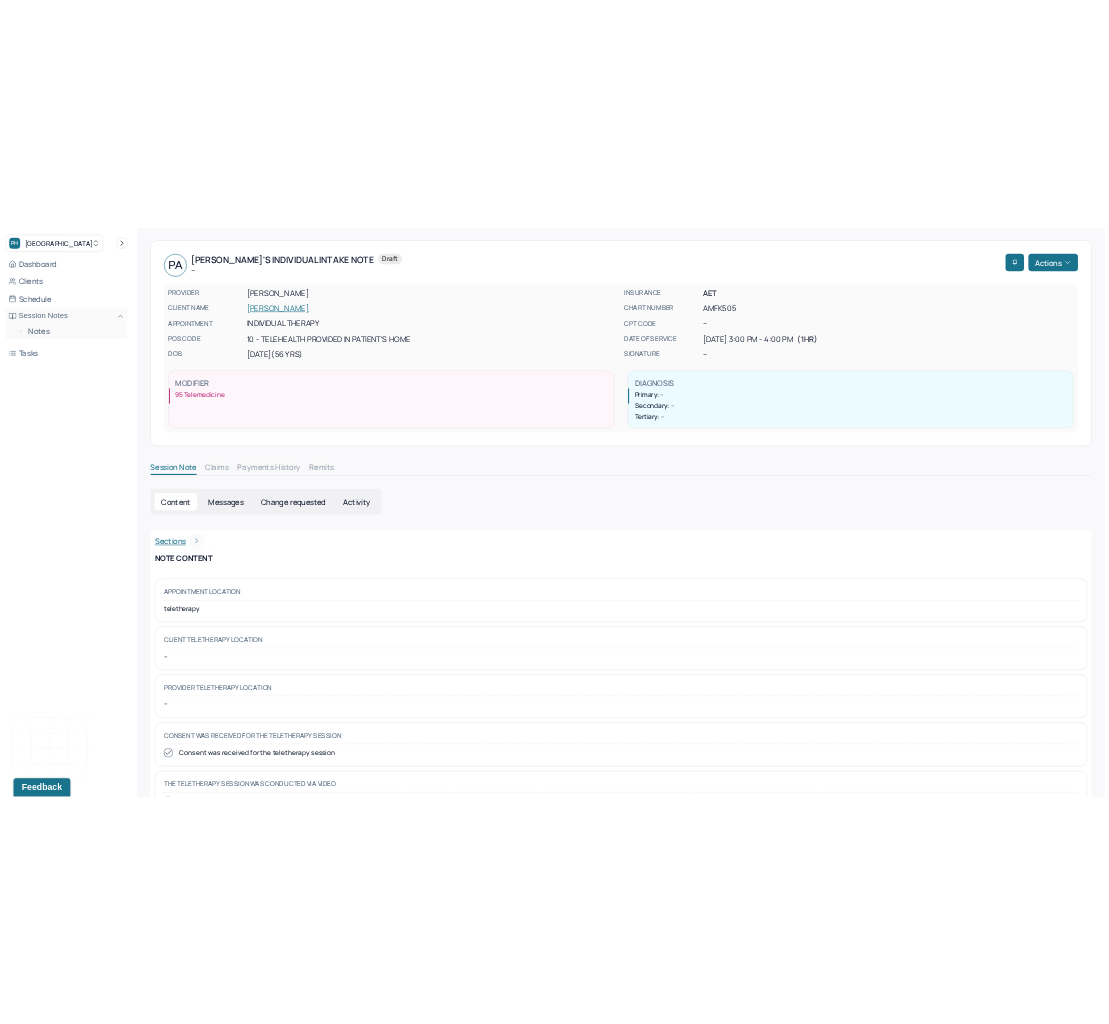 scroll, scrollTop: 0, scrollLeft: 0, axis: both 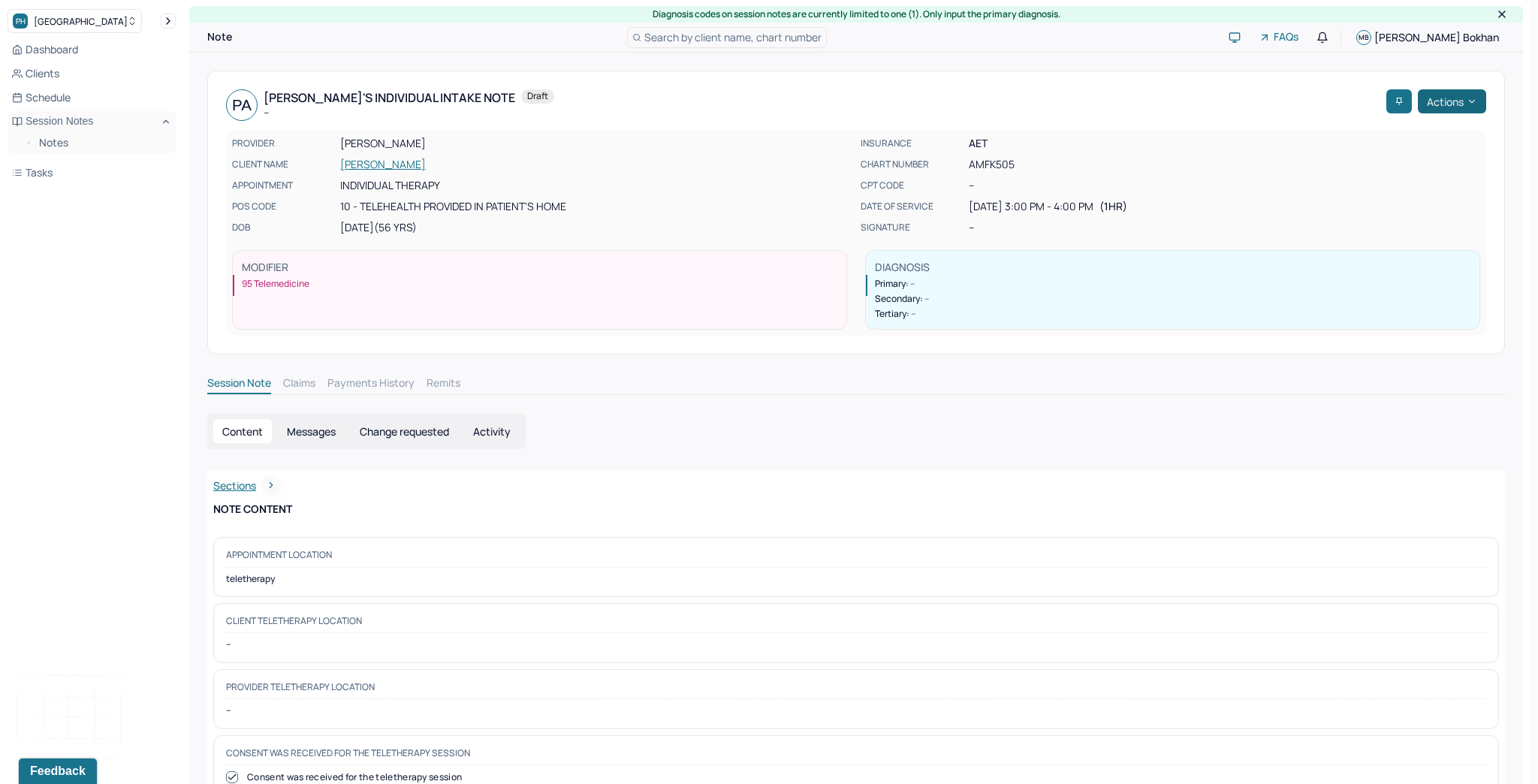 click on "Actions" at bounding box center [1452, 101] 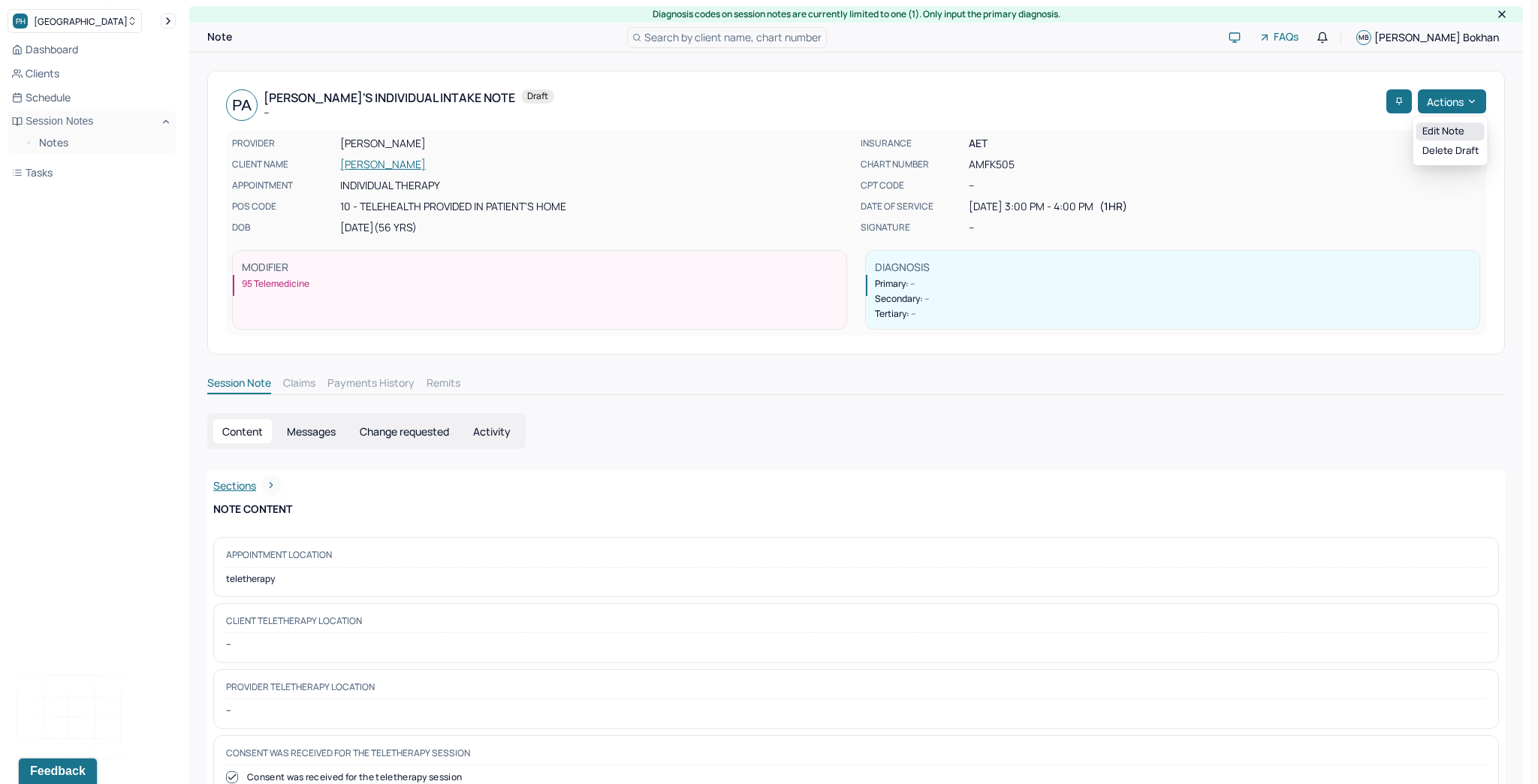 click on "Edit note" at bounding box center [1450, 131] 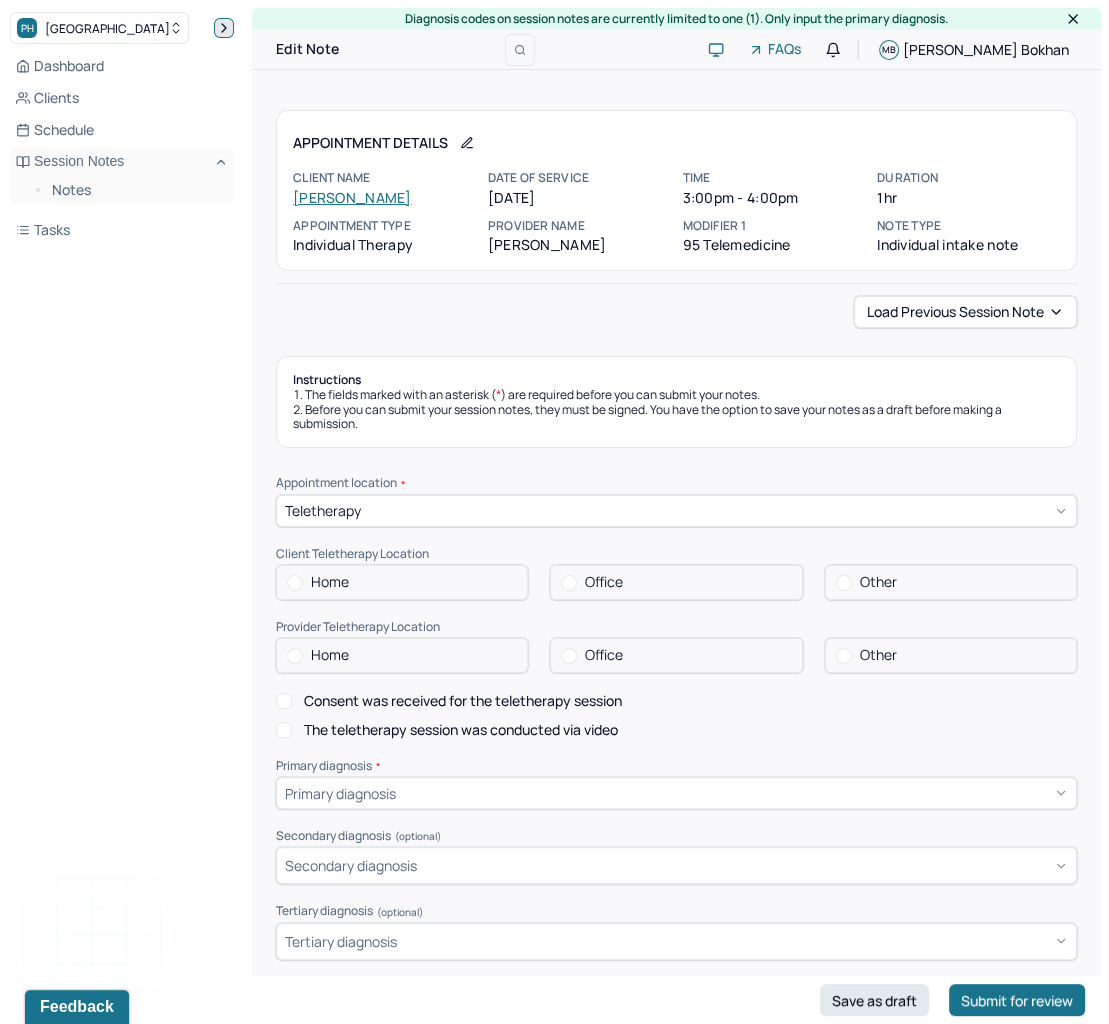 click 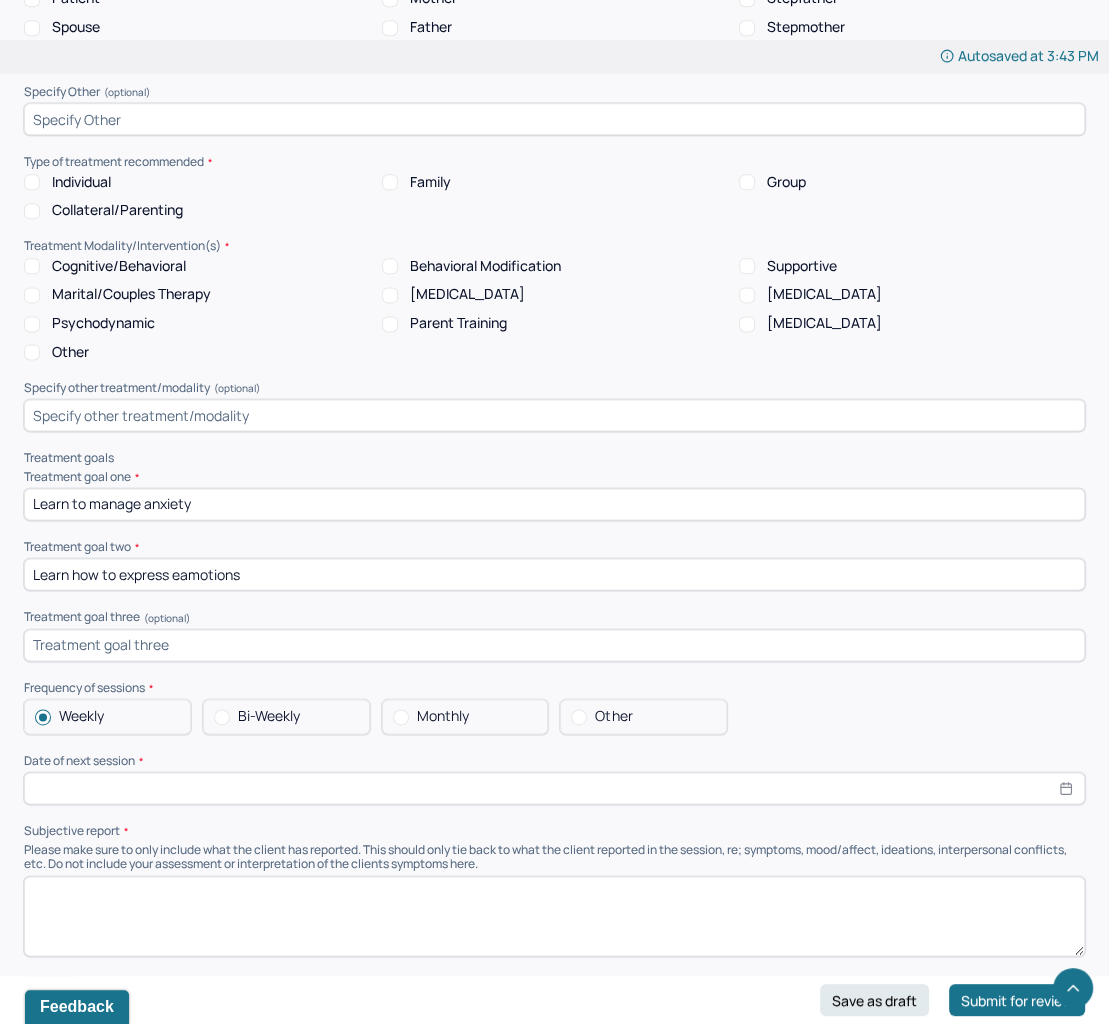 scroll, scrollTop: 7324, scrollLeft: 0, axis: vertical 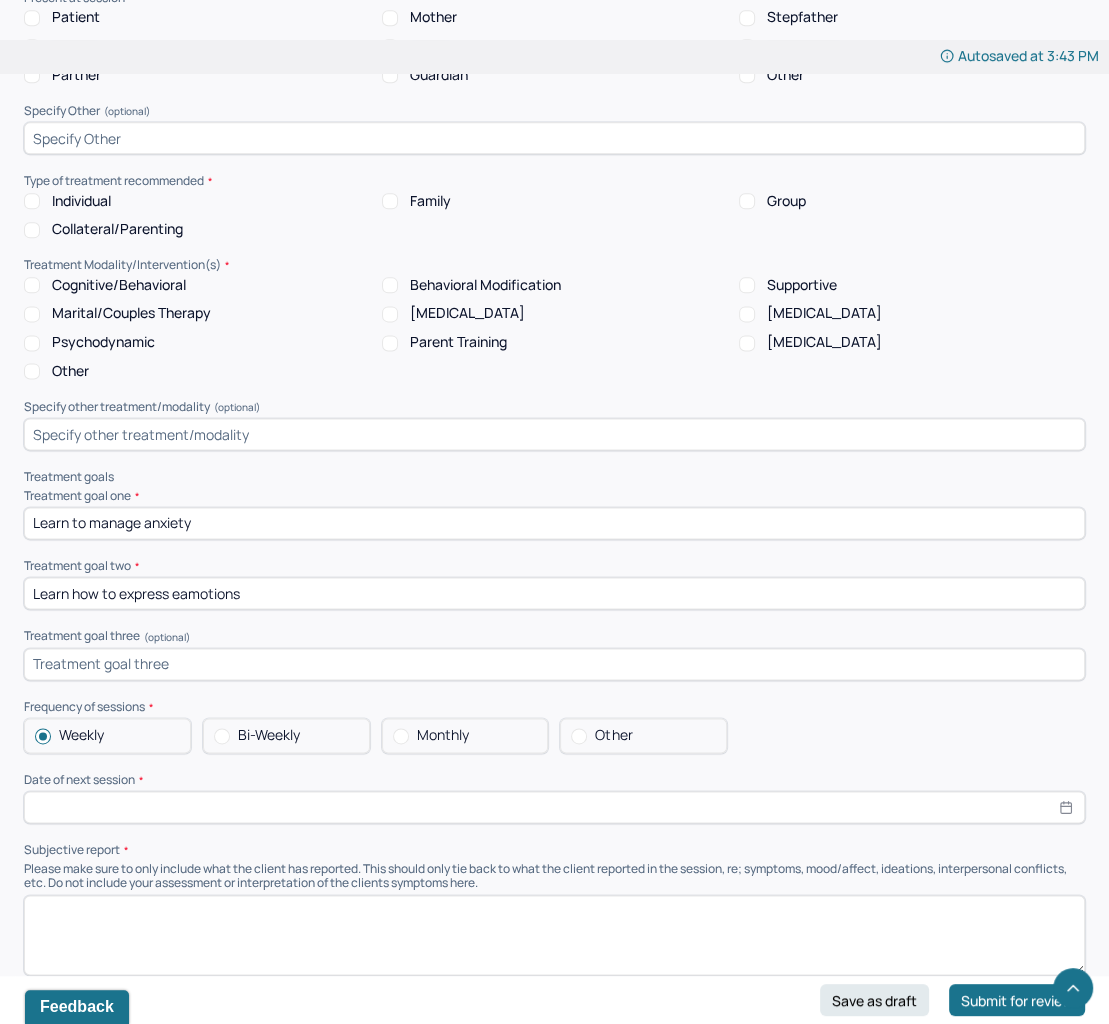click on "Learn how to express eamotions" at bounding box center (554, 593) 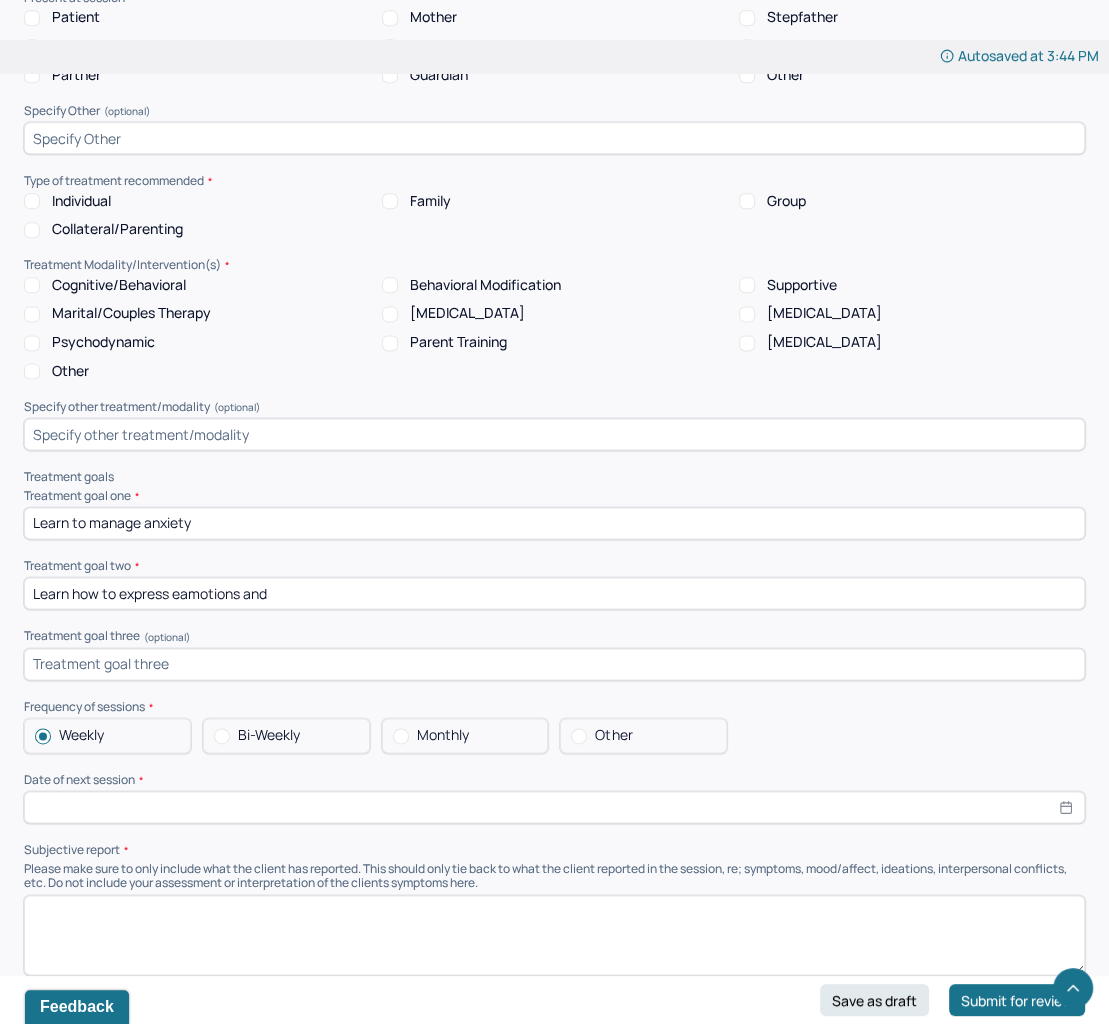 type on "Learn how to express eamotions and" 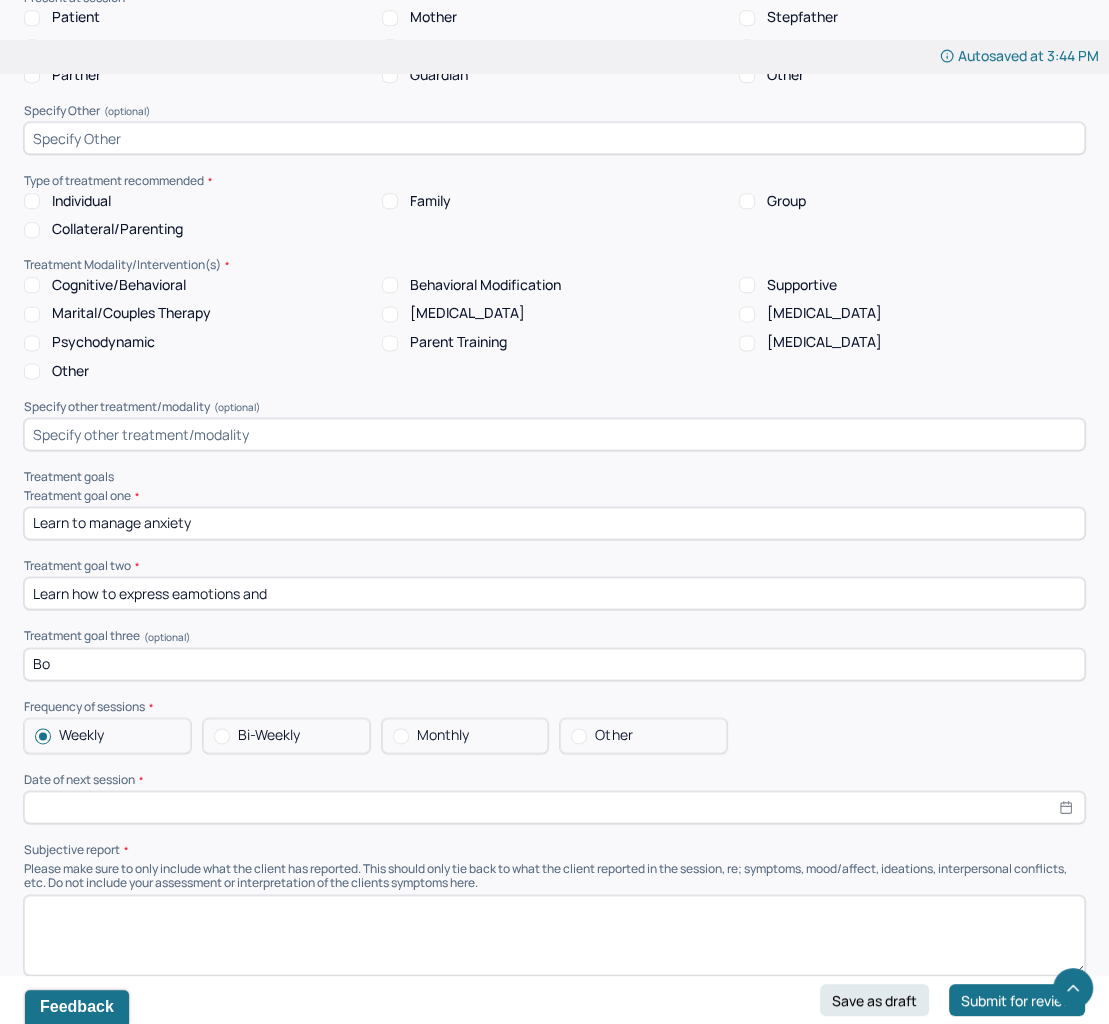 type on "B" 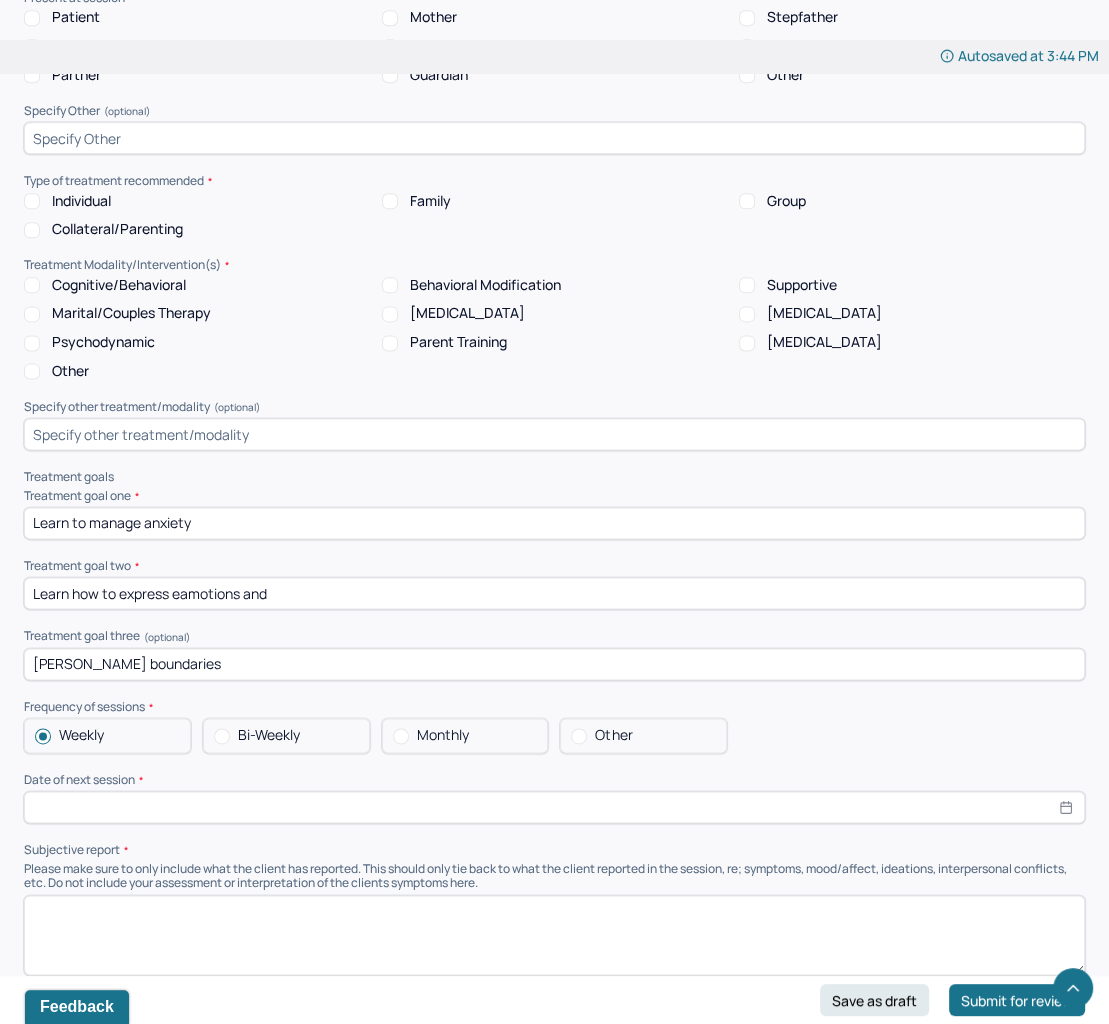 type on "[PERSON_NAME] boundaries" 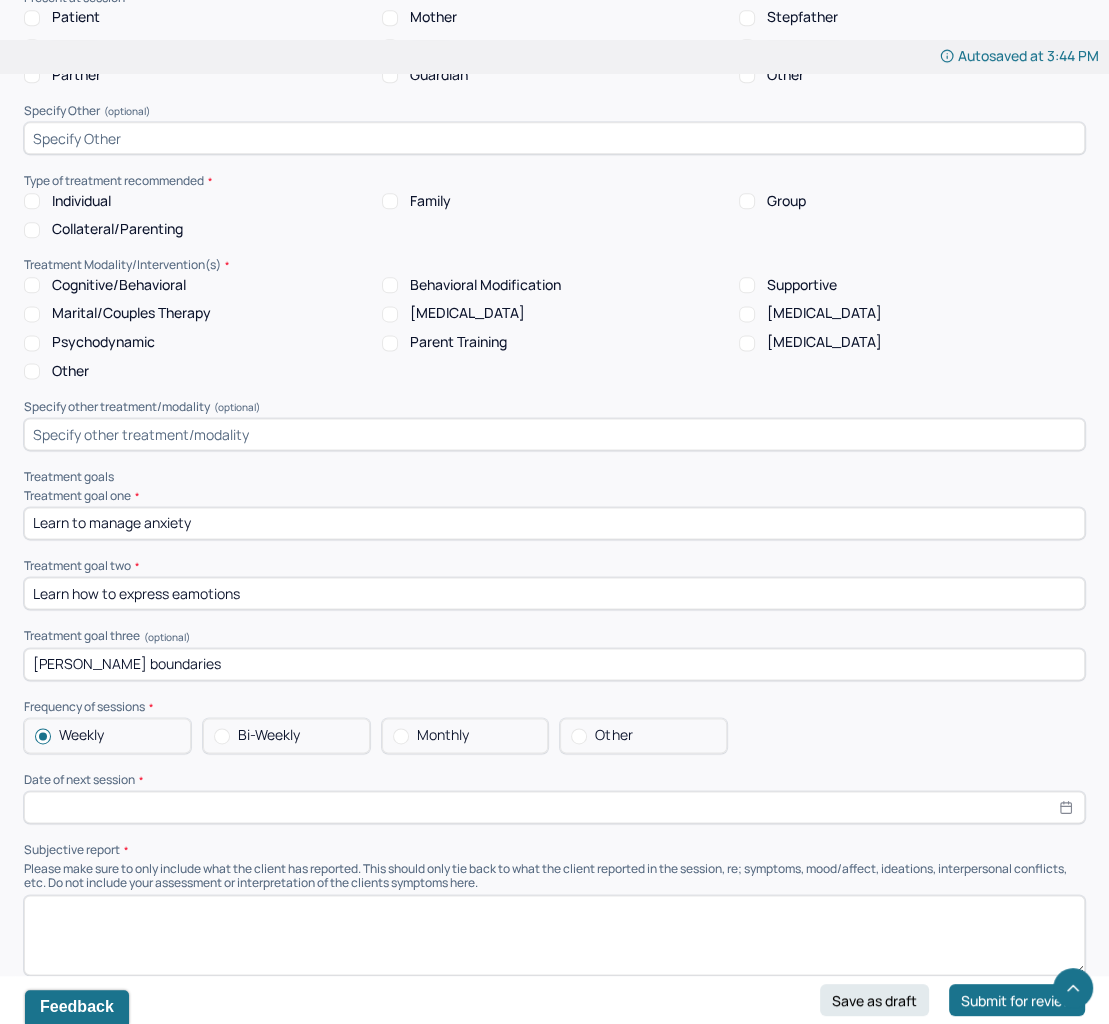type on "Learn how to express eamotions" 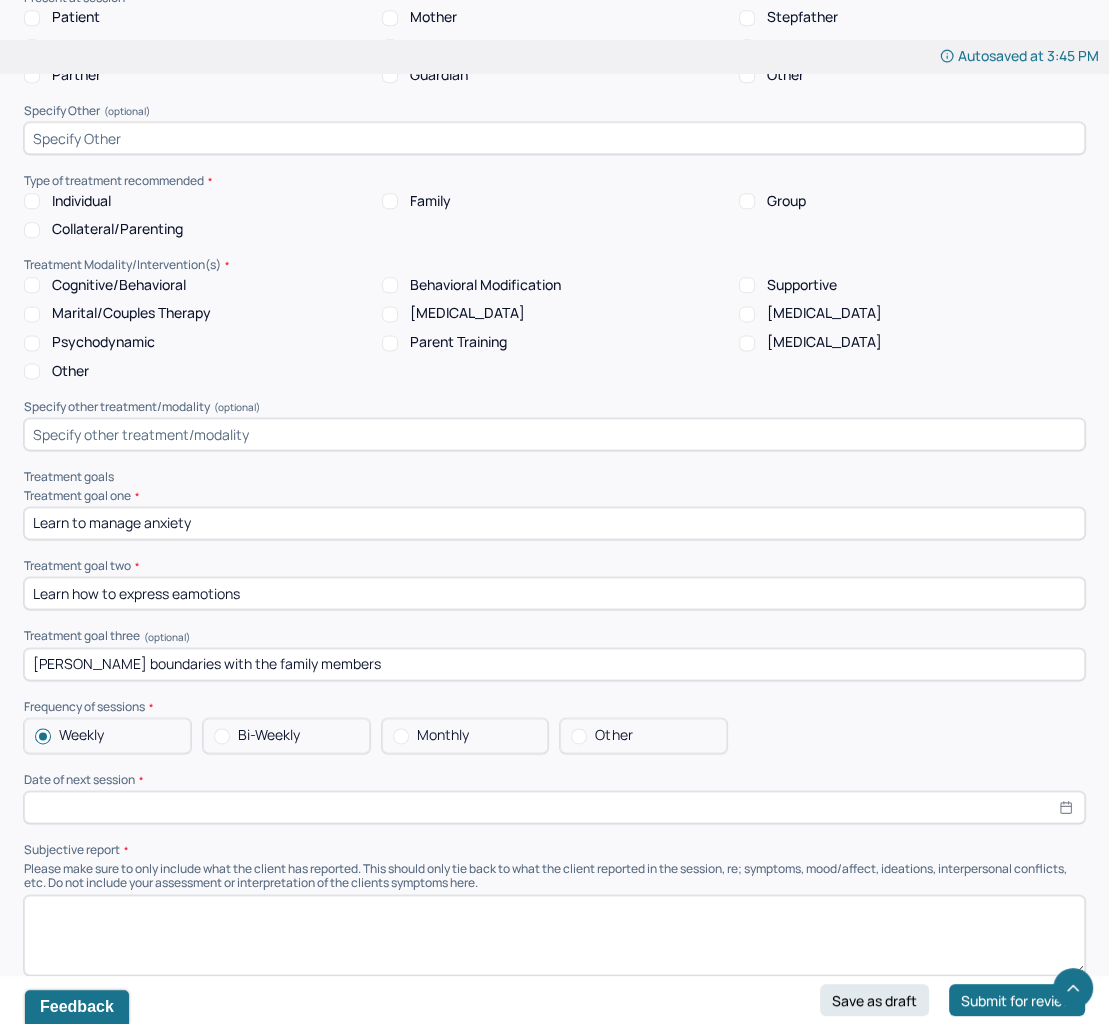 type on "[PERSON_NAME] boundaries with the family members" 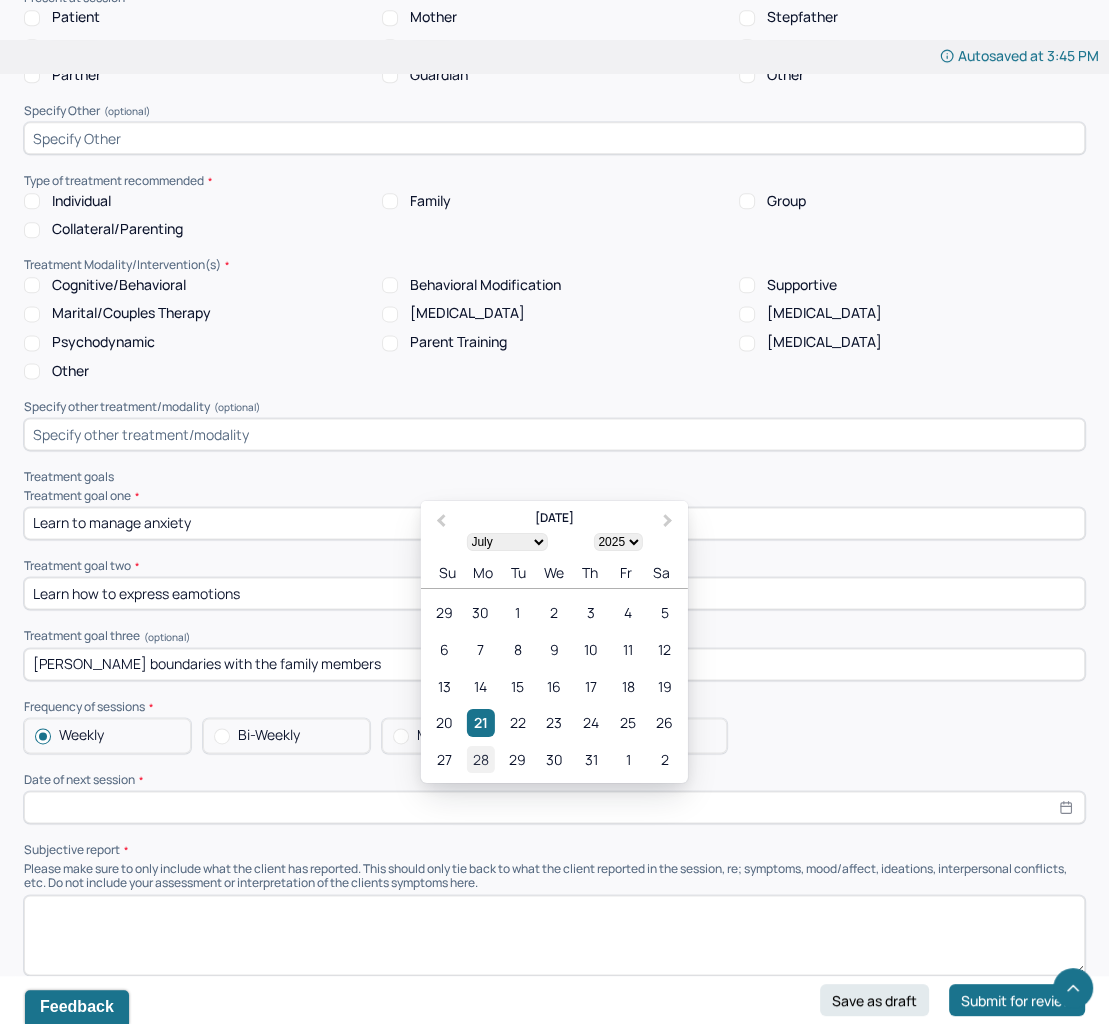 click on "28" at bounding box center (480, 759) 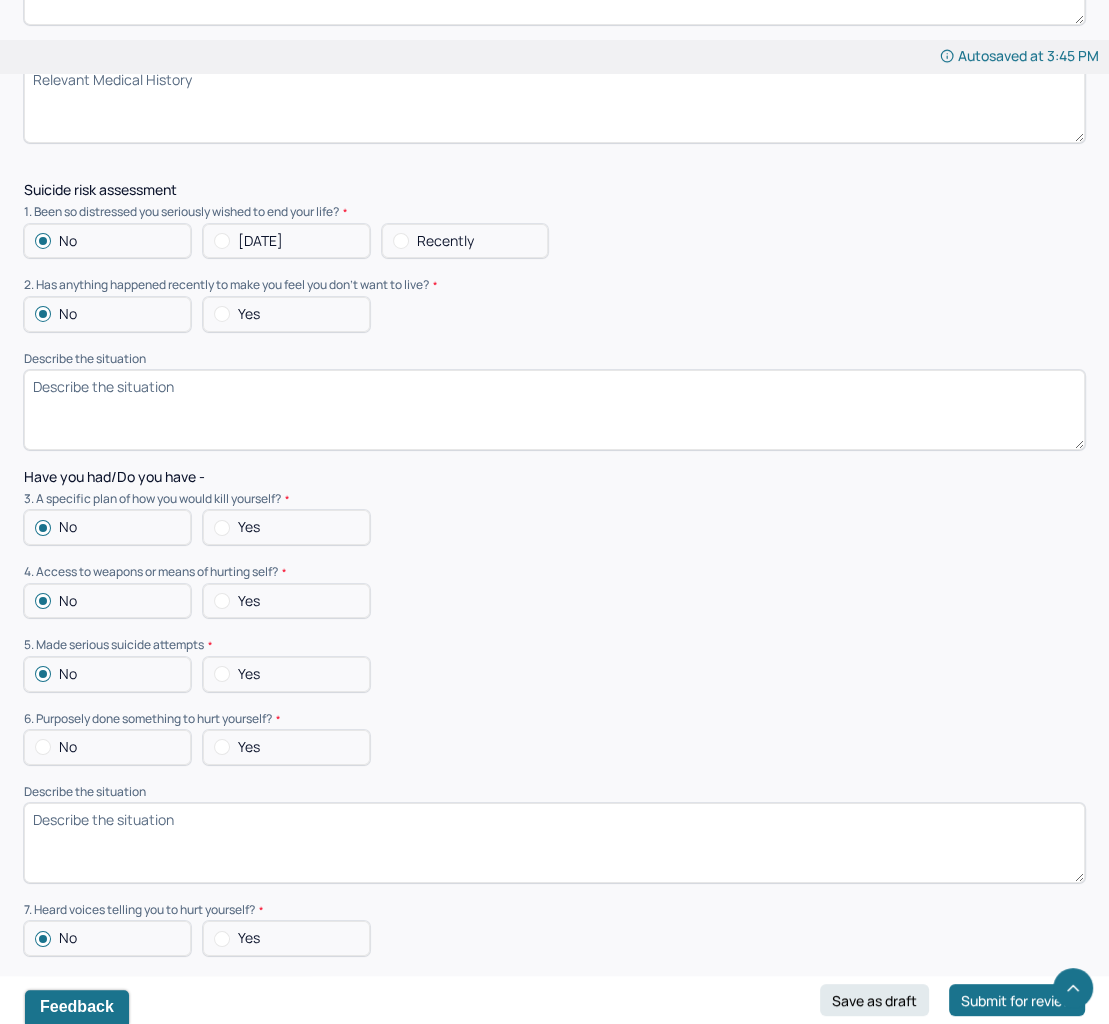 scroll, scrollTop: 5084, scrollLeft: 0, axis: vertical 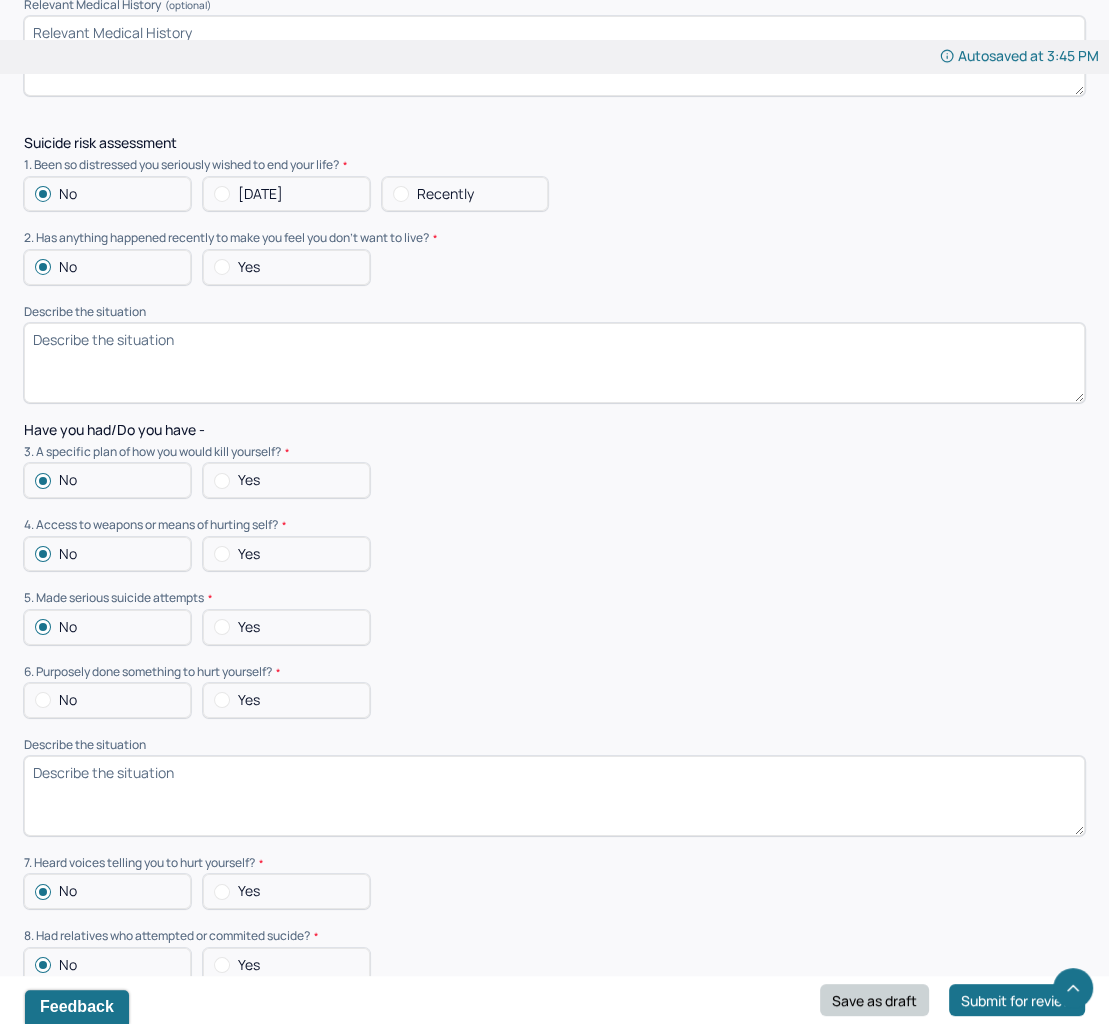 click on "Save as draft" at bounding box center (874, 1000) 